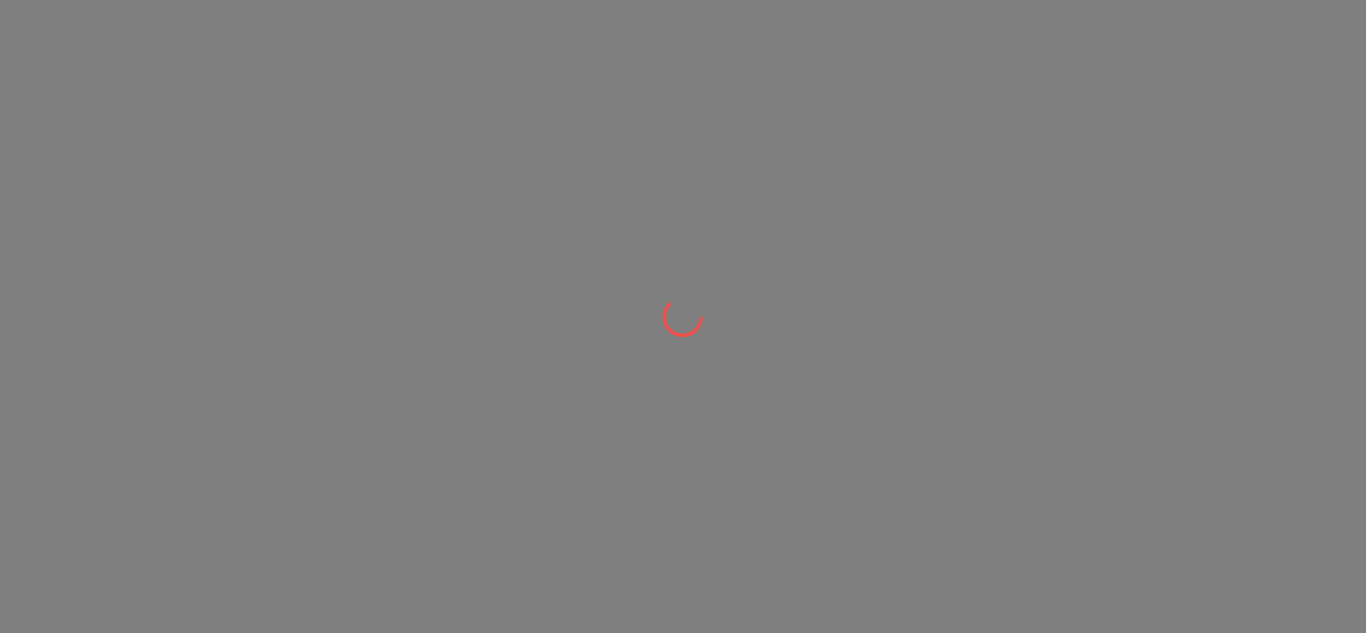scroll, scrollTop: 0, scrollLeft: 0, axis: both 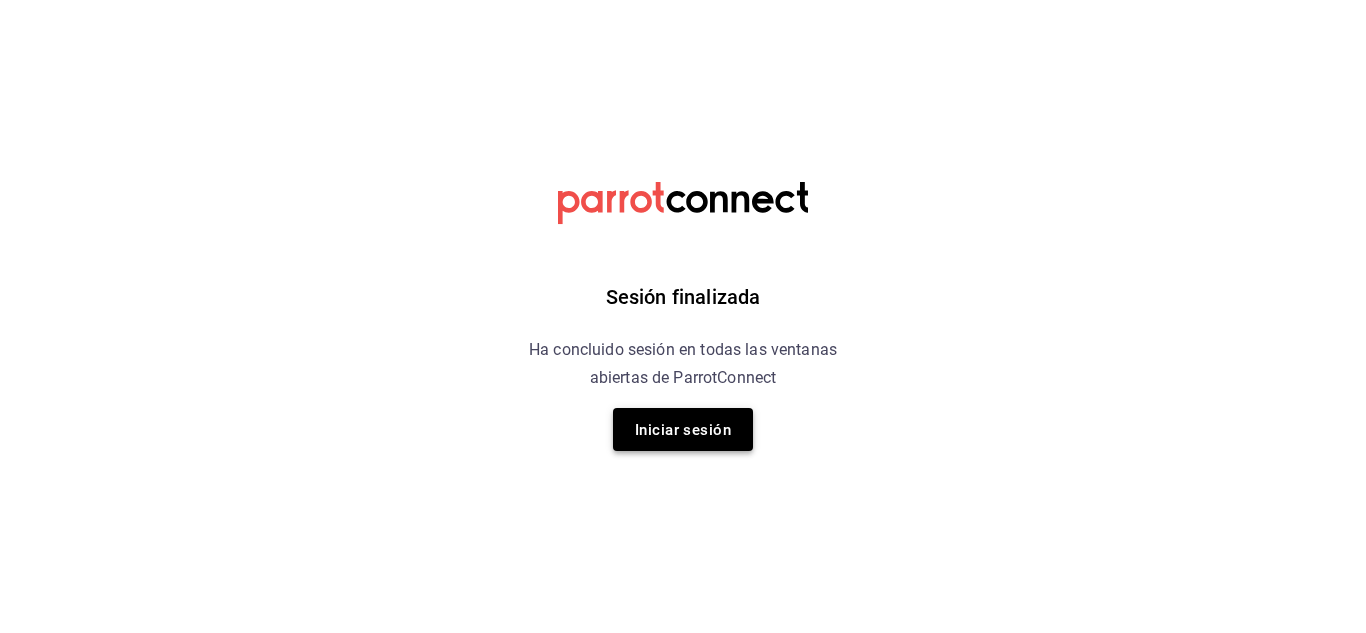 click on "Iniciar sesión" at bounding box center (683, 430) 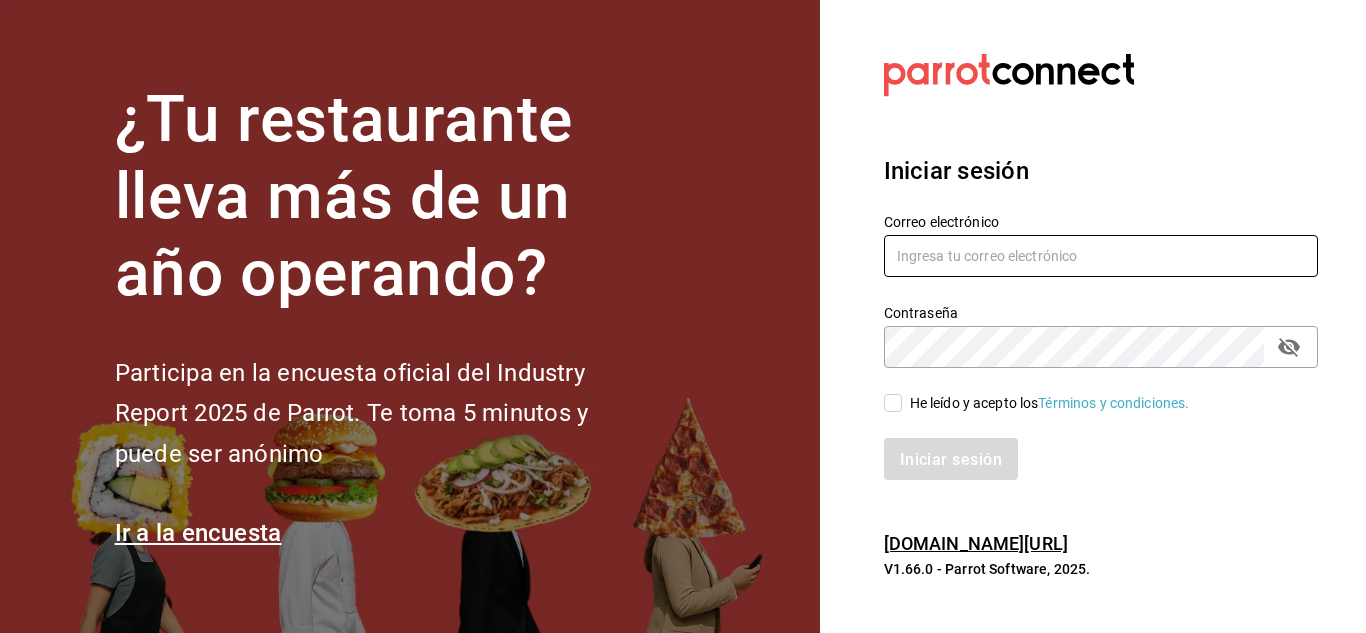 click at bounding box center (1101, 256) 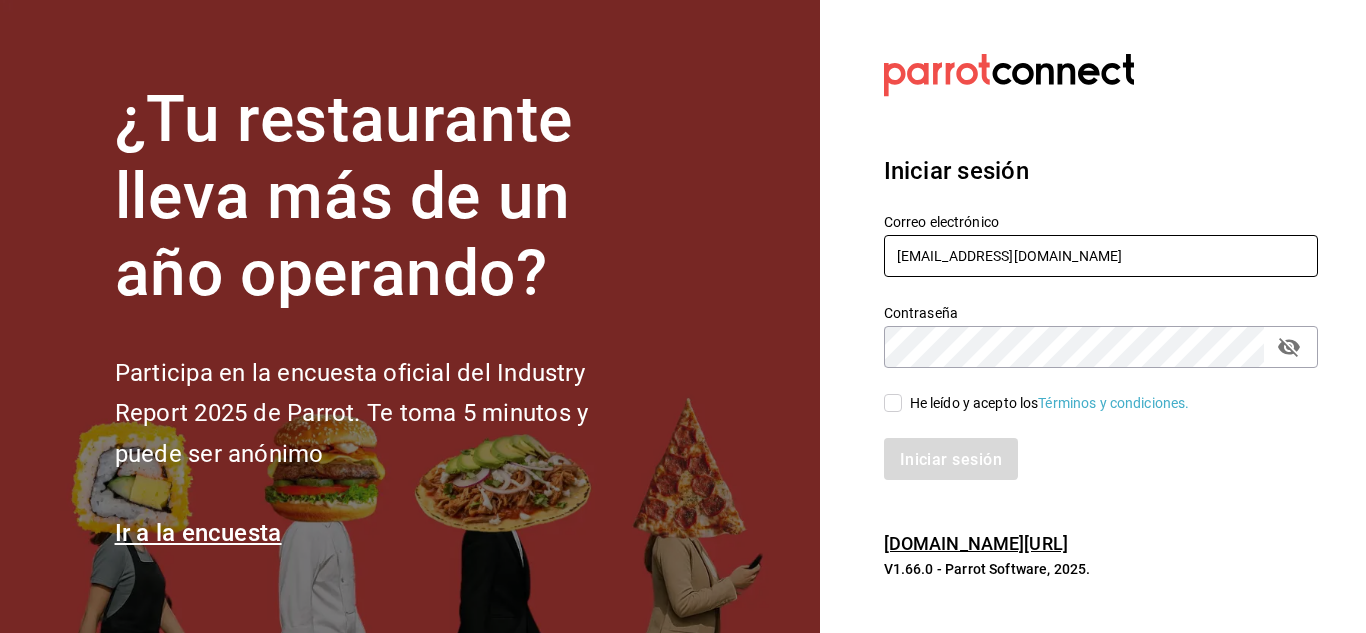 type on "eduardotru.22@gmail.com" 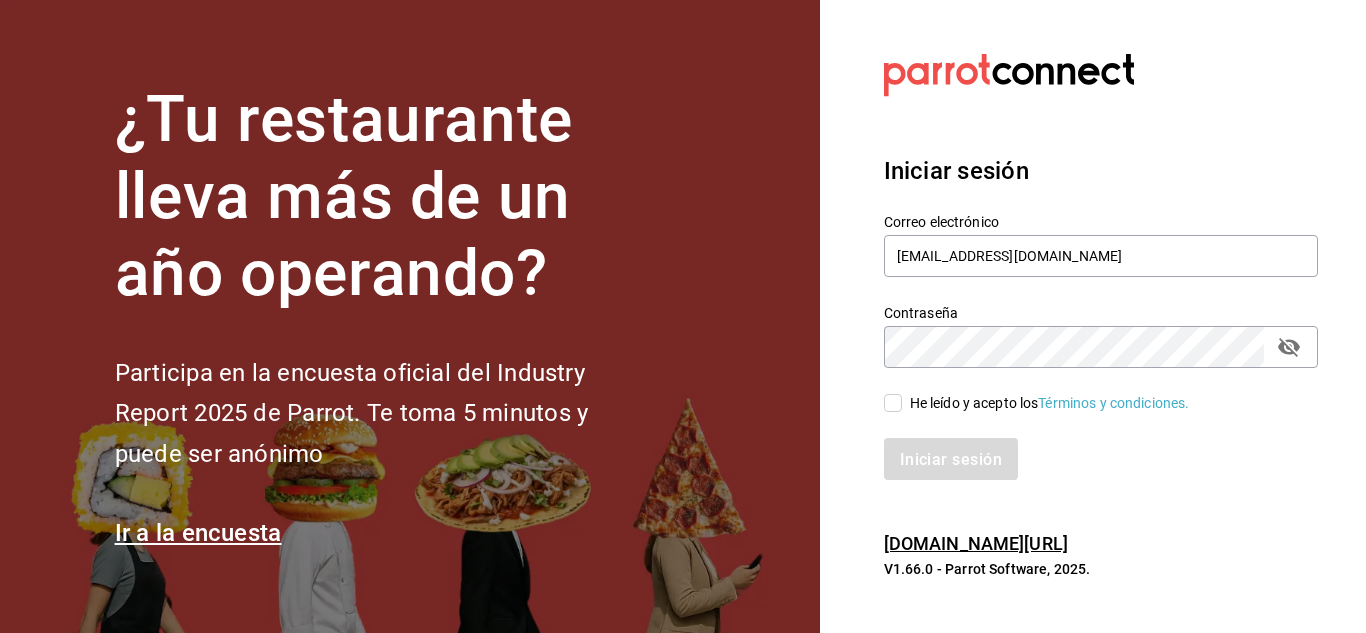 click on "He leído y acepto los  Términos y condiciones." at bounding box center (893, 403) 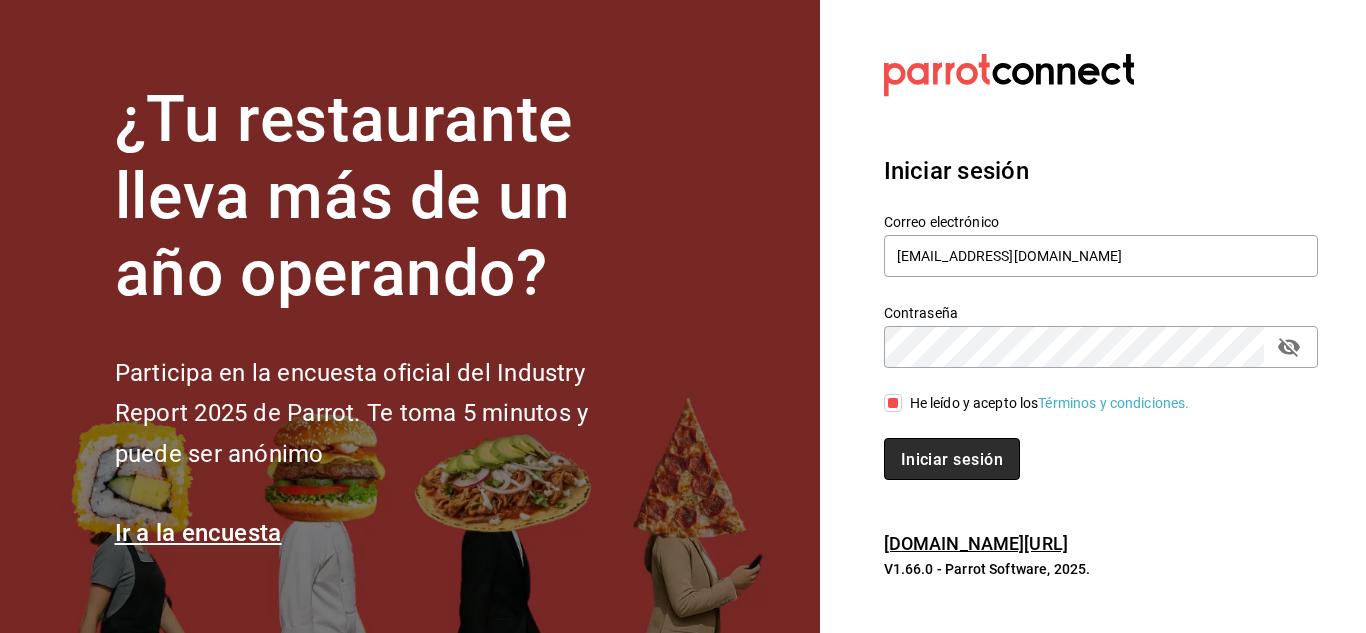 click on "Iniciar sesión" at bounding box center [952, 459] 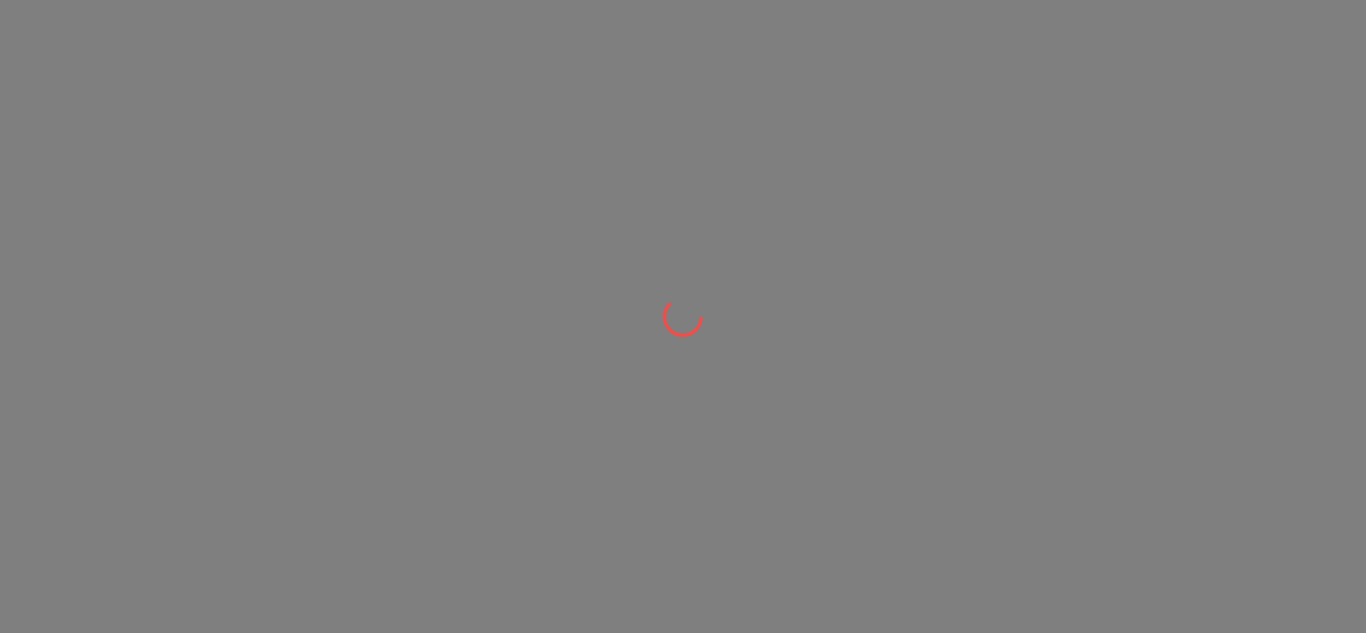 scroll, scrollTop: 0, scrollLeft: 0, axis: both 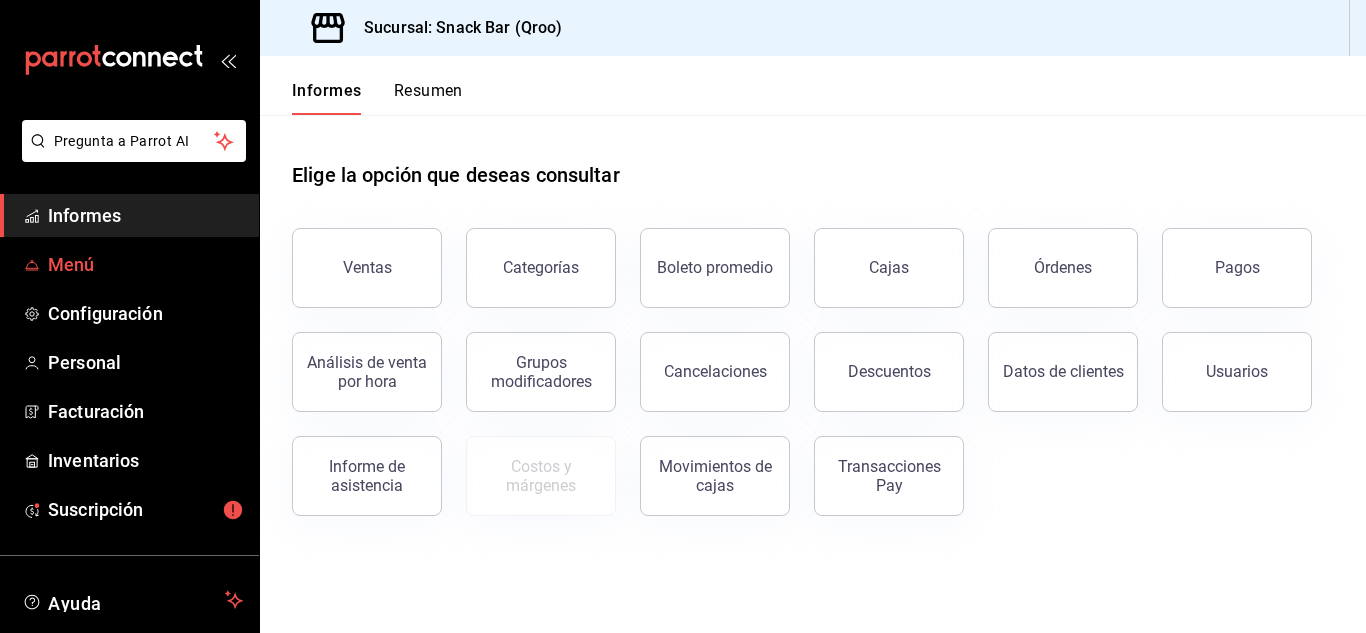 click on "Menú" at bounding box center [71, 264] 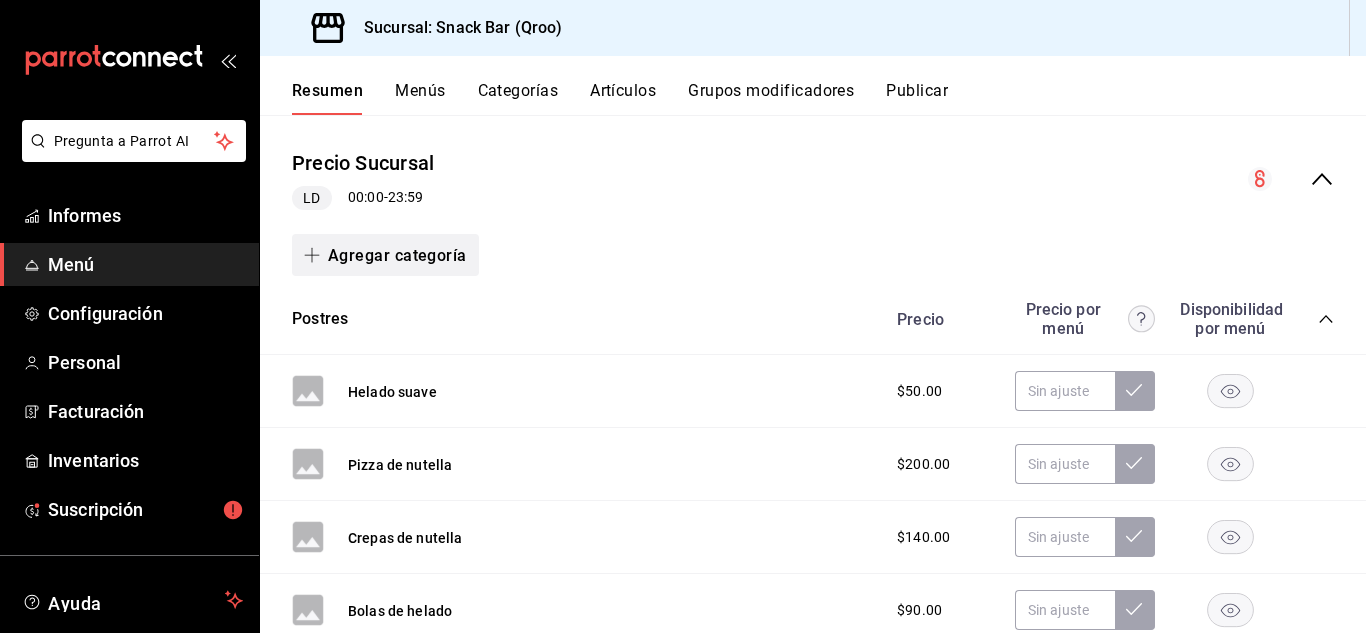 scroll, scrollTop: 200, scrollLeft: 0, axis: vertical 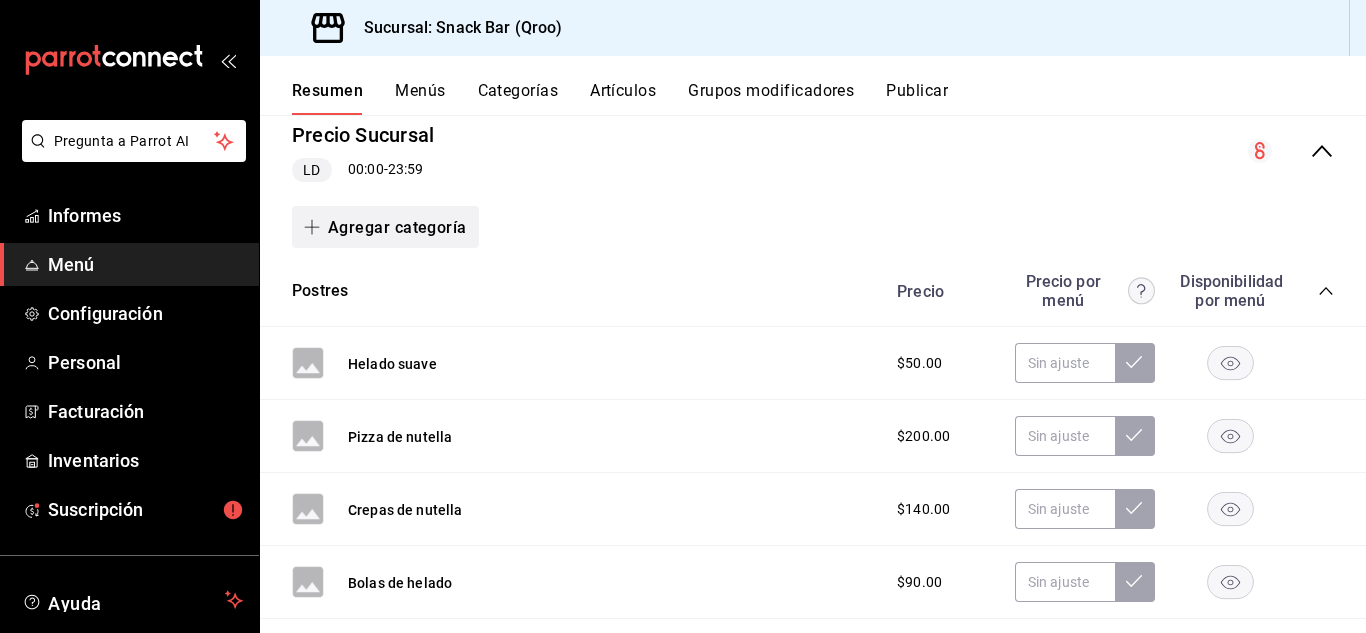 click on "Agregar categoría" at bounding box center (385, 227) 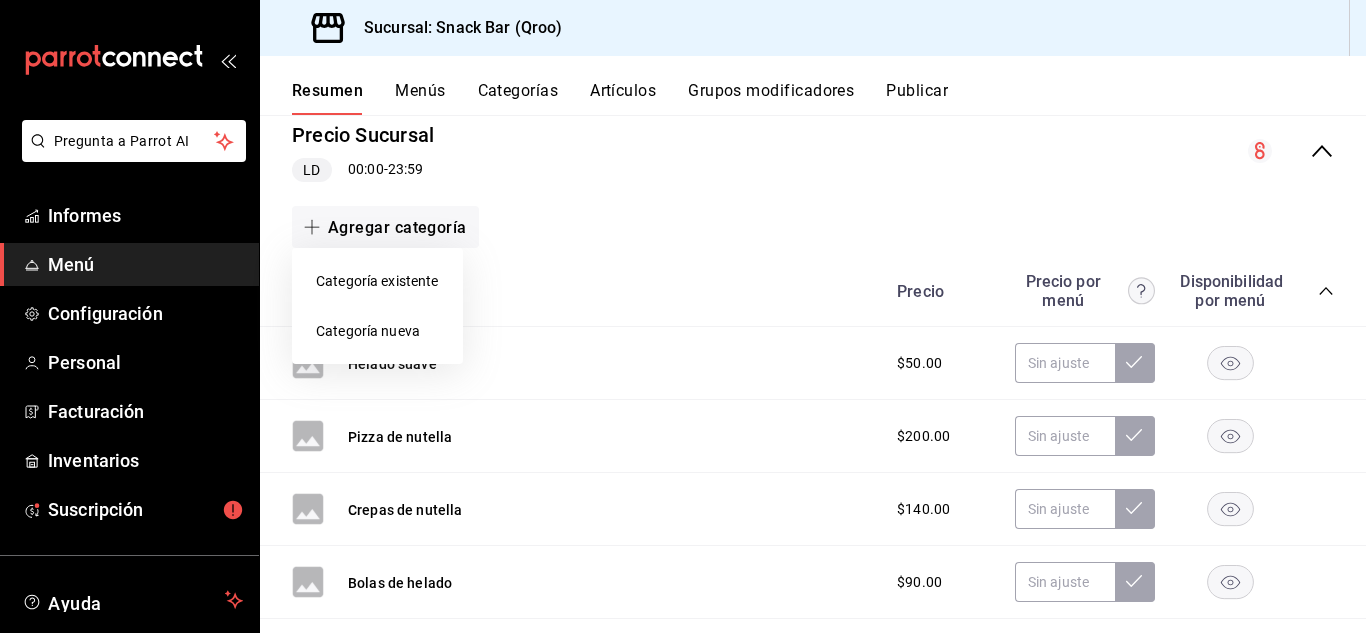 click on "Categoría nueva" at bounding box center [368, 331] 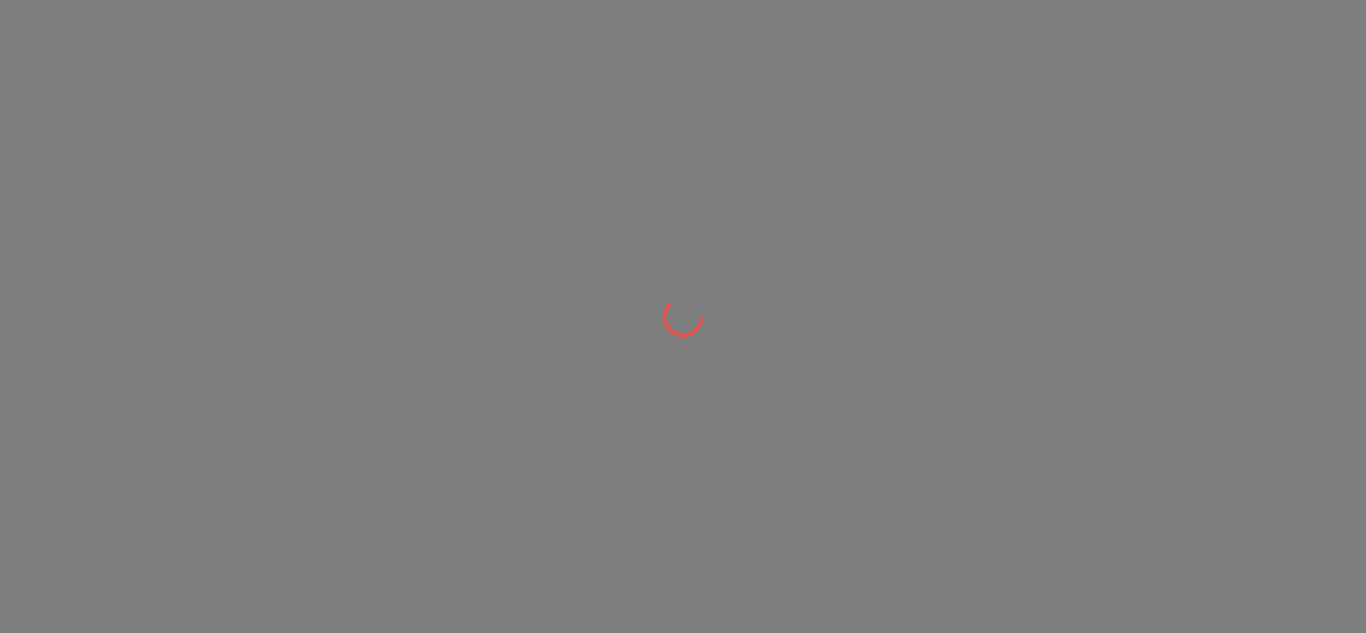 scroll, scrollTop: 0, scrollLeft: 0, axis: both 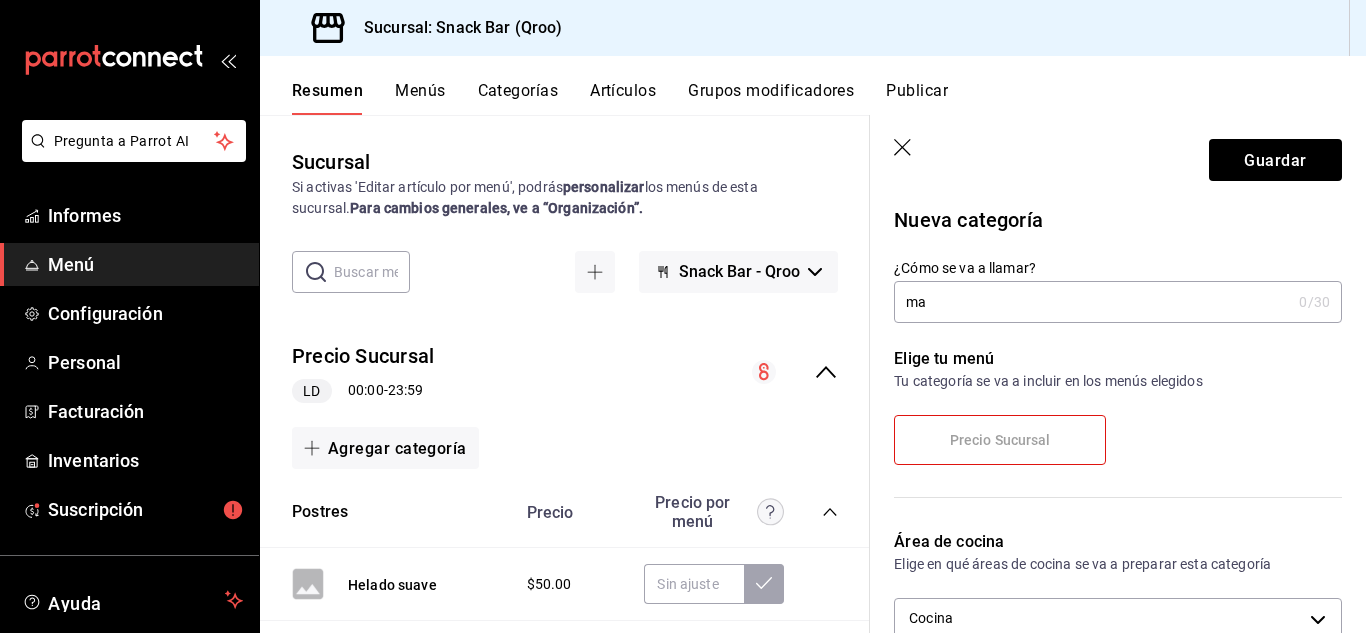 type on "m" 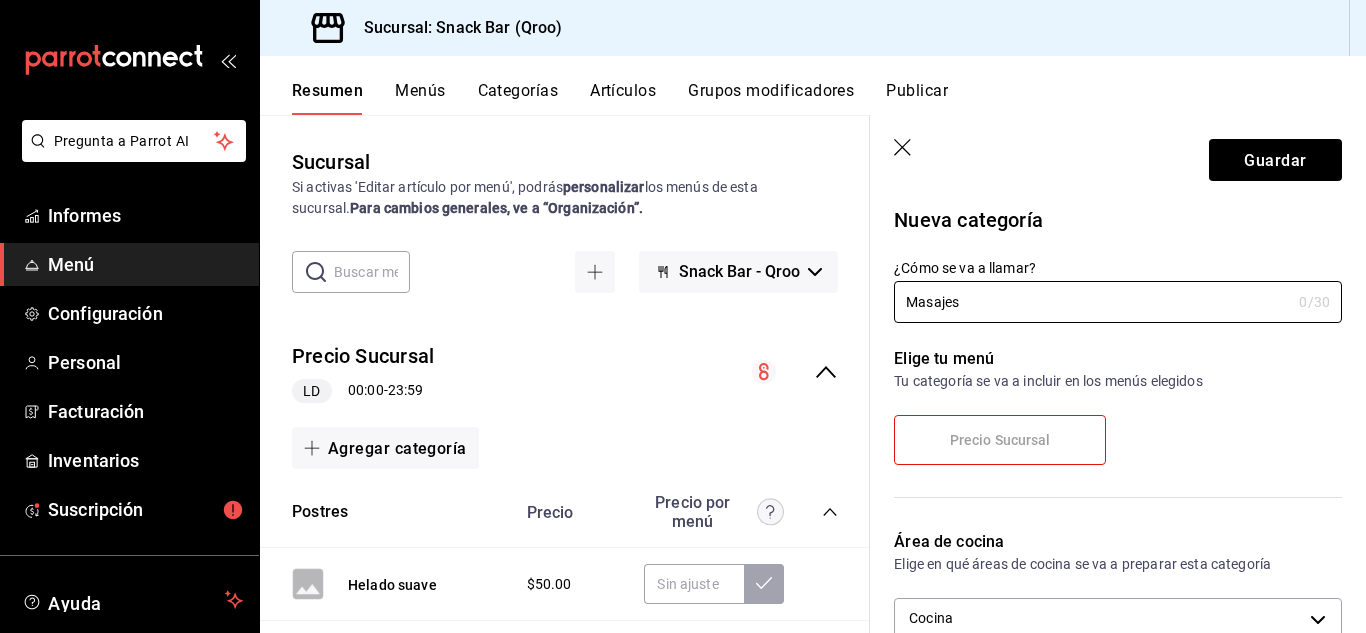 type on "Masajes" 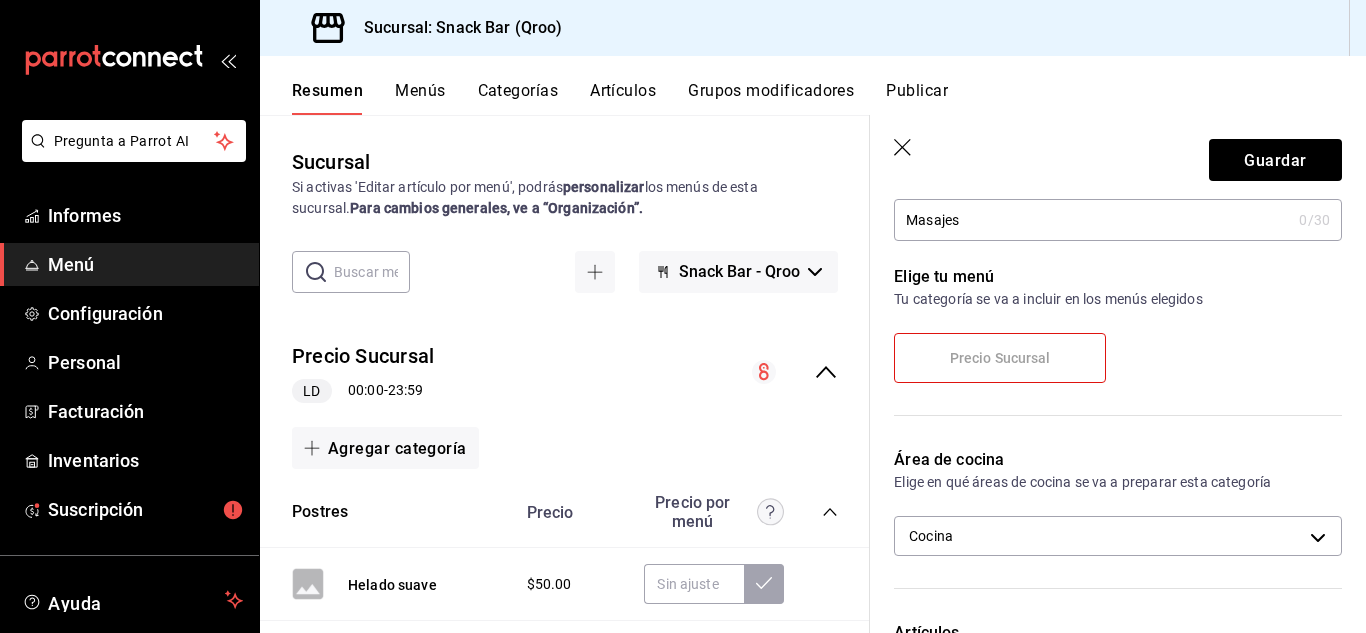 scroll, scrollTop: 200, scrollLeft: 0, axis: vertical 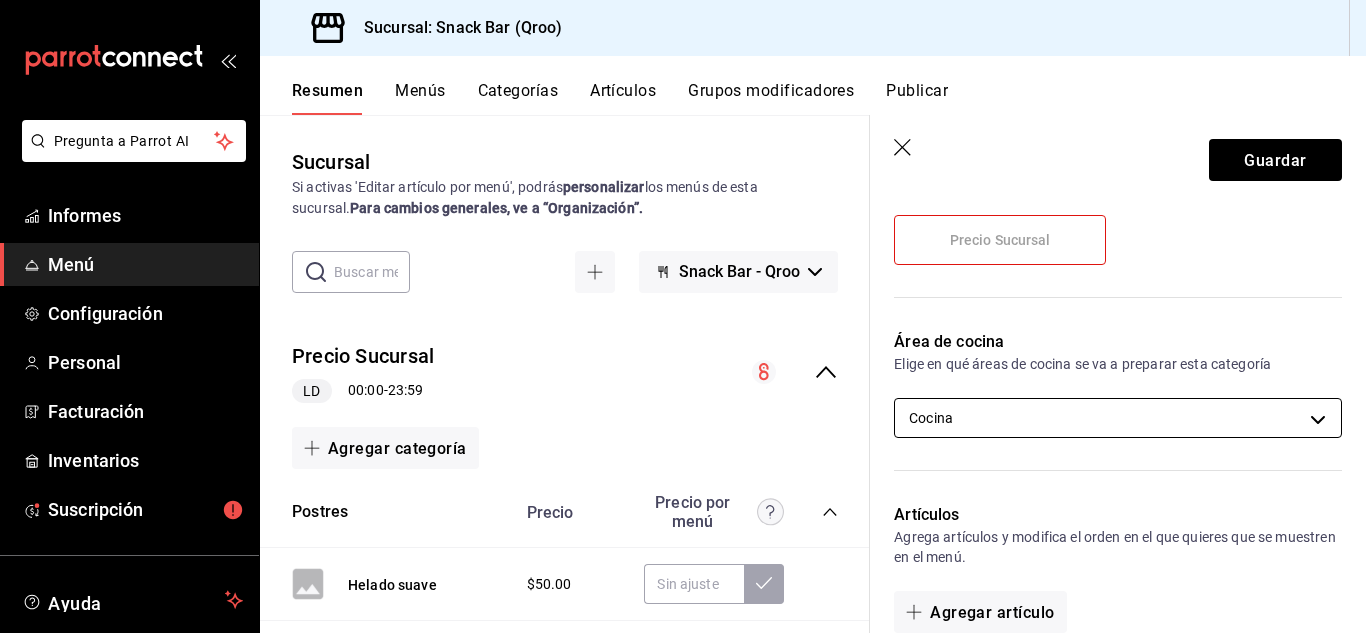 click on "Pregunta a Parrot AI Informes   Menú   Configuración   Personal   Facturación   Inventarios   Suscripción   Ayuda Recomendar loro   Eduardo Trujillo   Sugerir nueva función   Sucursal: Snack Bar (Qroo) Resumen Menús Categorías Artículos Grupos modificadores Publicar Sucursal Si activas 'Editar artículo por menú', podrás  personalizar  los menús de esta sucursal.  Para cambios generales, ve a “Organización”. ​ ​ Snack Bar - Qroo Precio Sucursal LD 00:00  -  23:59 Agregar categoría Postres Precio Precio por menú   Helado suave $50.00 Pizza de nutella $200.00 Crepas de nutella $140.00 Bolas de helado $90.00 Crepas de queso crema con Crepas $140.00 Agregar artículo Extras de cocina Precio Precio por menú   Extra de arroz $60.00 Extra de guacamole $70.00 Extra de papas fritas $60.00 Extra de papas gajo $60.00 Extra de tocino $50.00 Extra de queso $50.00 Extra de chiles toreados $40.00 Pizza con extra de vegetales $50.00 Extra de vegetales a la plancha $60.00 Agregar artículo Hora feliz" at bounding box center [683, 316] 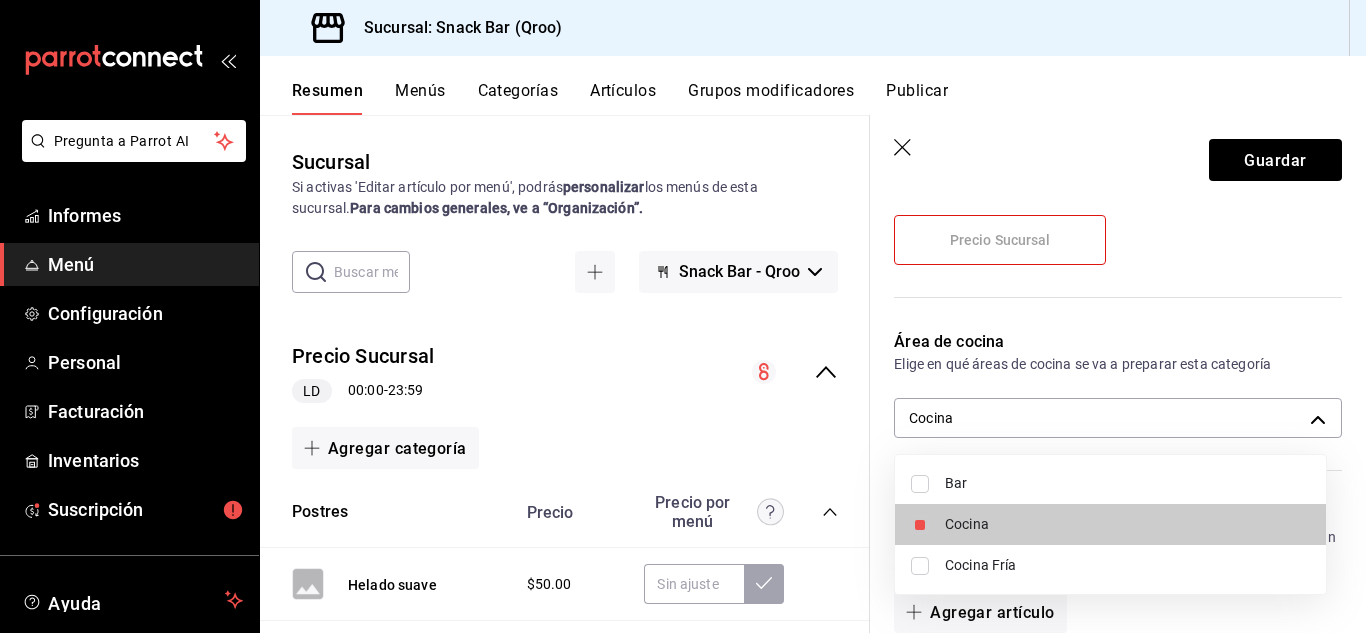 click on "Bar" at bounding box center [1127, 483] 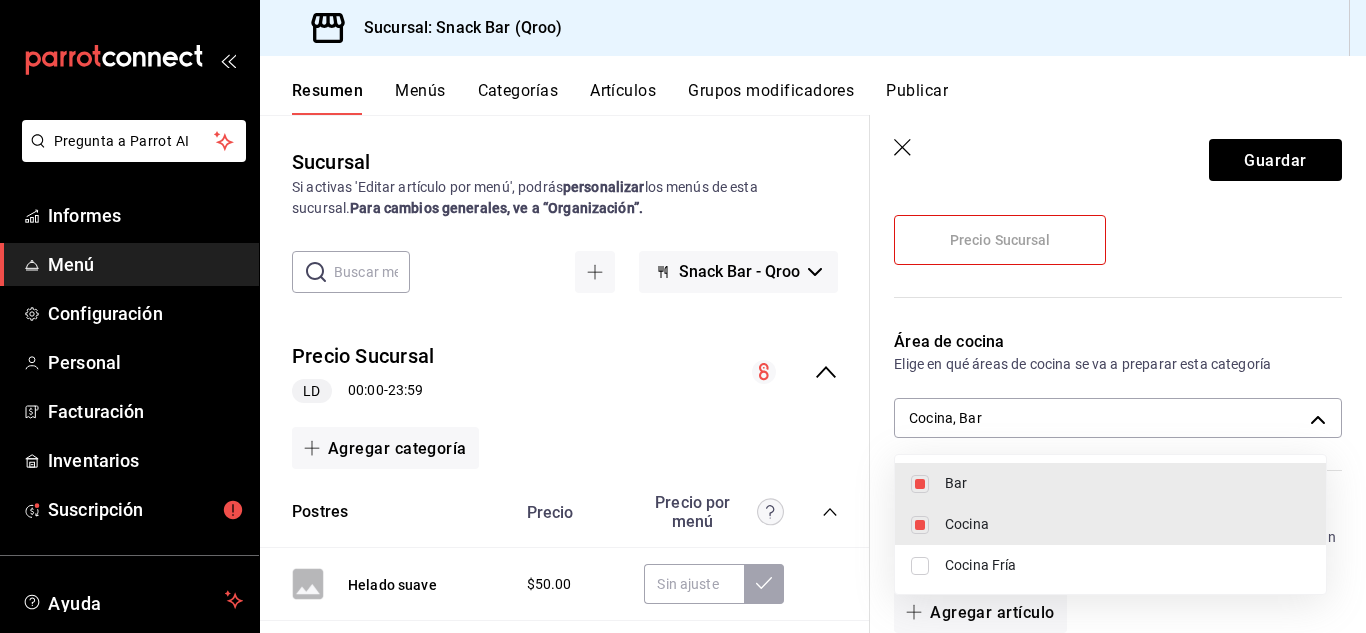 click on "Cocina" at bounding box center [967, 524] 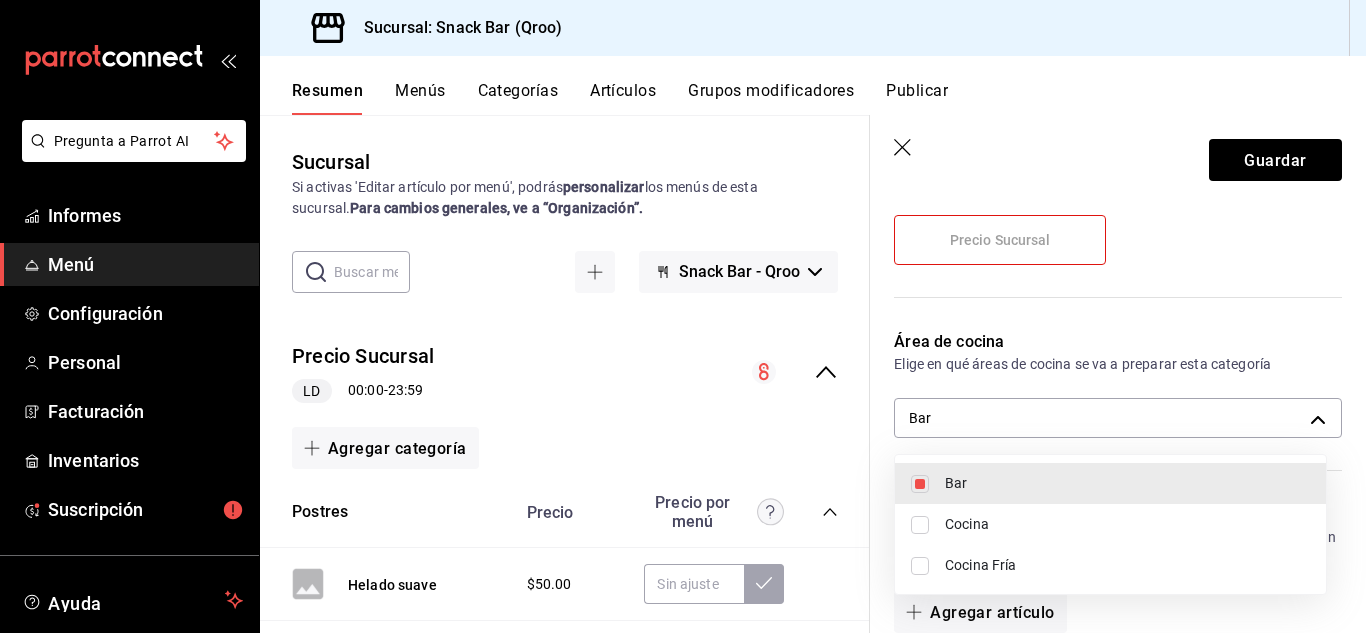 click at bounding box center [683, 316] 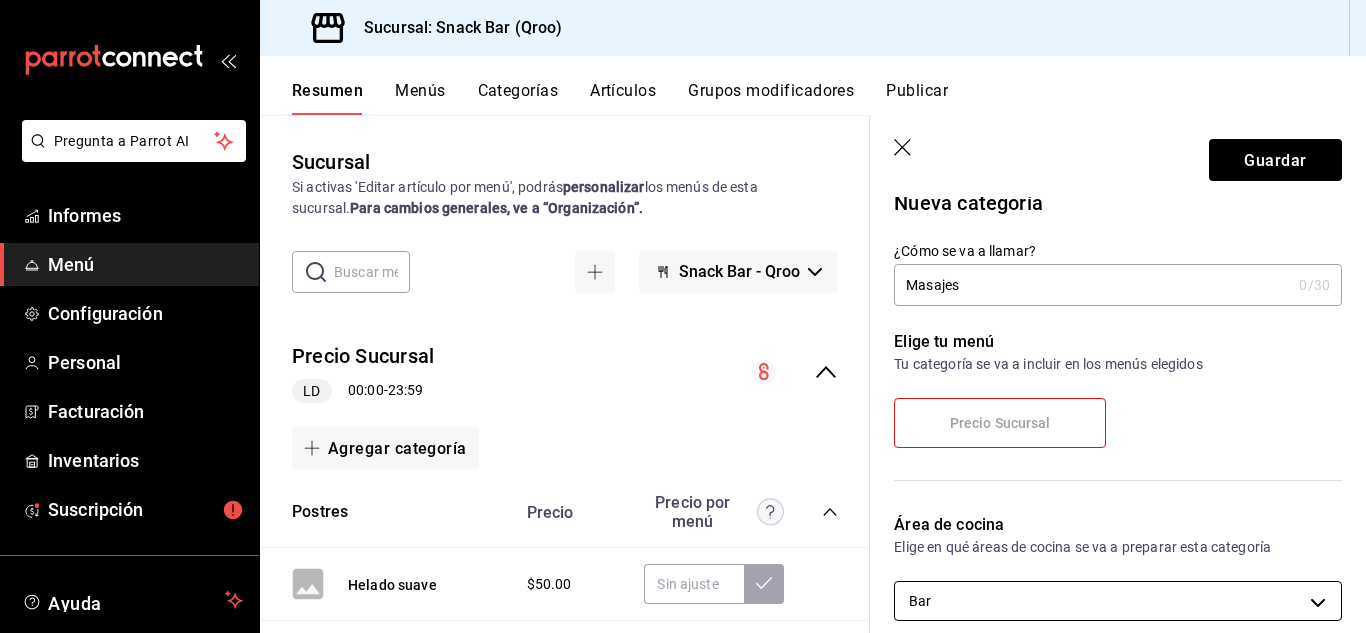 scroll, scrollTop: 0, scrollLeft: 0, axis: both 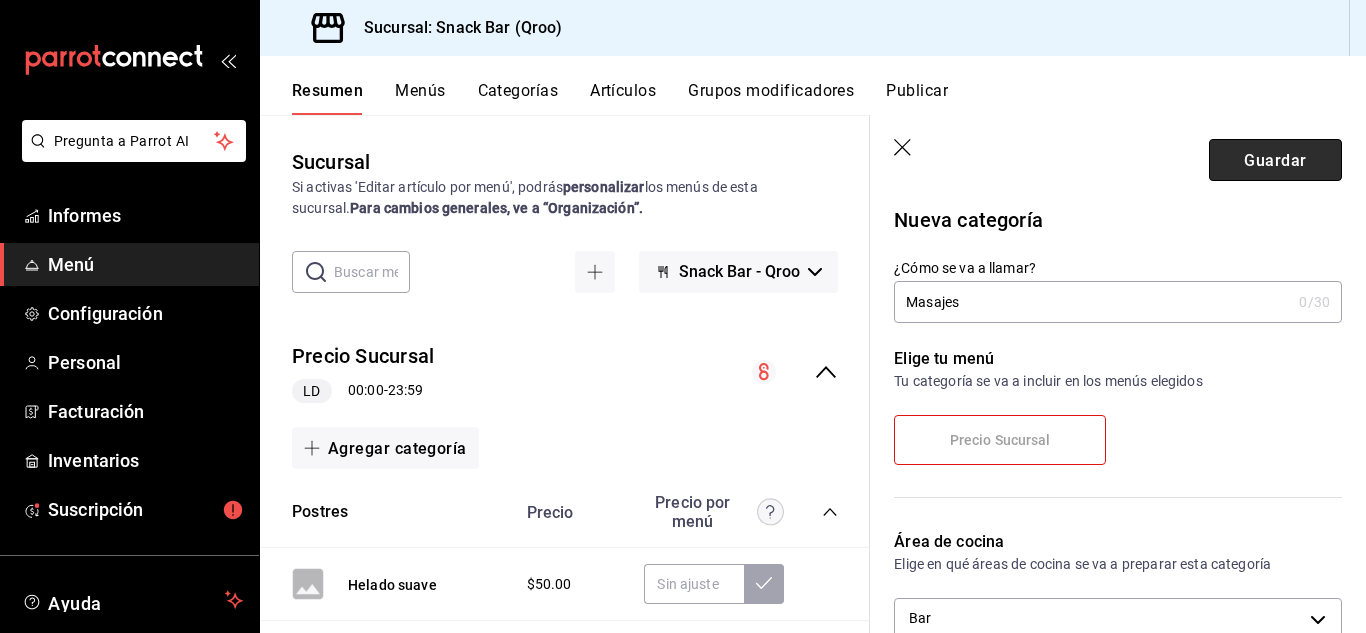 click on "Guardar" at bounding box center [1275, 160] 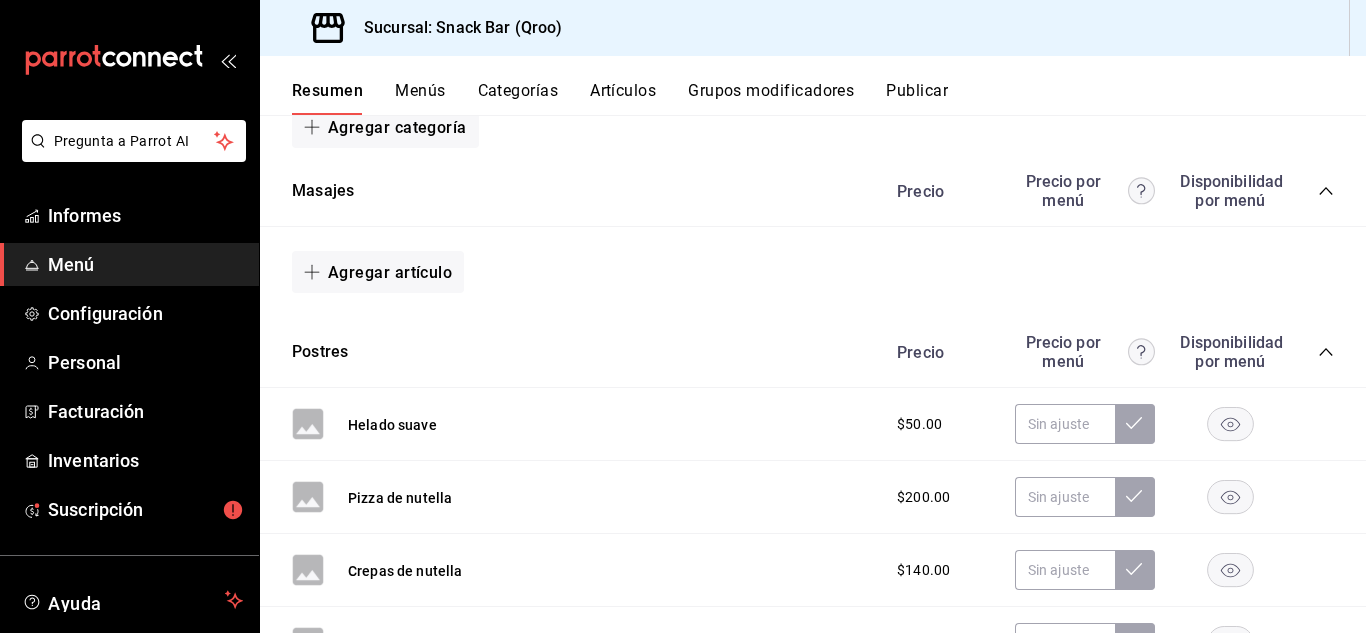 scroll, scrollTop: 0, scrollLeft: 0, axis: both 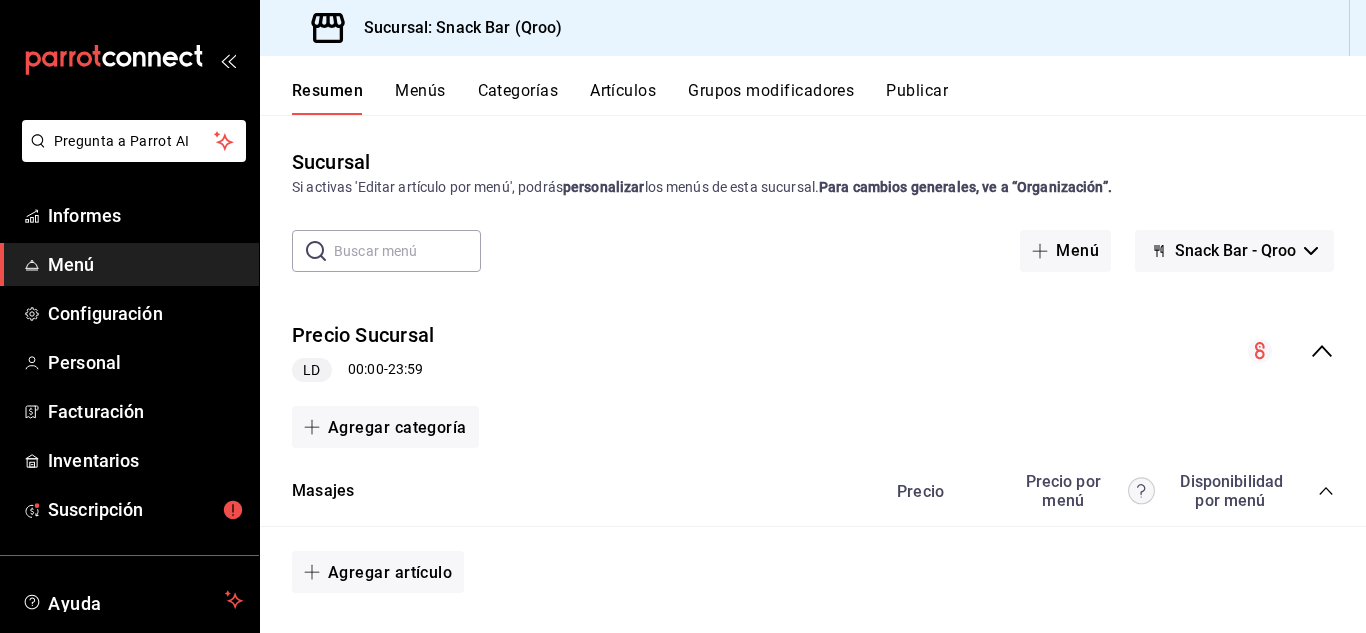 click on "Artículos" at bounding box center (623, 90) 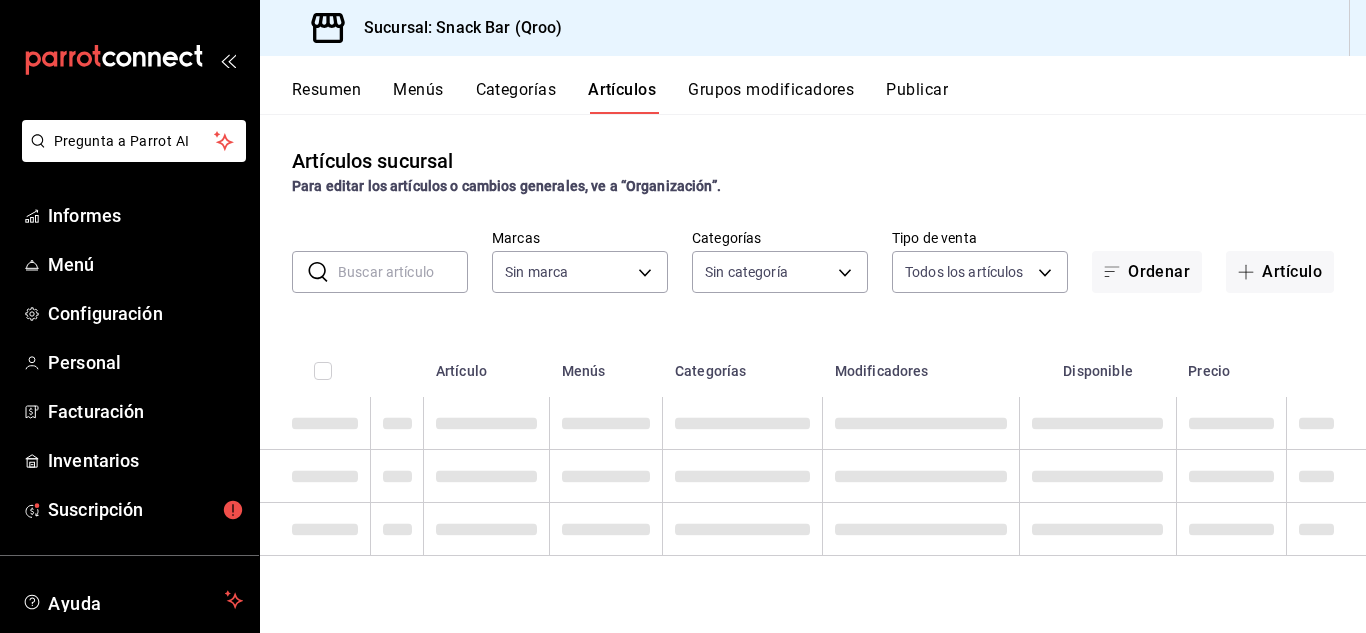 type on "22e1d045-ef0d-4c17-89d2-f5940903c7a8" 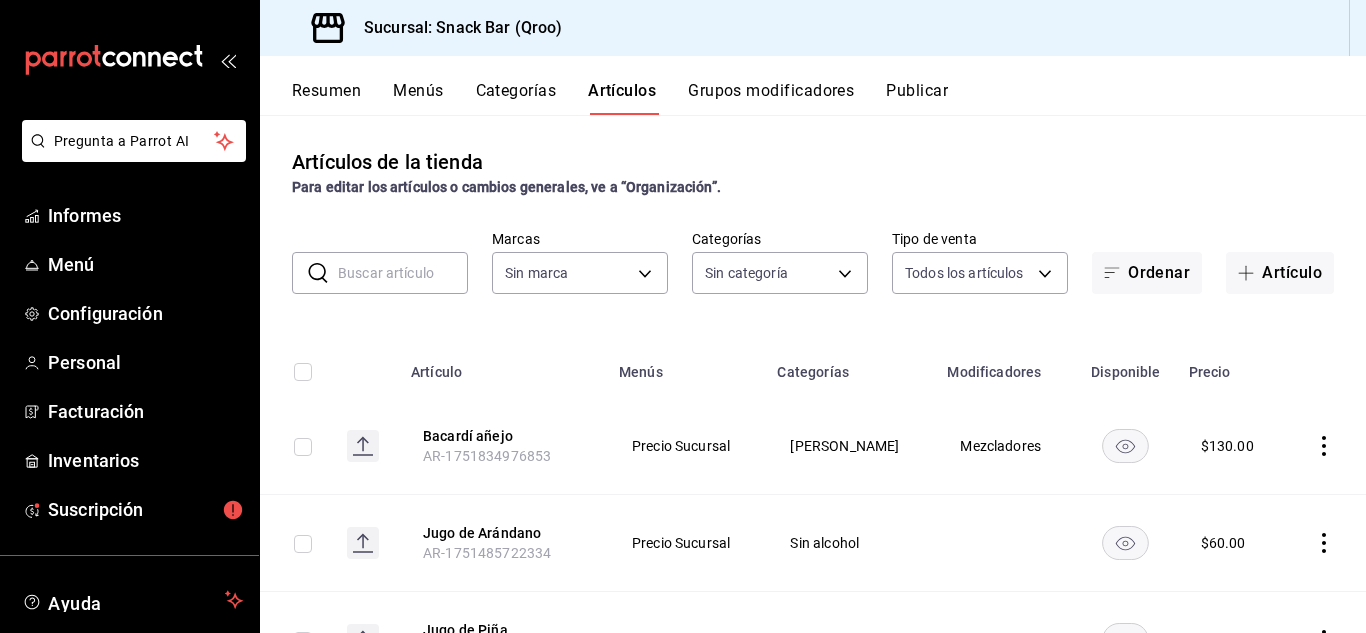 type on "7d14a683-84e1-4509-9c05-7e47fe734d71,307d276a-1f13-40f6-a508-08f960357b9f,ee020c33-267f-46bd-be92-bc66ea9d6c2b,b1352158-2091-4e3a-b95e-31a84e62e7bf,a4ab823e-7d58-49f3-848d-7b322e64596d,b75d2074-4ef8-4014-a360-7a84af475769,3357473e-96af-451b-a7e3-cebfb02e51fd,9841e918-fce8-4694-b392-d63472c689ed,01cb5f0f-93ac-4ffa-8b96-1c08d15d343d,4da151e8-230b-4f70-9bed-17eabb3c22e9,8929aae8-24f8-44c0-a32b-e99f5315dc89,03a68a06-6649-4f19-8dfc-f9bb843cb6c8,9912295e-9e74-4d45-a770-34e82516681c,059ddd81-08ac-48a4-b38c-54b51b1e7b6f,4dff642d-4389-4b03-8e01-1061678ab74c,10da9f71-40b0-4681-93e9-c863960d424d,b7361d89-4e64-4591-af11-666e336d4103,69d66308-24fc-4d18-80ac-426196f55968,0170f944-73f9-4cb7-ae85-2cc69ee93334,8de9924d-37a6-4703-9274-78ab778201e7,4be57cb1-d30c-4791-b14e-eb0b351edc05,1bd8b5d4-548f-4f4c-aa3c-651f0fbd5b4c,e3c538be-e7c6-4bc2-abf4-310f8ce87d46" 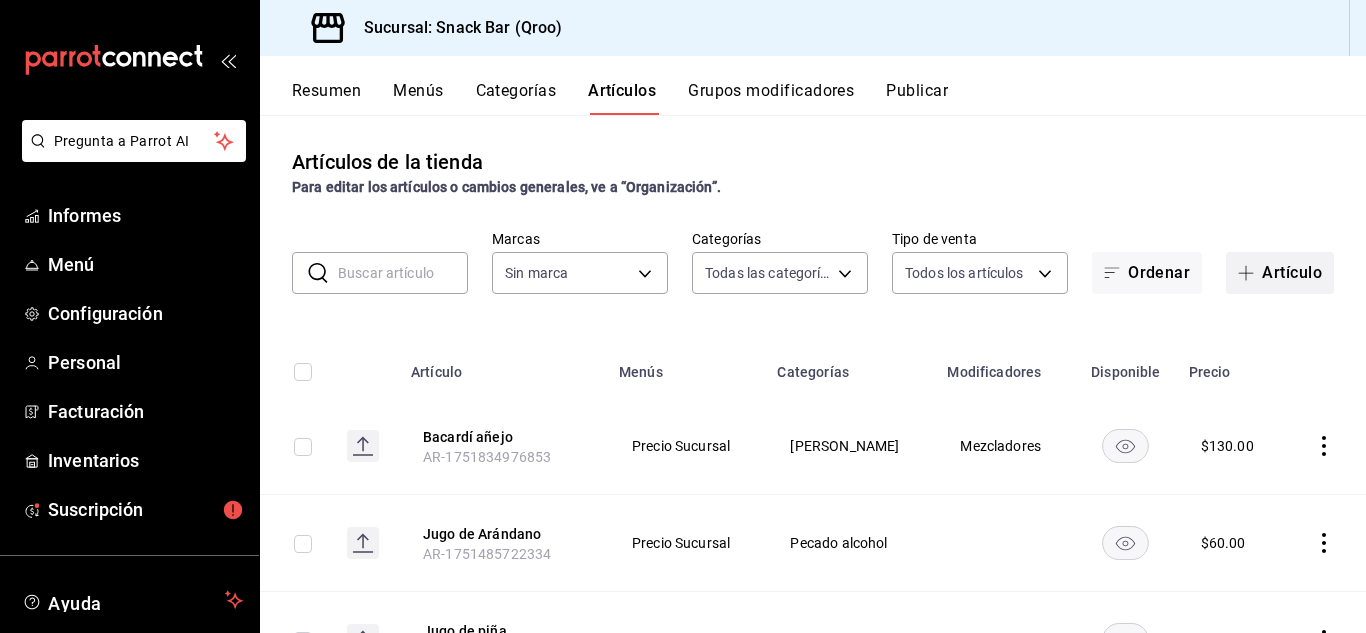 click 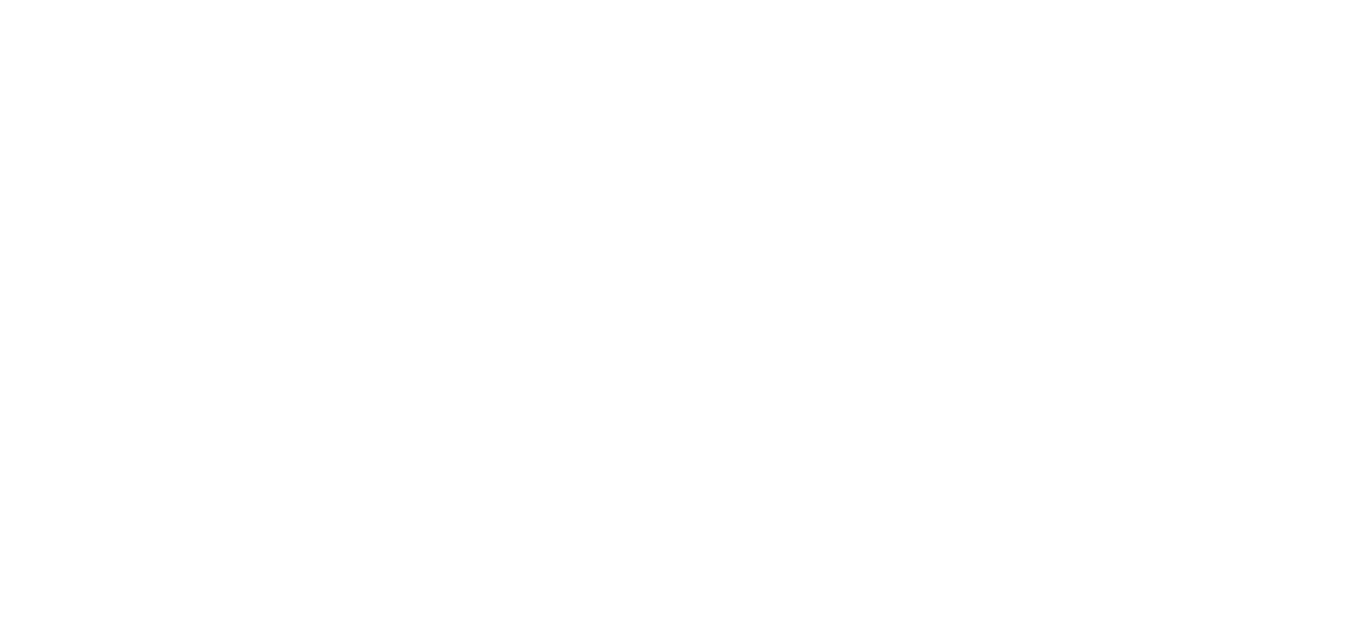 scroll, scrollTop: 0, scrollLeft: 0, axis: both 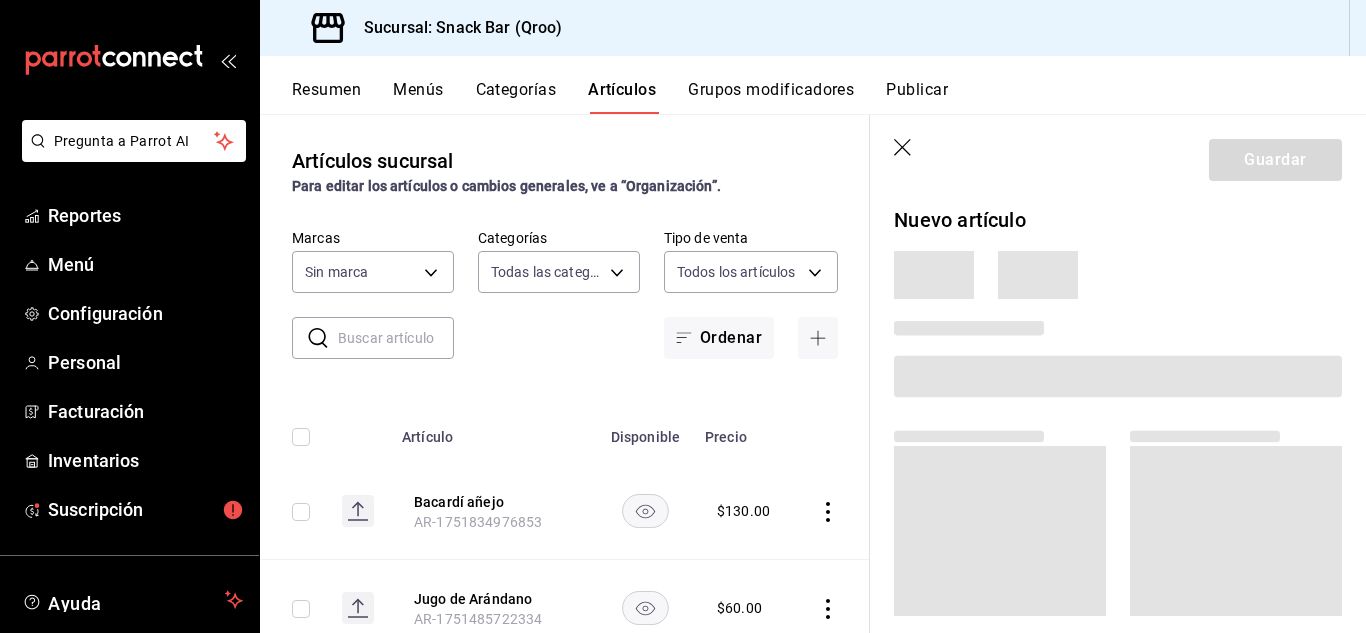 type on "7d14a683-84e1-4509-9c05-7e47fe734d71,307d276a-1f13-40f6-a508-08f960357b9f,ee020c33-267f-46bd-be92-bc66ea9d6c2b,b1352158-2091-4e3a-b95e-31a84e62e7bf,a4ab823e-7d58-49f3-848d-7b322e64596d,b75d2074-4ef8-4014-a360-7a84af475769,3357473e-96af-451b-a7e3-cebfb02e51fd,9841e918-fce8-4694-b392-d63472c689ed,01cb5f0f-93ac-4ffa-8b96-1c08d15d343d,4da151e8-230b-4f70-9bed-17eabb3c22e9,8929aae8-24f8-44c0-a32b-e99f5315dc89,03a68a06-6649-4f19-8dfc-f9bb843cb6c8,9912295e-9e74-4d45-a770-34e82516681c,059ddd81-08ac-48a4-b38c-54b51b1e7b6f,4dff642d-4389-4b03-8e01-1061678ab74c,10da9f71-40b0-4681-93e9-c863960d424d,b7361d89-4e64-4591-af11-666e336d4103,69d66308-24fc-4d18-80ac-426196f55968,0170f944-73f9-4cb7-ae85-2cc69ee93334,8de9924d-37a6-4703-9274-78ab778201e7,4be57cb1-d30c-4791-b14e-eb0b351edc05,1bd8b5d4-548f-4f4c-aa3c-651f0fbd5b4c,e3c538be-e7c6-4bc2-abf4-310f8ce87d46" 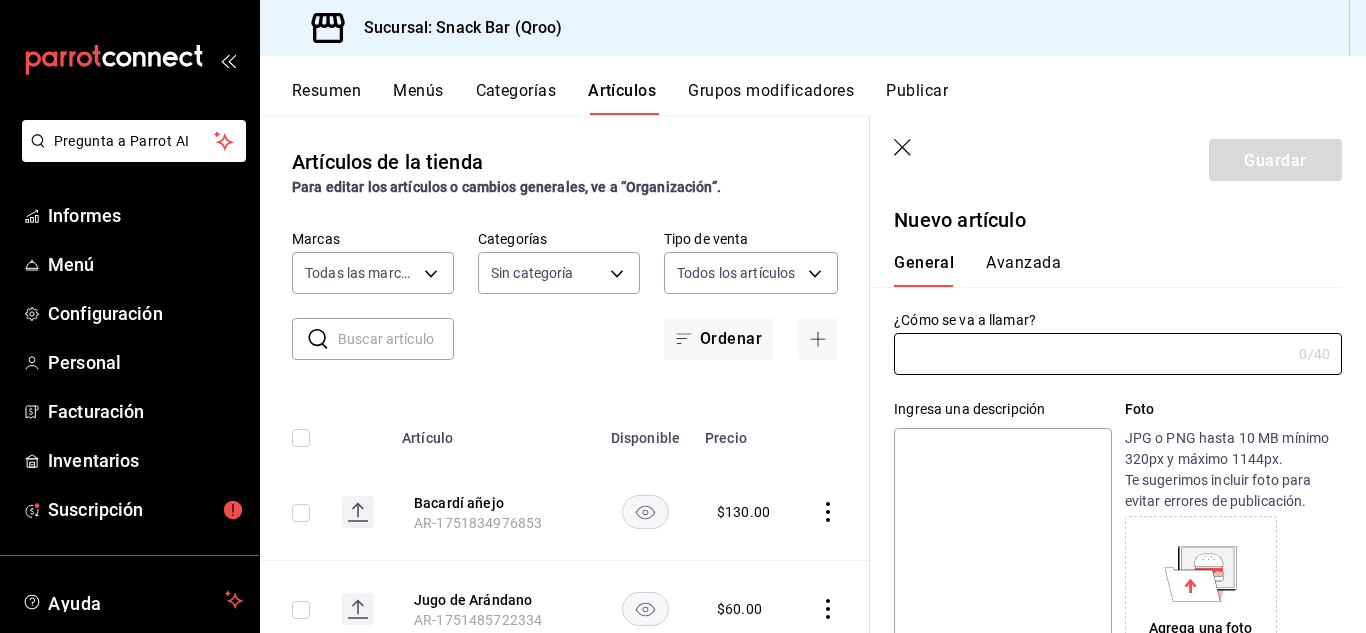 type on "22e1d045-ef0d-4c17-89d2-f5940903c7a8" 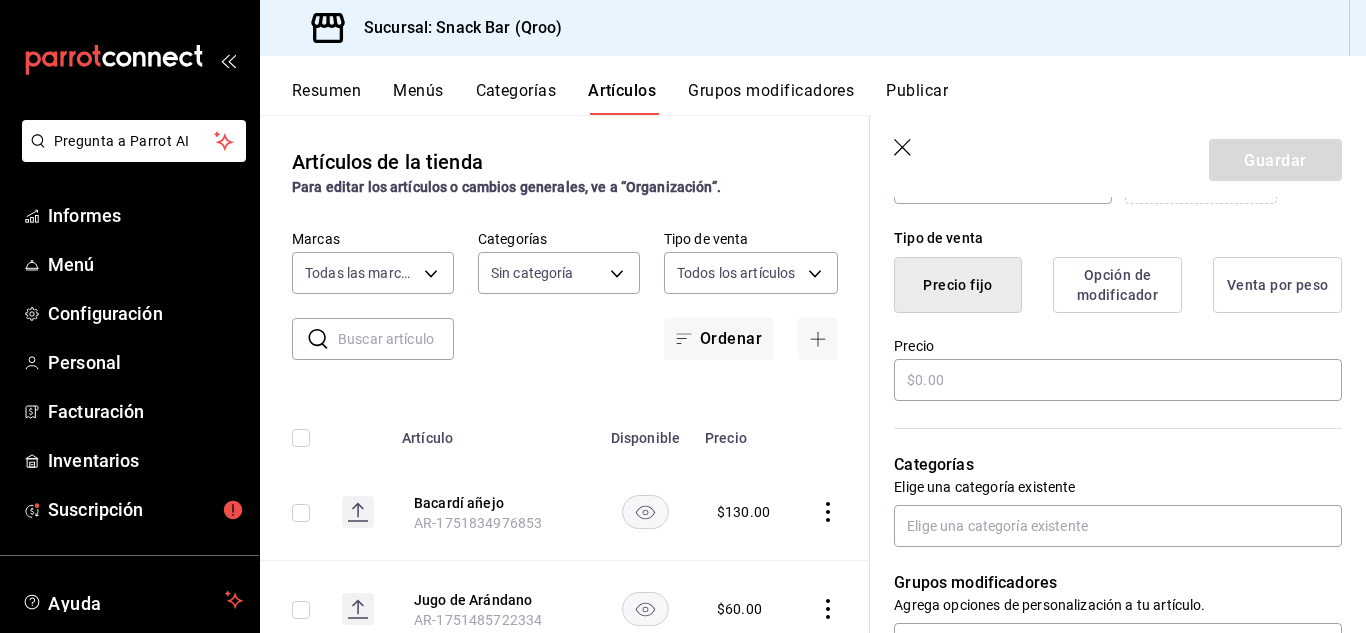 scroll, scrollTop: 500, scrollLeft: 0, axis: vertical 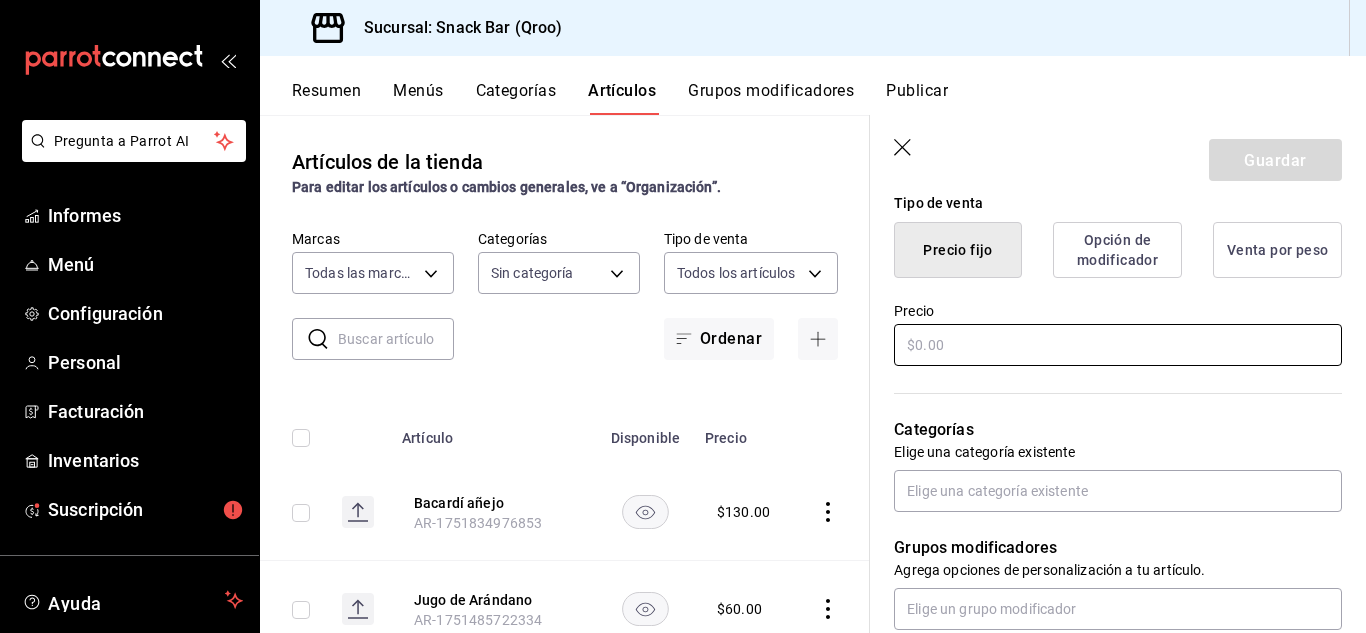 type on "Masaje Sueco" 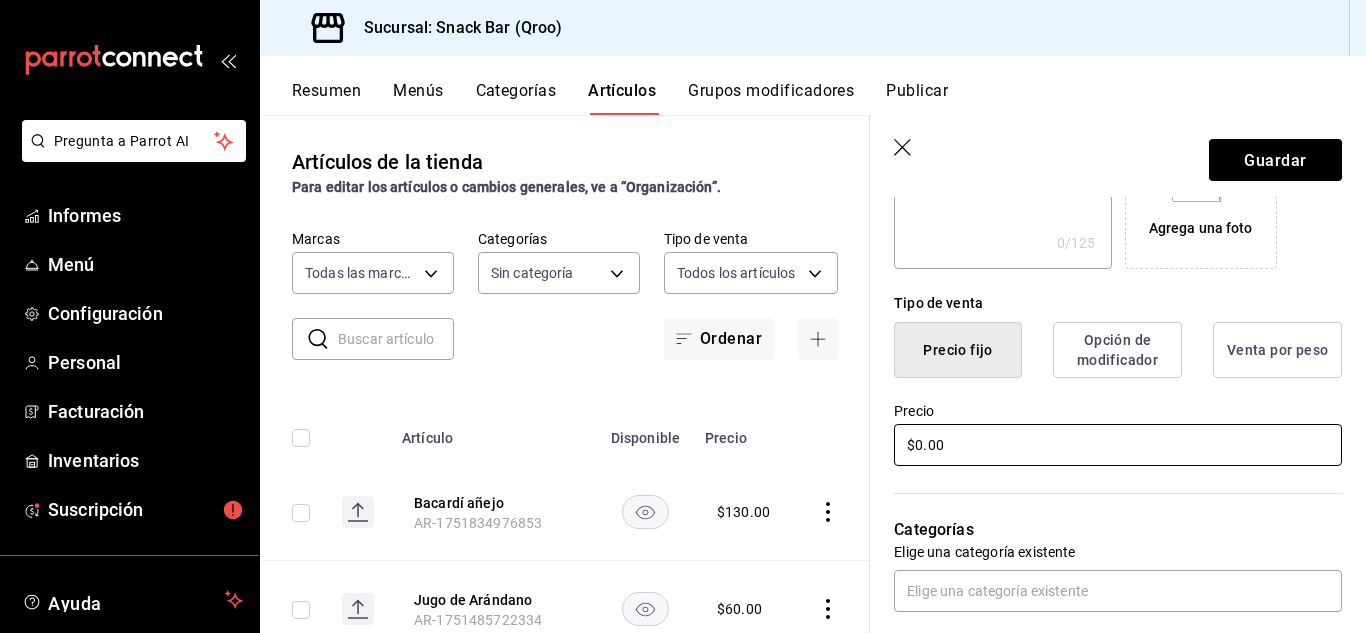 scroll, scrollTop: 600, scrollLeft: 0, axis: vertical 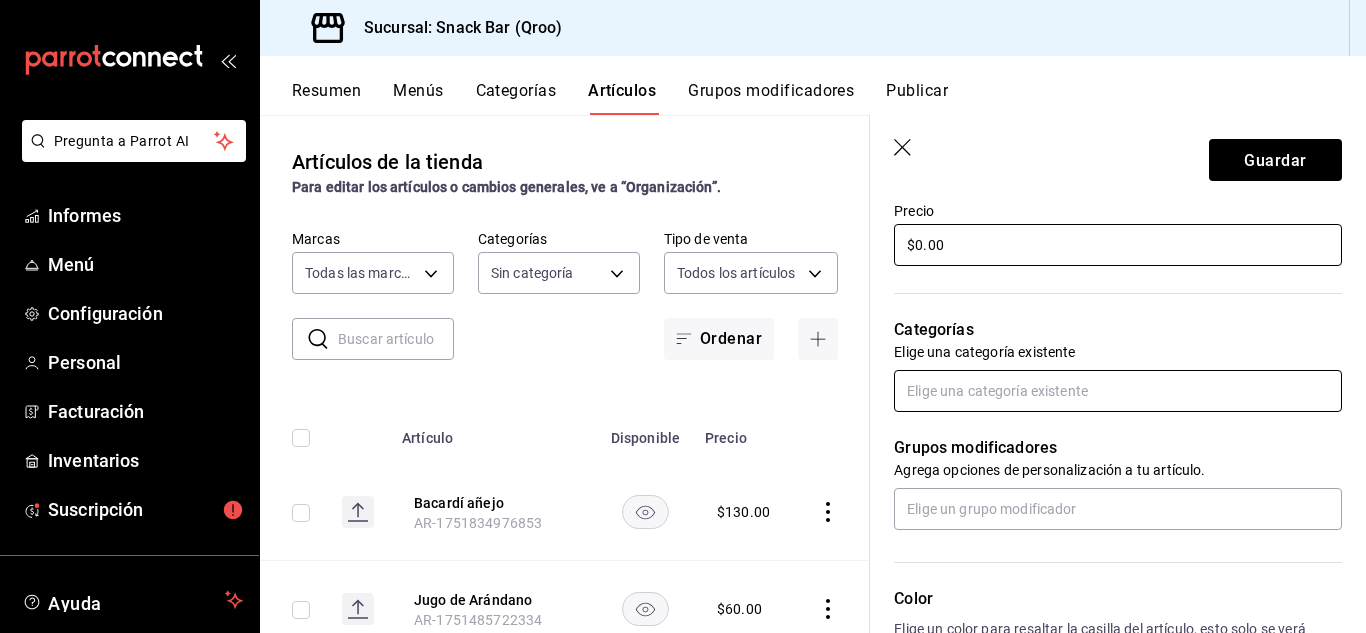 type on "$0.00" 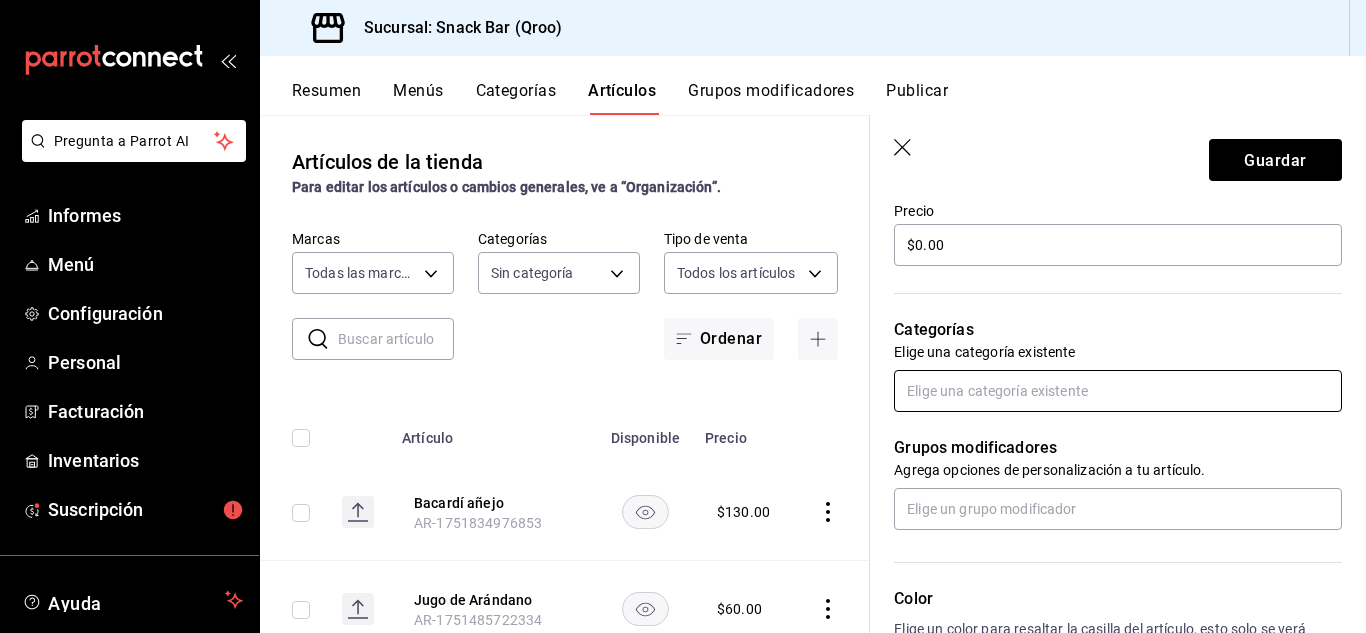 click at bounding box center (1118, 391) 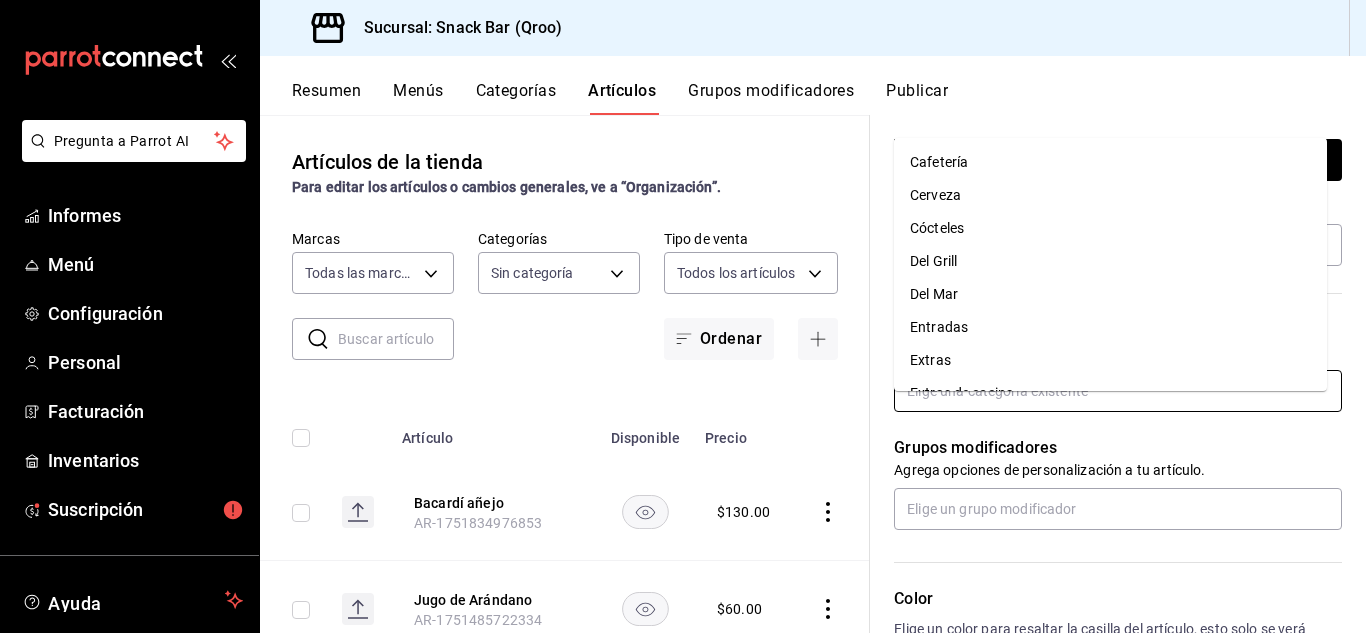 type on "m" 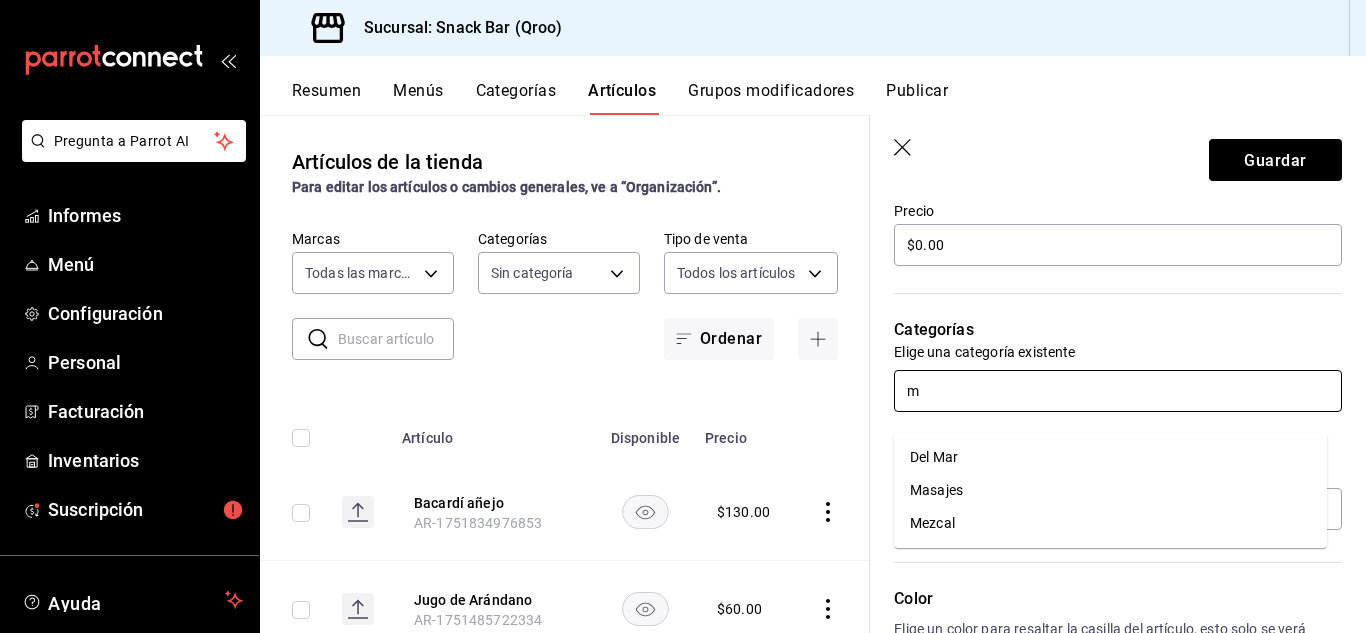 click on "Masajes" at bounding box center (936, 490) 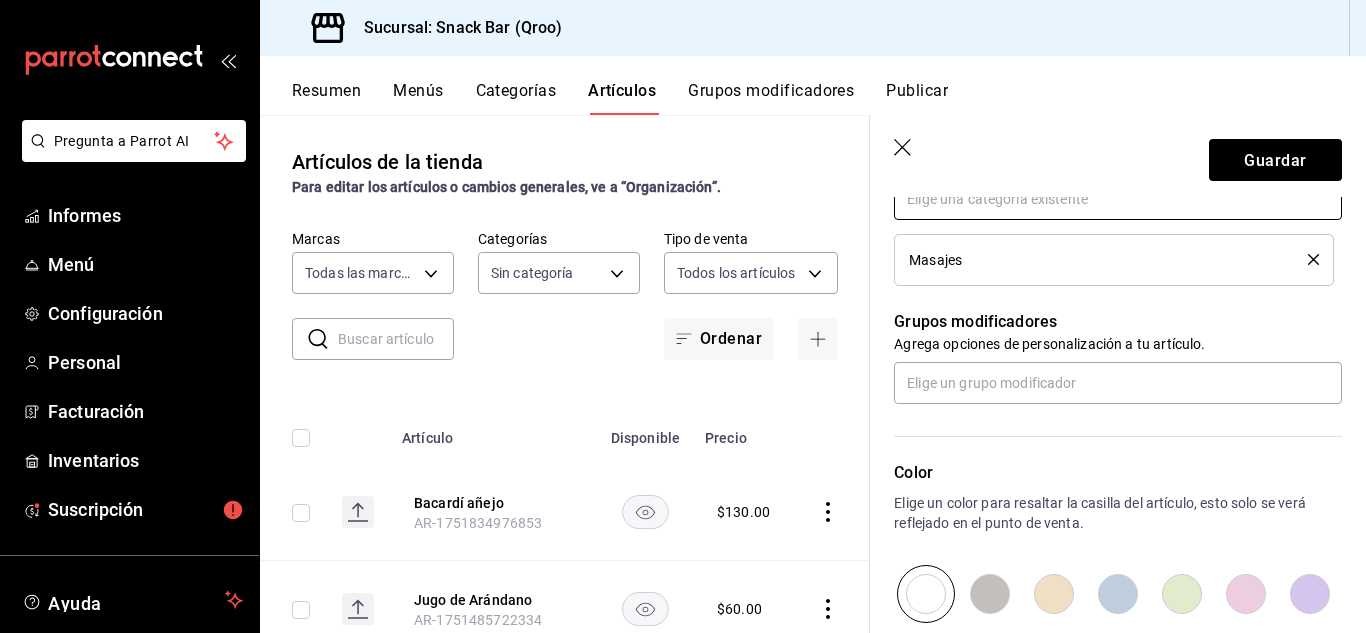 scroll, scrollTop: 800, scrollLeft: 0, axis: vertical 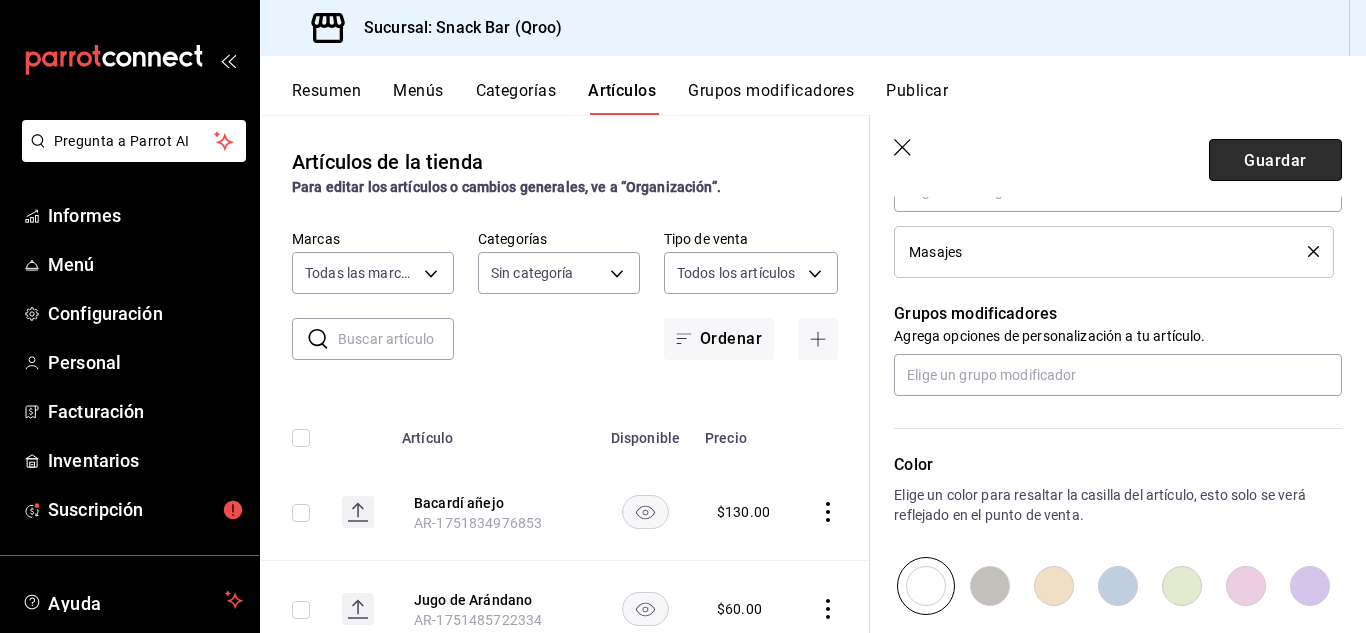click on "Guardar" at bounding box center (1275, 159) 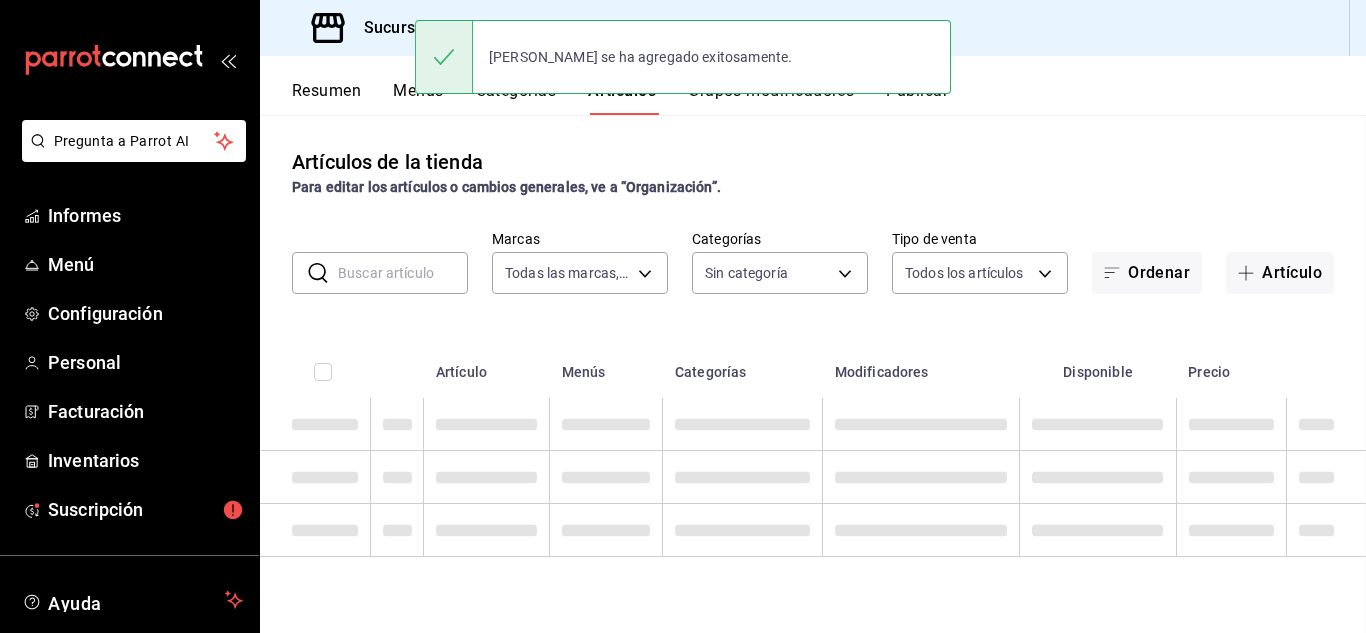 scroll, scrollTop: 0, scrollLeft: 0, axis: both 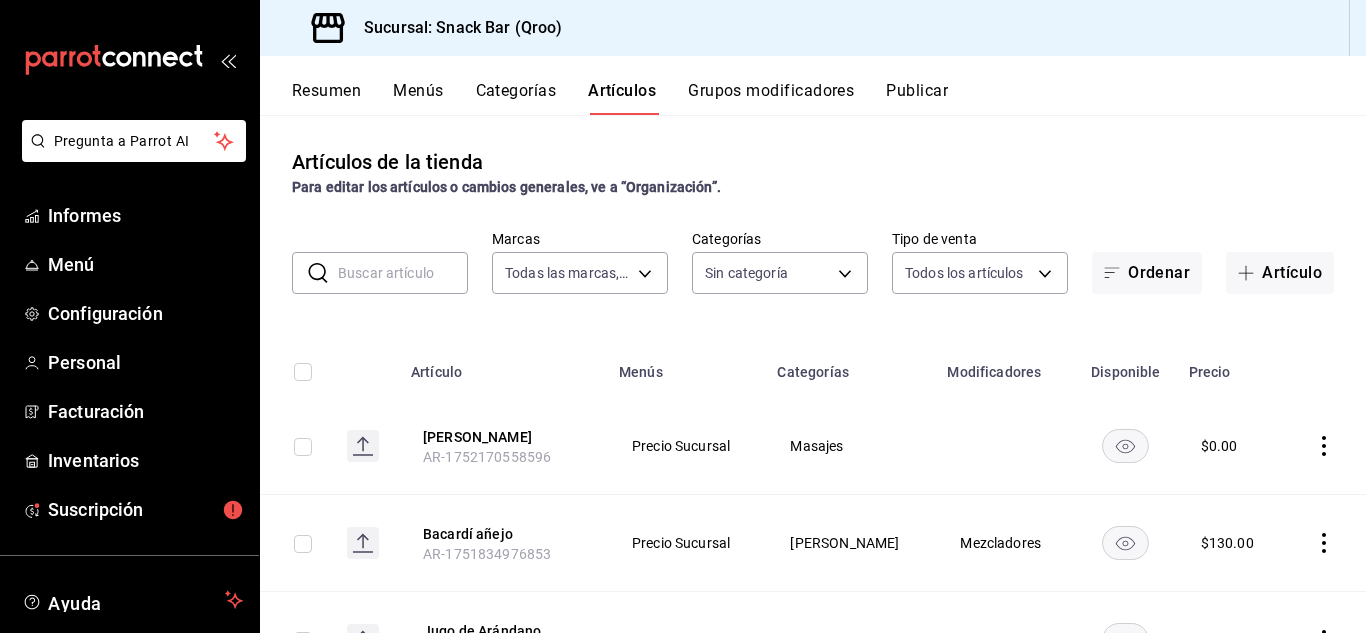 click on "Grupos modificadores" at bounding box center (771, 90) 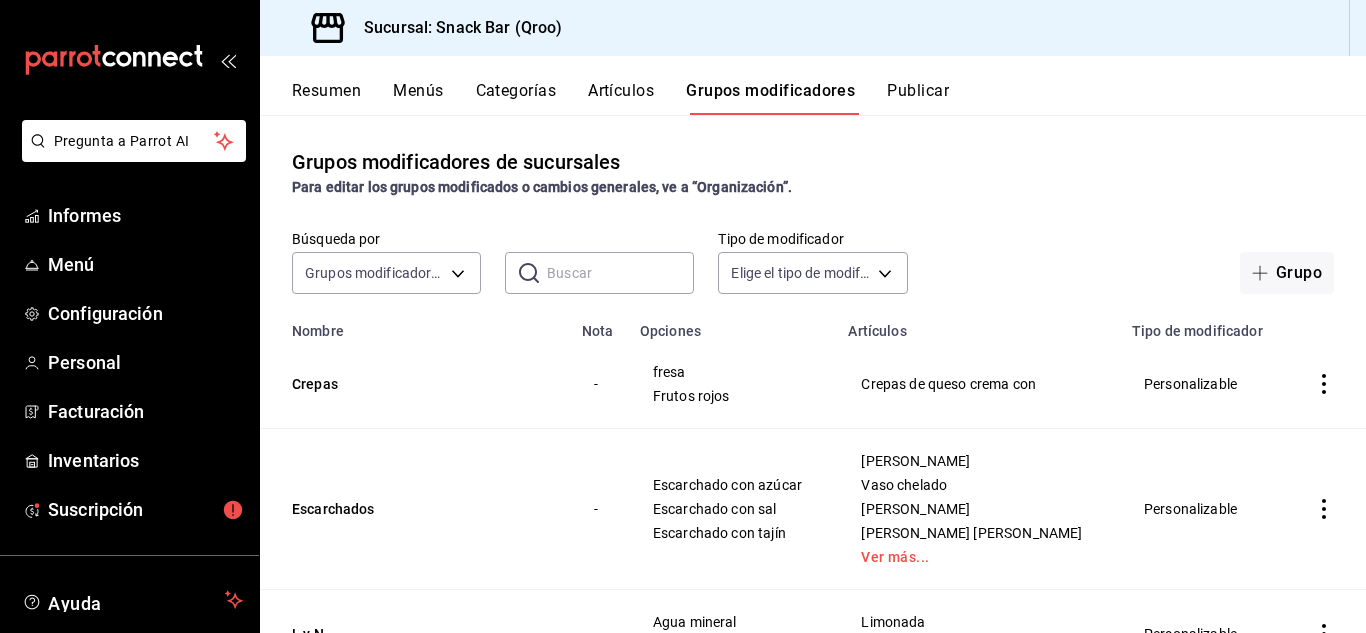 click on "Artículos" at bounding box center (621, 90) 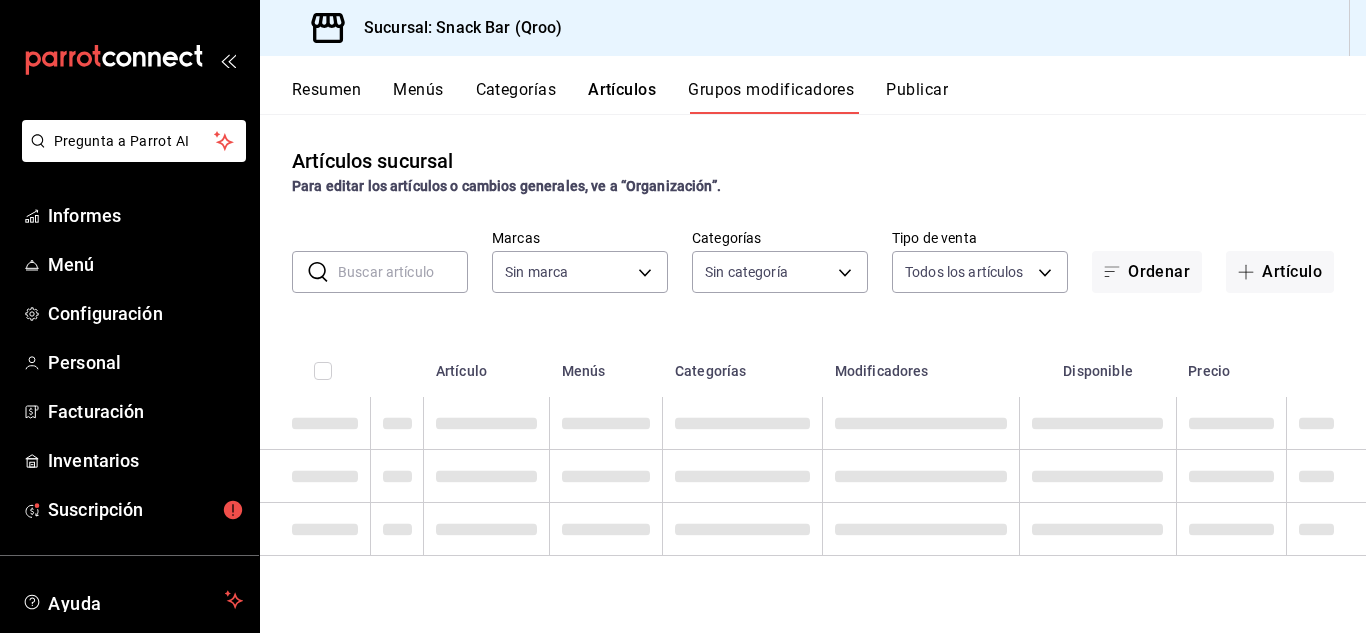 type on "22e1d045-ef0d-4c17-89d2-f5940903c7a8" 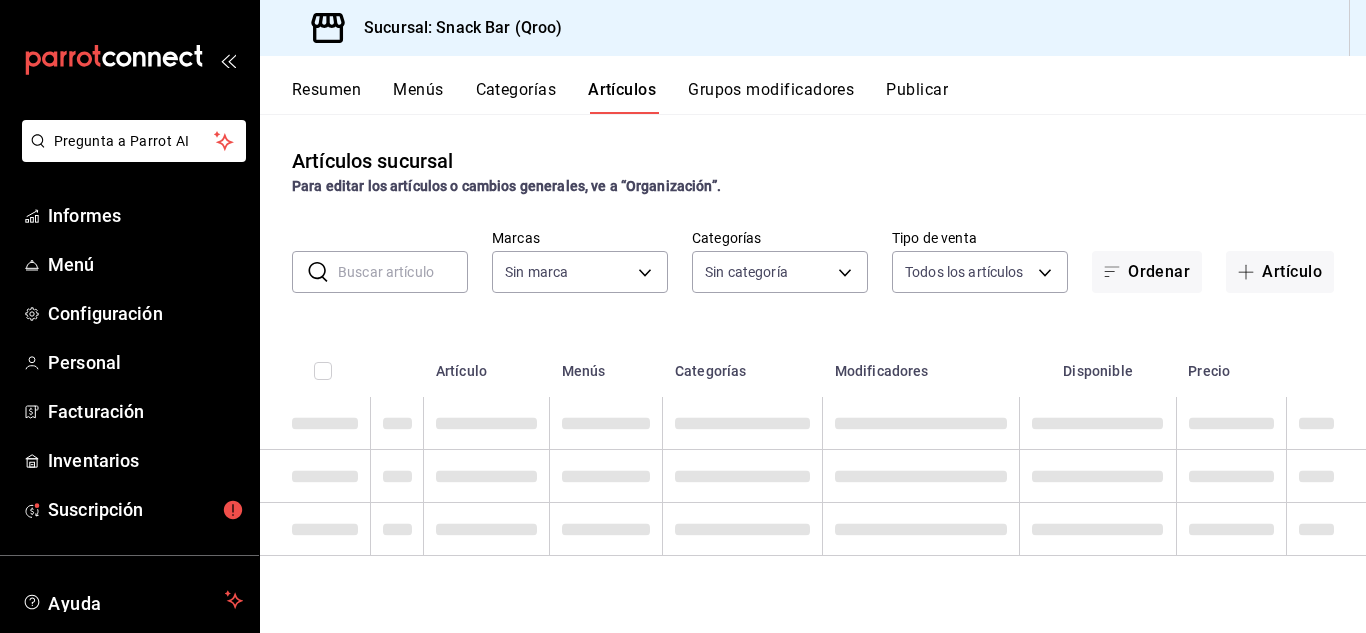 type 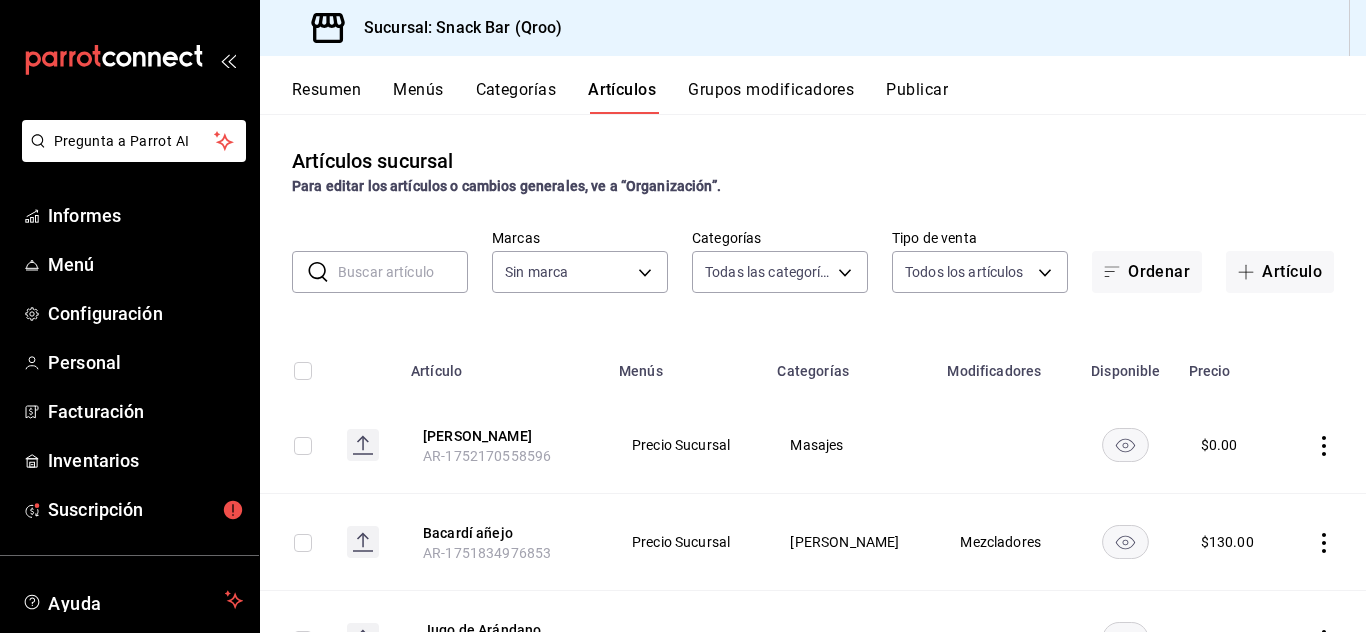 type on "7d14a683-84e1-4509-9c05-7e47fe734d71,307d276a-1f13-40f6-a508-08f960357b9f,ee020c33-267f-46bd-be92-bc66ea9d6c2b,b1352158-2091-4e3a-b95e-31a84e62e7bf,a4ab823e-7d58-49f3-848d-7b322e64596d,b75d2074-4ef8-4014-a360-7a84af475769,3357473e-96af-451b-a7e3-cebfb02e51fd,9841e918-fce8-4694-b392-d63472c689ed,01cb5f0f-93ac-4ffa-8b96-1c08d15d343d,4da151e8-230b-4f70-9bed-17eabb3c22e9,8929aae8-24f8-44c0-a32b-e99f5315dc89,03a68a06-6649-4f19-8dfc-f9bb843cb6c8,9912295e-9e74-4d45-a770-34e82516681c,059ddd81-08ac-48a4-b38c-54b51b1e7b6f,4dff642d-4389-4b03-8e01-1061678ab74c,10da9f71-40b0-4681-93e9-c863960d424d,b7361d89-4e64-4591-af11-666e336d4103,69d66308-24fc-4d18-80ac-426196f55968,0170f944-73f9-4cb7-ae85-2cc69ee93334,8de9924d-37a6-4703-9274-78ab778201e7,4be57cb1-d30c-4791-b14e-eb0b351edc05,1bd8b5d4-548f-4f4c-aa3c-651f0fbd5b4c,e3c538be-e7c6-4bc2-abf4-310f8ce87d46" 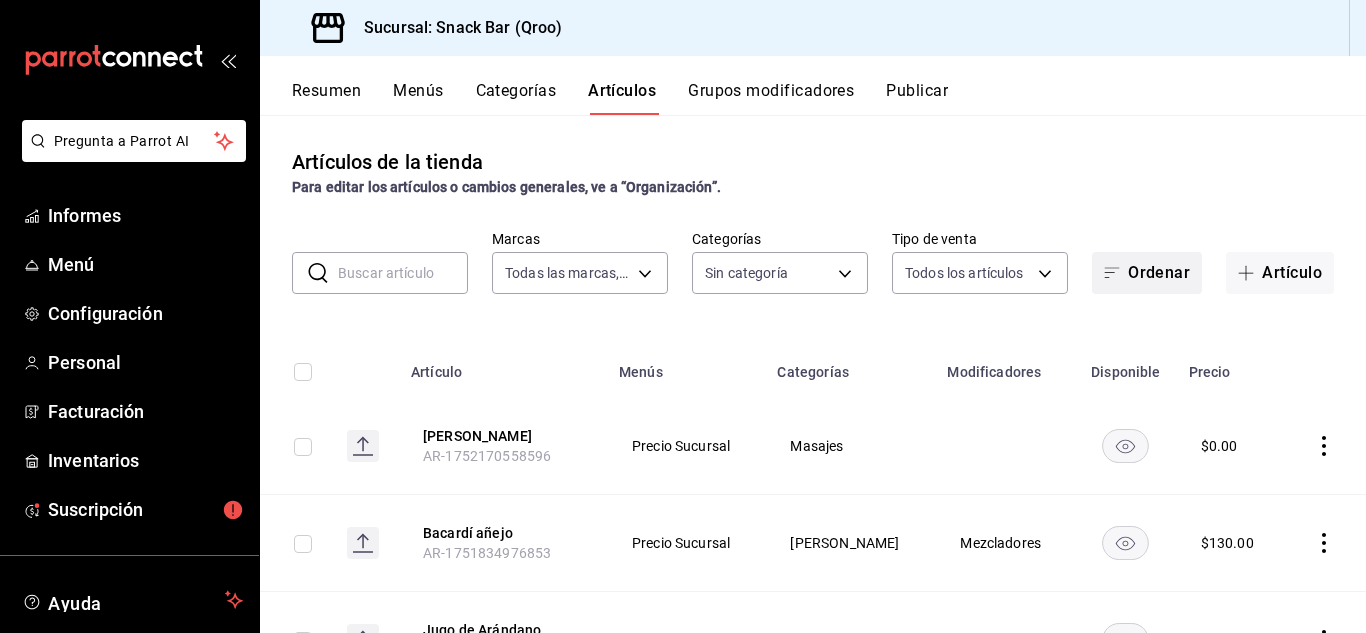 type on "22e1d045-ef0d-4c17-89d2-f5940903c7a8" 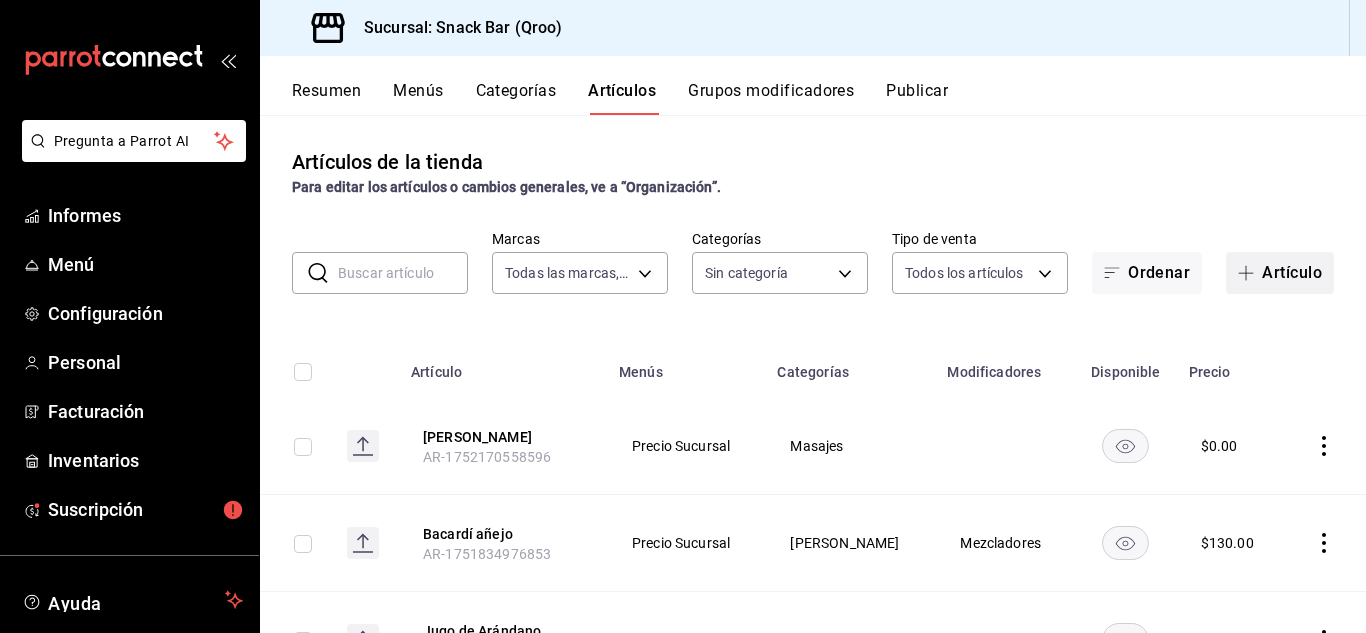 click 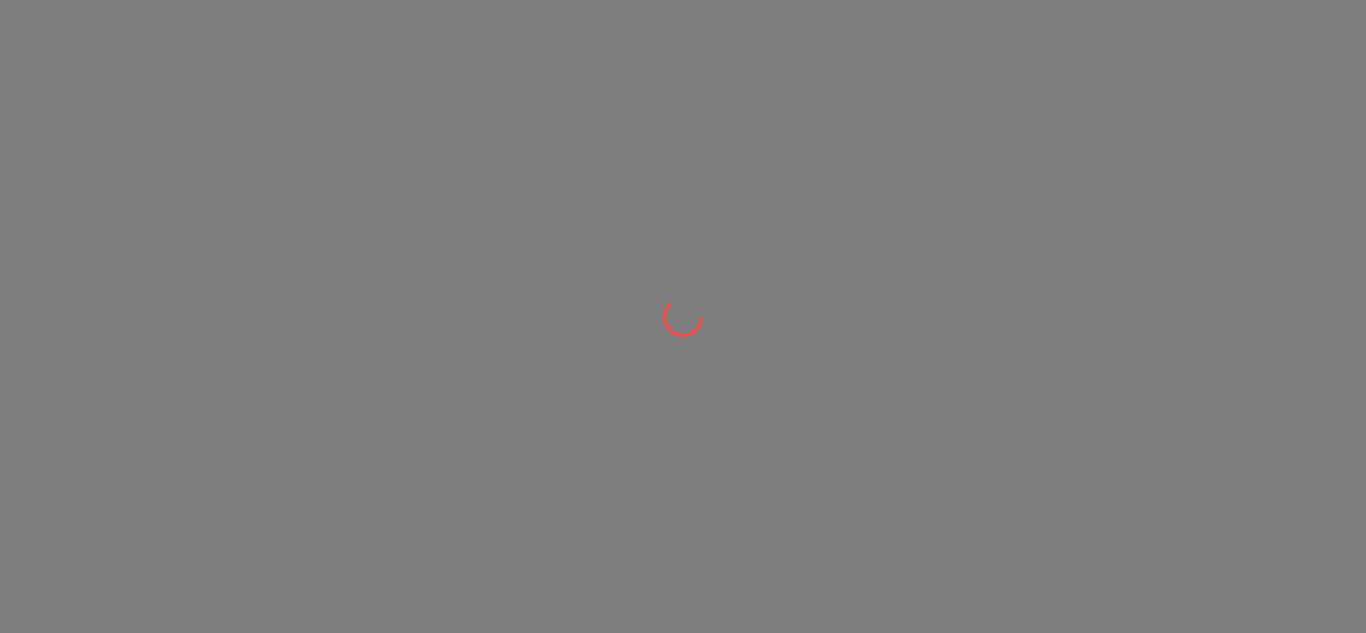 scroll, scrollTop: 0, scrollLeft: 0, axis: both 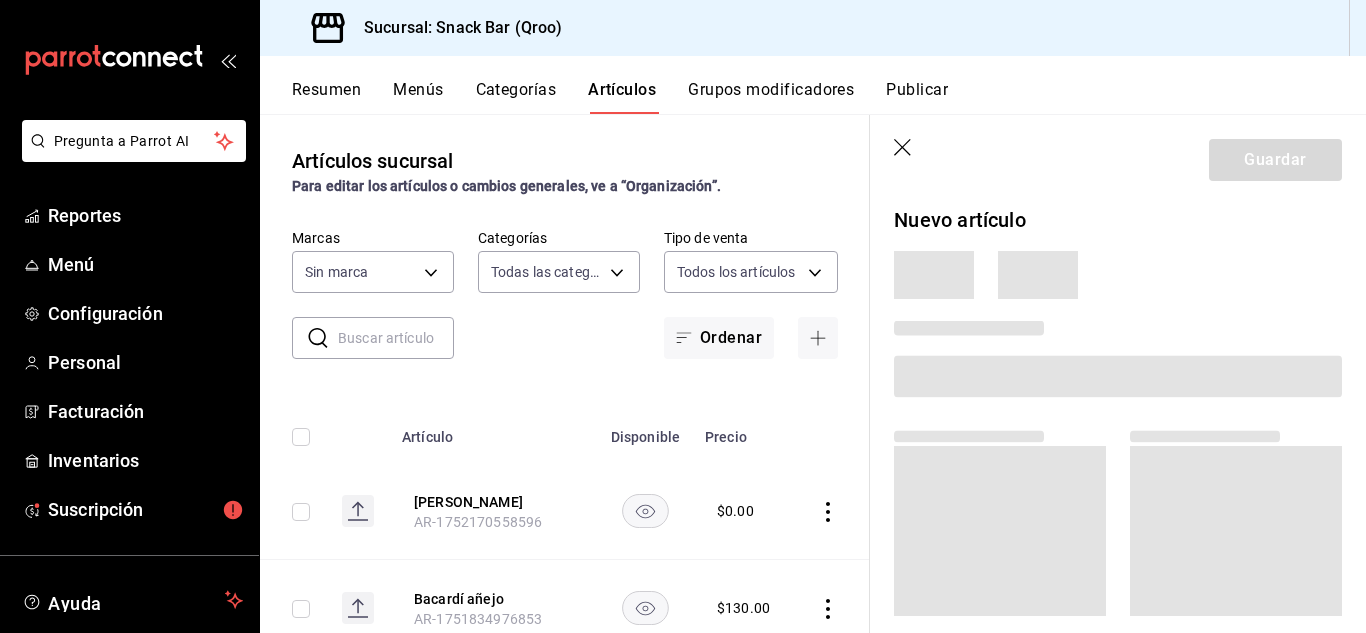type on "7d14a683-84e1-4509-9c05-7e47fe734d71,307d276a-1f13-40f6-a508-08f960357b9f,ee020c33-267f-46bd-be92-bc66ea9d6c2b,b1352158-2091-4e3a-b95e-31a84e62e7bf,a4ab823e-7d58-49f3-848d-7b322e64596d,b75d2074-4ef8-4014-a360-7a84af475769,3357473e-96af-451b-a7e3-cebfb02e51fd,9841e918-fce8-4694-b392-d63472c689ed,01cb5f0f-93ac-4ffa-8b96-1c08d15d343d,4da151e8-230b-4f70-9bed-17eabb3c22e9,8929aae8-24f8-44c0-a32b-e99f5315dc89,03a68a06-6649-4f19-8dfc-f9bb843cb6c8,9912295e-9e74-4d45-a770-34e82516681c,059ddd81-08ac-48a4-b38c-54b51b1e7b6f,4dff642d-4389-4b03-8e01-1061678ab74c,10da9f71-40b0-4681-93e9-c863960d424d,b7361d89-4e64-4591-af11-666e336d4103,69d66308-24fc-4d18-80ac-426196f55968,0170f944-73f9-4cb7-ae85-2cc69ee93334,8de9924d-37a6-4703-9274-78ab778201e7,4be57cb1-d30c-4791-b14e-eb0b351edc05,1bd8b5d4-548f-4f4c-aa3c-651f0fbd5b4c,e3c538be-e7c6-4bc2-abf4-310f8ce87d46" 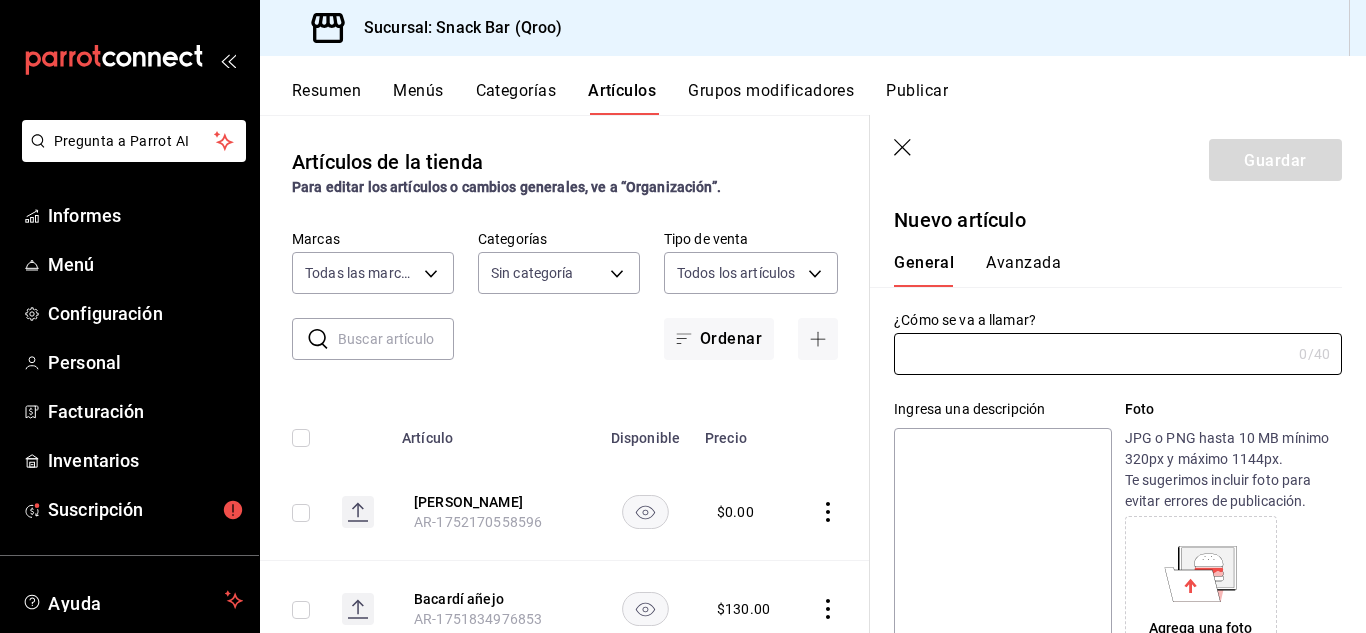 type on "22e1d045-ef0d-4c17-89d2-f5940903c7a8" 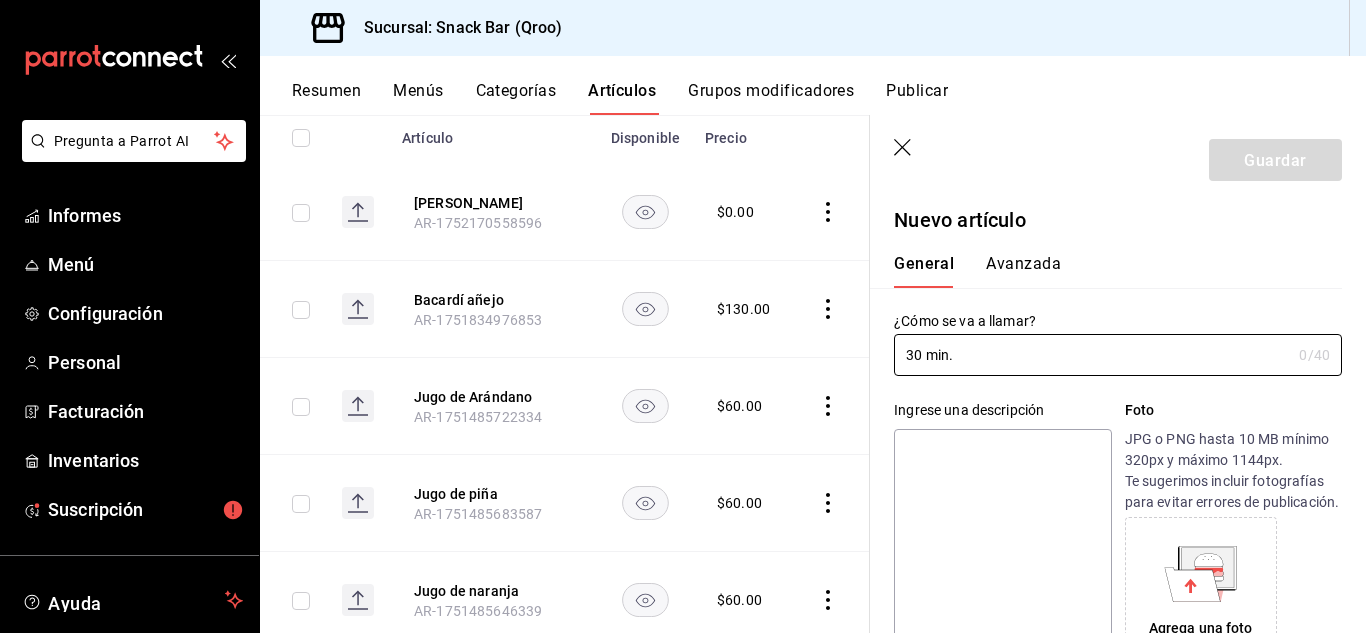 scroll, scrollTop: 400, scrollLeft: 0, axis: vertical 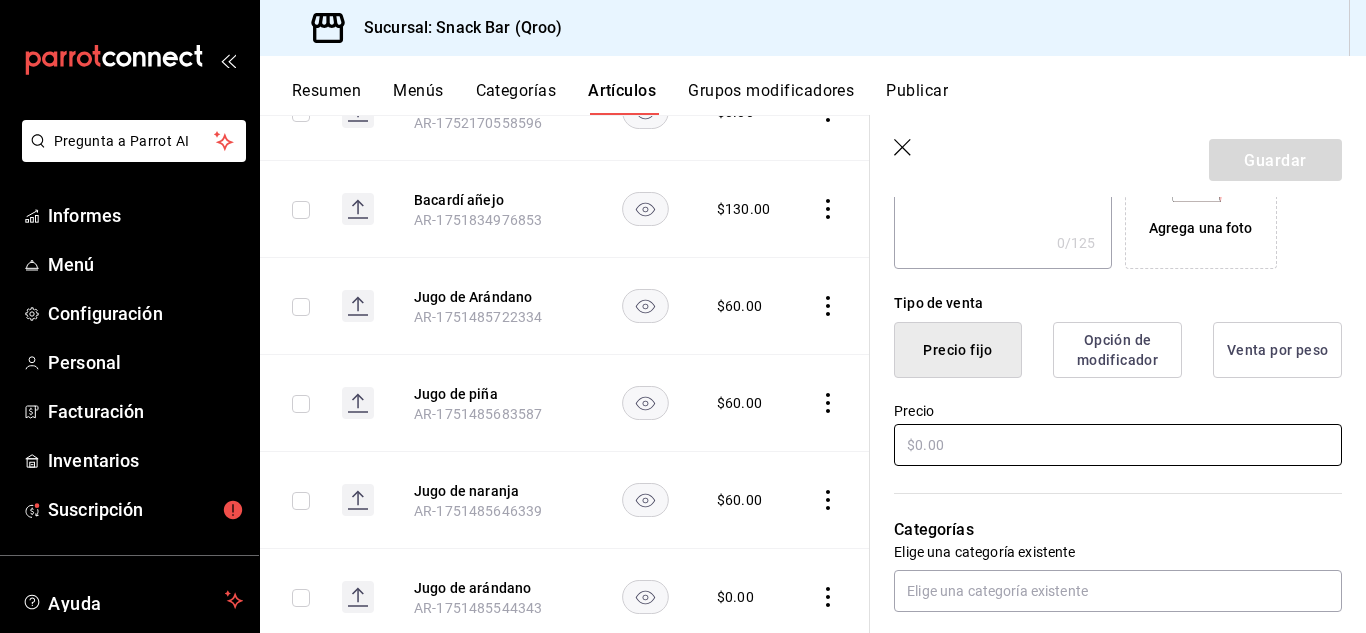 type on "30 min." 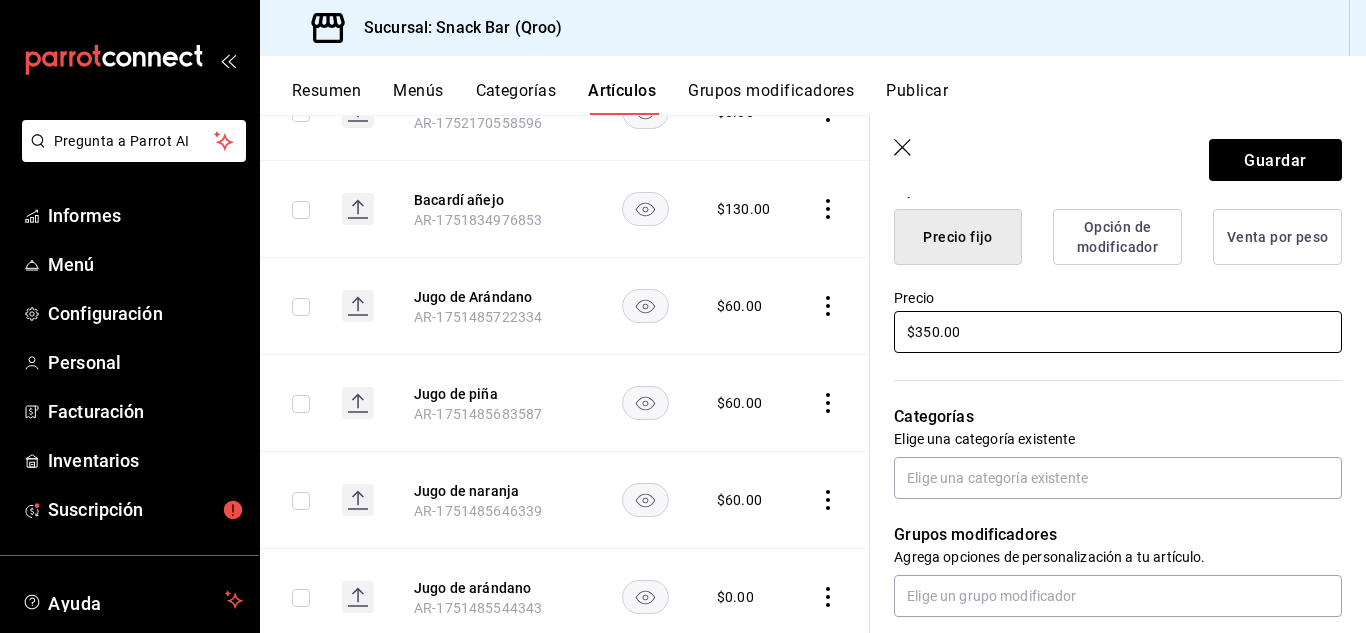 scroll, scrollTop: 700, scrollLeft: 0, axis: vertical 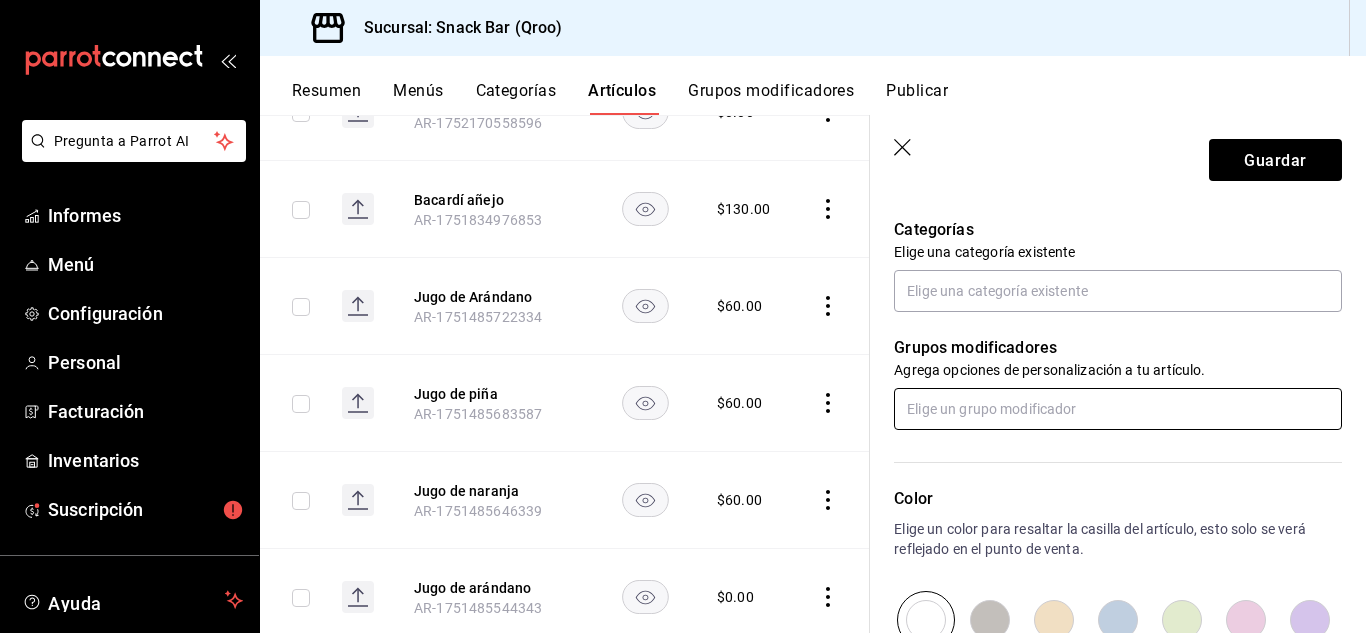 type on "$350.00" 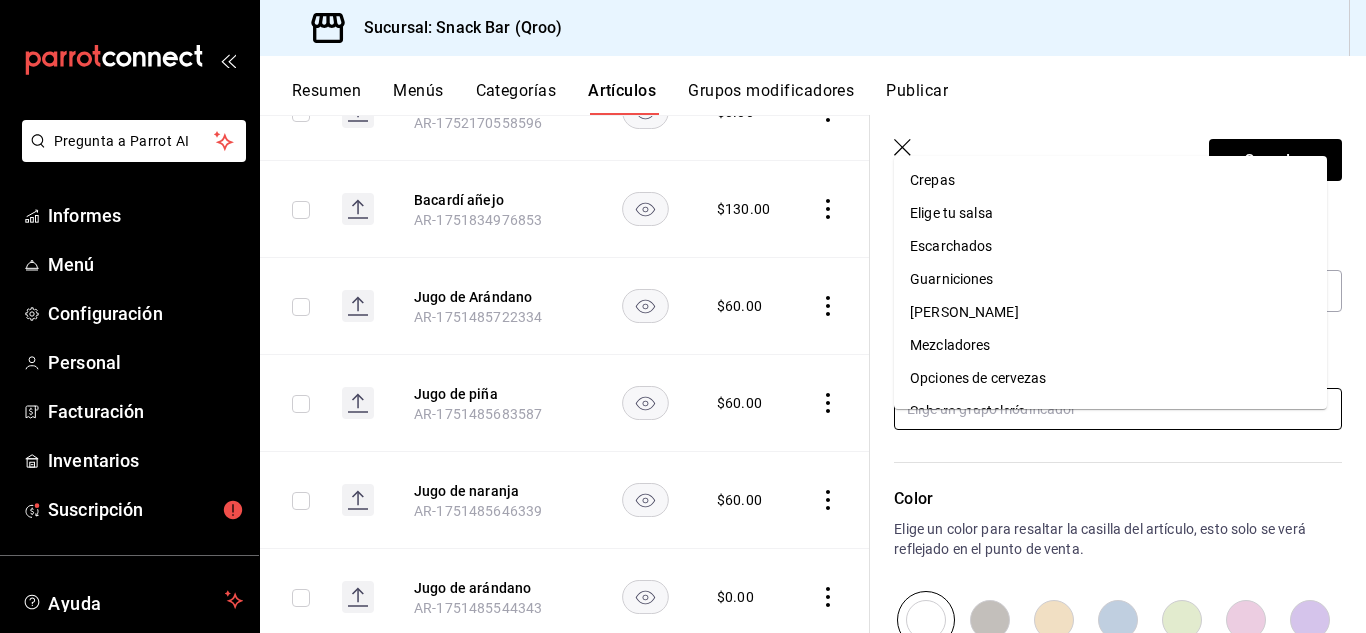 scroll, scrollTop: 60, scrollLeft: 0, axis: vertical 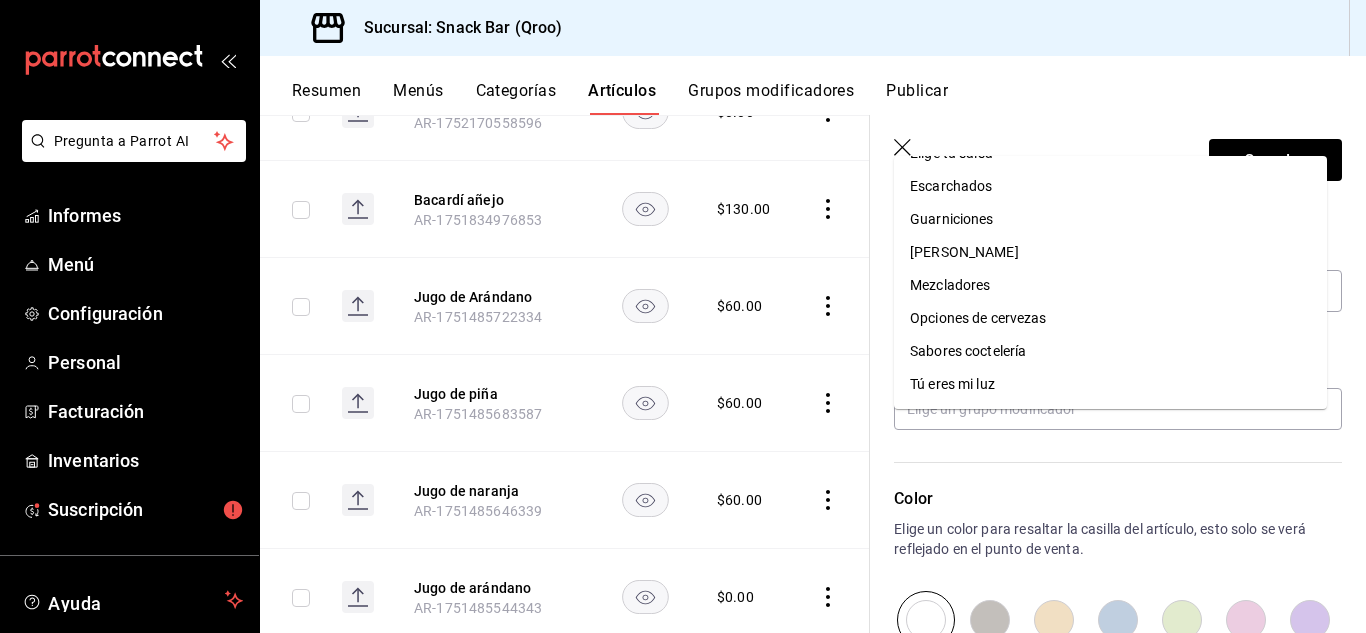 click 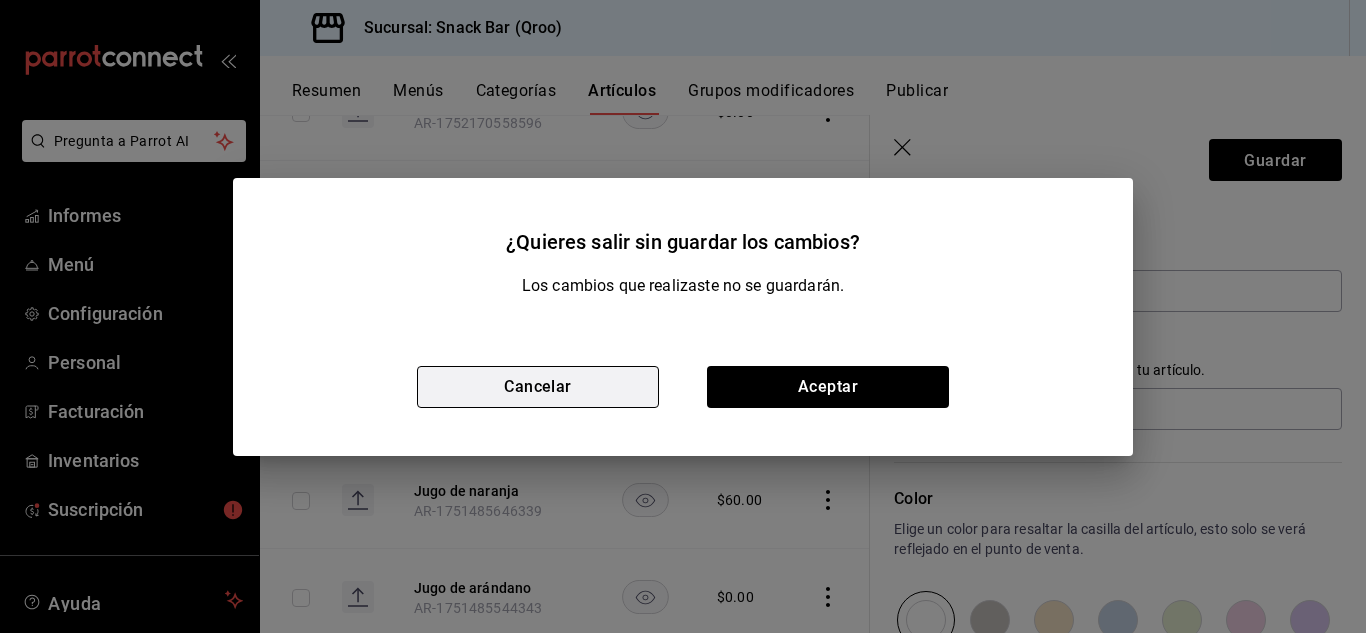 click on "Cancelar" at bounding box center (538, 387) 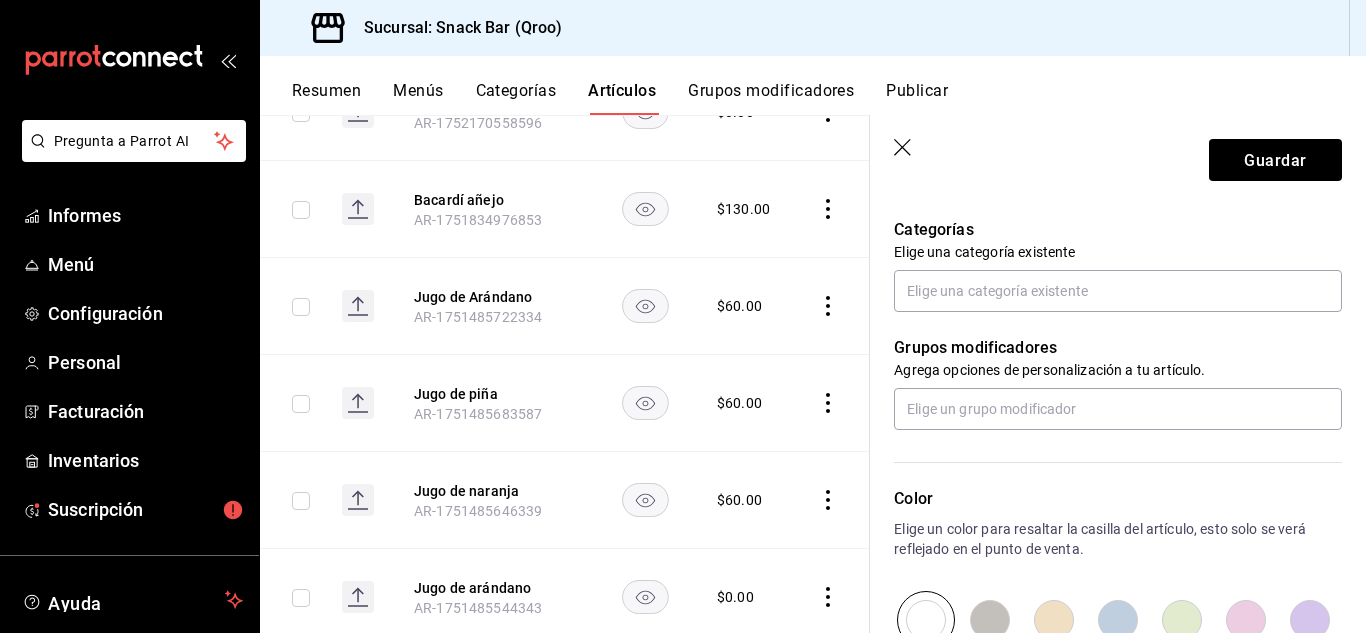 click on "Grupos modificadores" at bounding box center (771, 90) 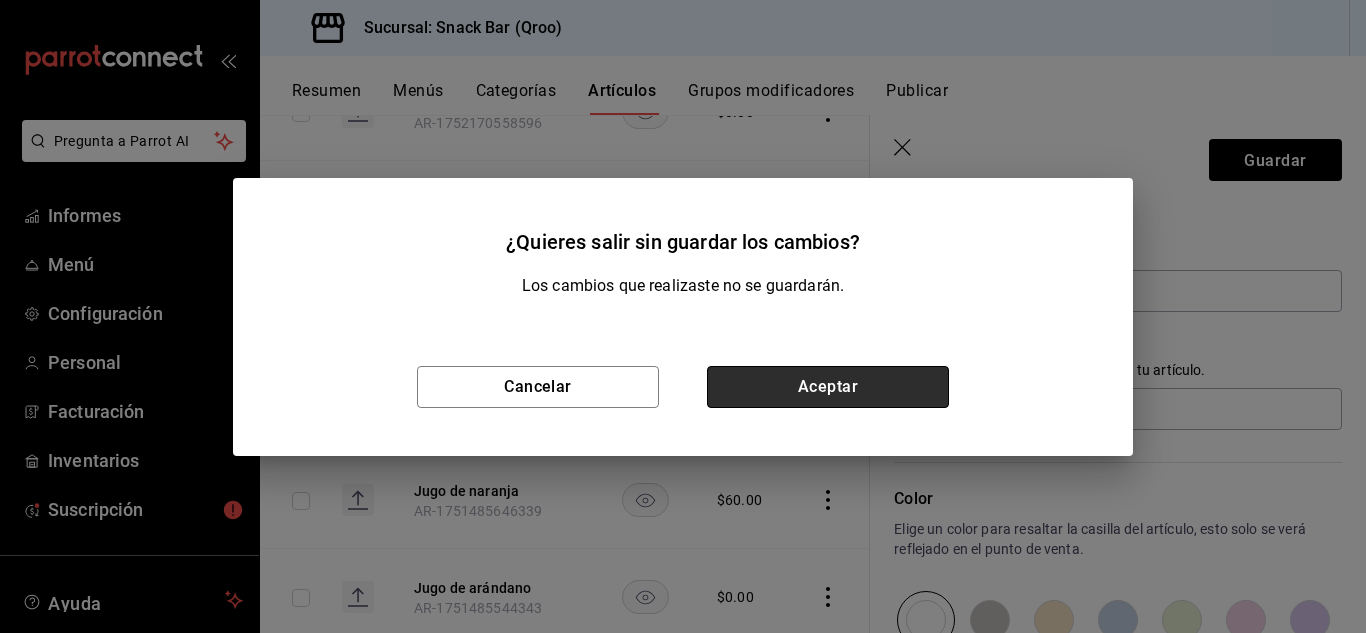click on "Aceptar" at bounding box center (828, 387) 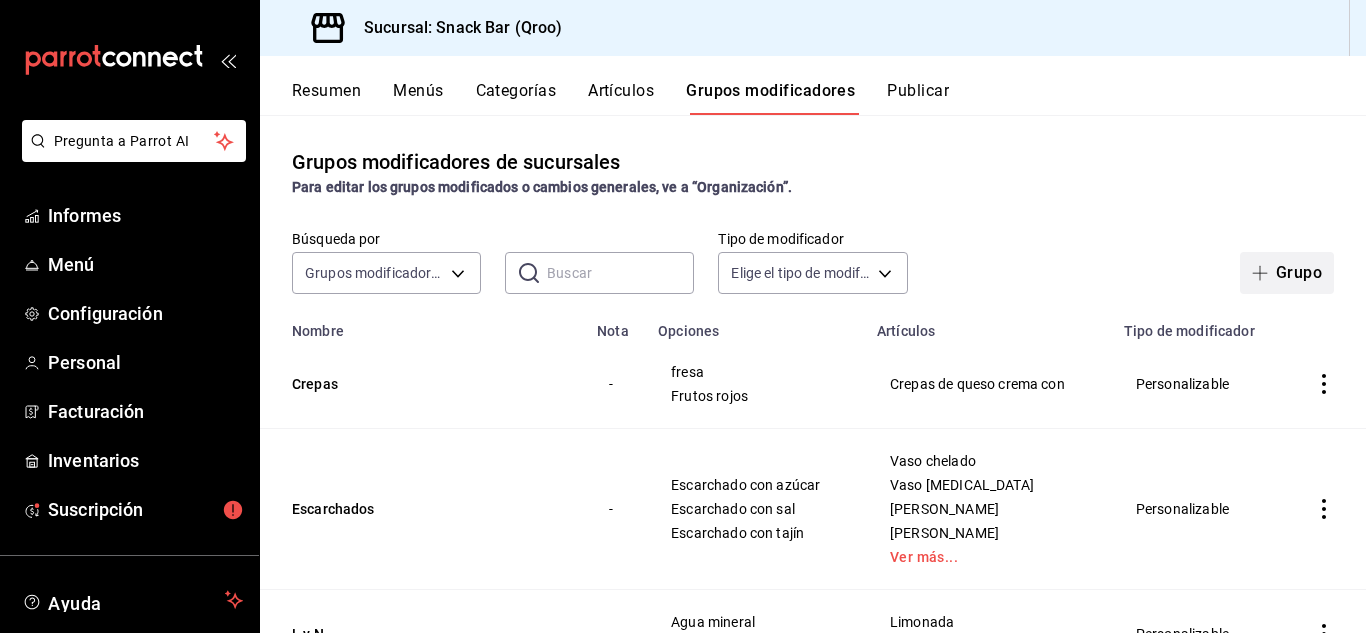 click on "Grupo" at bounding box center (1287, 273) 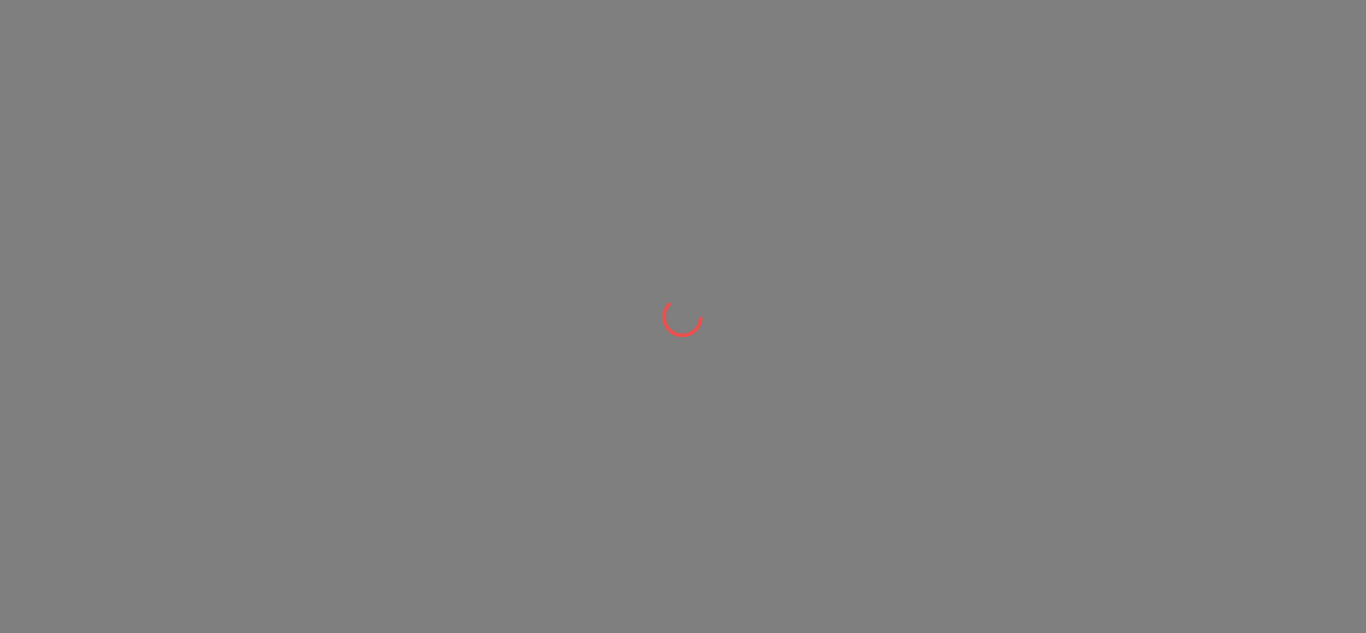 scroll, scrollTop: 0, scrollLeft: 0, axis: both 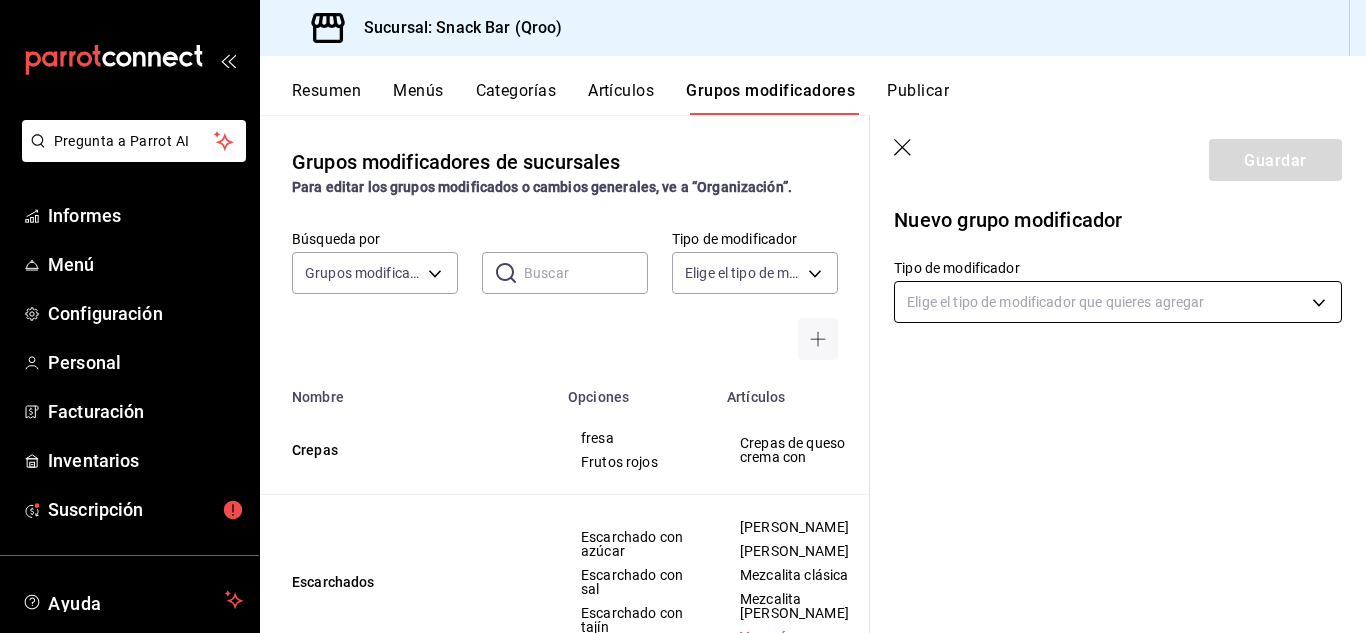 click on "Pregunta a Parrot AI Informes   Menú   Configuración   Personal   Facturación   Inventarios   Suscripción   Ayuda Recomendar loro   [PERSON_NAME]   Sugerir nueva función   Sucursal: Snack Bar (Qroo) Resumen Menús Categorías Artículos Grupos modificadores Publicar Grupos modificadores de sucursales Para editar los grupos modificados o cambios generales, ve a “Organización”. Búsqueda por Grupos modificadores GROUP ​ ​ Tipo de modificador Elige el tipo de modificador Nombre Opciones Artículos Crepas fresa Frutos rojos Crepas de queso crema con Escarchados Escarchado con azúcar Escarchado con sal Escarchado con tajín [PERSON_NAME] [PERSON_NAME] De Sabor Mezcalita clásica Mezcalita [PERSON_NAME] Ver más... L y N Agua mineral Agua natural Limonada Naranjada Mezcladores Coca mini light Coca mini regular Coca mini zero [PERSON_NAME] ale Ver más... 1800 Añejo 1800 [MEDICAL_DATA] 400 Conejos Absolut Ver más... Tú liges Empanizado Al ajillo Al mojo de ajo Tempura Ver más... Filete De Pescado Arrachera" at bounding box center [683, 316] 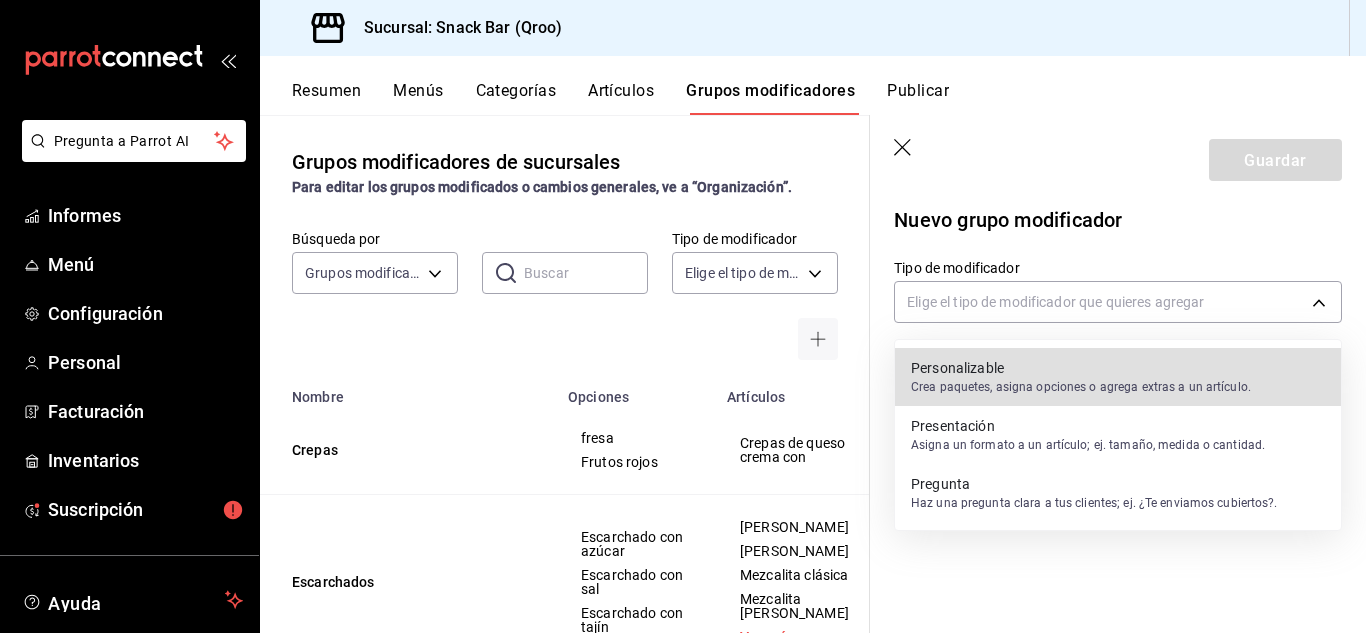 click on "Crea paquetes, asigna opciones o agrega extras a un artículo." at bounding box center (1081, 387) 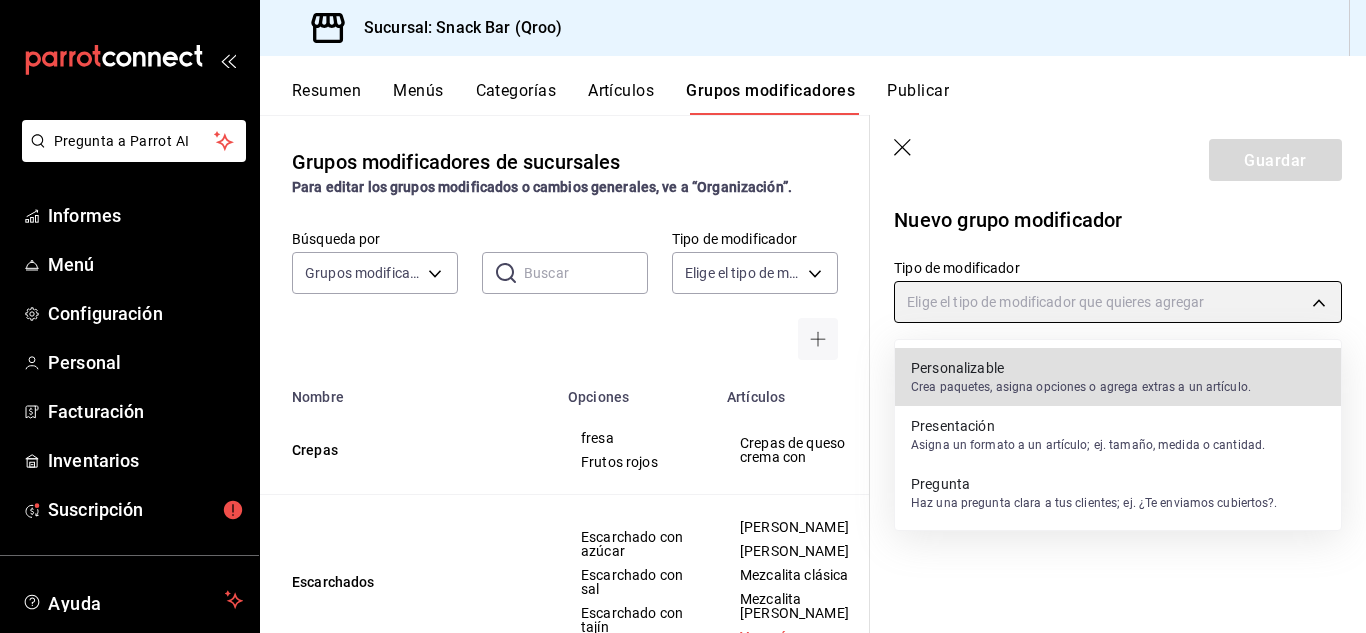 type on "CUSTOMIZABLE" 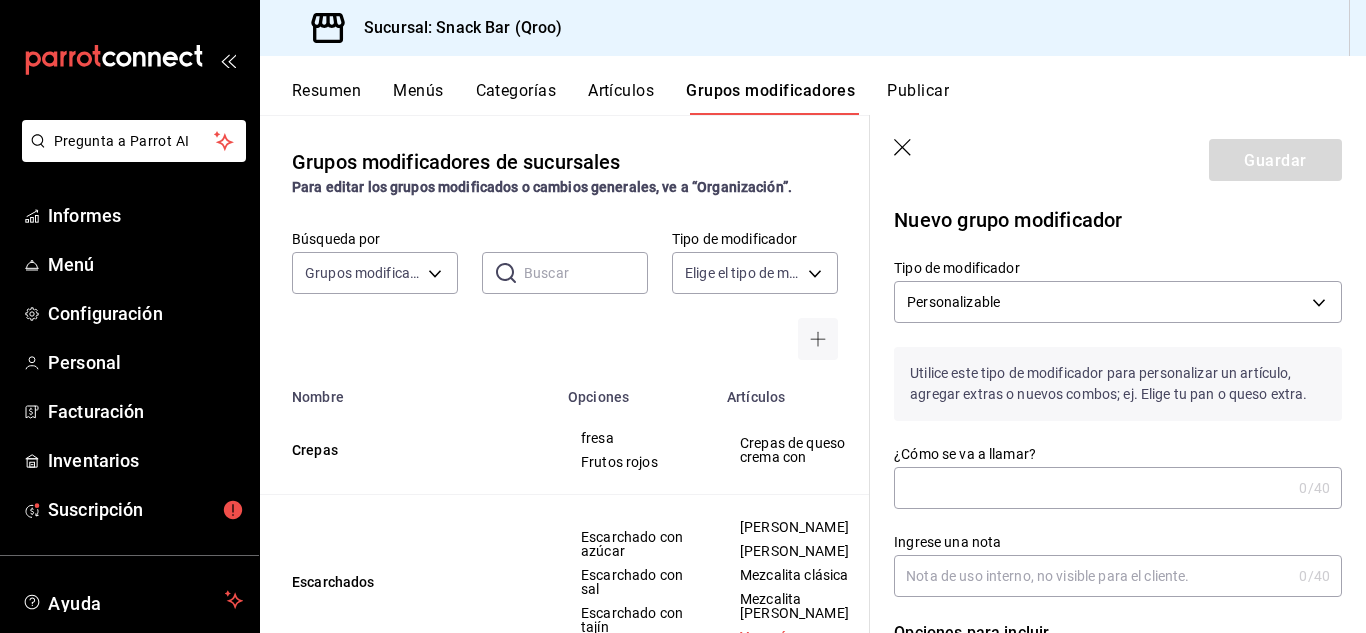 click on "¿Cómo se va a llamar?" at bounding box center (1092, 488) 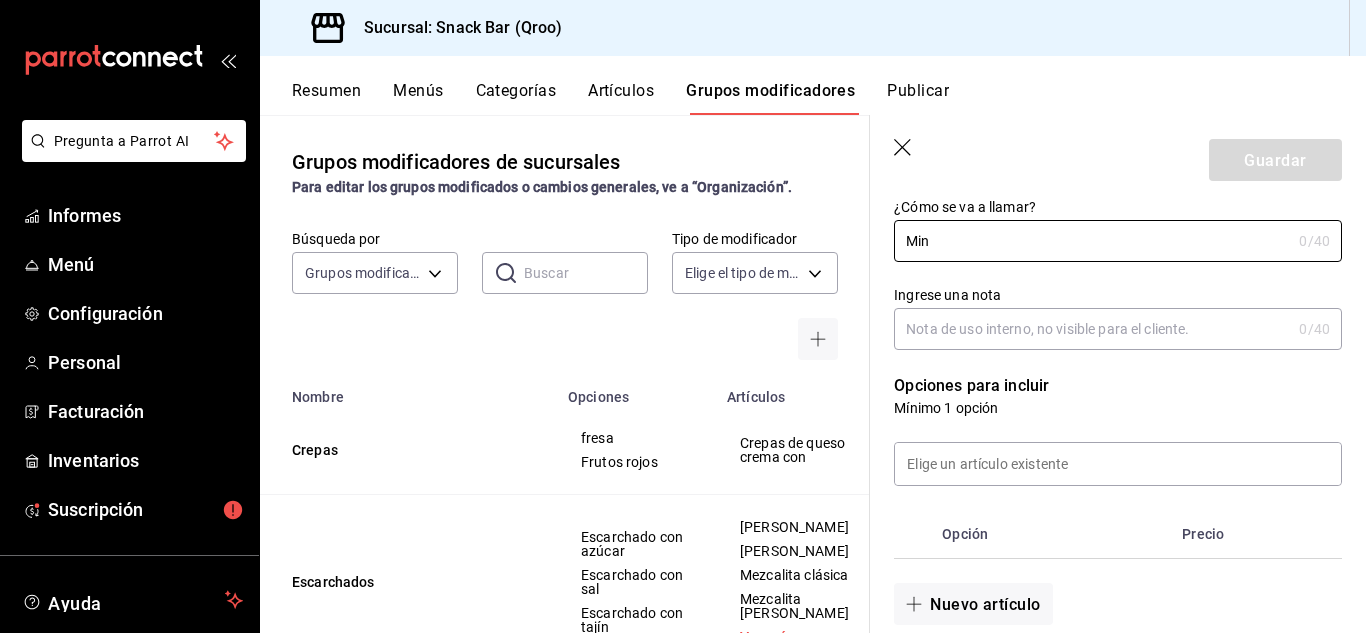 scroll, scrollTop: 208, scrollLeft: 0, axis: vertical 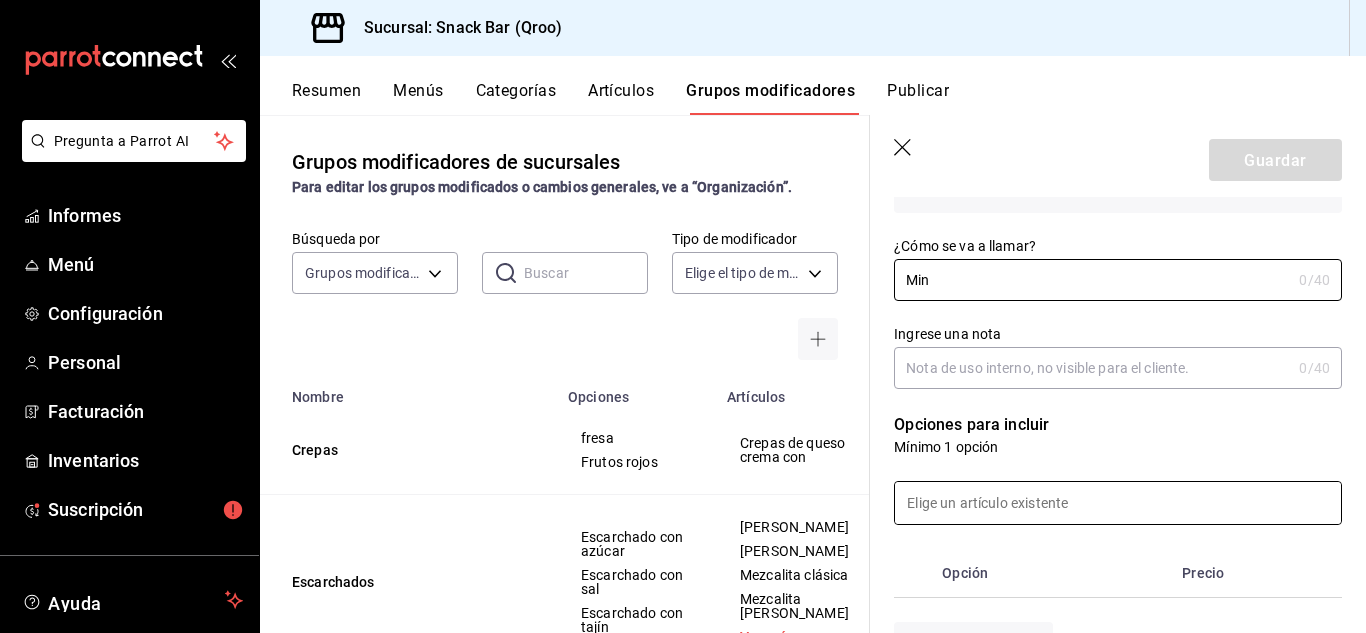 type on "Min" 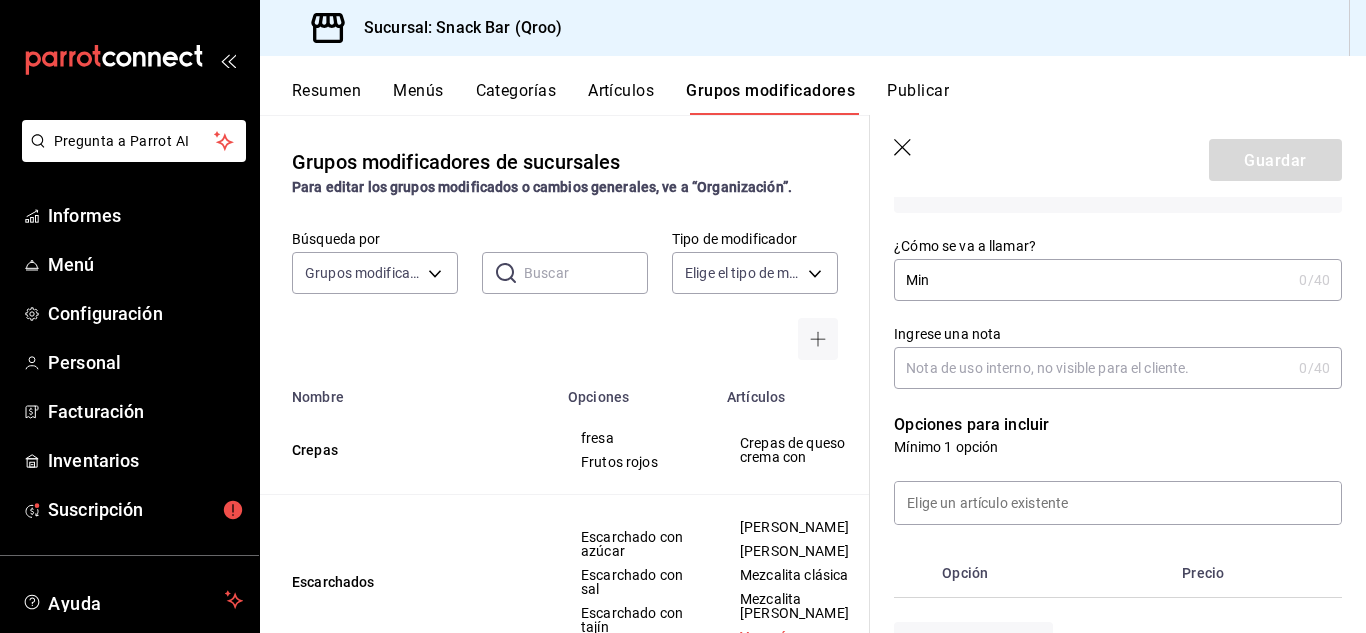 click on "Opción" at bounding box center [1054, 573] 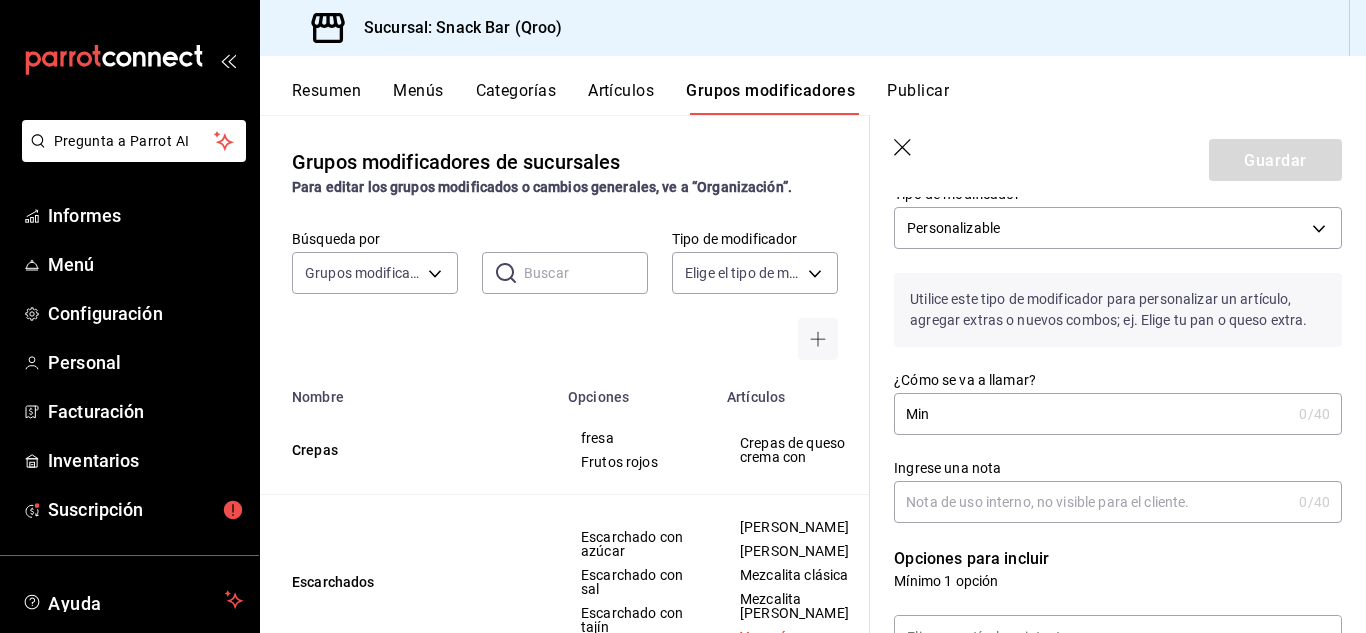 scroll, scrollTop: 0, scrollLeft: 0, axis: both 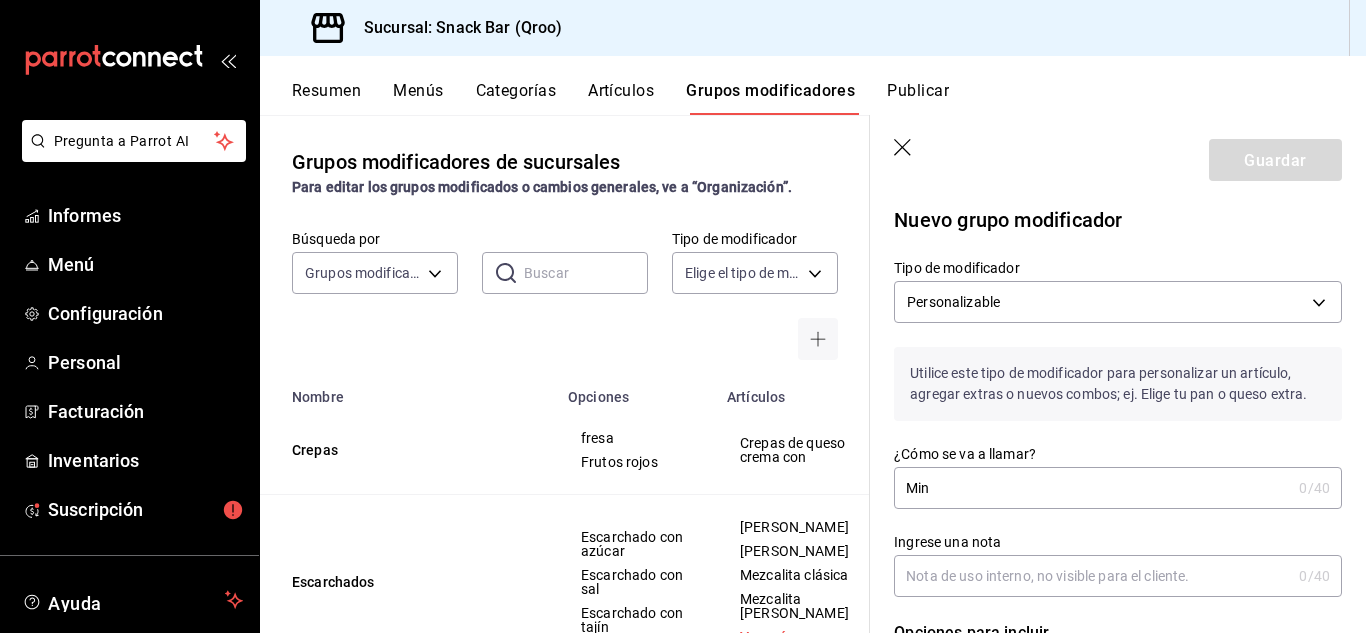 click on "Guardar" at bounding box center [1118, 156] 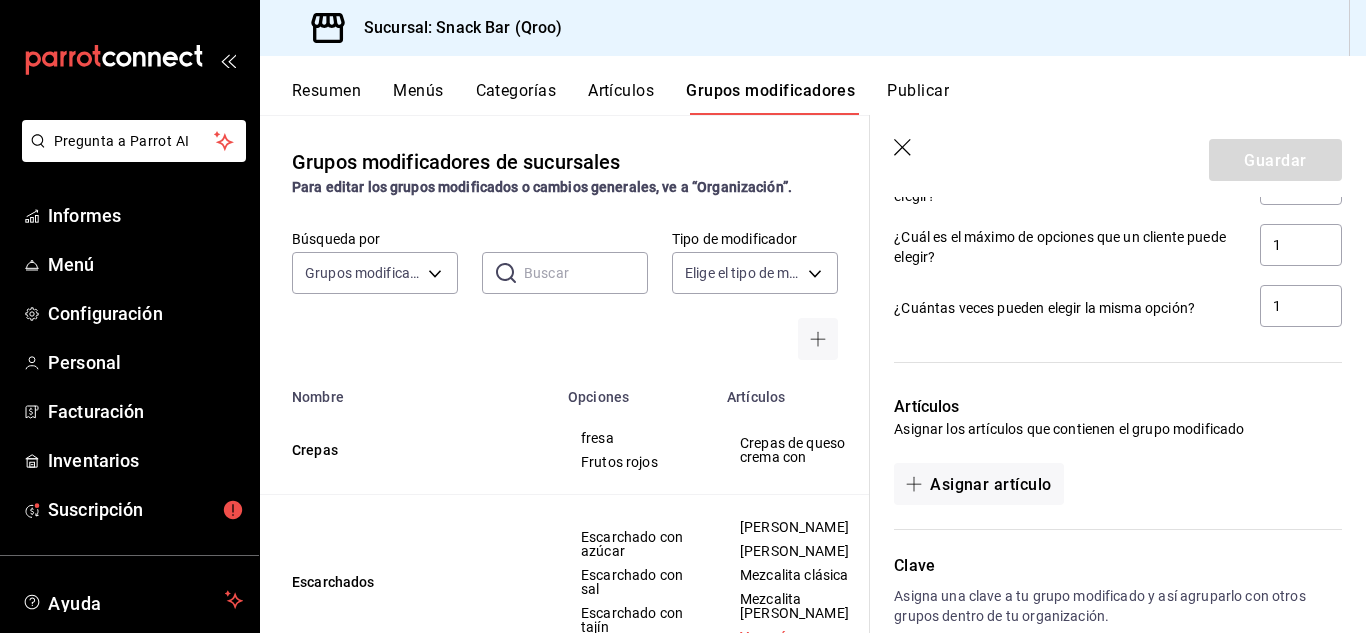 scroll, scrollTop: 1008, scrollLeft: 0, axis: vertical 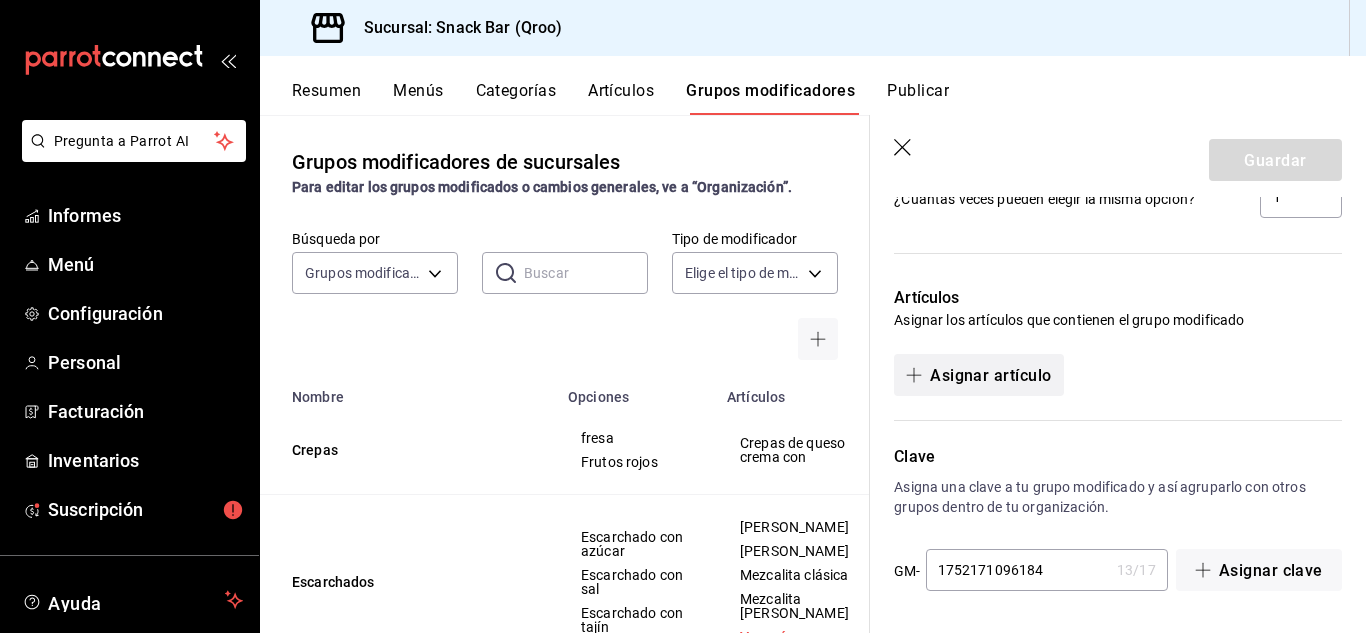 click 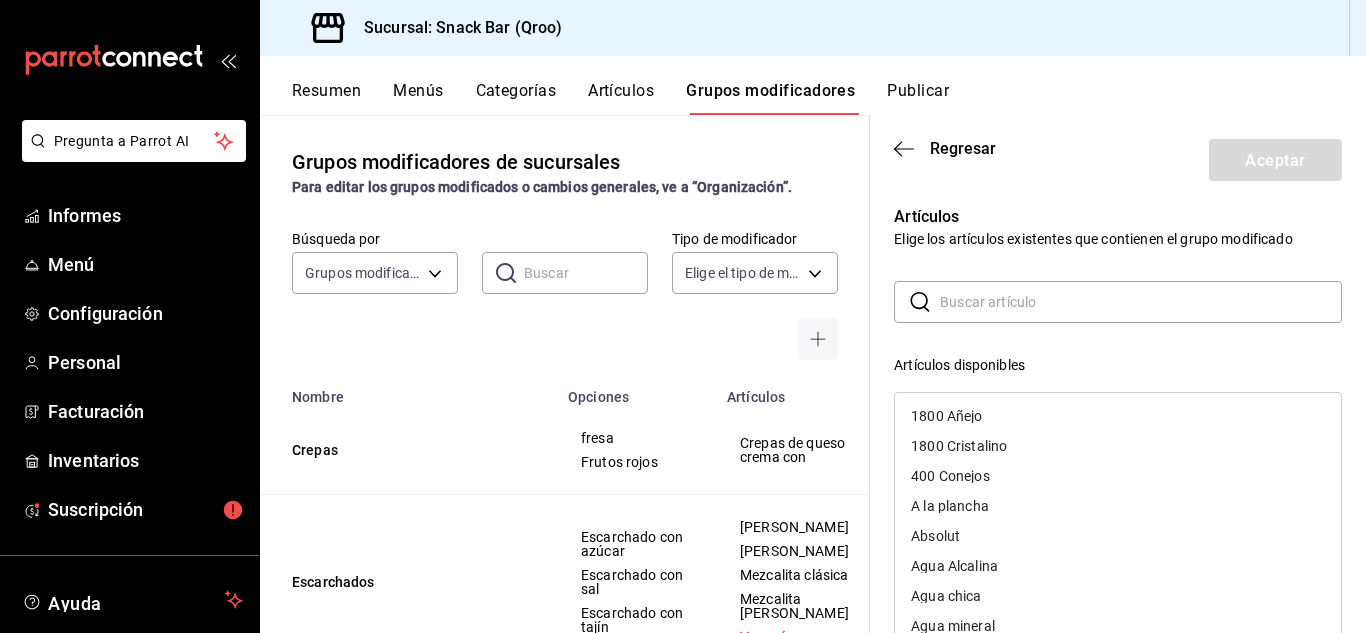 click at bounding box center (1141, 302) 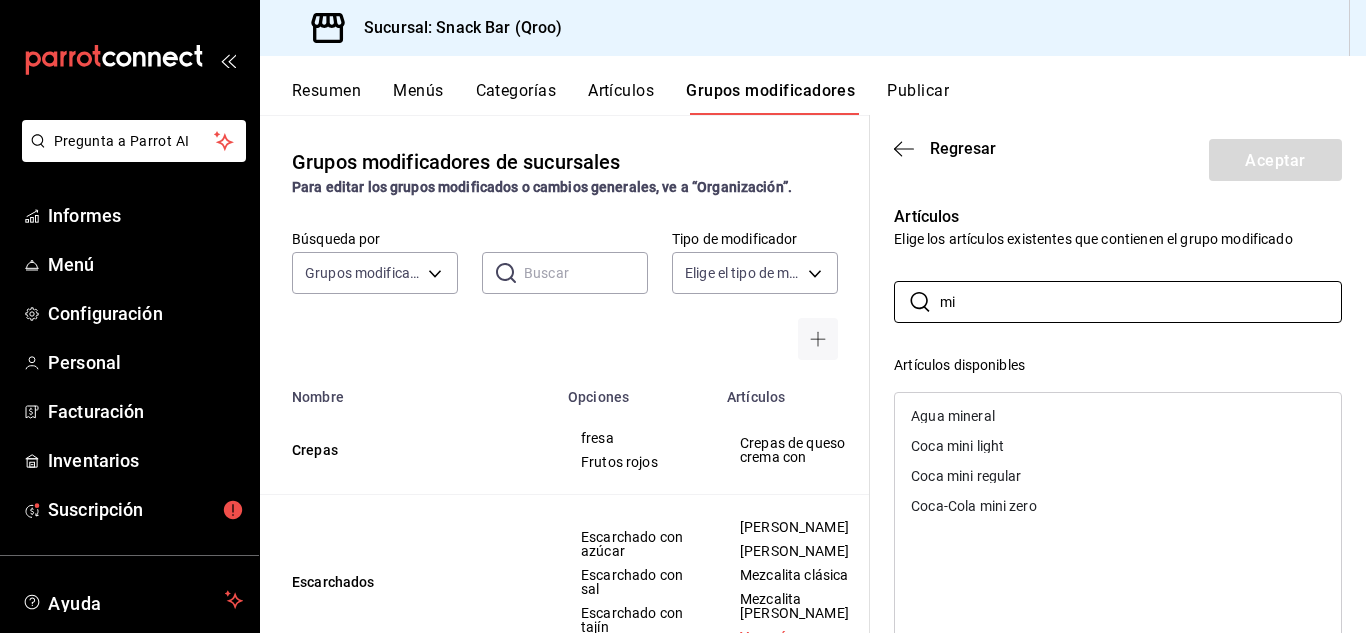 type on "m" 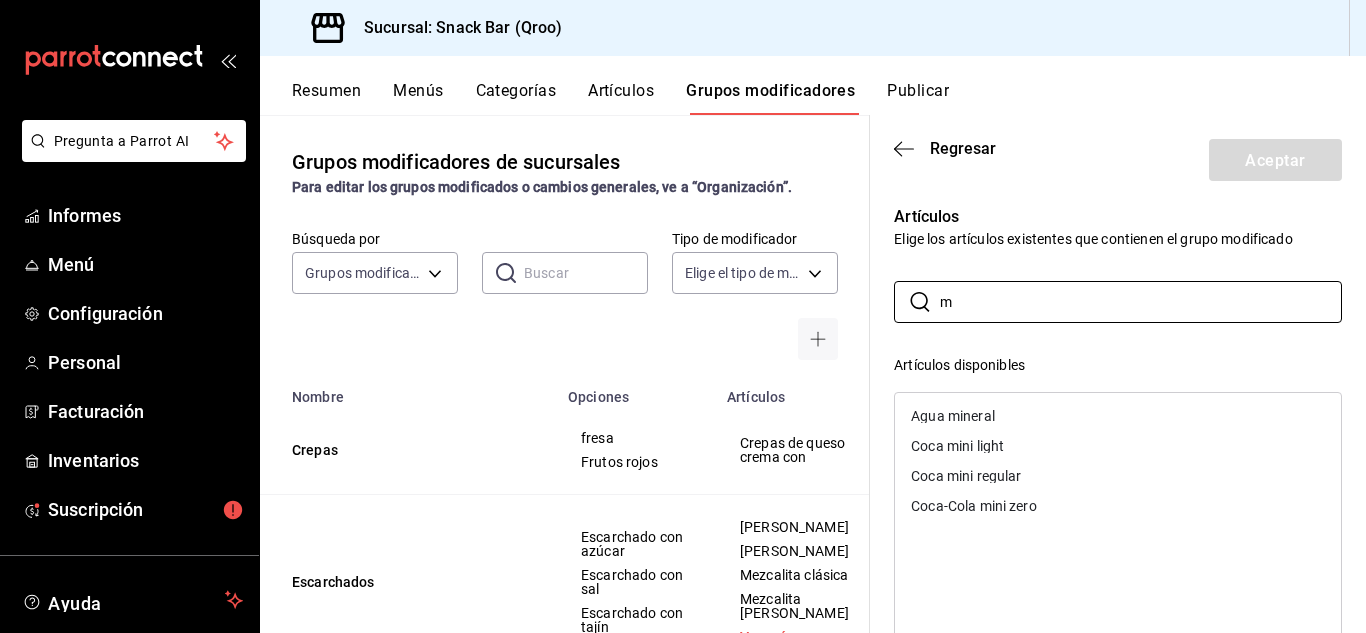 type 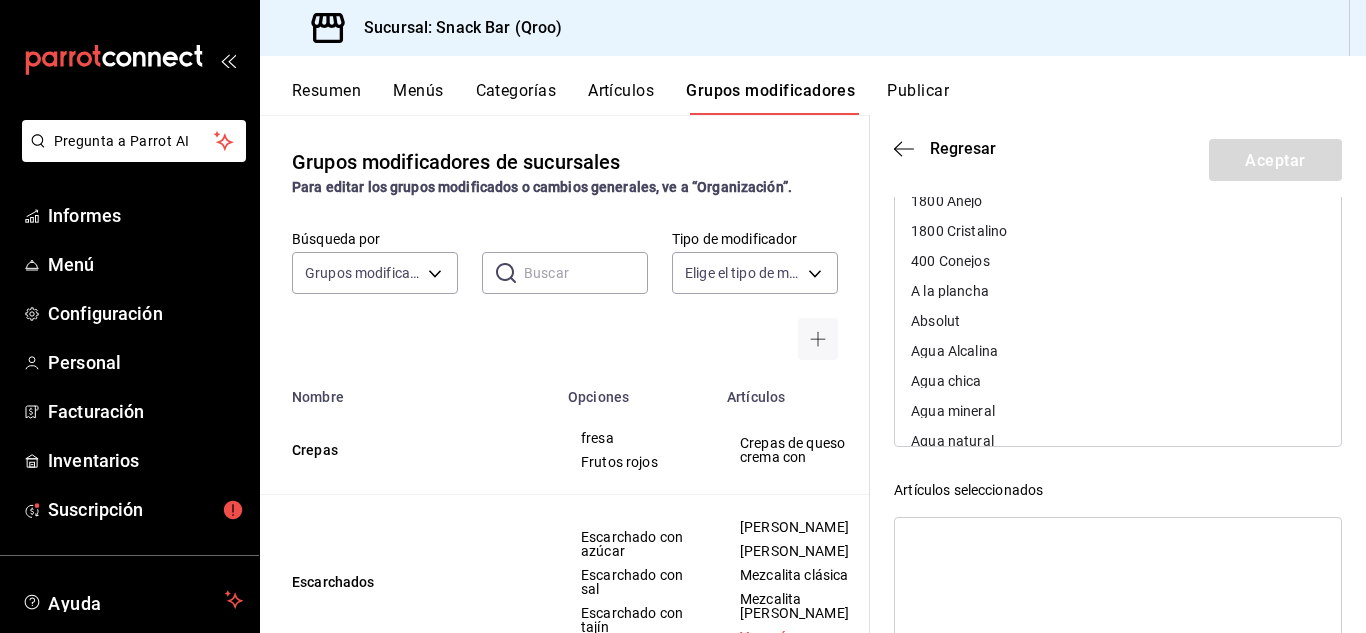 scroll, scrollTop: 300, scrollLeft: 0, axis: vertical 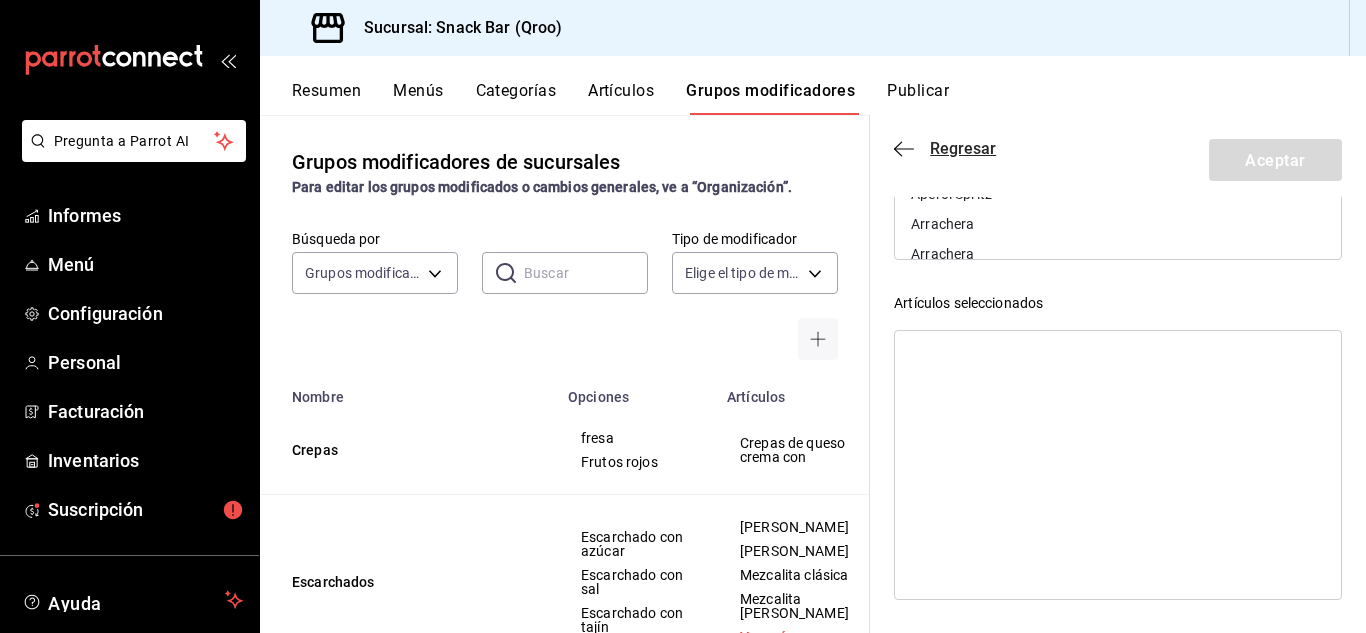 click 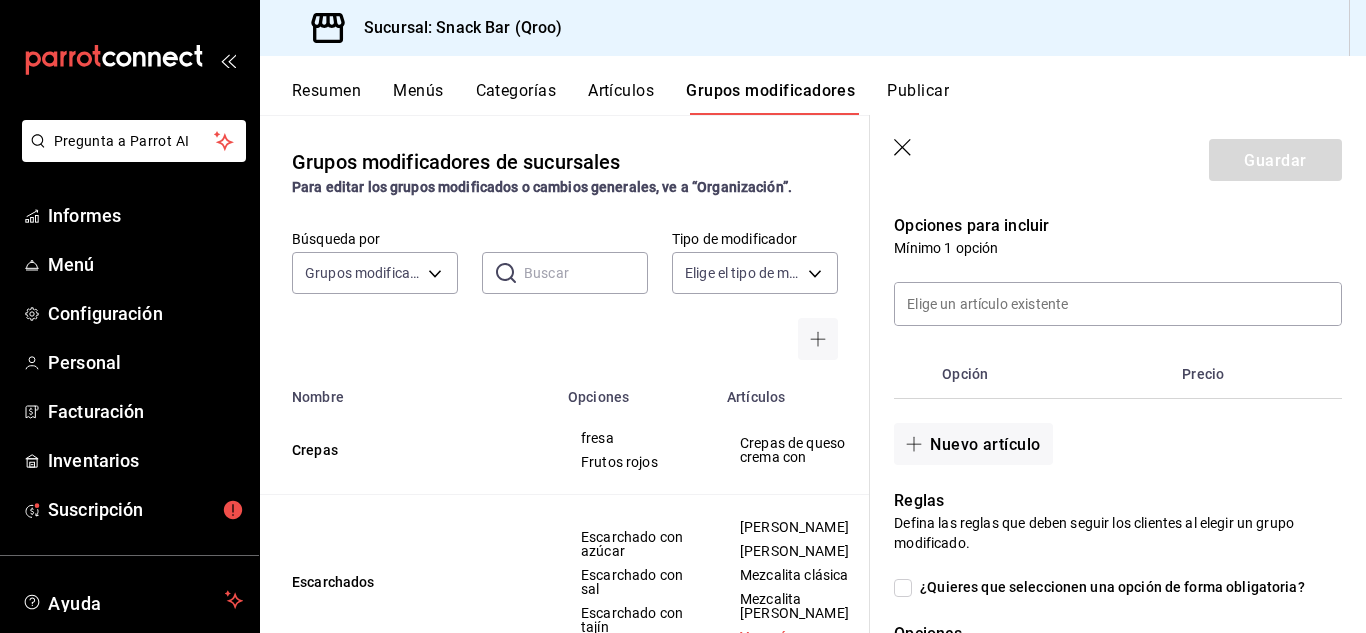 scroll, scrollTop: 408, scrollLeft: 0, axis: vertical 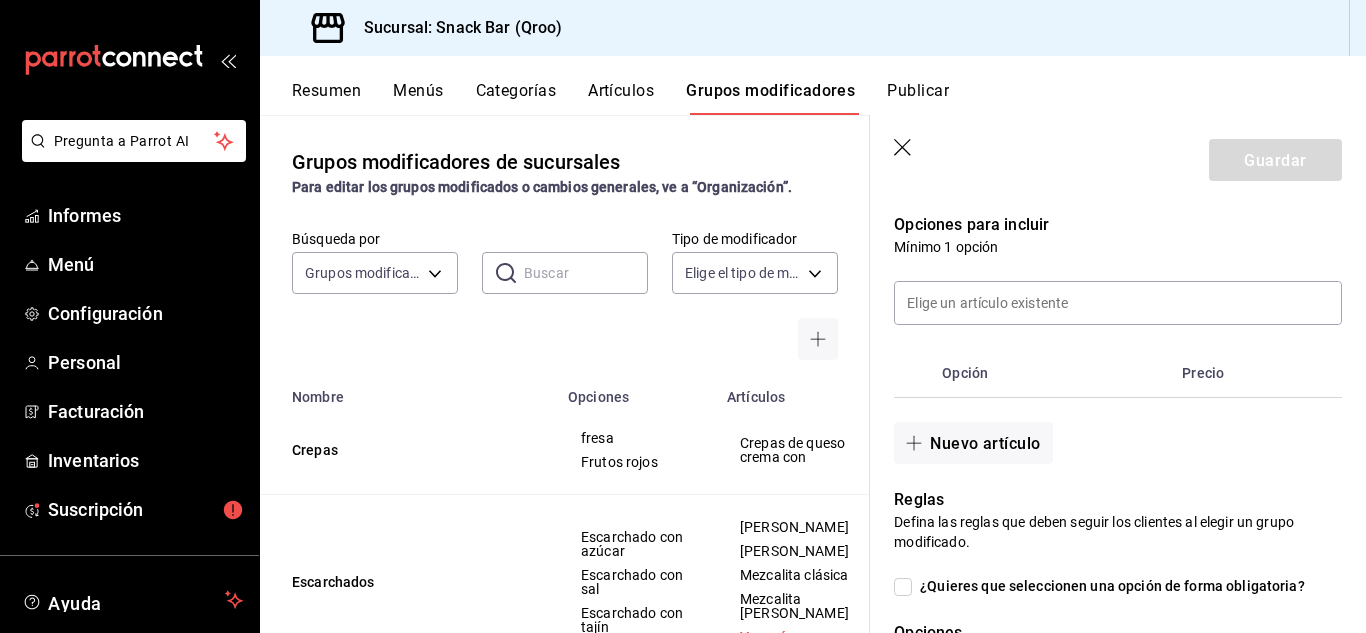 click on "Opción" at bounding box center [1054, 373] 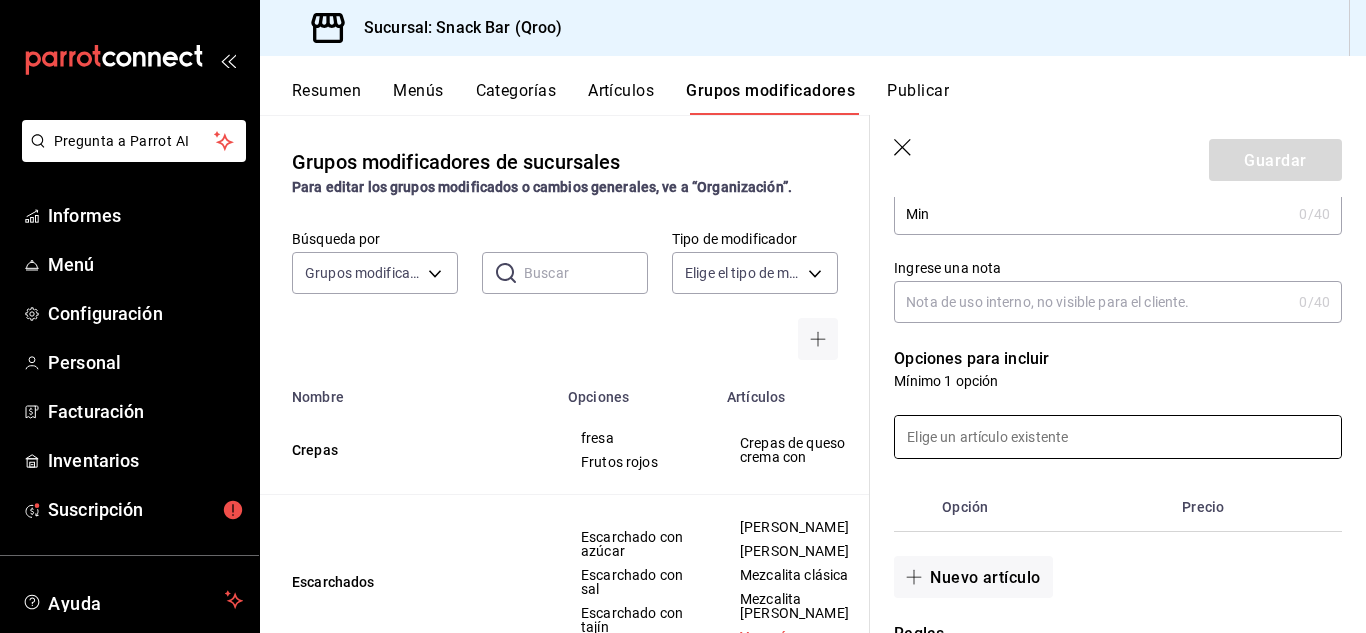 scroll, scrollTop: 308, scrollLeft: 0, axis: vertical 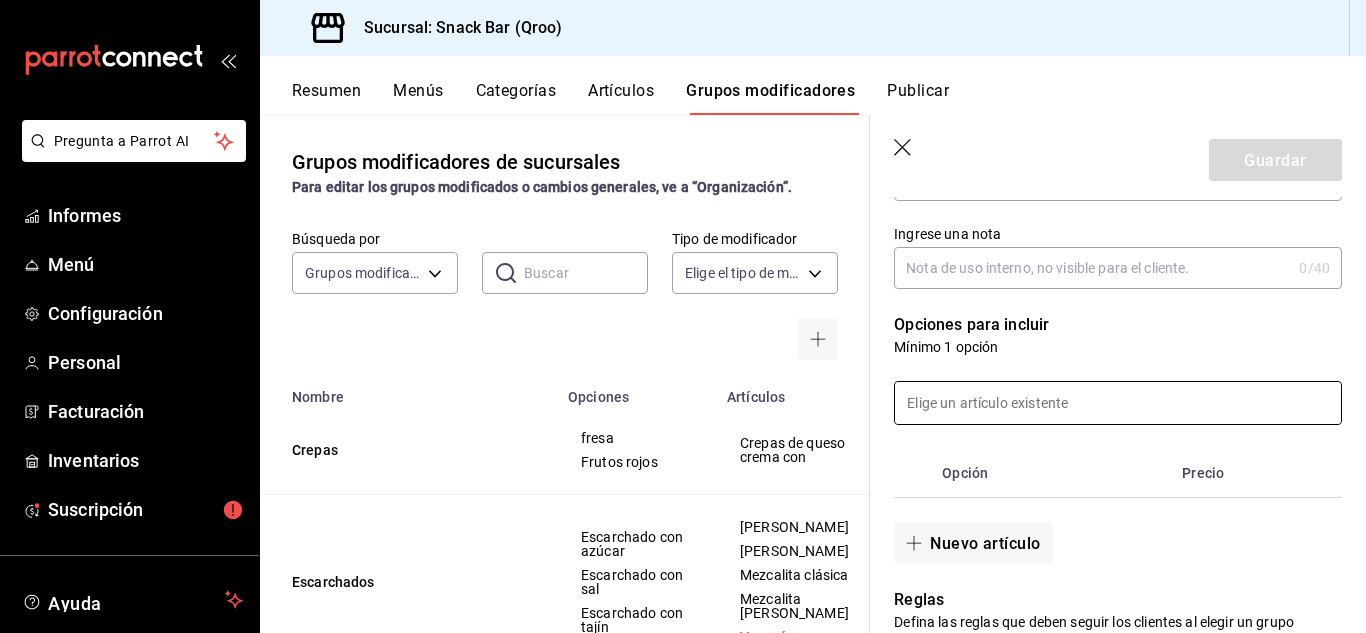 click at bounding box center (1118, 403) 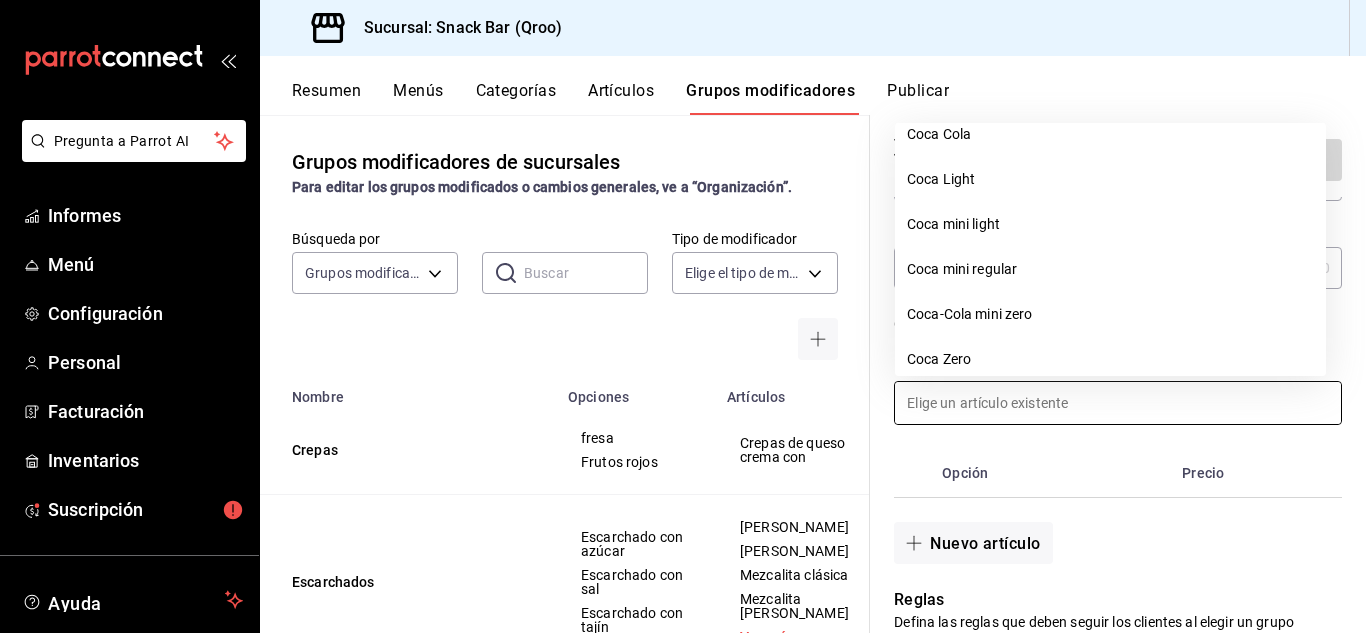 scroll, scrollTop: 1969, scrollLeft: 0, axis: vertical 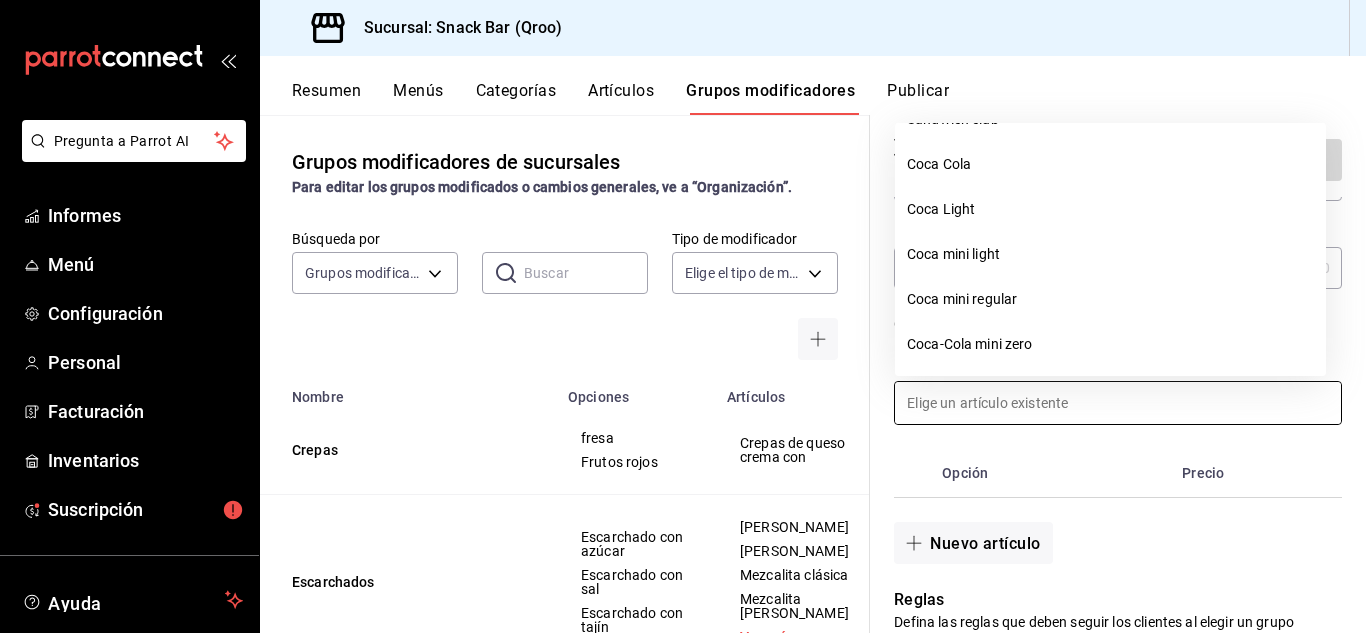 click at bounding box center (1118, 403) 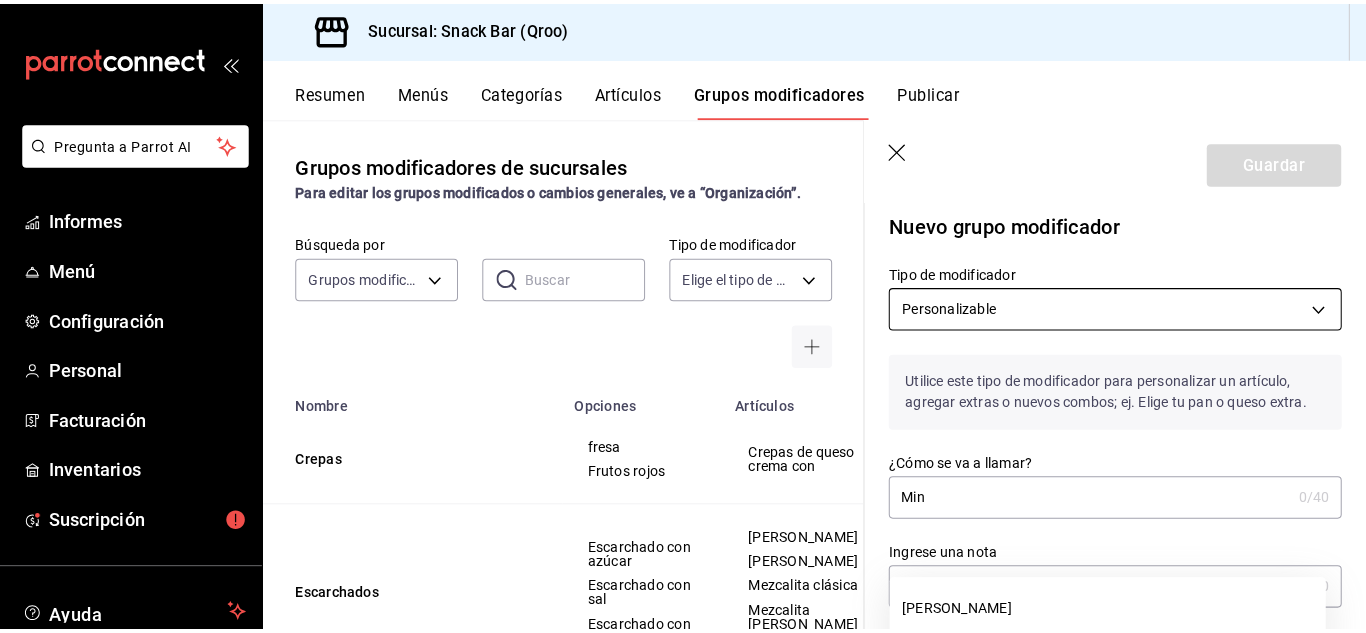 scroll, scrollTop: 200, scrollLeft: 0, axis: vertical 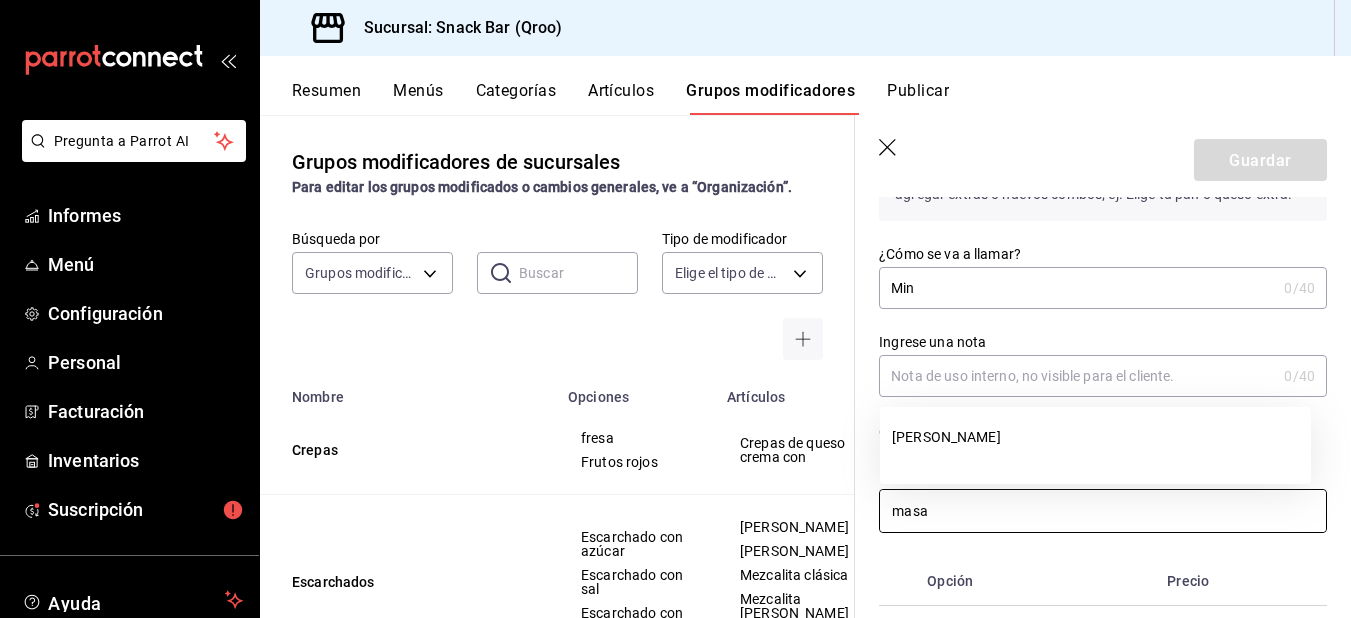 type on "masa" 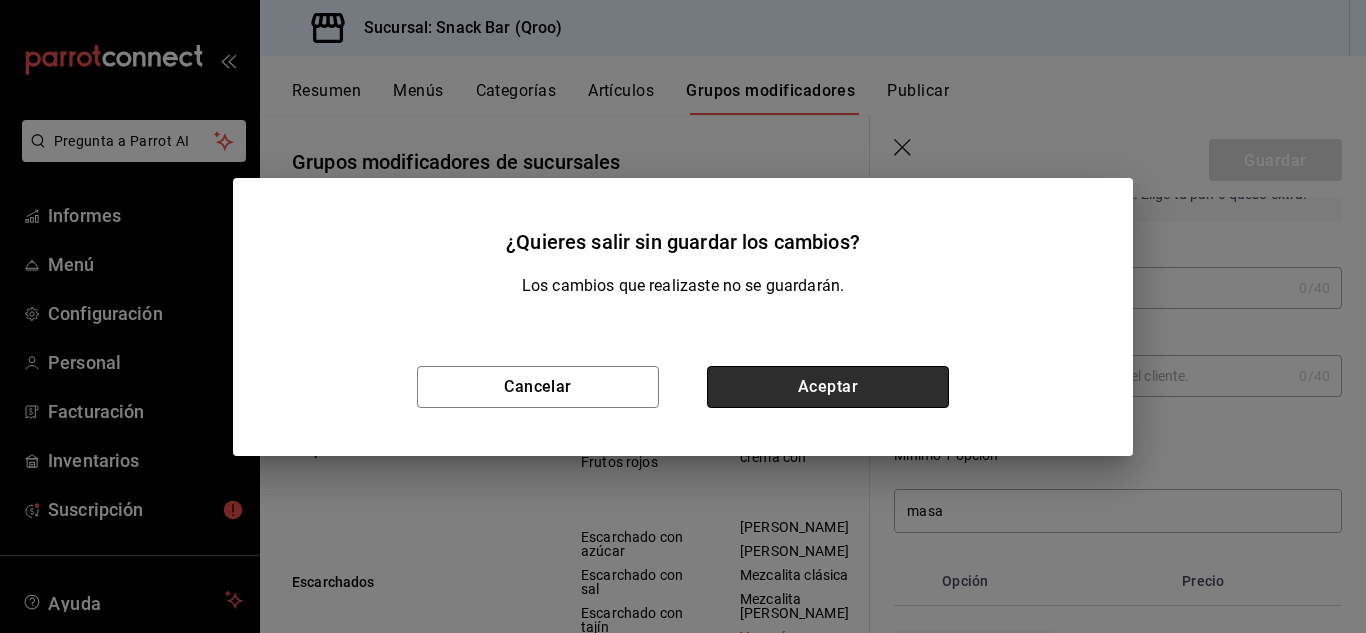 click on "Aceptar" at bounding box center [828, 387] 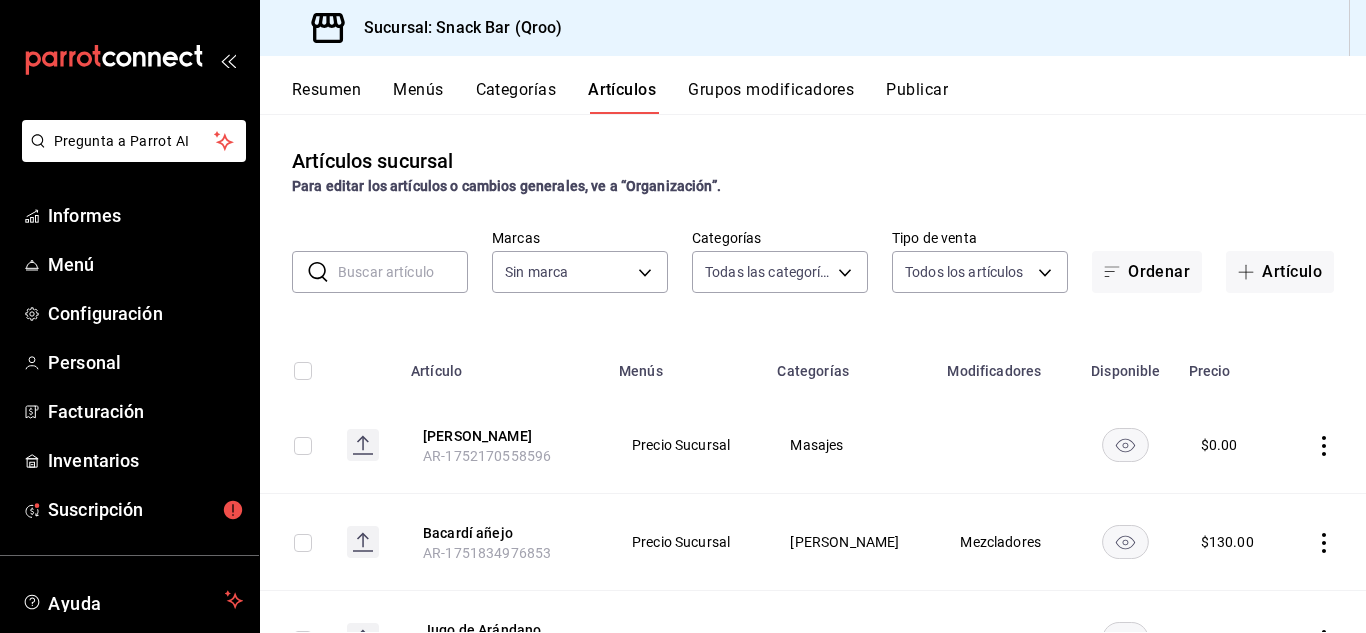 type on "7d14a683-84e1-4509-9c05-7e47fe734d71,307d276a-1f13-40f6-a508-08f960357b9f,ee020c33-267f-46bd-be92-bc66ea9d6c2b,b1352158-2091-4e3a-b95e-31a84e62e7bf,a4ab823e-7d58-49f3-848d-7b322e64596d,b75d2074-4ef8-4014-a360-7a84af475769,3357473e-96af-451b-a7e3-cebfb02e51fd,9841e918-fce8-4694-b392-d63472c689ed,01cb5f0f-93ac-4ffa-8b96-1c08d15d343d,4da151e8-230b-4f70-9bed-17eabb3c22e9,8929aae8-24f8-44c0-a32b-e99f5315dc89,03a68a06-6649-4f19-8dfc-f9bb843cb6c8,9912295e-9e74-4d45-a770-34e82516681c,059ddd81-08ac-48a4-b38c-54b51b1e7b6f,4dff642d-4389-4b03-8e01-1061678ab74c,10da9f71-40b0-4681-93e9-c863960d424d,b7361d89-4e64-4591-af11-666e336d4103,69d66308-24fc-4d18-80ac-426196f55968,0170f944-73f9-4cb7-ae85-2cc69ee93334,8de9924d-37a6-4703-9274-78ab778201e7,4be57cb1-d30c-4791-b14e-eb0b351edc05,1bd8b5d4-548f-4f4c-aa3c-651f0fbd5b4c,e3c538be-e7c6-4bc2-abf4-310f8ce87d46" 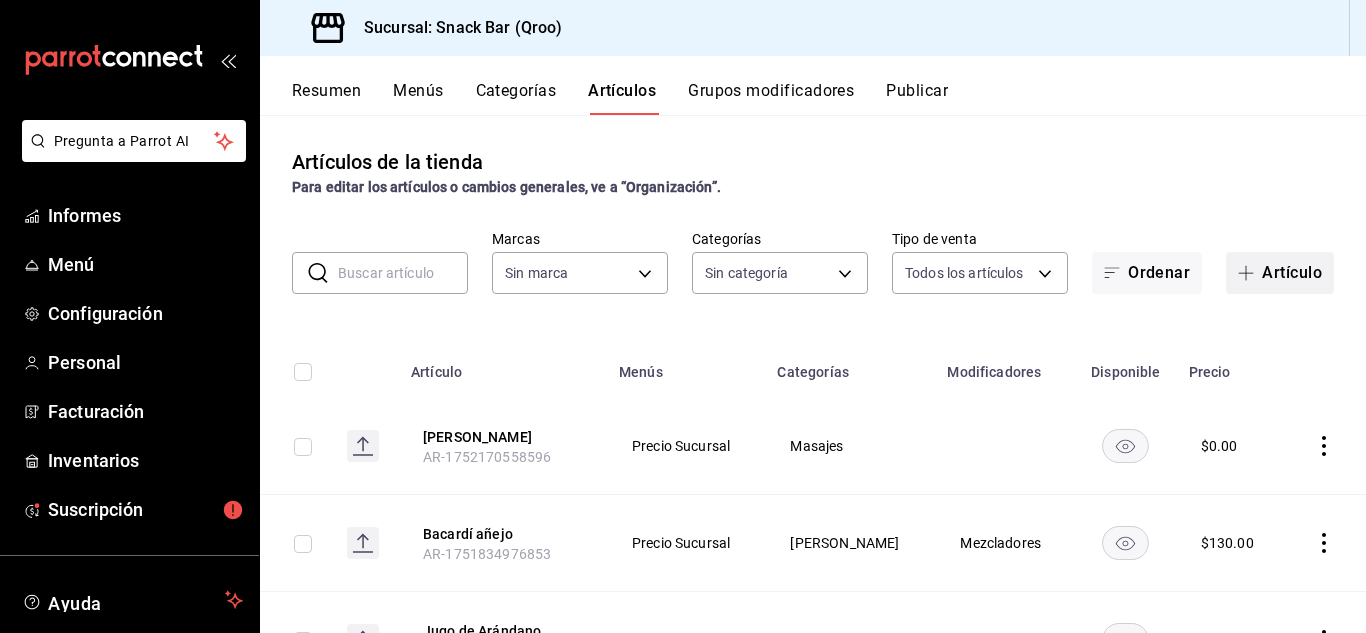 click on "Artículo" at bounding box center (1280, 273) 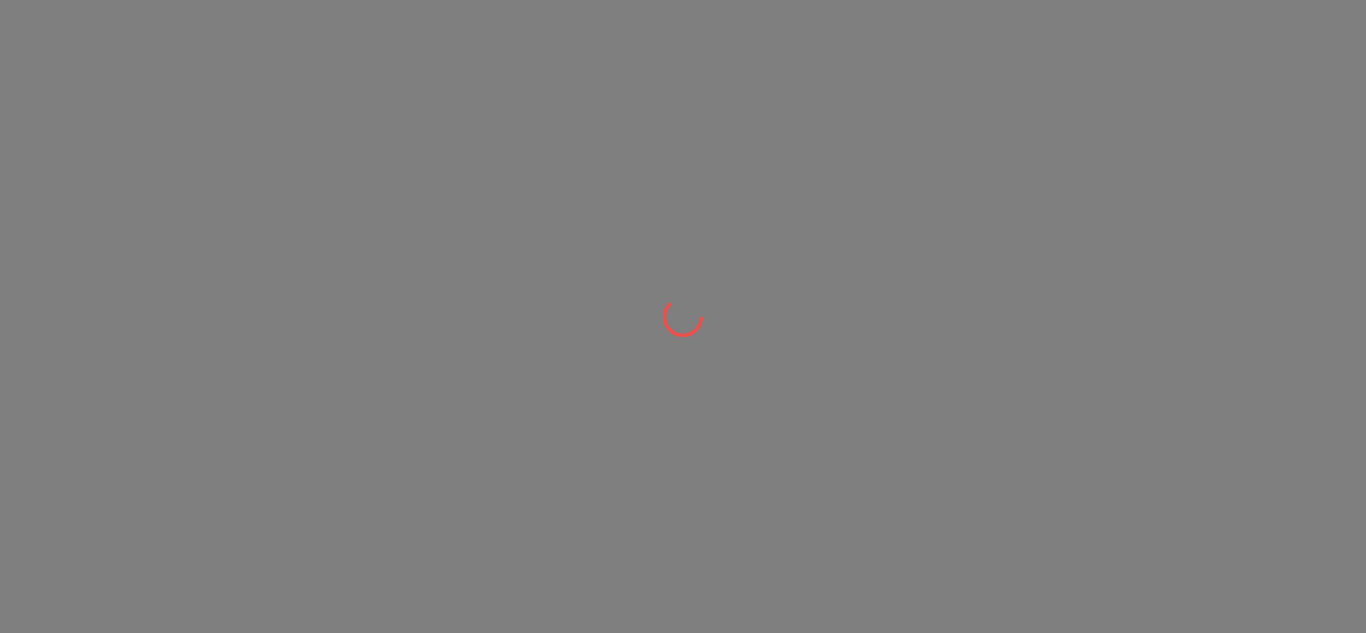 scroll, scrollTop: 0, scrollLeft: 0, axis: both 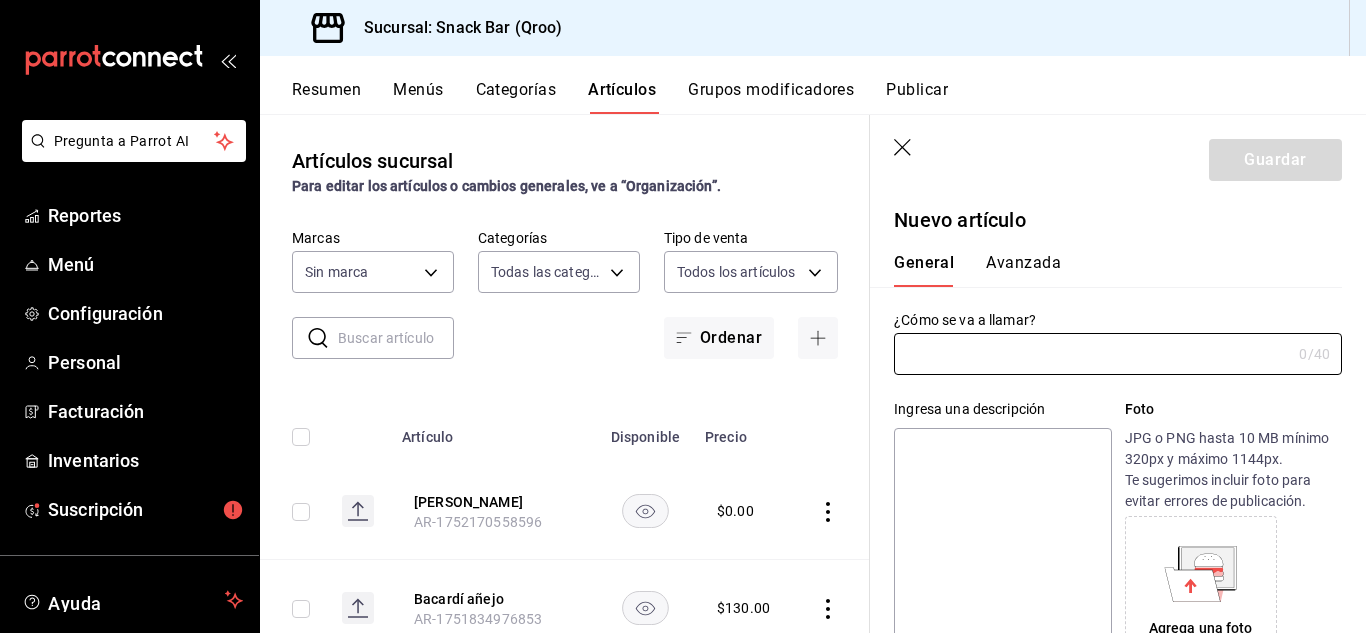 type on "7d14a683-84e1-4509-9c05-7e47fe734d71,307d276a-1f13-40f6-a508-08f960357b9f,ee020c33-267f-46bd-be92-bc66ea9d6c2b,b1352158-2091-4e3a-b95e-31a84e62e7bf,a4ab823e-7d58-49f3-848d-7b322e64596d,b75d2074-4ef8-4014-a360-7a84af475769,3357473e-96af-451b-a7e3-cebfb02e51fd,9841e918-fce8-4694-b392-d63472c689ed,01cb5f0f-93ac-4ffa-8b96-1c08d15d343d,4da151e8-230b-4f70-9bed-17eabb3c22e9,8929aae8-24f8-44c0-a32b-e99f5315dc89,03a68a06-6649-4f19-8dfc-f9bb843cb6c8,9912295e-9e74-4d45-a770-34e82516681c,059ddd81-08ac-48a4-b38c-54b51b1e7b6f,4dff642d-4389-4b03-8e01-1061678ab74c,10da9f71-40b0-4681-93e9-c863960d424d,b7361d89-4e64-4591-af11-666e336d4103,69d66308-24fc-4d18-80ac-426196f55968,0170f944-73f9-4cb7-ae85-2cc69ee93334,8de9924d-37a6-4703-9274-78ab778201e7,4be57cb1-d30c-4791-b14e-eb0b351edc05,1bd8b5d4-548f-4f4c-aa3c-651f0fbd5b4c,e3c538be-e7c6-4bc2-abf4-310f8ce87d46" 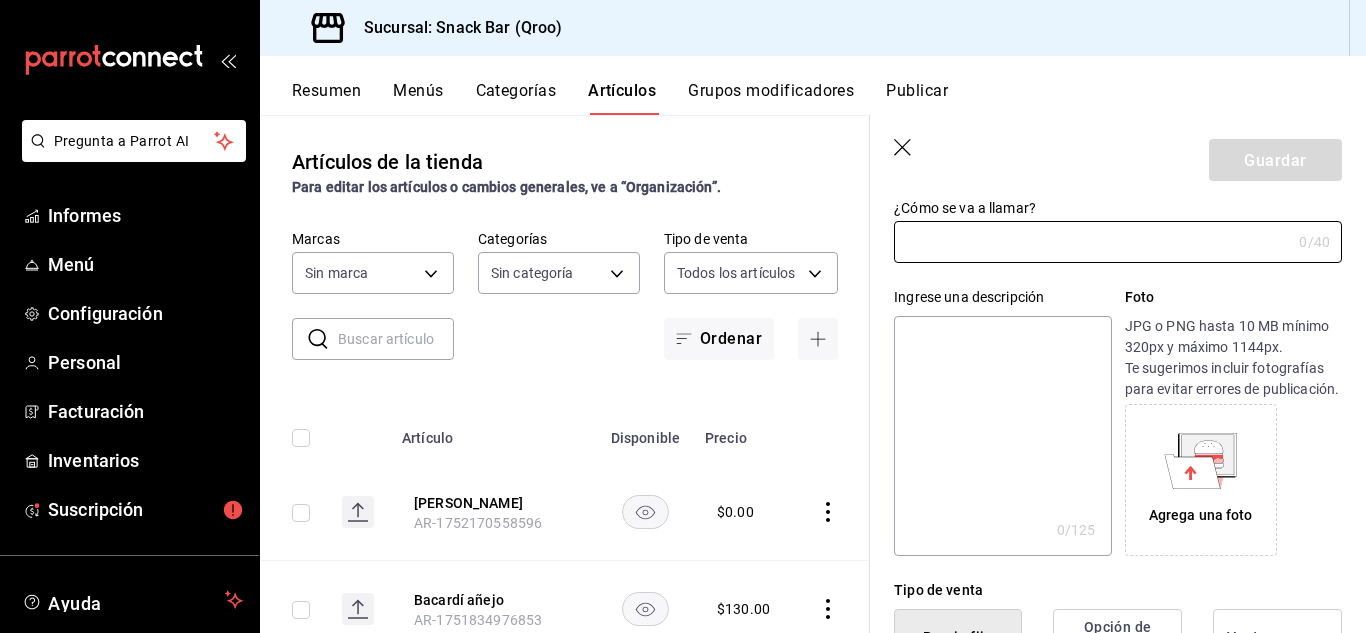 scroll, scrollTop: 100, scrollLeft: 0, axis: vertical 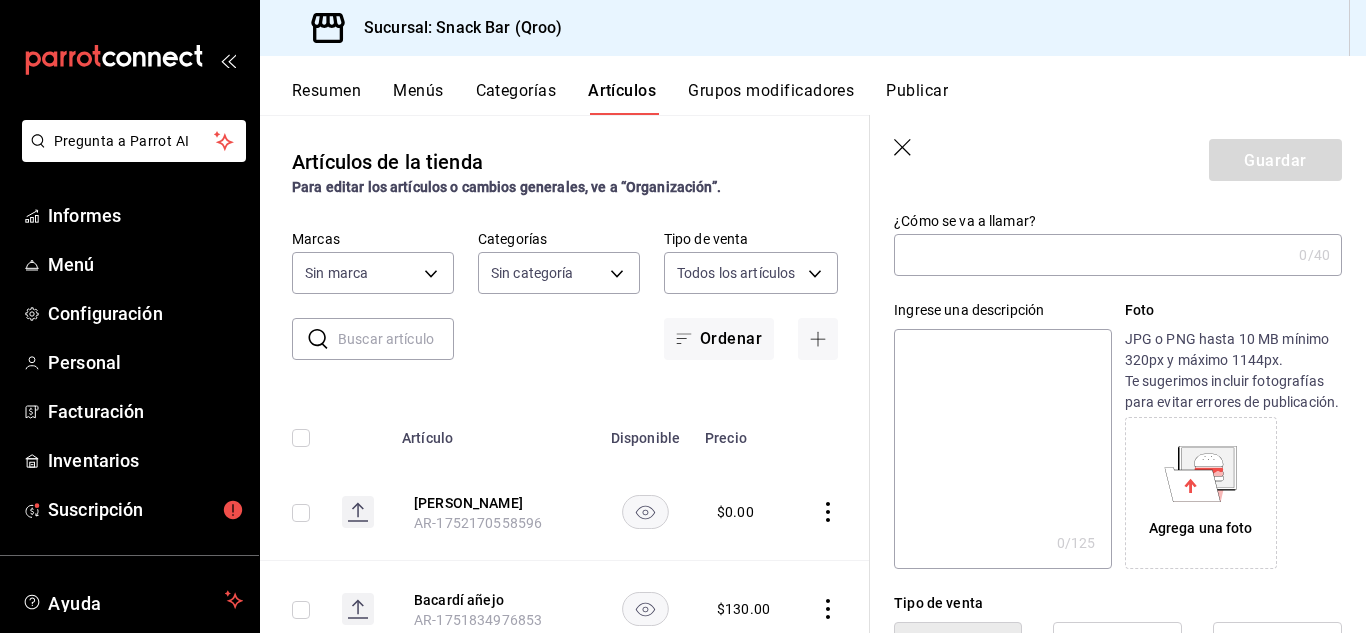 click at bounding box center (1092, 255) 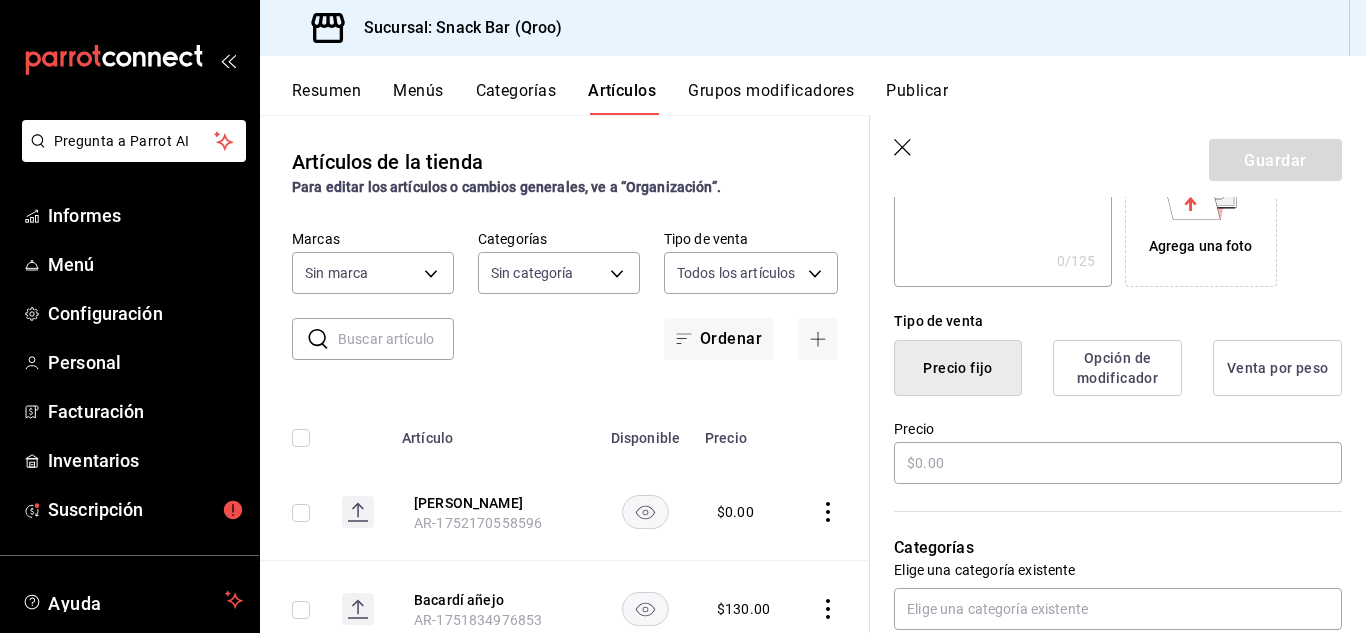 scroll, scrollTop: 500, scrollLeft: 0, axis: vertical 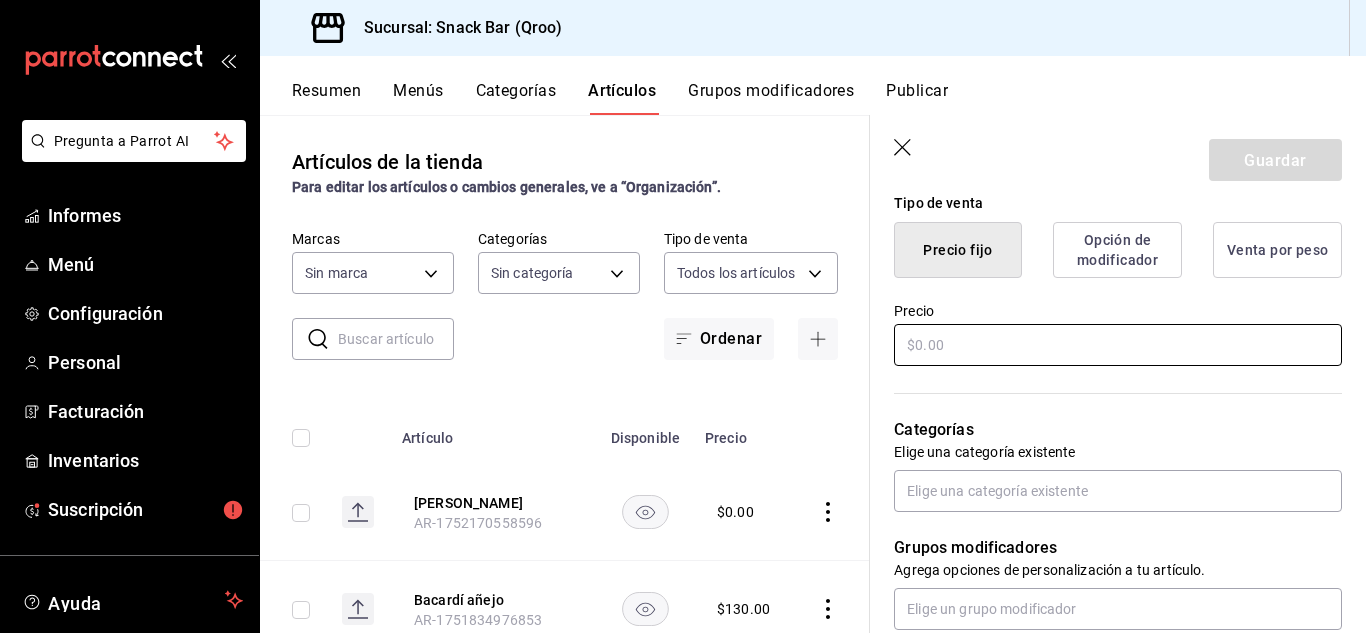 type on "30 min" 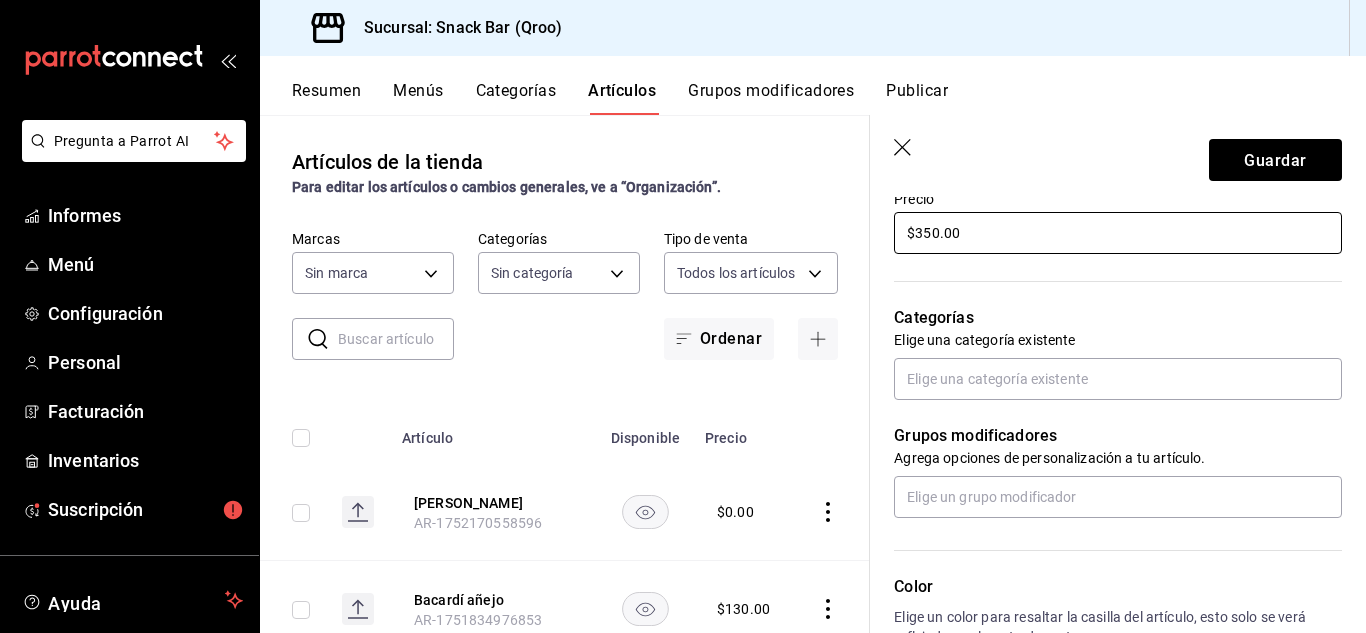 scroll, scrollTop: 588, scrollLeft: 0, axis: vertical 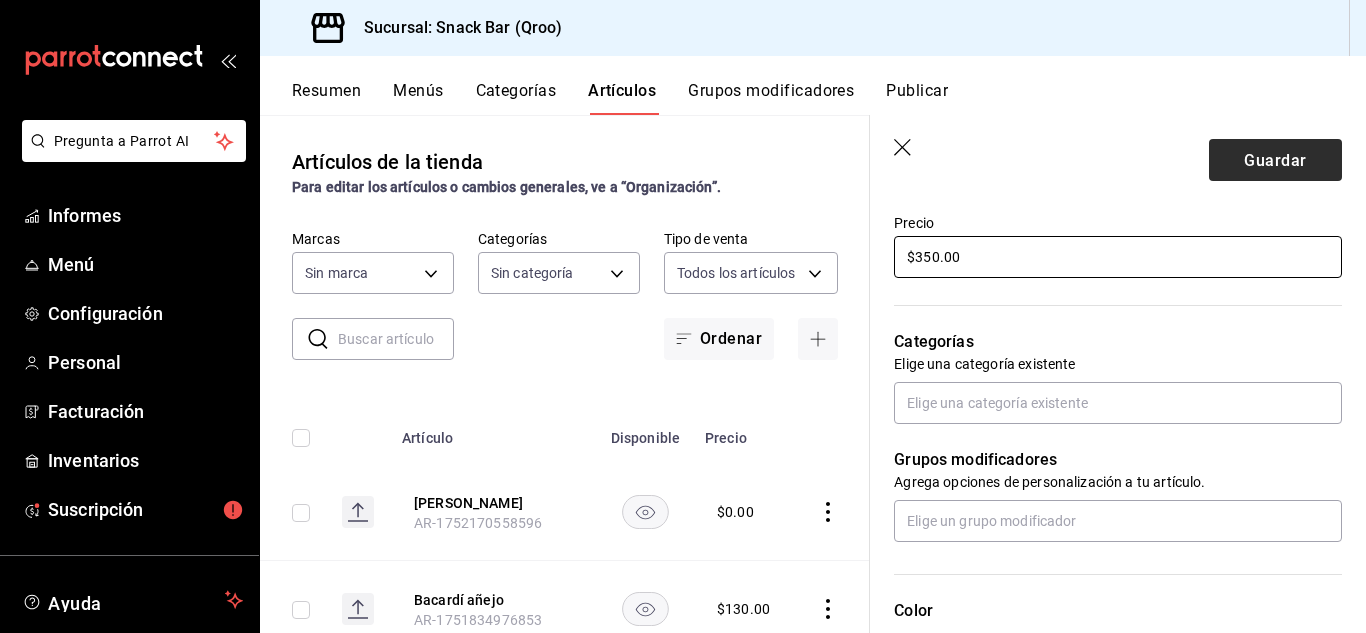 type on "$350.00" 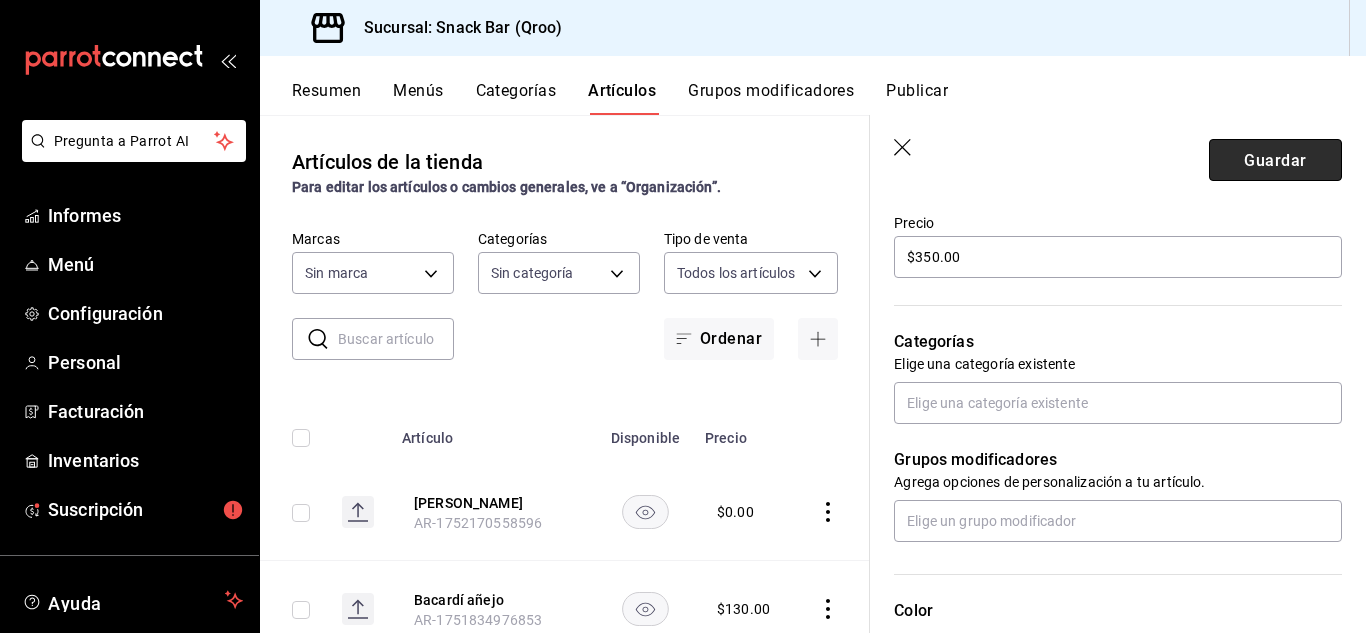 click on "Guardar" at bounding box center [1275, 160] 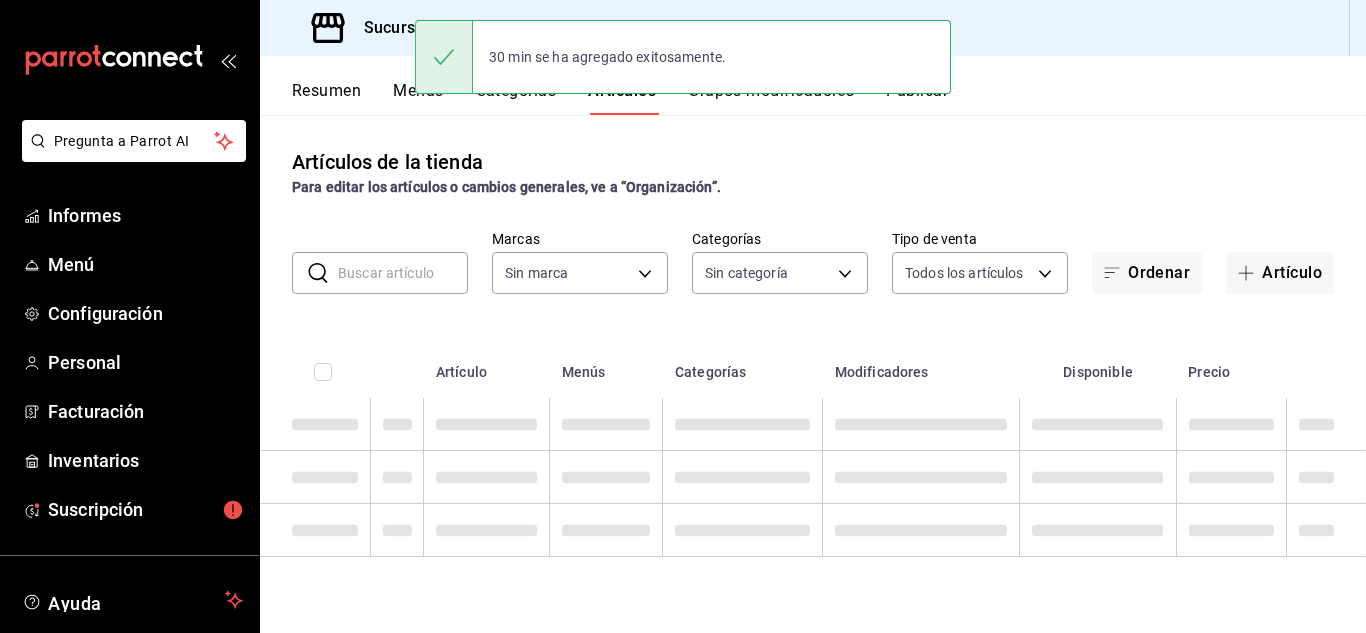 scroll, scrollTop: 0, scrollLeft: 0, axis: both 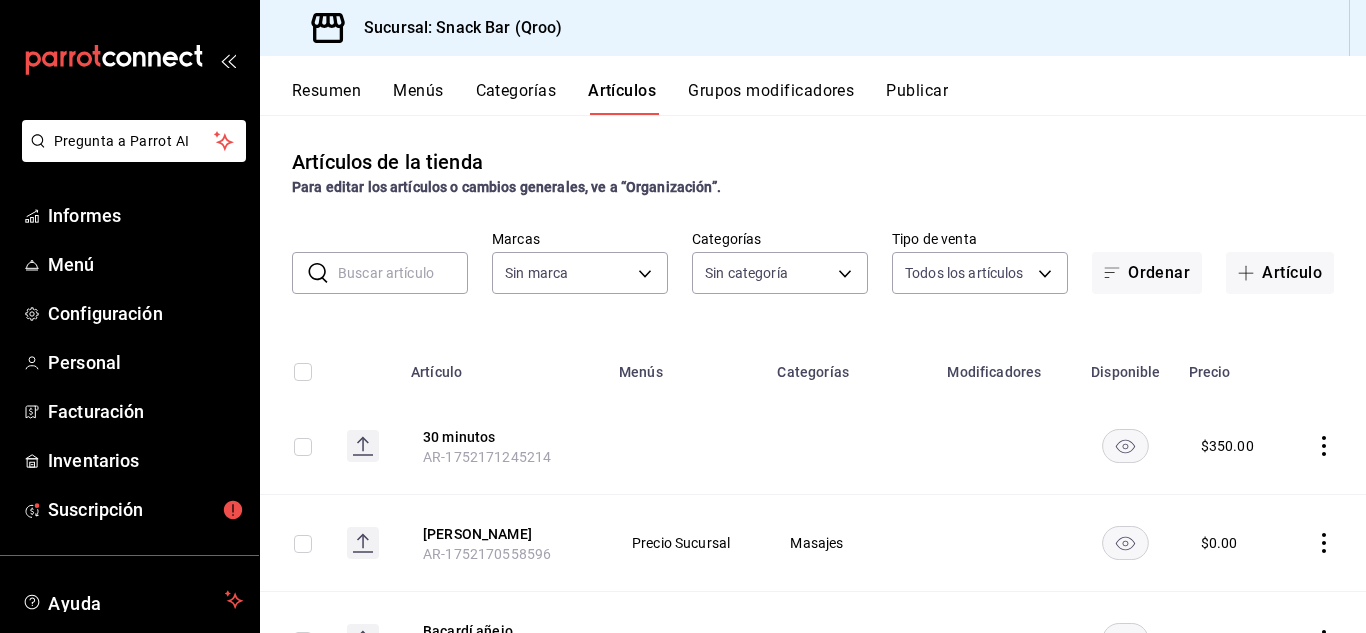 click on "Grupos modificadores" at bounding box center [771, 90] 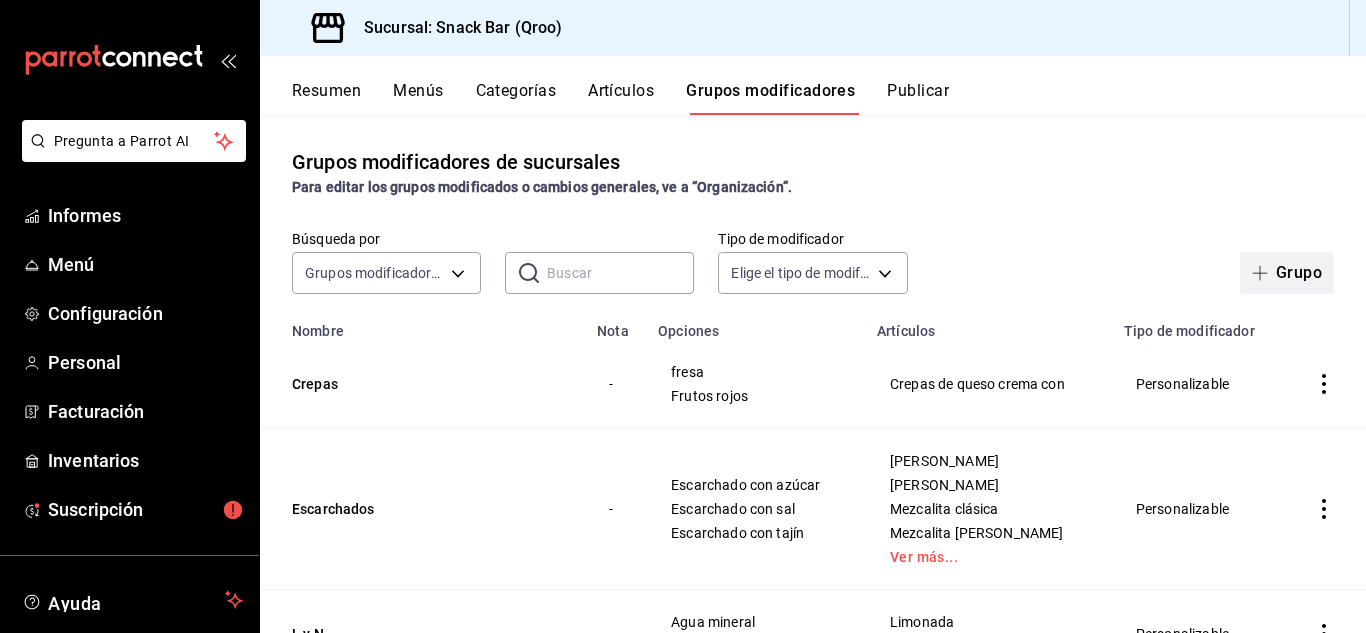 click 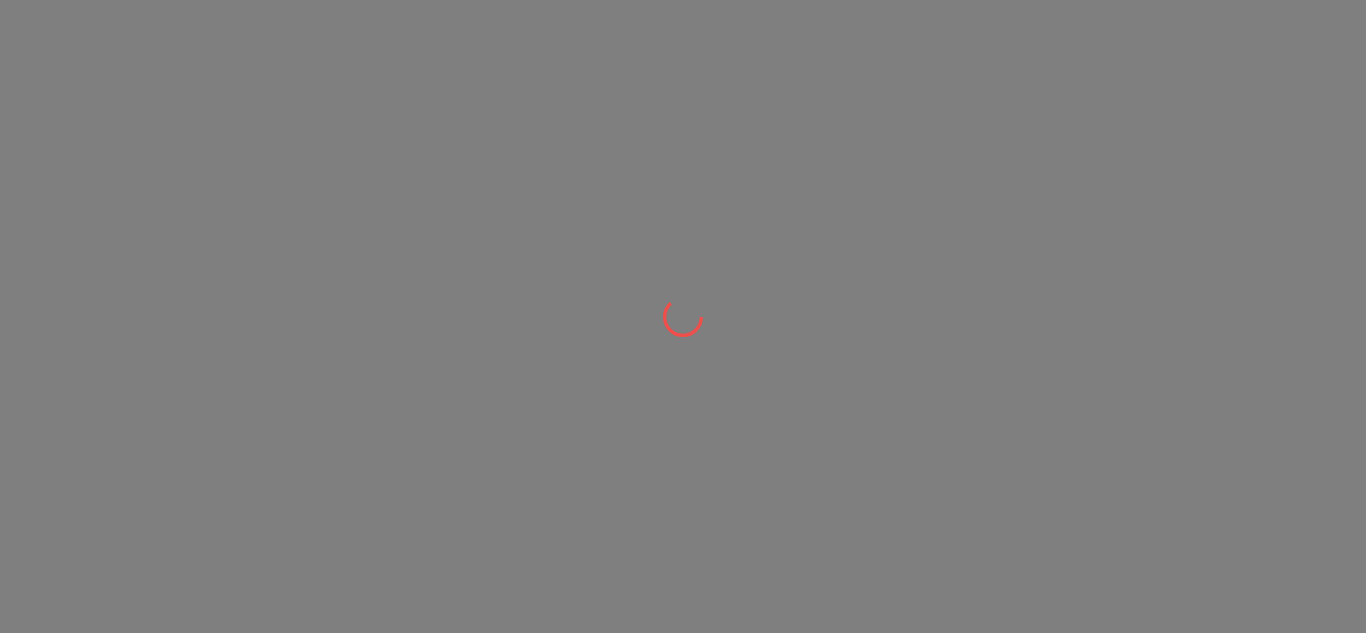 scroll, scrollTop: 0, scrollLeft: 0, axis: both 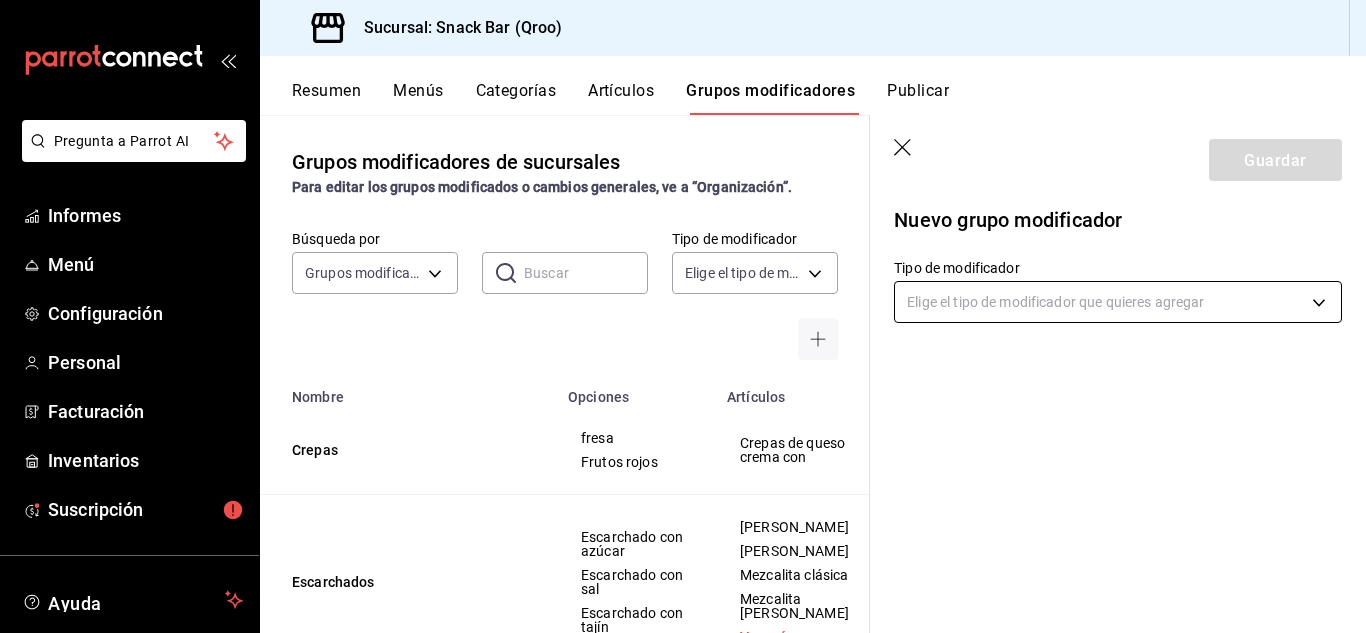 click on "Pregunta a Parrot AI Informes   Menú   Configuración   Personal   Facturación   Inventarios   Suscripción   Ayuda Recomendar loro   [PERSON_NAME]   Sugerir nueva función   Sucursal: Snack Bar (Qroo) Resumen Menús Categorías Artículos Grupos modificadores Publicar Grupos modificadores de sucursales Para editar los grupos modificados o cambios generales, ve a “Organización”. Búsqueda por Grupos modificadores GROUP ​ ​ Tipo de modificador Elige el tipo de modificador Nombre Opciones Artículos Crepas [PERSON_NAME] rojos Crepas de queso crema con Escarchados Escarchado con azúcar Escarchado con [PERSON_NAME] Escarchado con tajín [PERSON_NAME] [PERSON_NAME] Mezcalita clásica Mezcalita [PERSON_NAME] Ver más... L y N Agua mineral Agua natural Limonada Naranjada Mezcladores Coca mini light Coca mini regular Coca mini zero Ginger ale Ver más... 1800 Añejo 1800 Cristalino 400 Conejos Absolut Ver más... Tú liges Empanizado Al ajillo Al mojo de ajo Tempura Ver más... Filete De Pescado Arrachera" at bounding box center [683, 316] 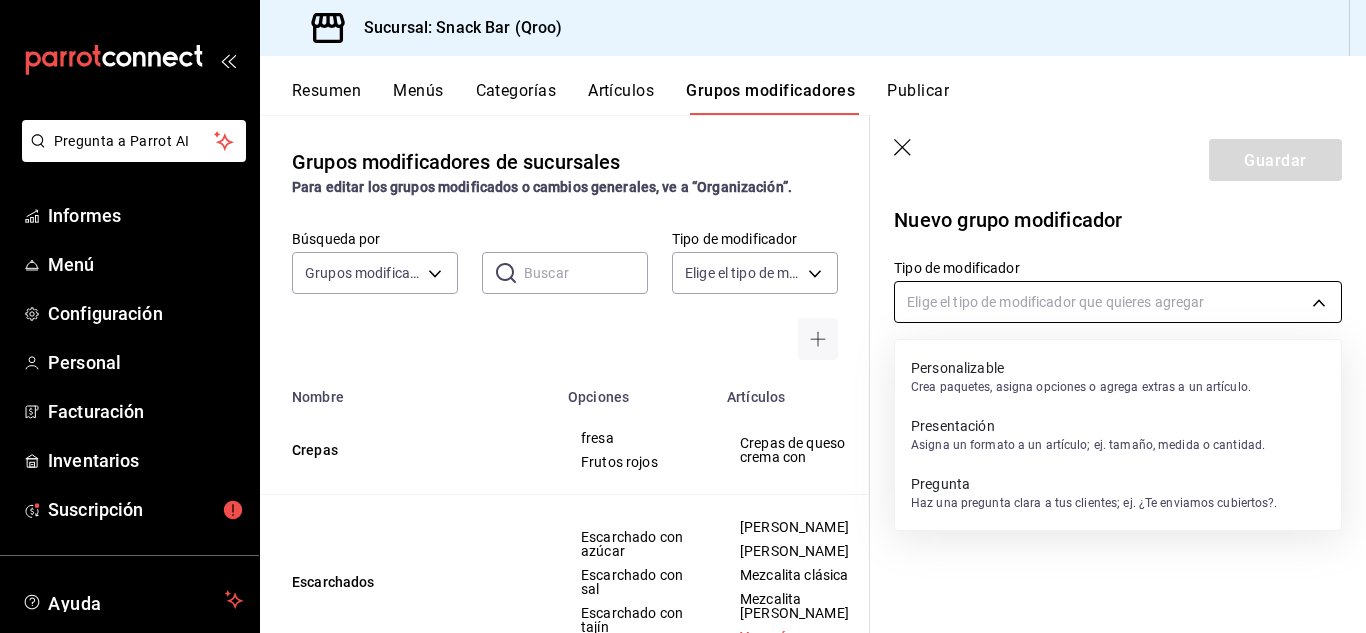 click at bounding box center (683, 316) 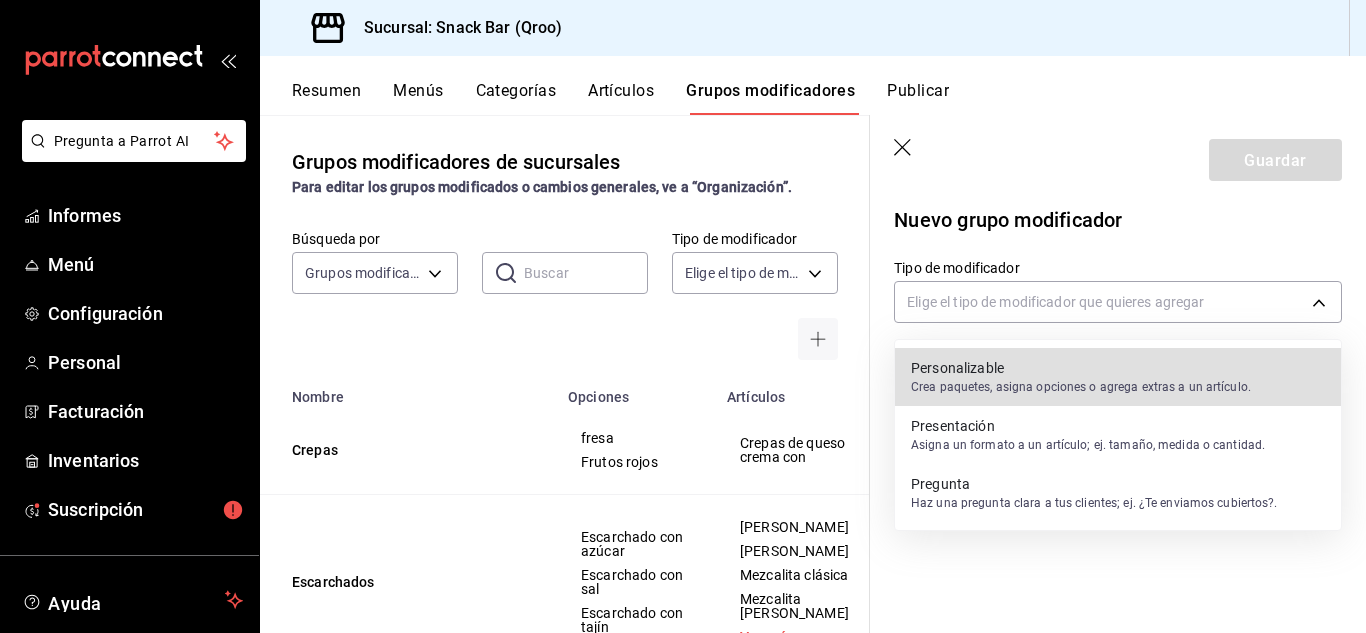click on "Pregunta a Parrot AI Informes   Menú   Configuración   Personal   Facturación   Inventarios   Suscripción   Ayuda Recomendar loro   Eduardo Trujillo   Sugerir nueva función   Sucursal: Snack Bar (Qroo) Resumen Menús Categorías Artículos Grupos modificadores Publicar Grupos modificadores de sucursales Para editar los grupos modificados o cambios generales, ve a “Organización”. Búsqueda por Grupos modificadores GROUP ​ ​ Tipo de modificador Elige el tipo de modificador Nombre Opciones Artículos Crepas fresa Frutos rojos Crepas de queso crema con Escarchados Escarchado con azúcar Escarchado con sal Escarchado con tajín Margarita De Limon Margarita De Sabor Mezcalita clásica Mezcalita De Limon Ver más... L y N Agua mineral Agua natural Limonada Naranjada Mezcladores Coca mini light Coca mini regular Coca mini zero Ginger ale Ver más... 1800 Añejo 1800 Cristalino 400 Conejos Absolut Ver más... Tú liges Empanizado Al ajillo Al mojo de ajo Tempura Ver más... Filete De Pescado Arrachera" at bounding box center [683, 316] 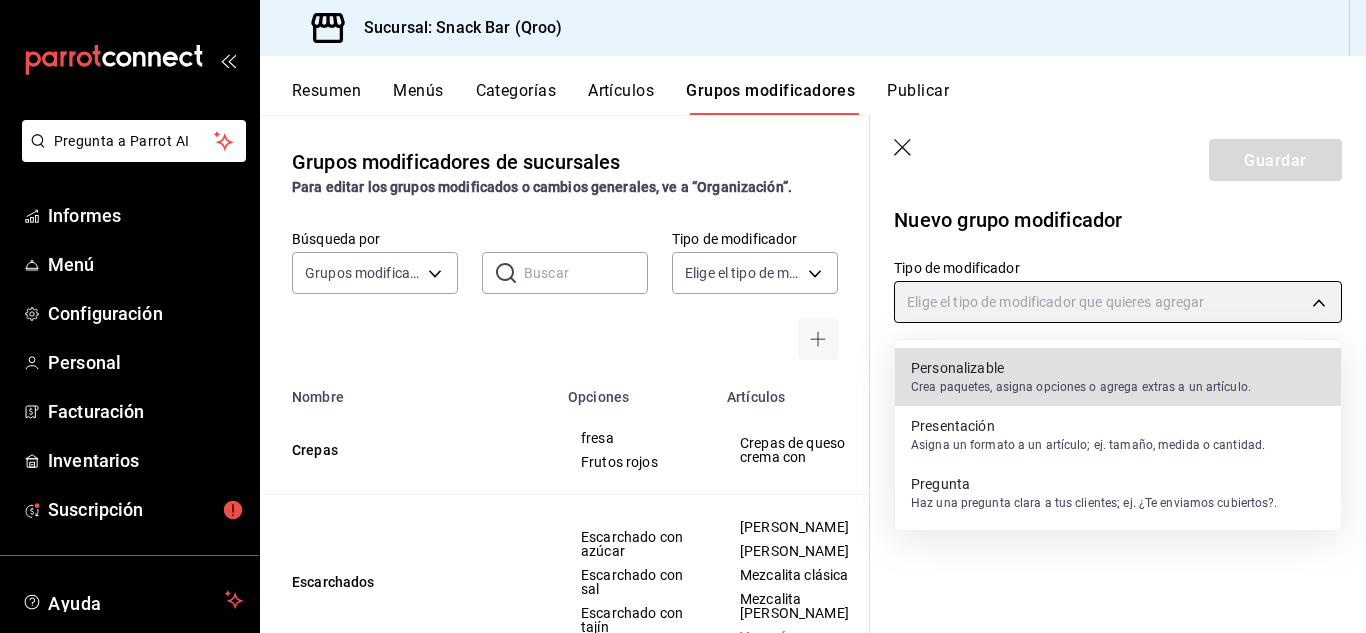 type on "CUSTOMIZABLE" 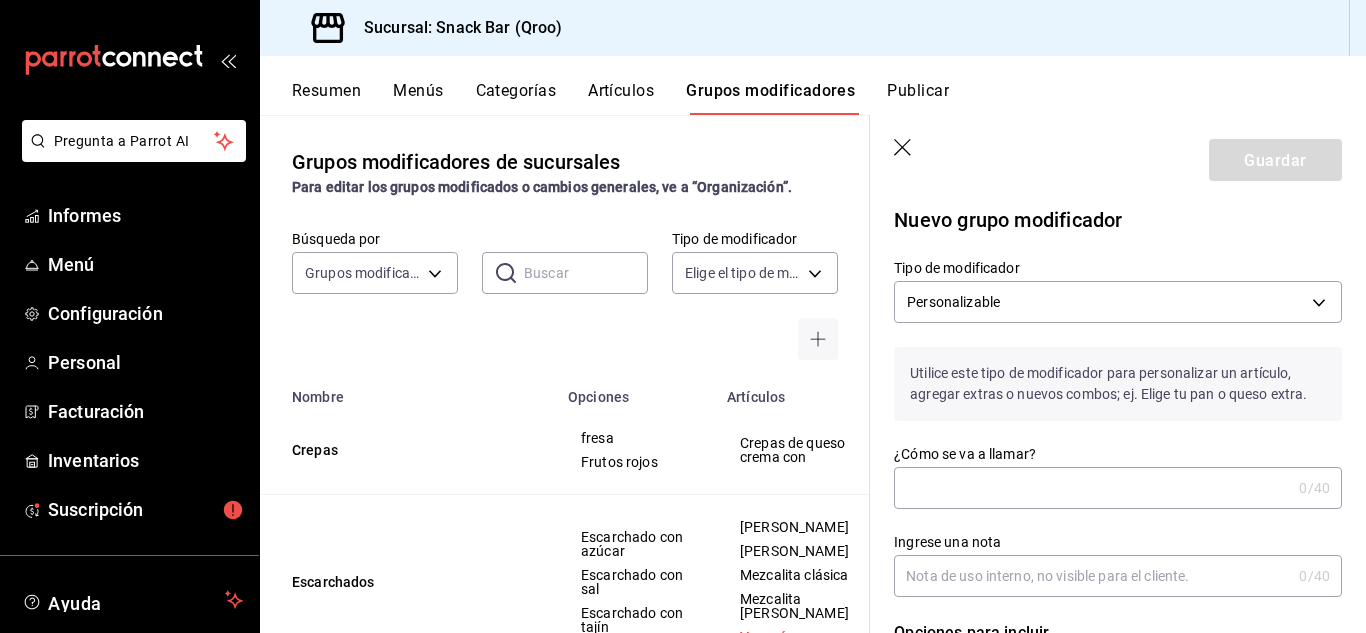 click on "¿Cómo se va a llamar?" at bounding box center (1092, 488) 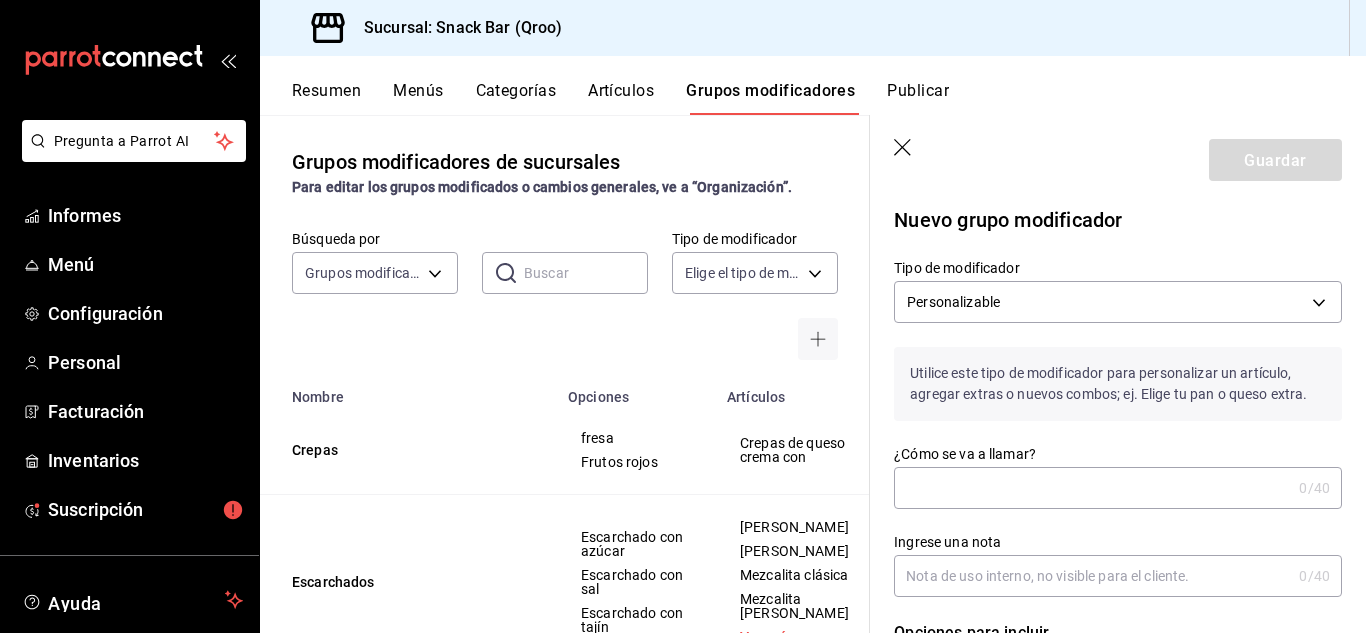 type on "M" 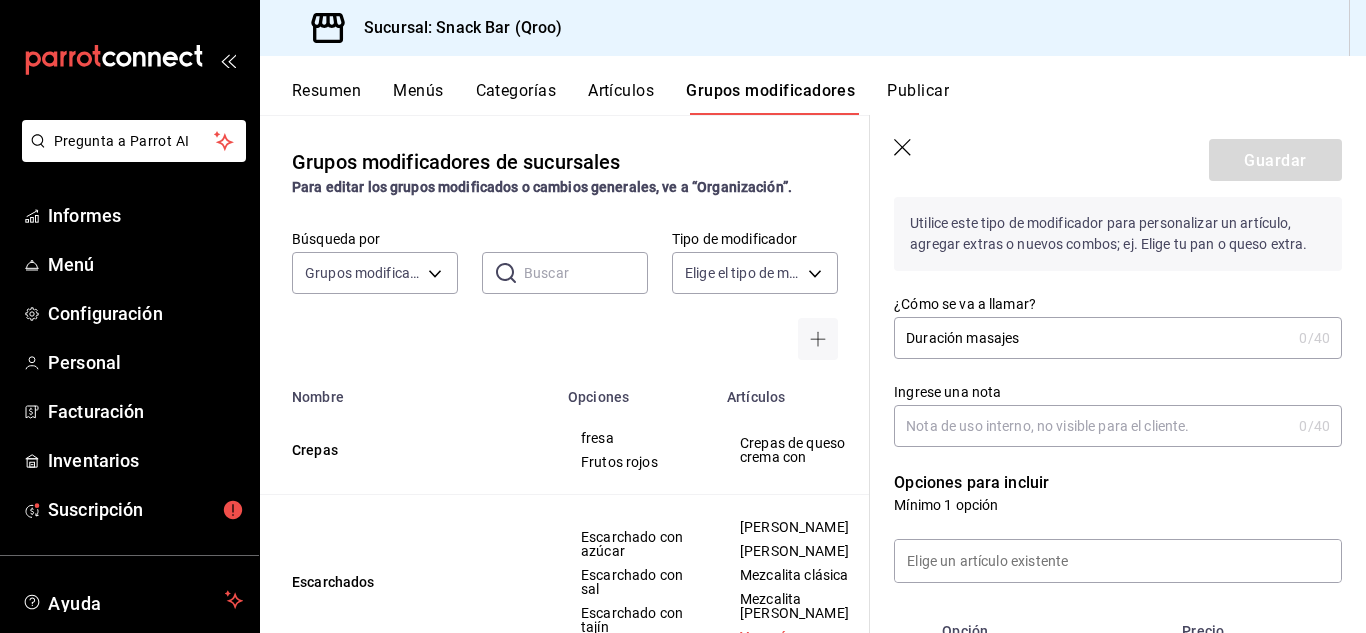 scroll, scrollTop: 200, scrollLeft: 0, axis: vertical 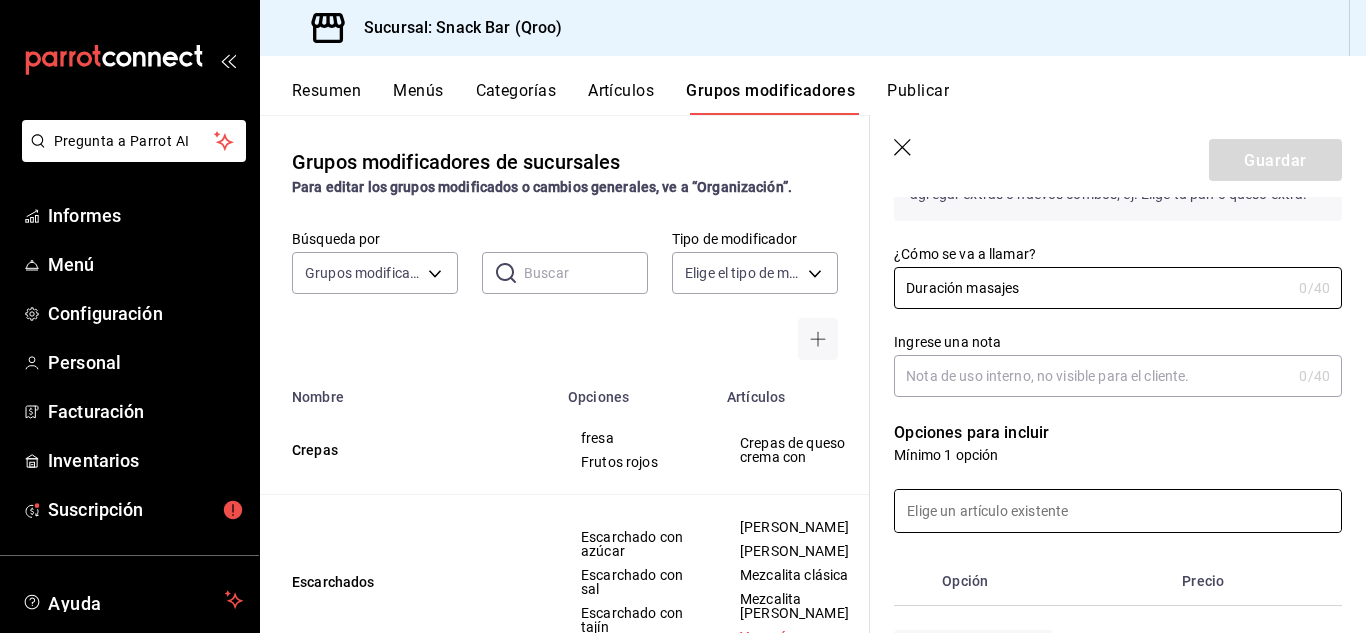 type on "Duración masajes" 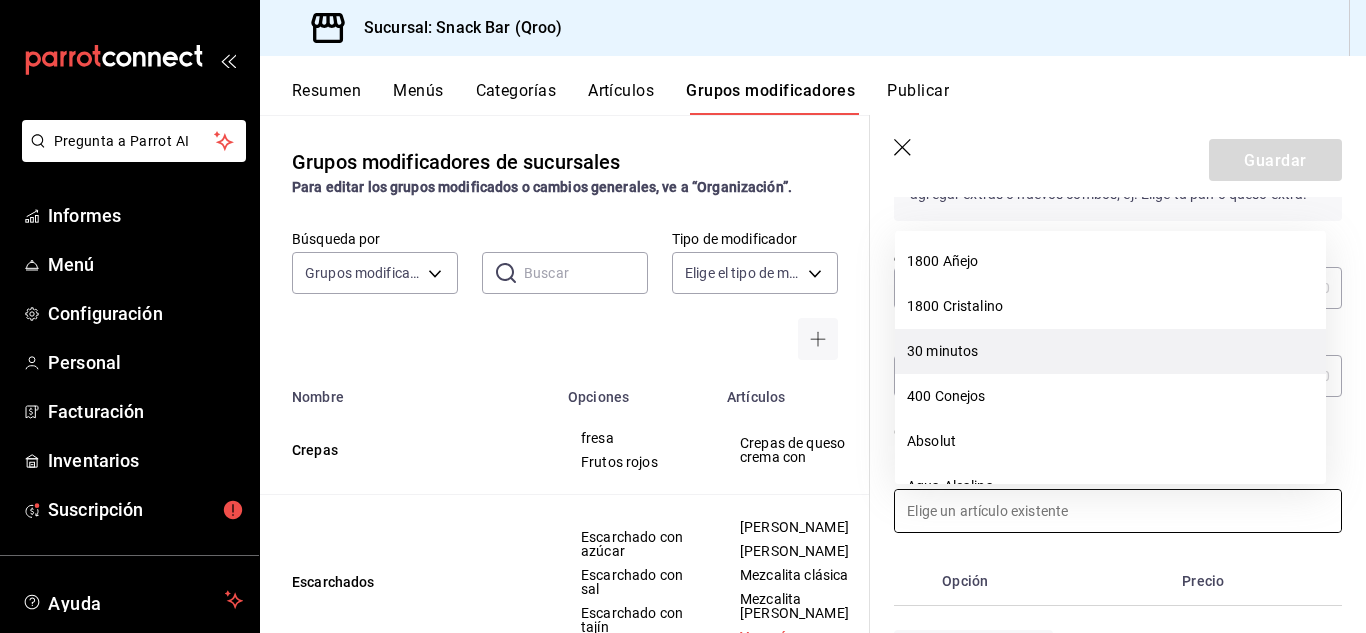 click on "30 minutos" at bounding box center (942, 351) 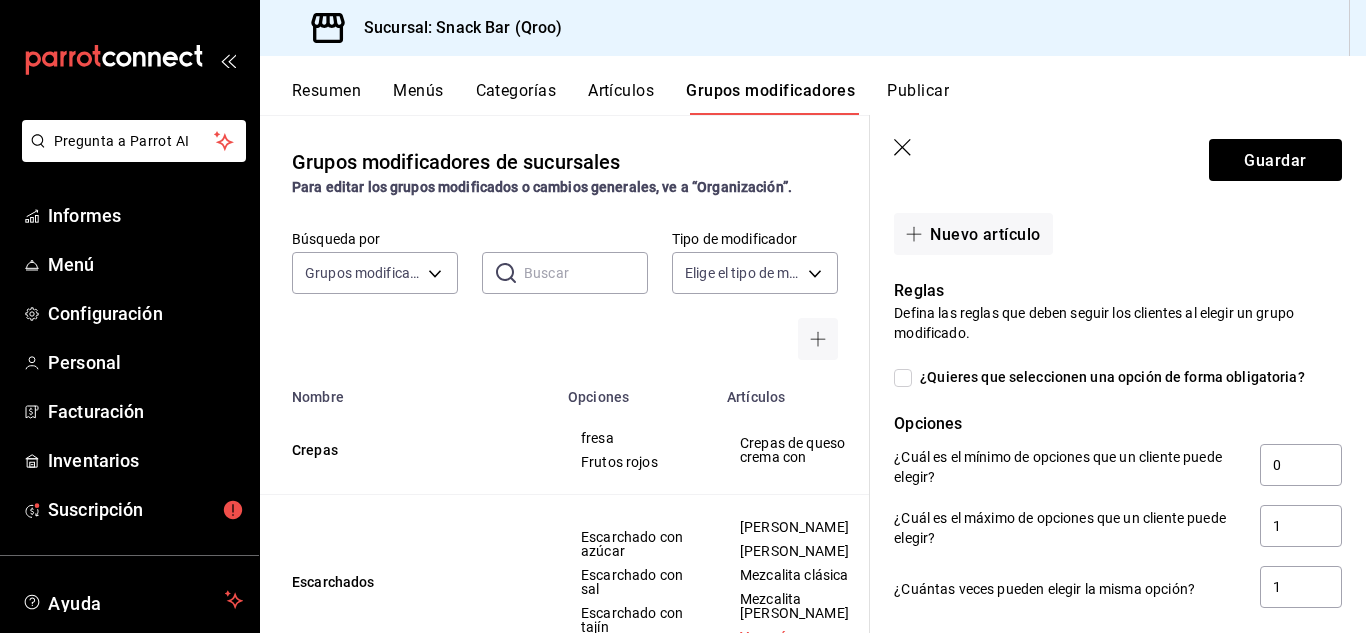 scroll, scrollTop: 700, scrollLeft: 0, axis: vertical 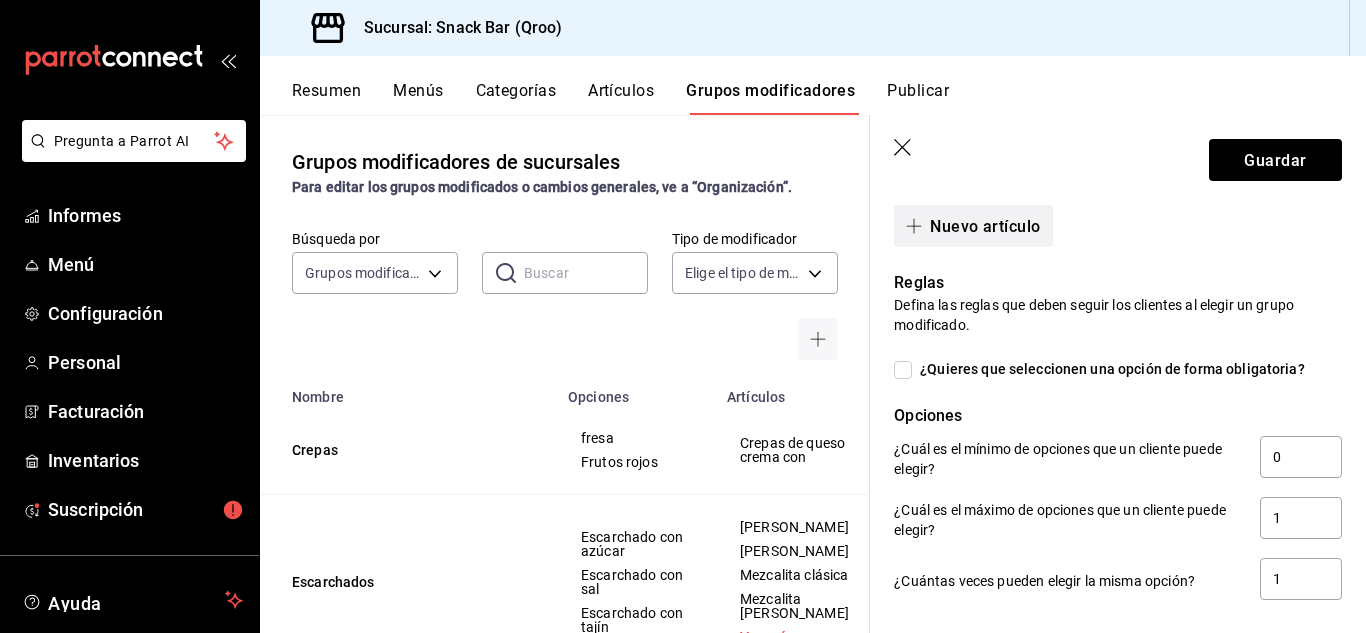 click 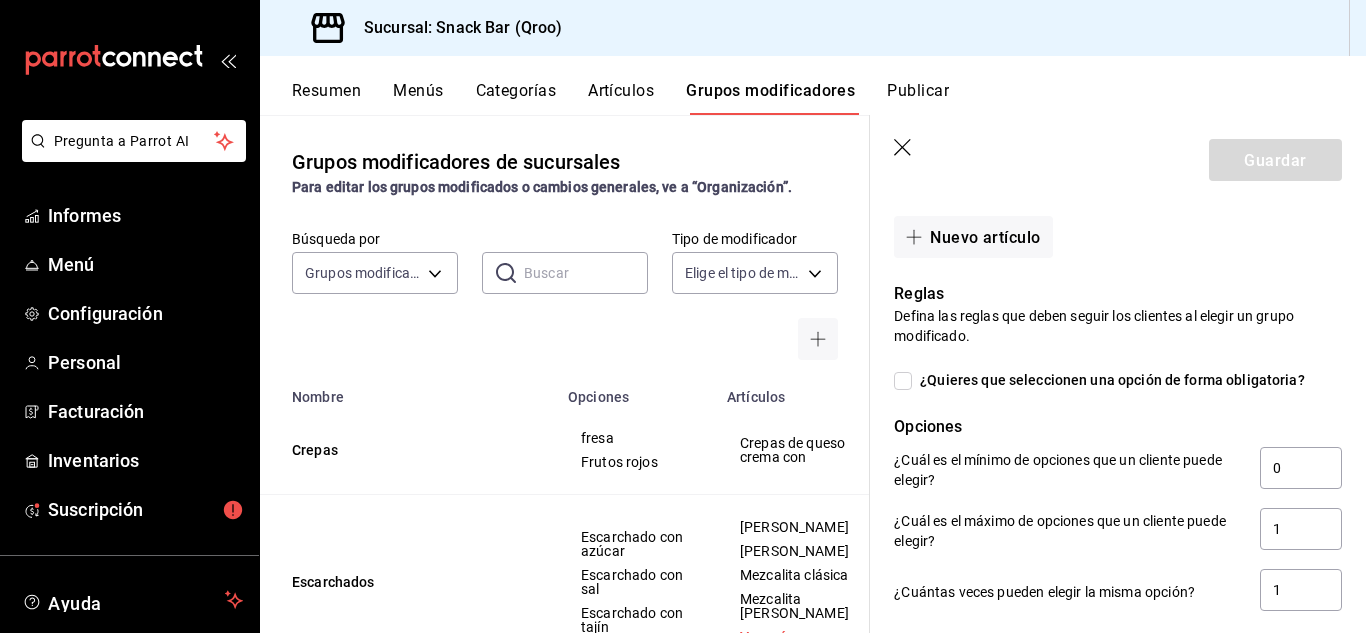 scroll, scrollTop: 758, scrollLeft: 0, axis: vertical 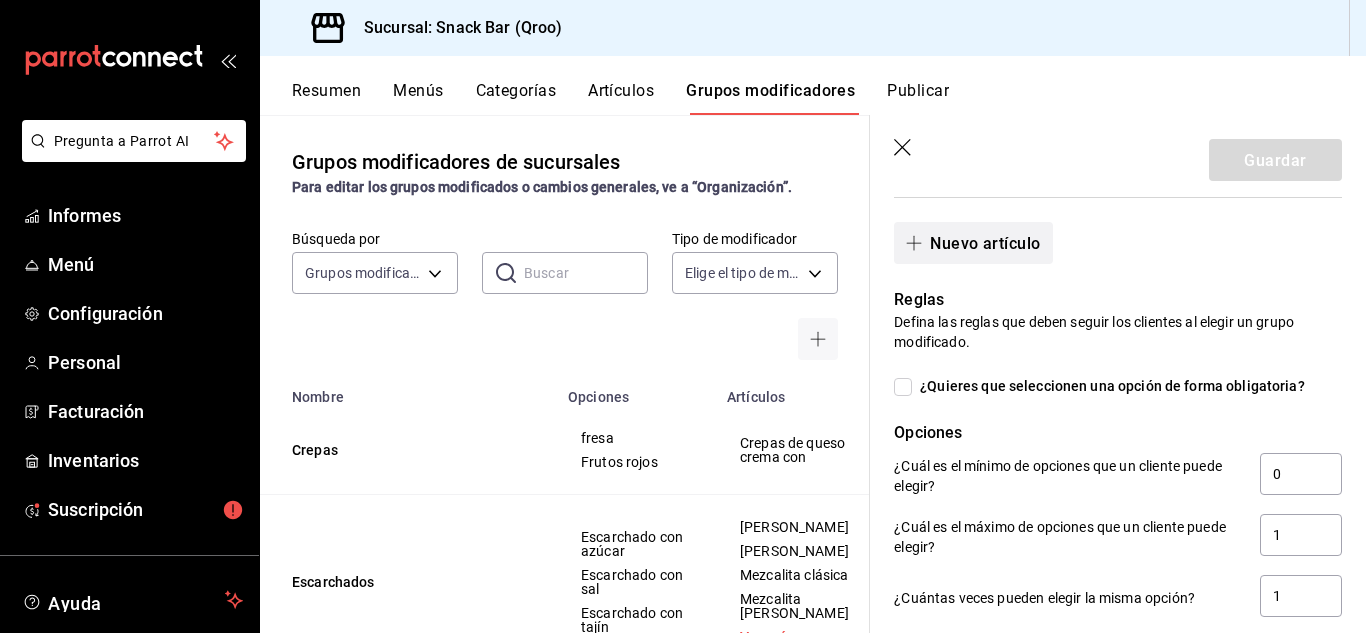 click 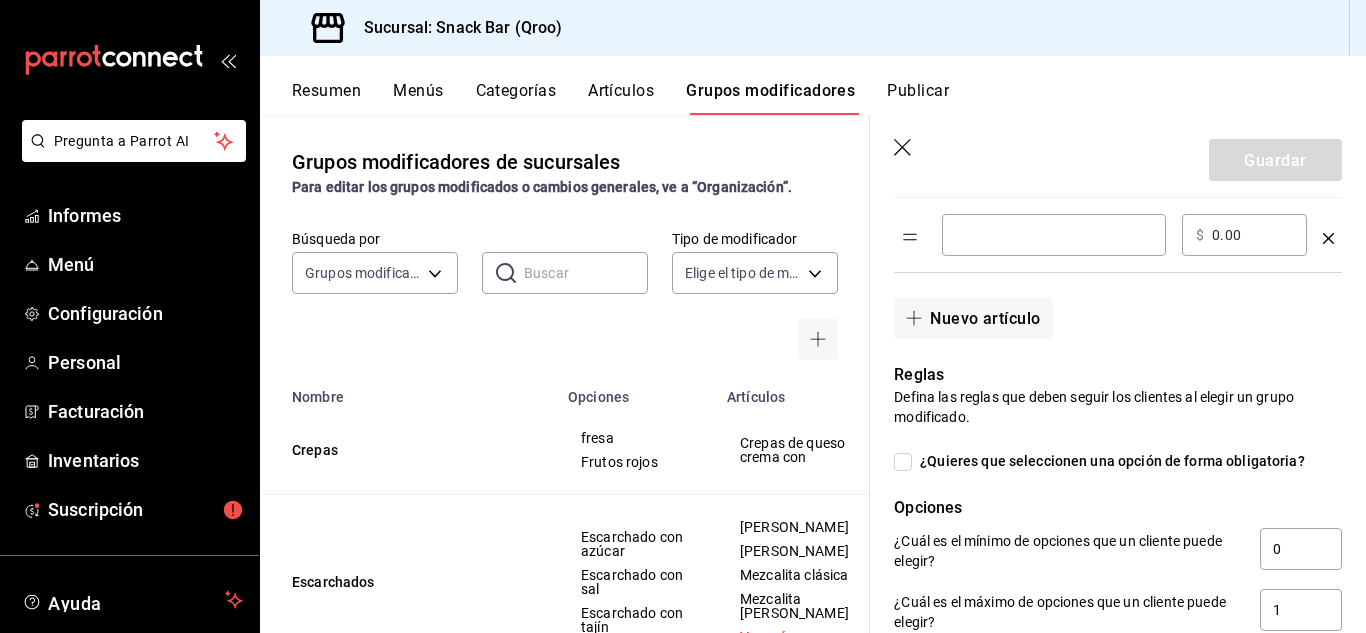 click at bounding box center [1054, 235] 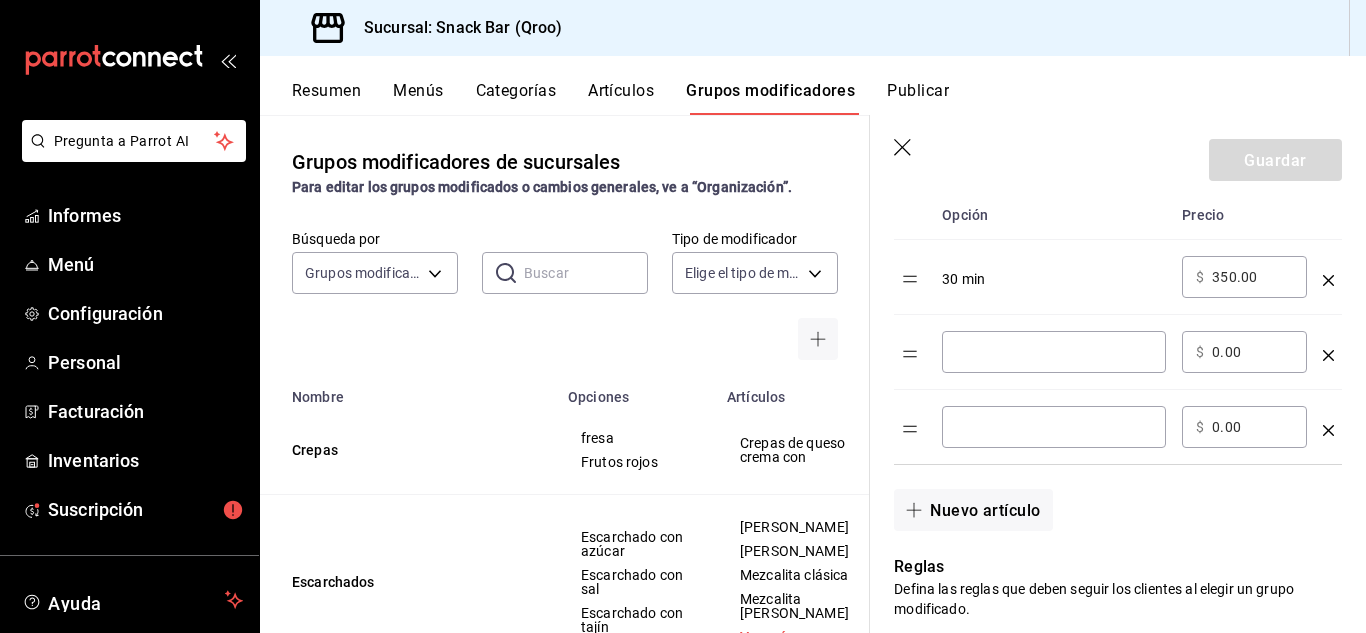 scroll, scrollTop: 558, scrollLeft: 0, axis: vertical 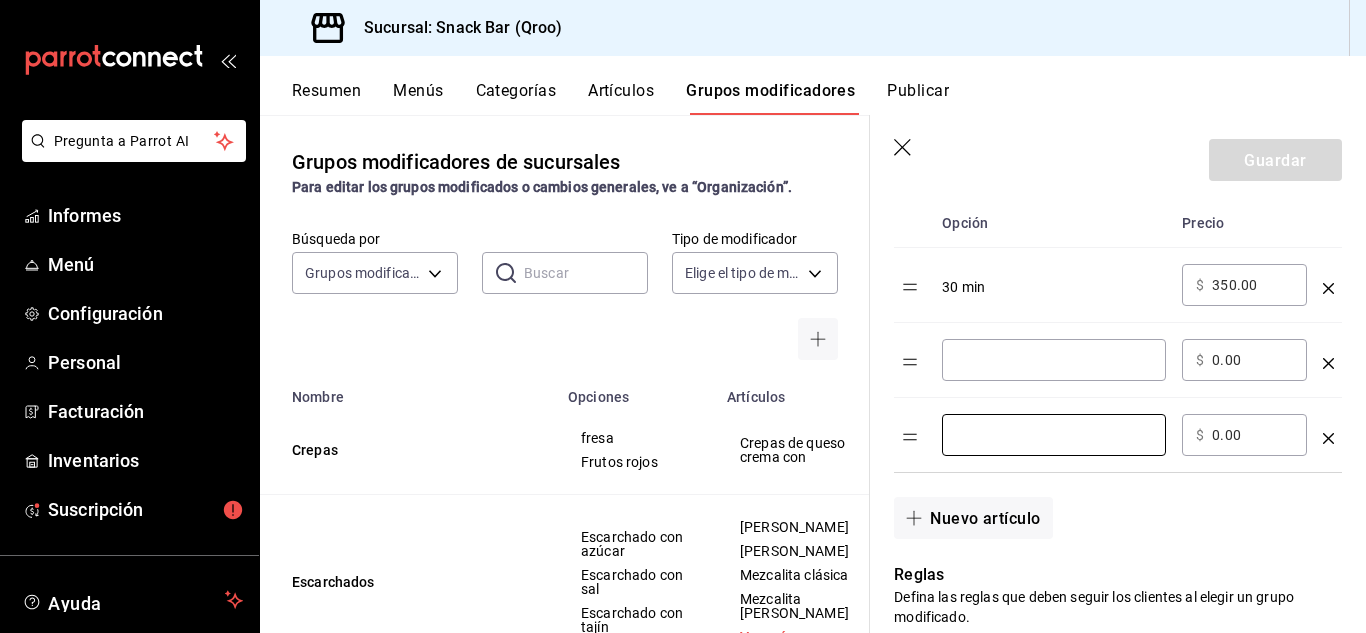 click at bounding box center (1054, 360) 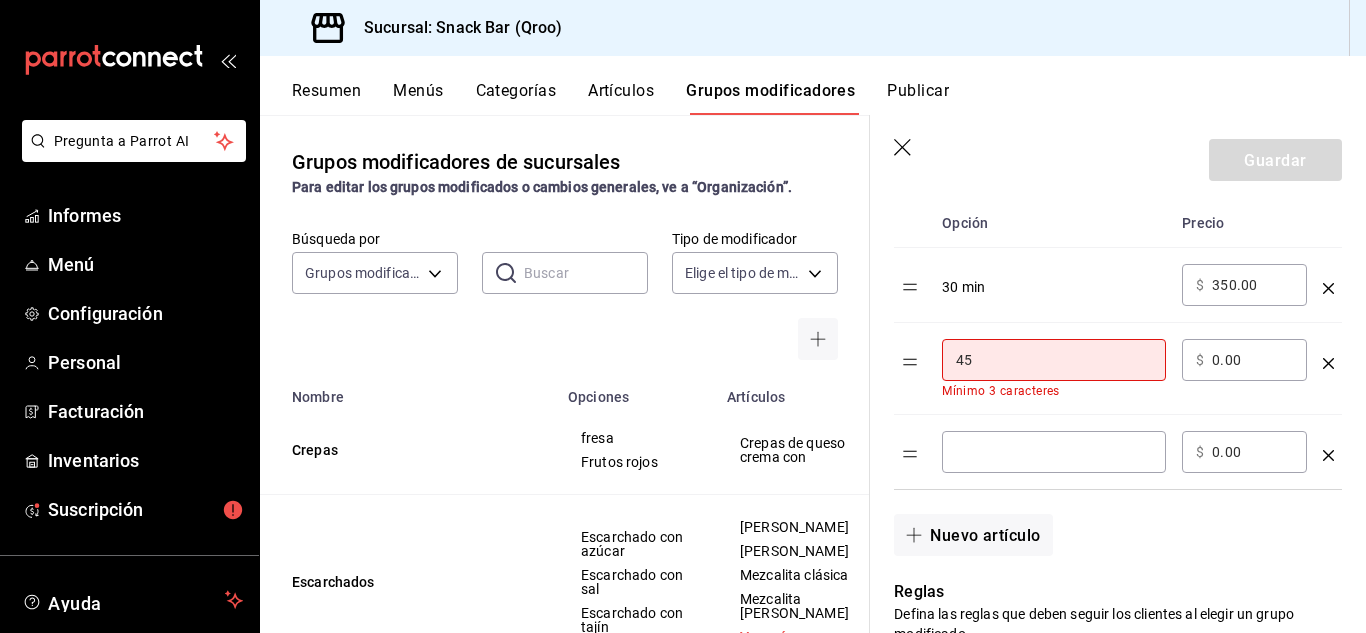 type on "4" 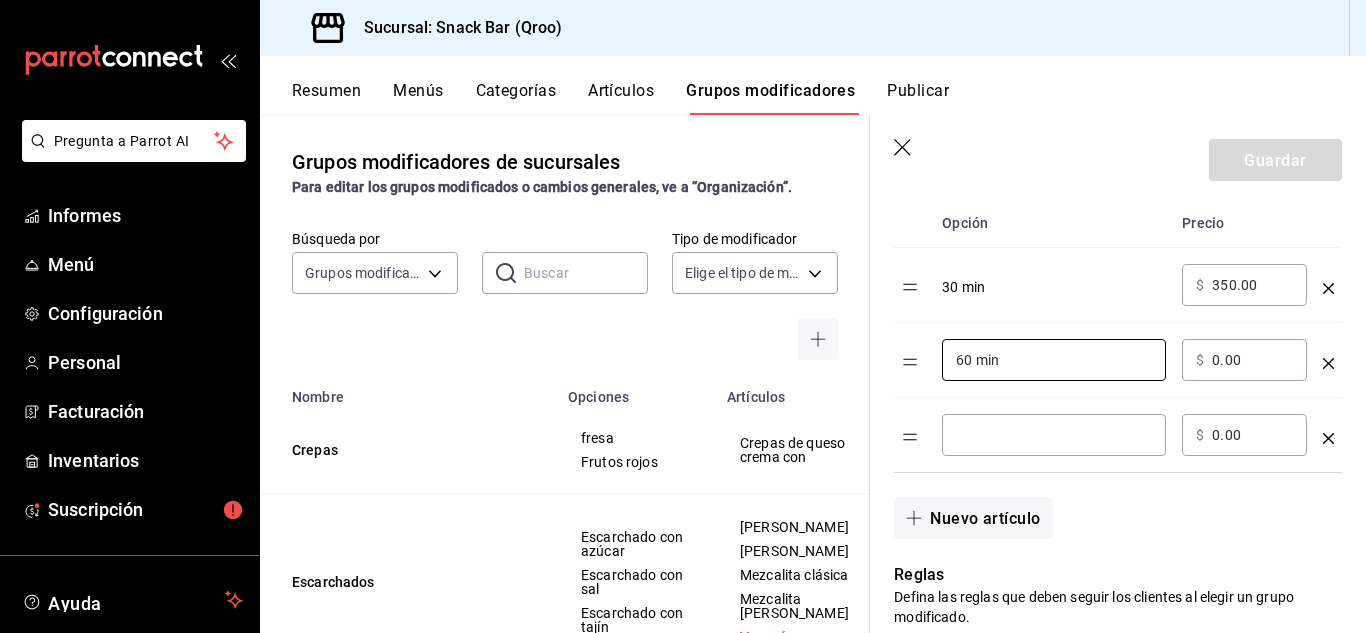 type on "60 min" 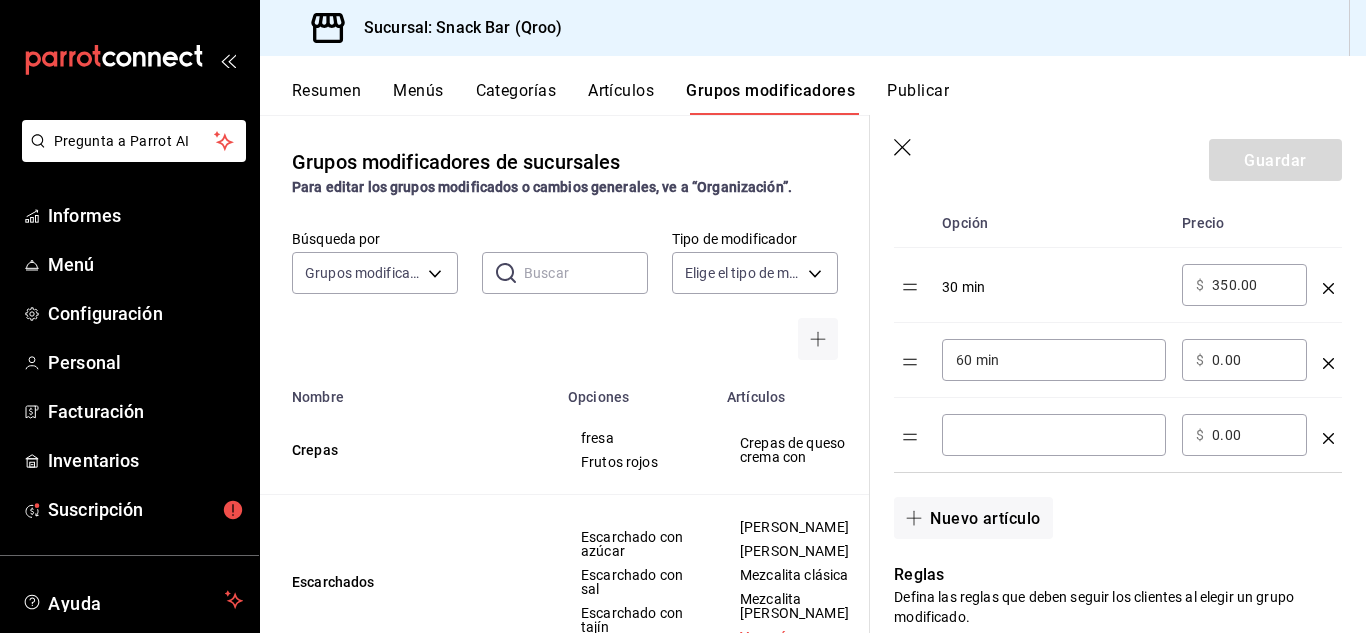 type on "0.00" 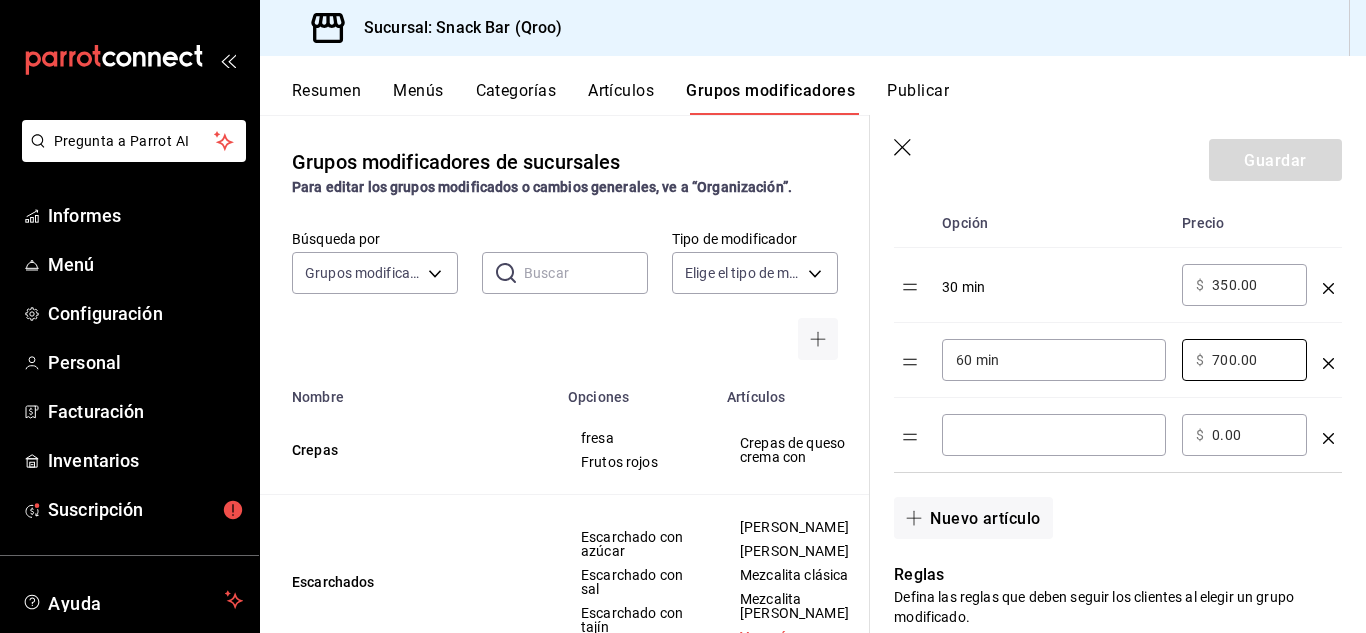 type on "700.00" 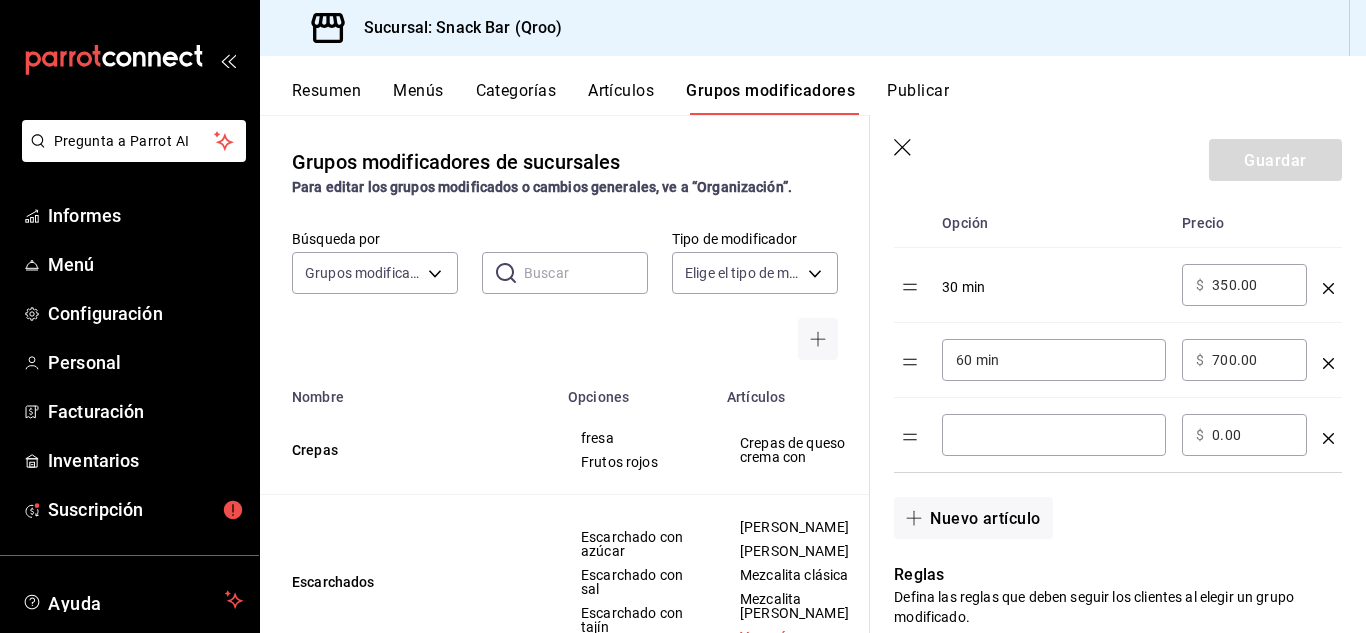 click on "​" at bounding box center (1054, 435) 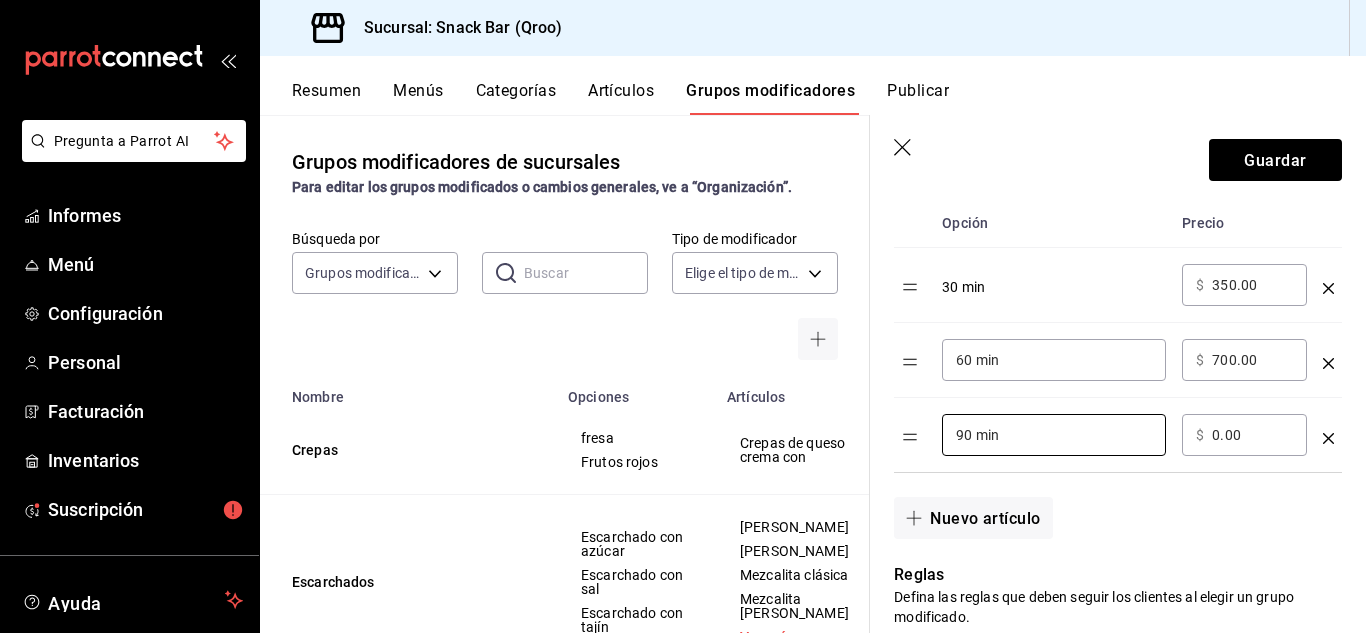 type on "90 min" 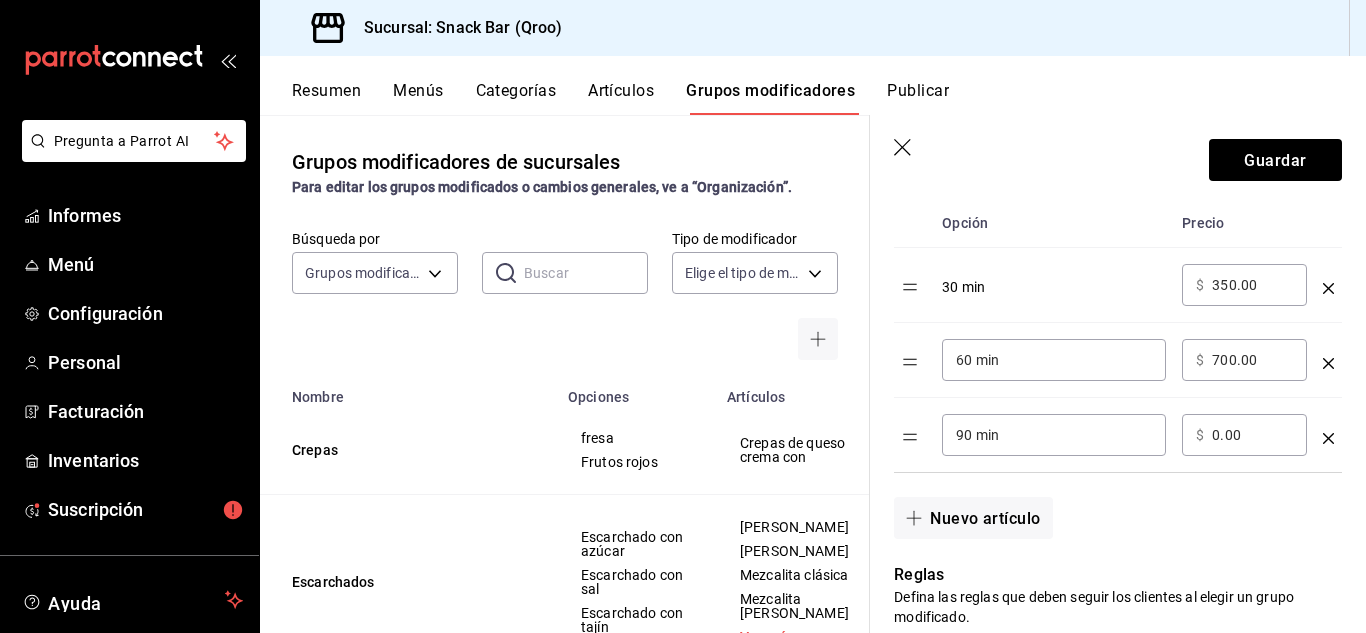 type on "0.00" 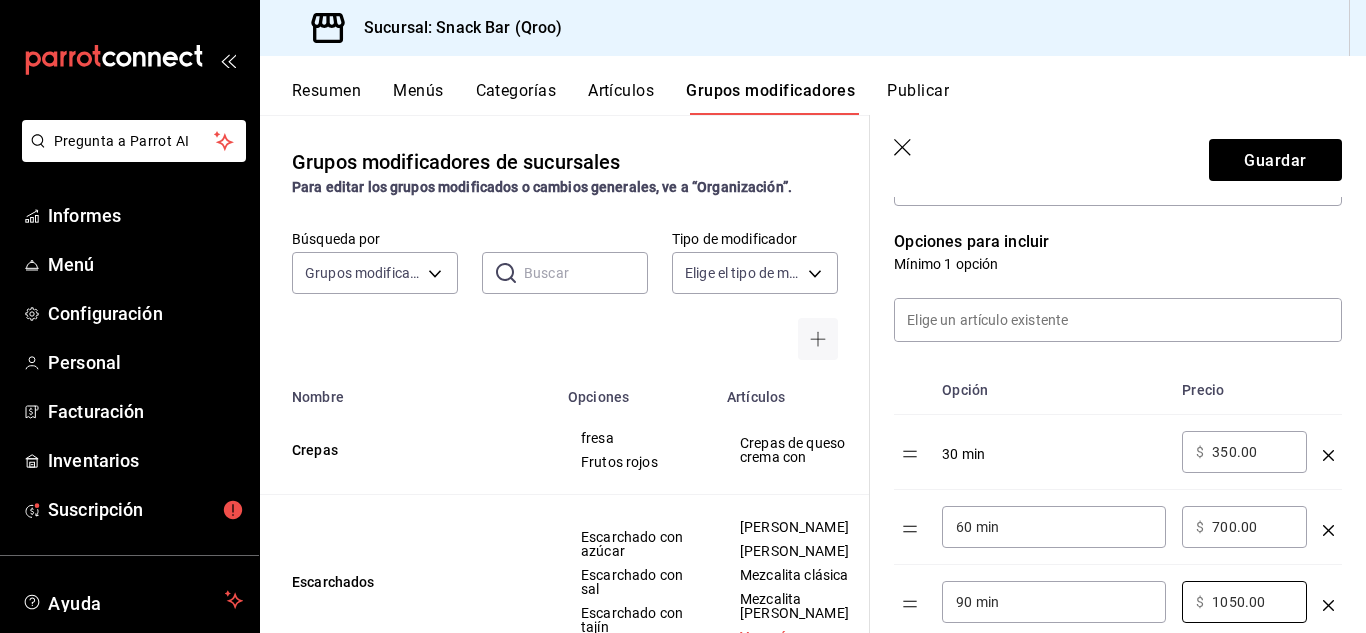 scroll, scrollTop: 400, scrollLeft: 0, axis: vertical 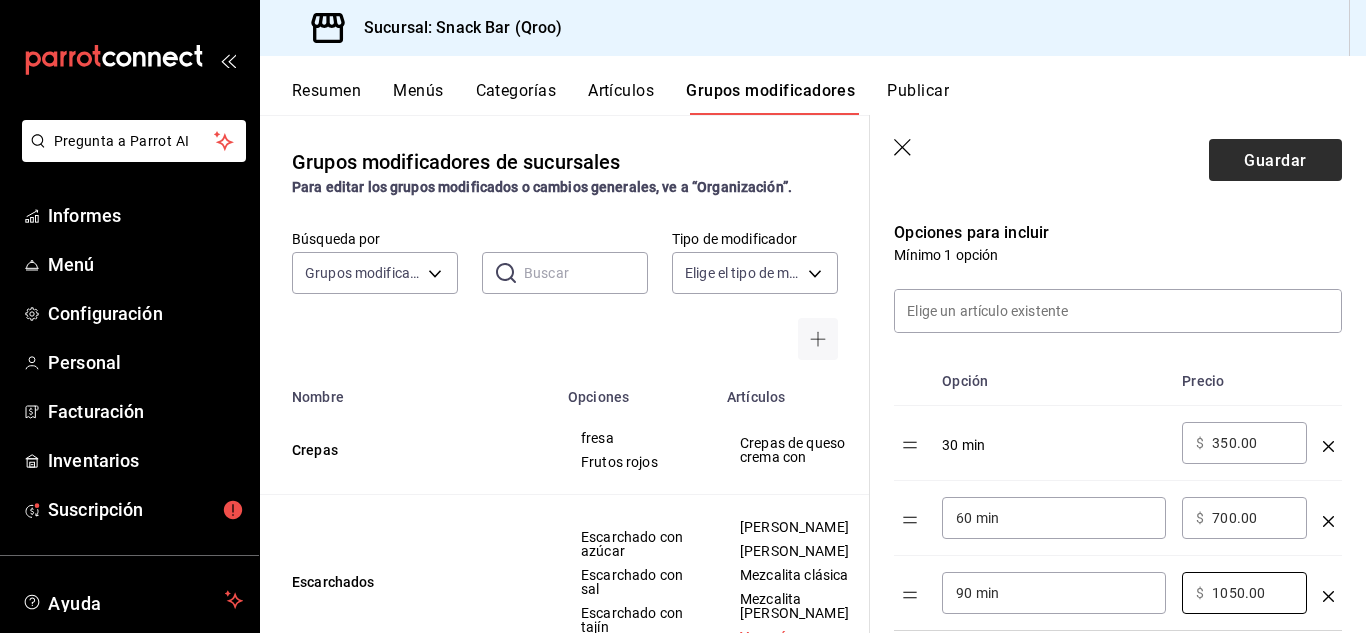 type on "1050.00" 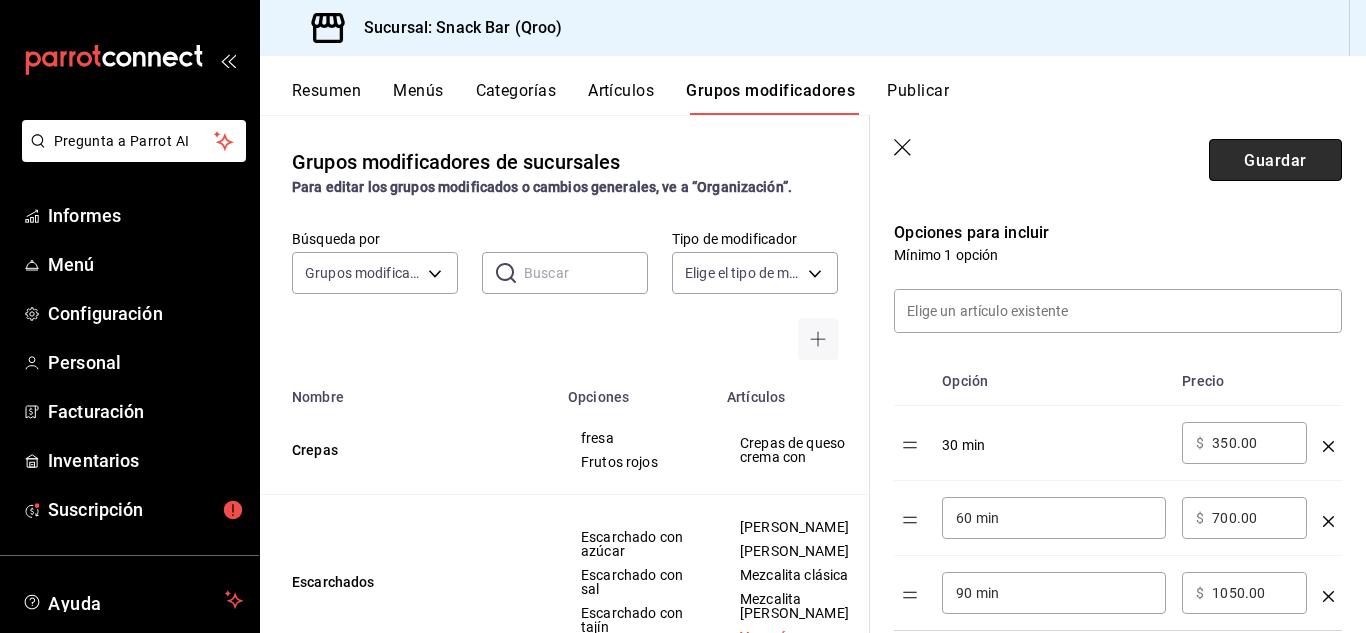 click on "Guardar" at bounding box center (1275, 159) 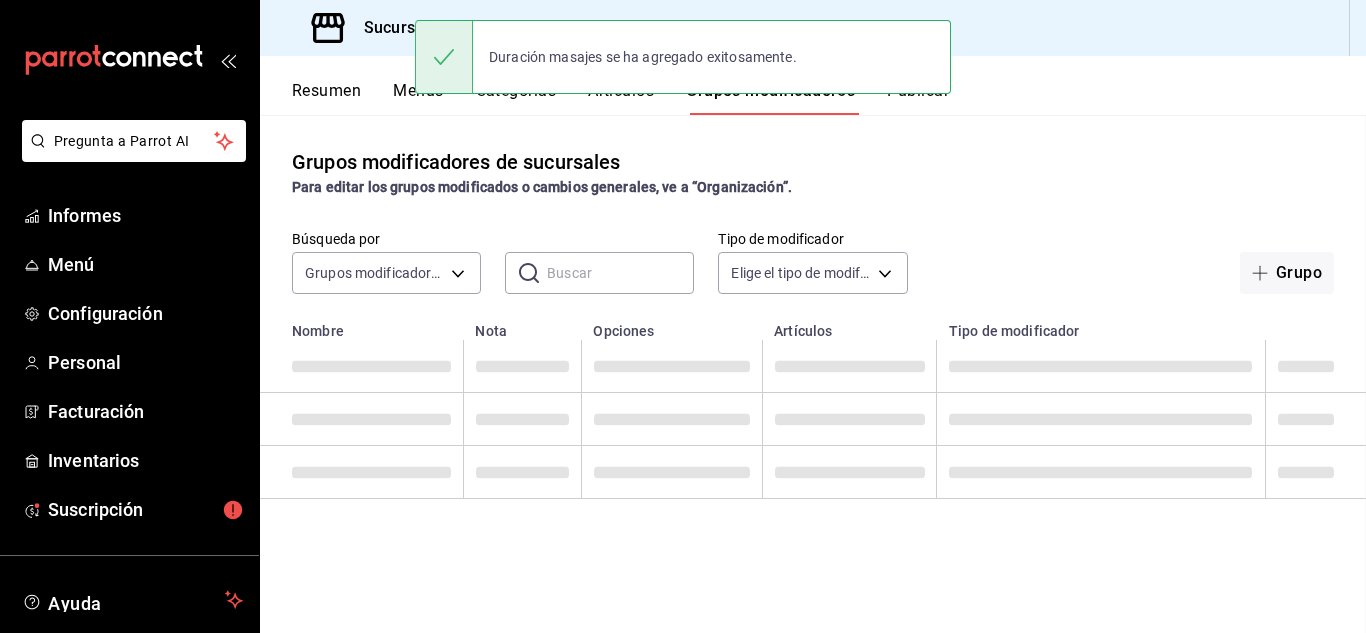 scroll, scrollTop: 0, scrollLeft: 0, axis: both 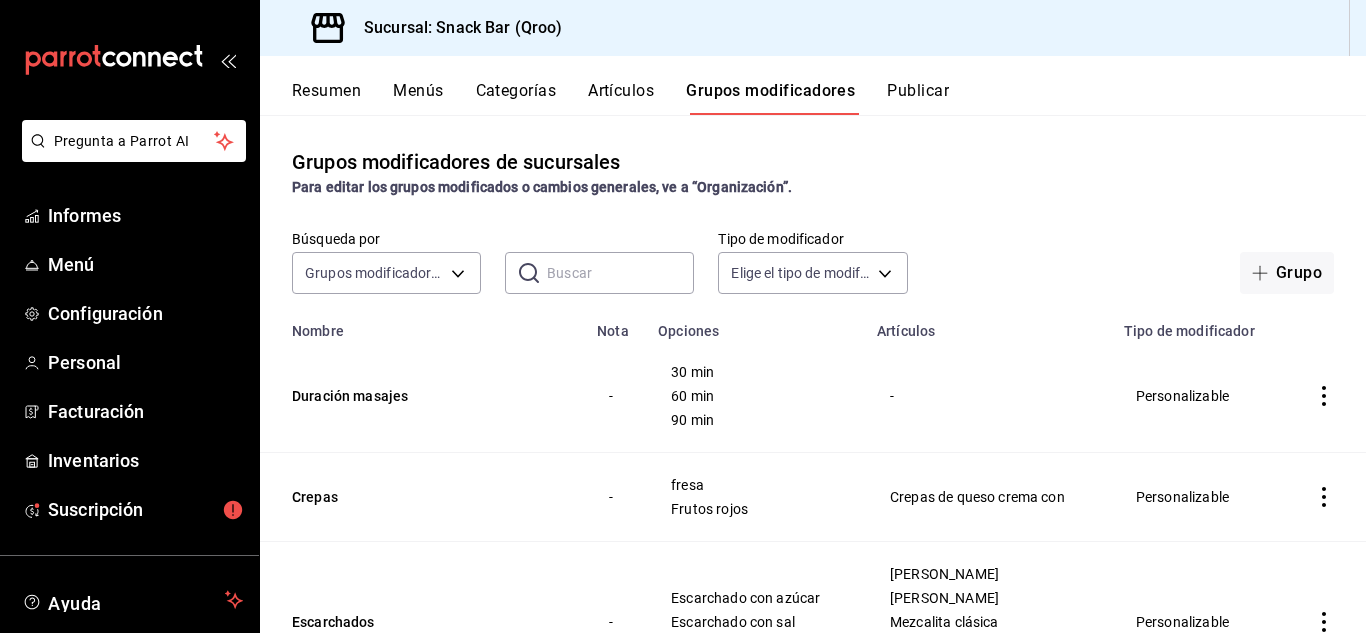 click 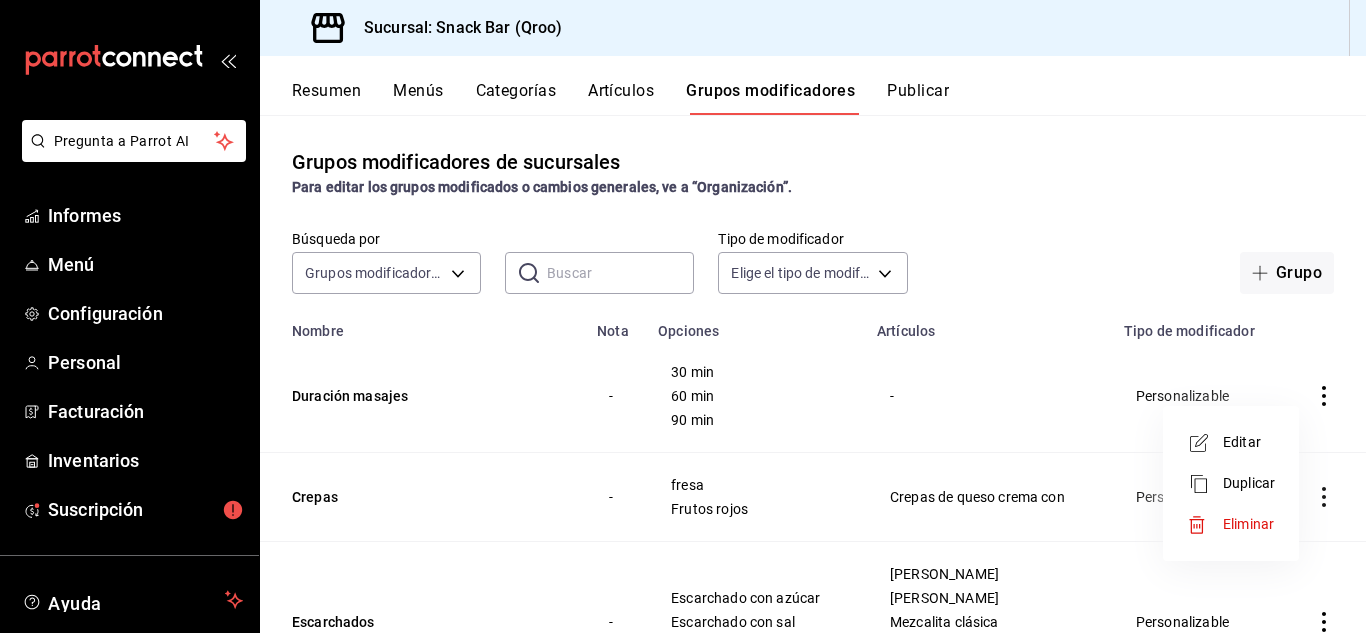 click on "Editar" at bounding box center (1249, 442) 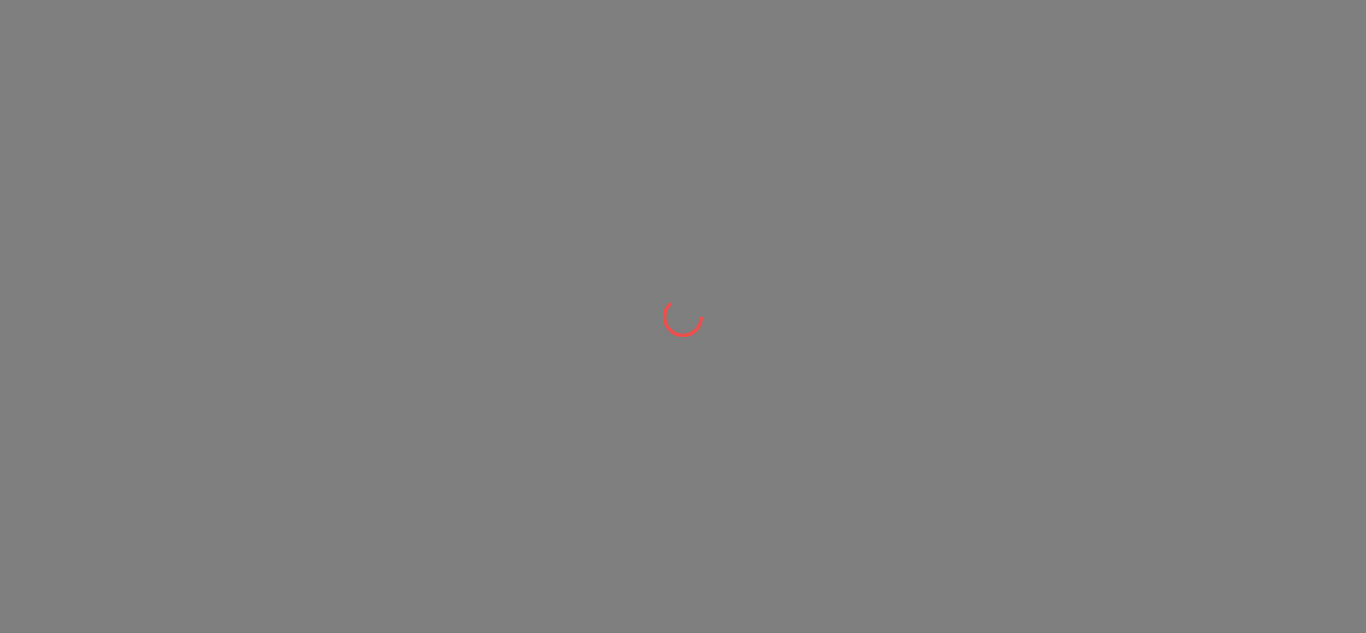 scroll, scrollTop: 0, scrollLeft: 0, axis: both 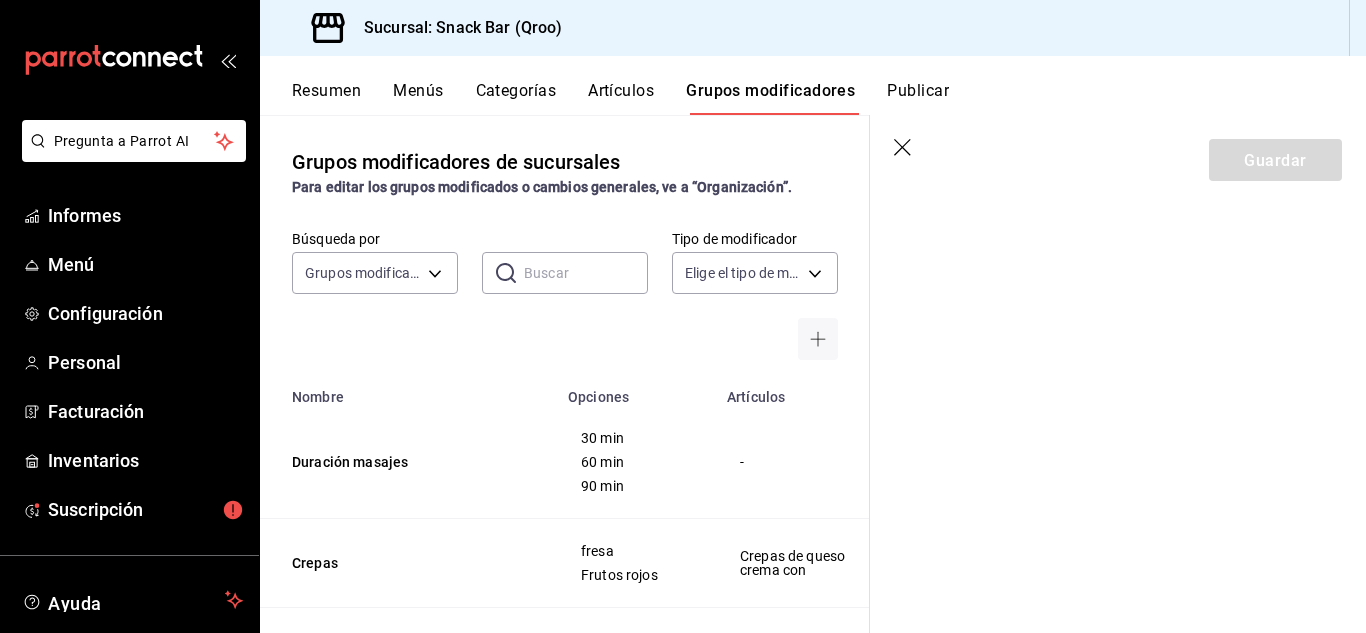 click 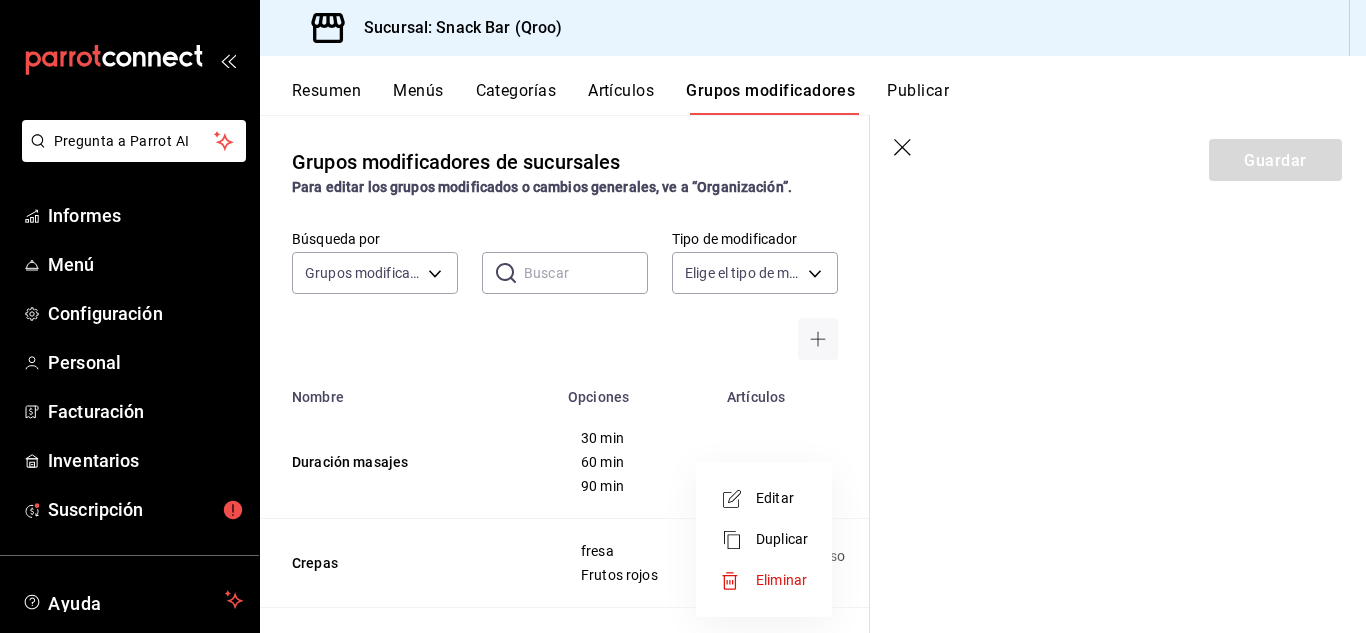 click on "Editar" at bounding box center (775, 498) 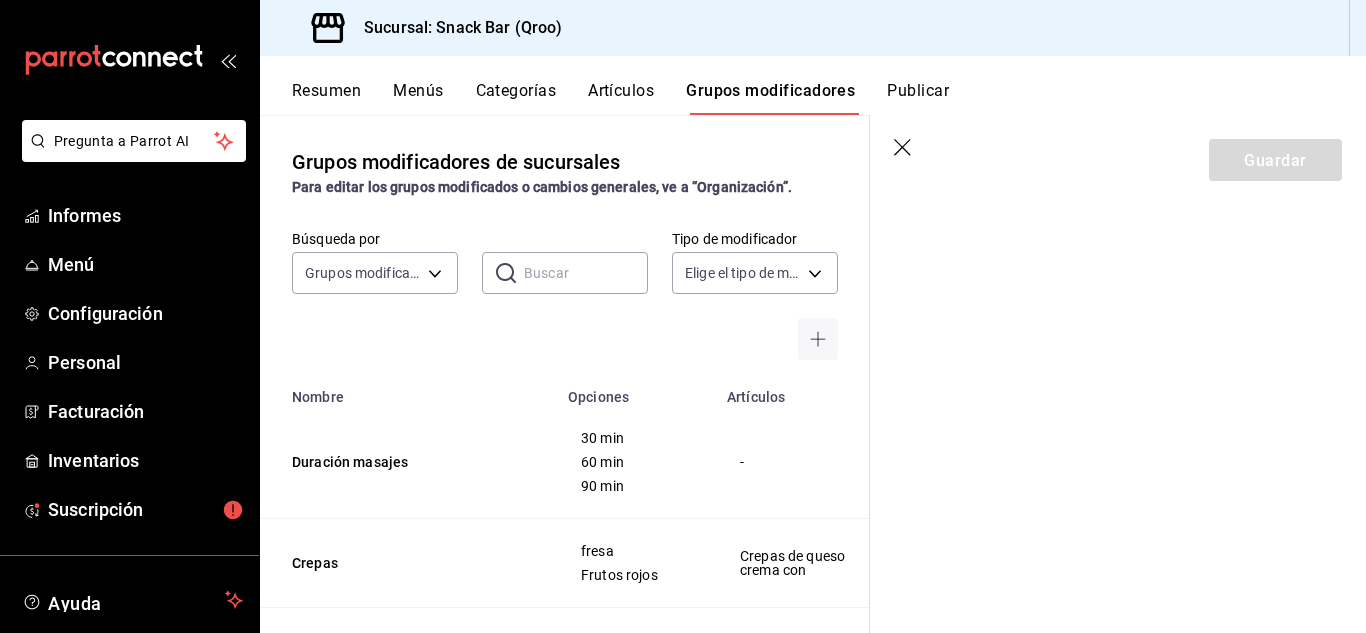 click 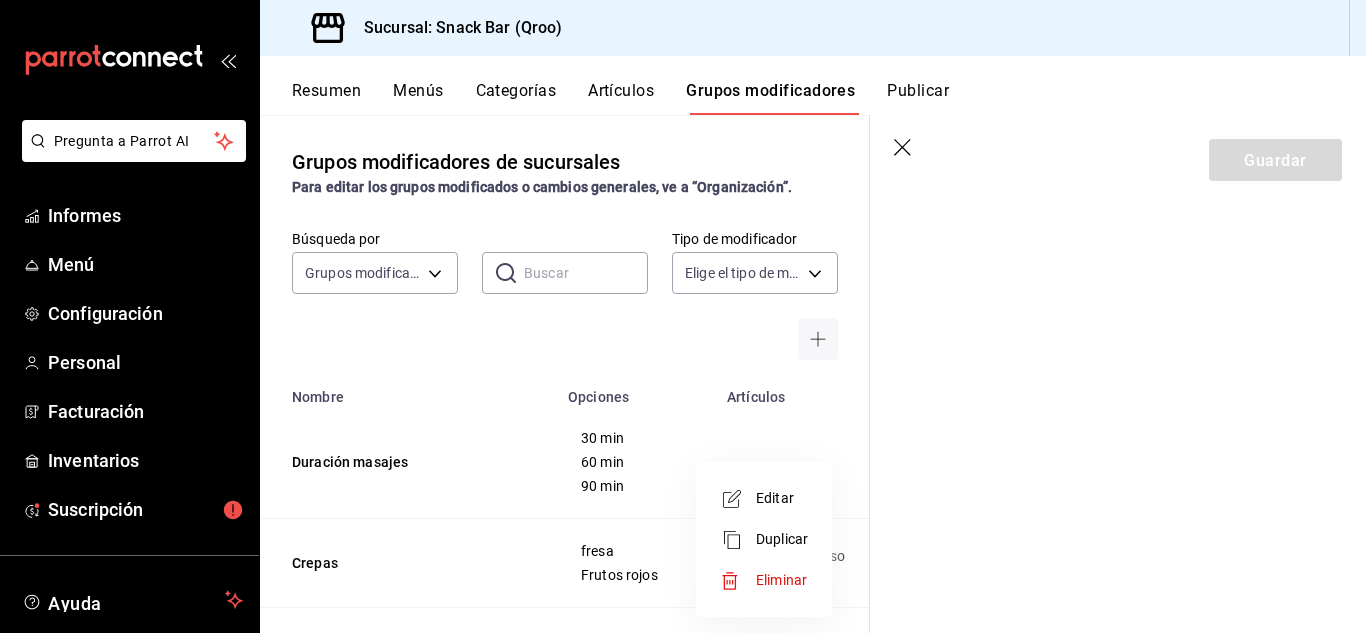 click on "Editar" at bounding box center (775, 498) 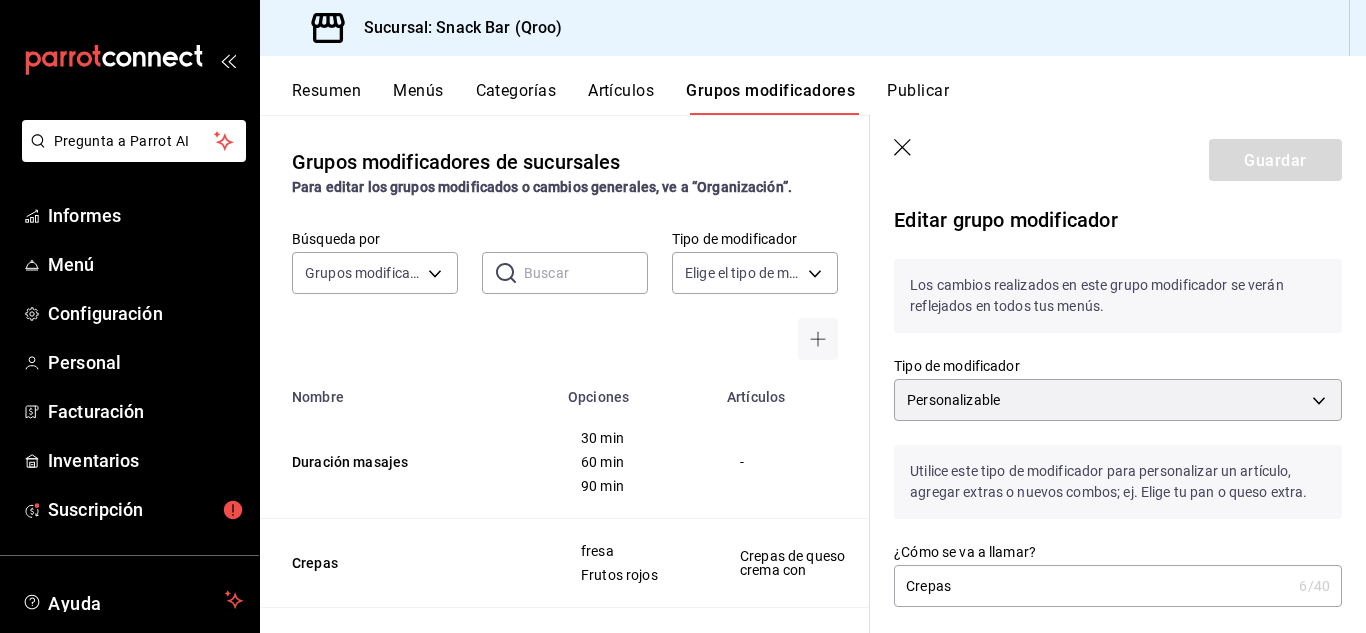 click 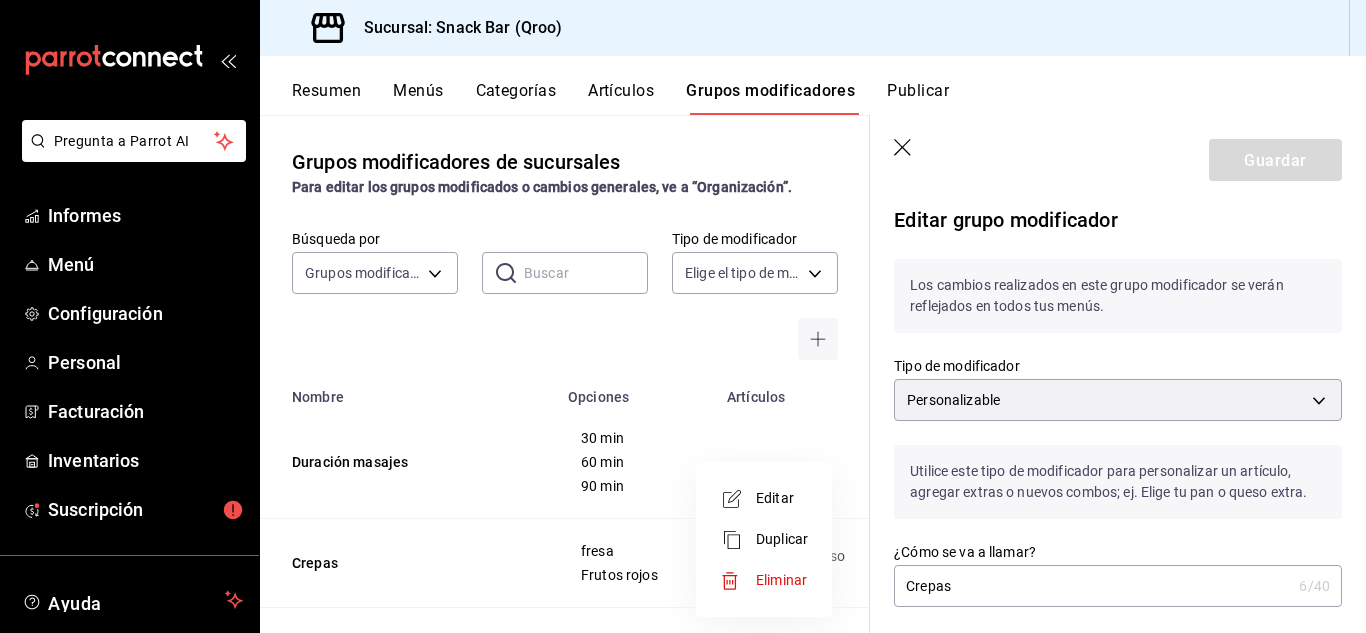 click on "Editar" at bounding box center [775, 498] 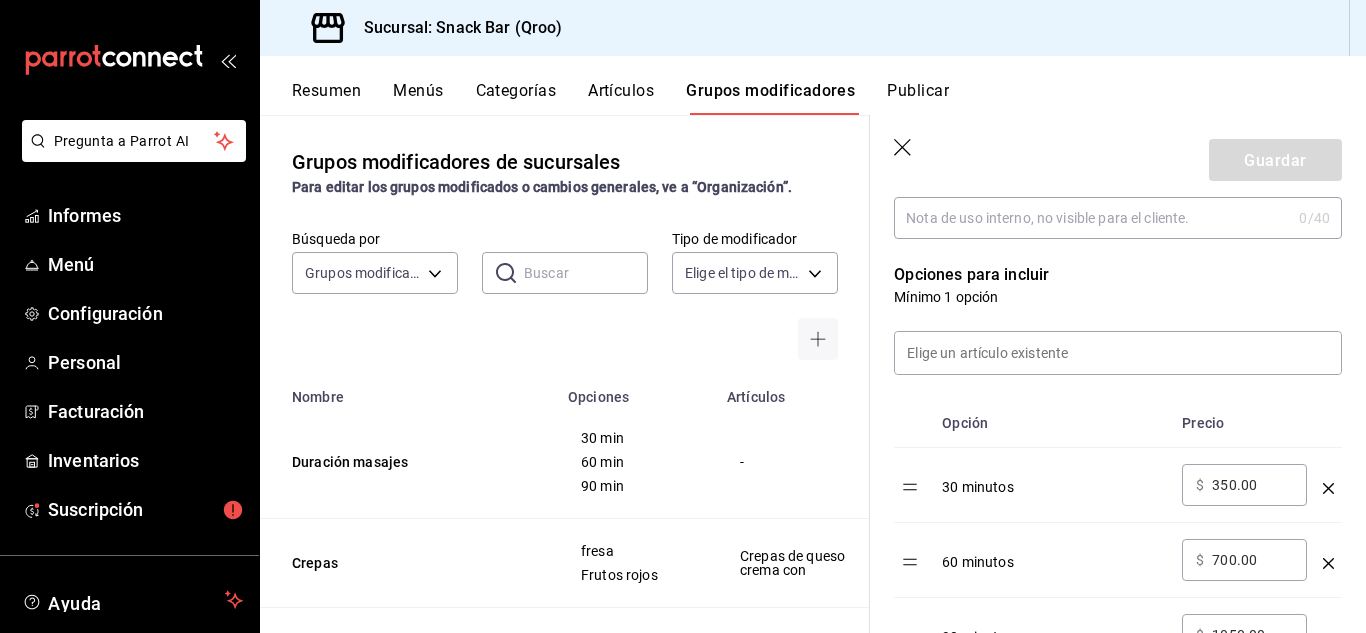 scroll, scrollTop: 400, scrollLeft: 0, axis: vertical 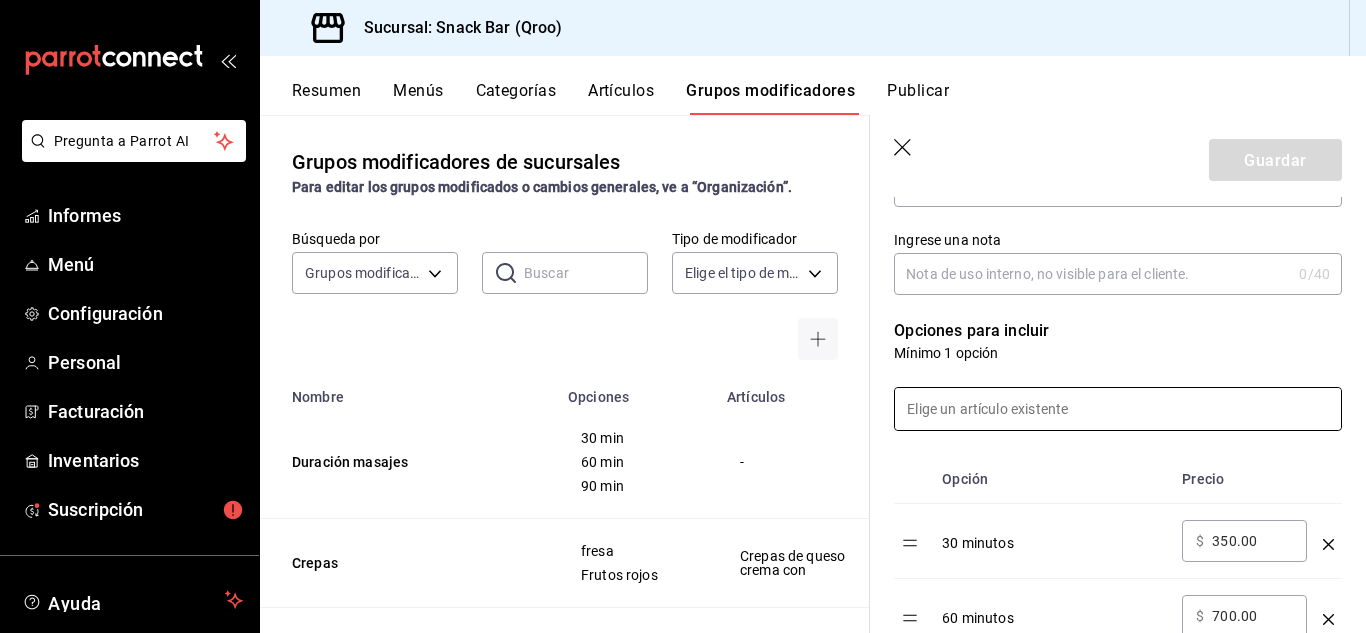 click at bounding box center [1118, 409] 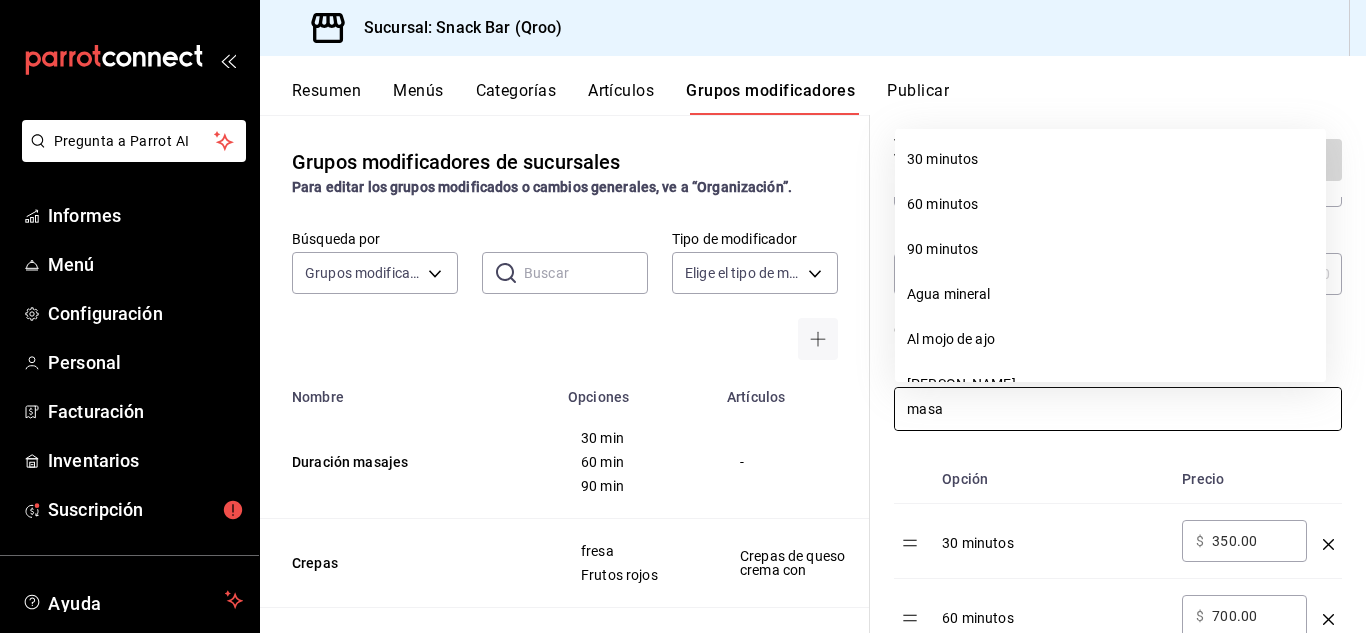 click on "Agua mineral" at bounding box center (1110, 294) 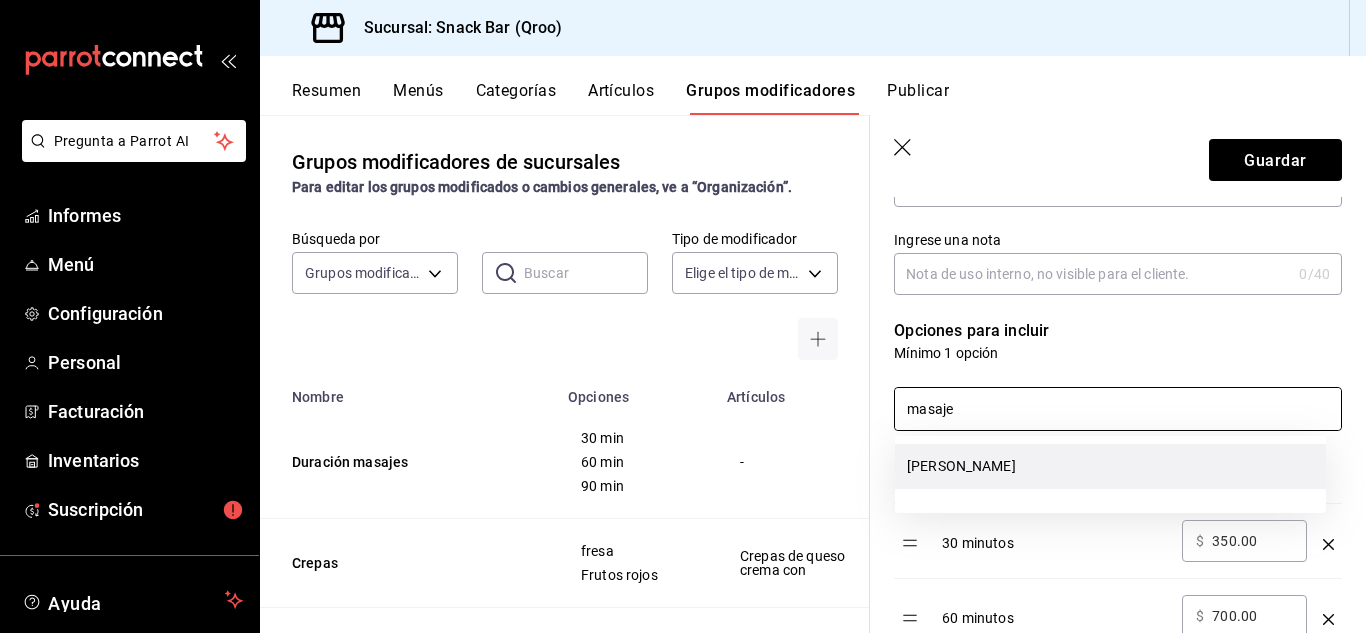 click on "[PERSON_NAME]" at bounding box center [961, 466] 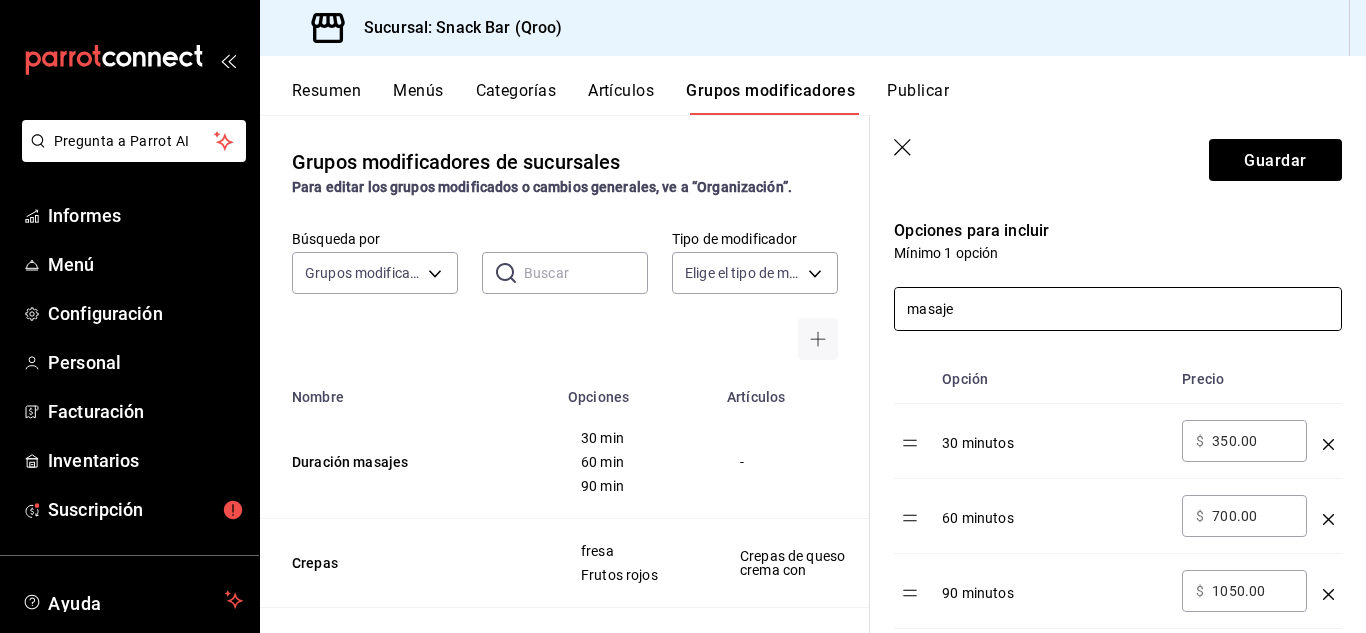 scroll, scrollTop: 800, scrollLeft: 0, axis: vertical 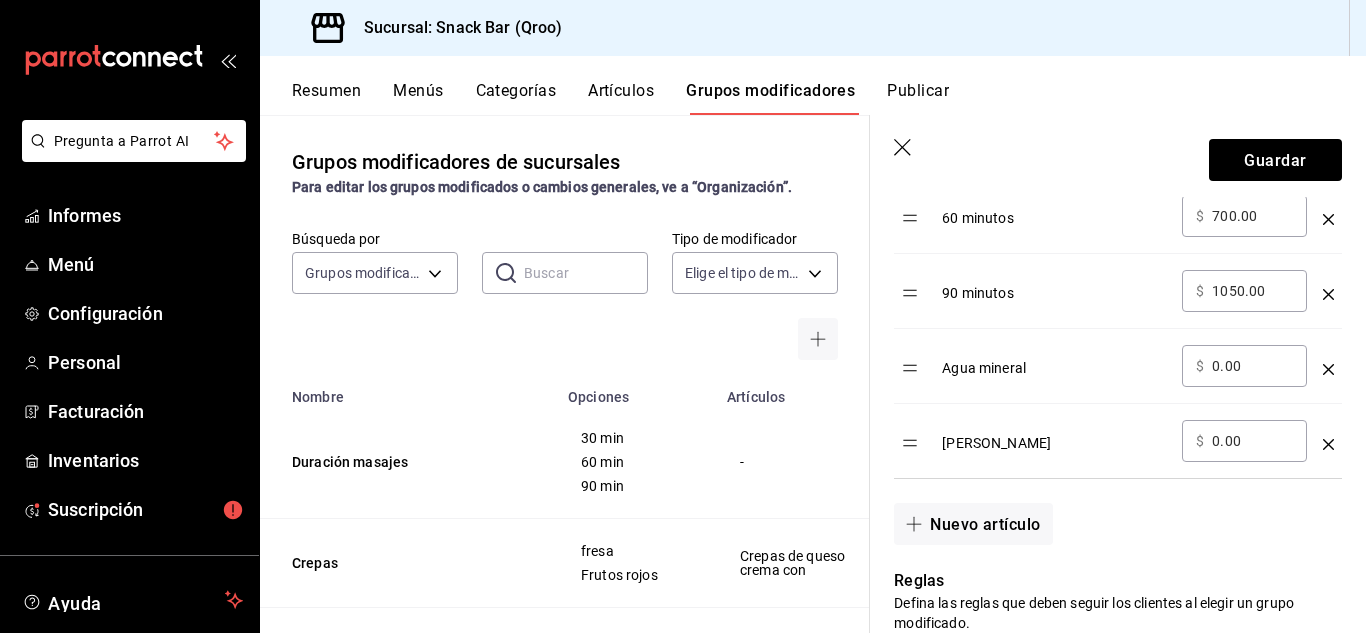 type on "masaje" 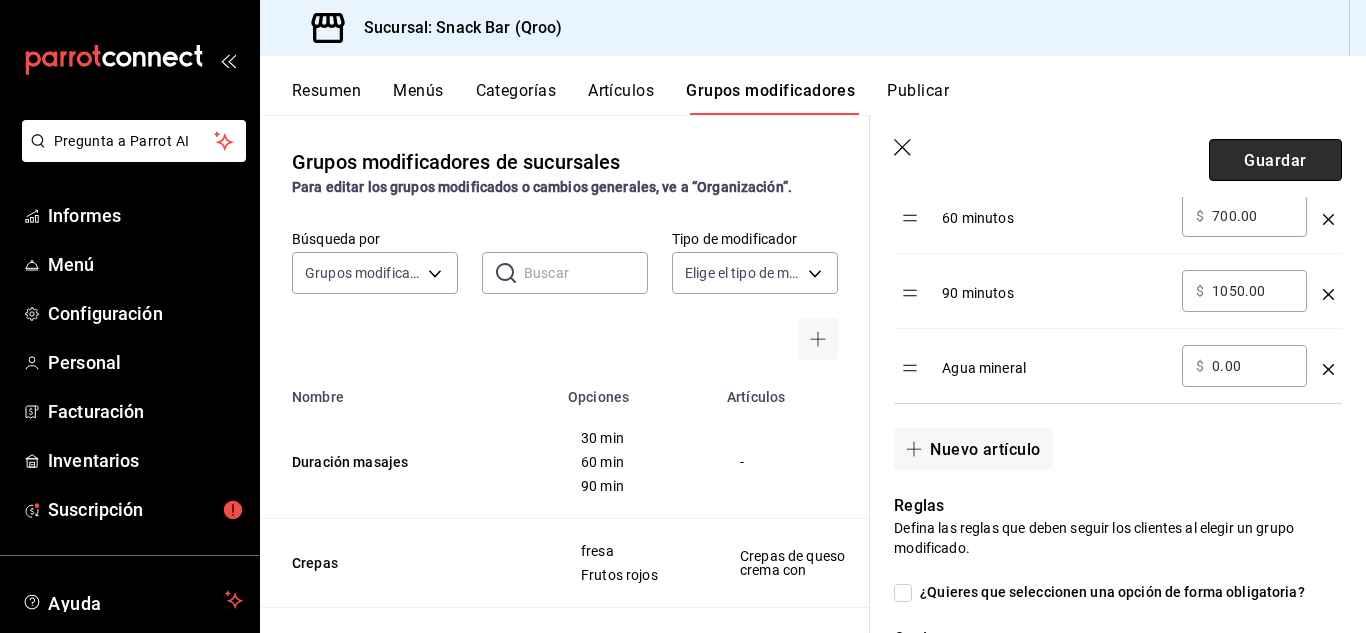 click on "Guardar" at bounding box center (1275, 160) 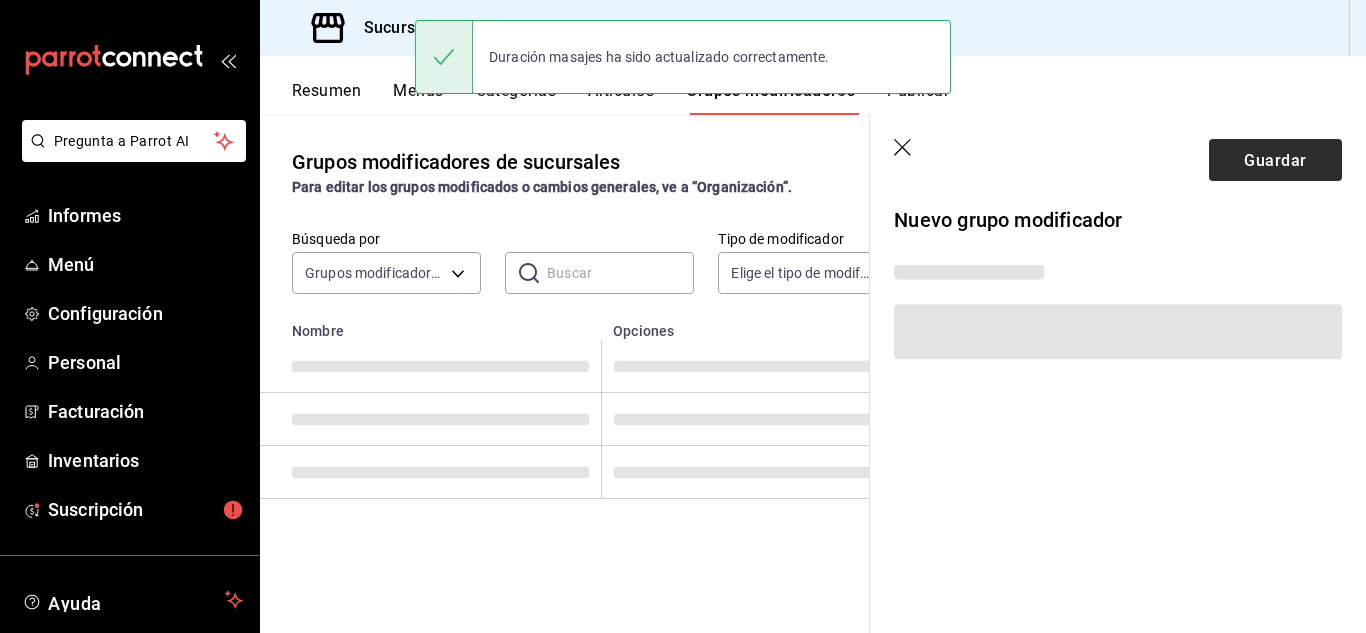 scroll, scrollTop: 0, scrollLeft: 0, axis: both 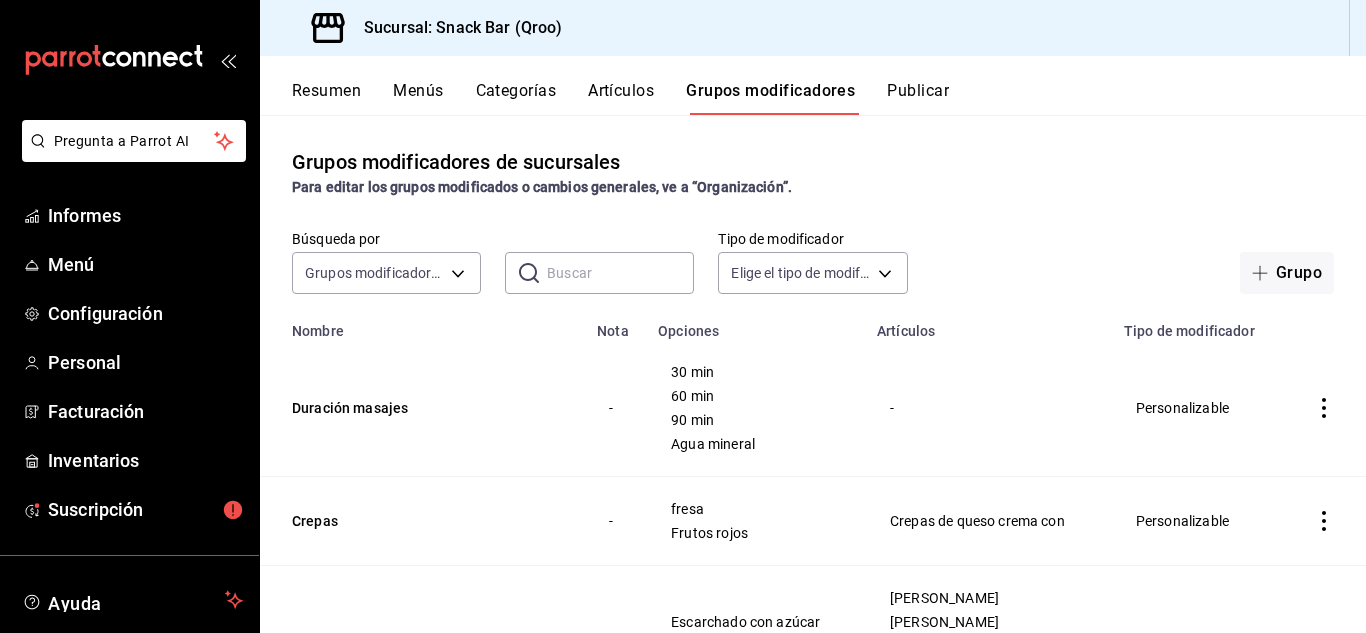 click 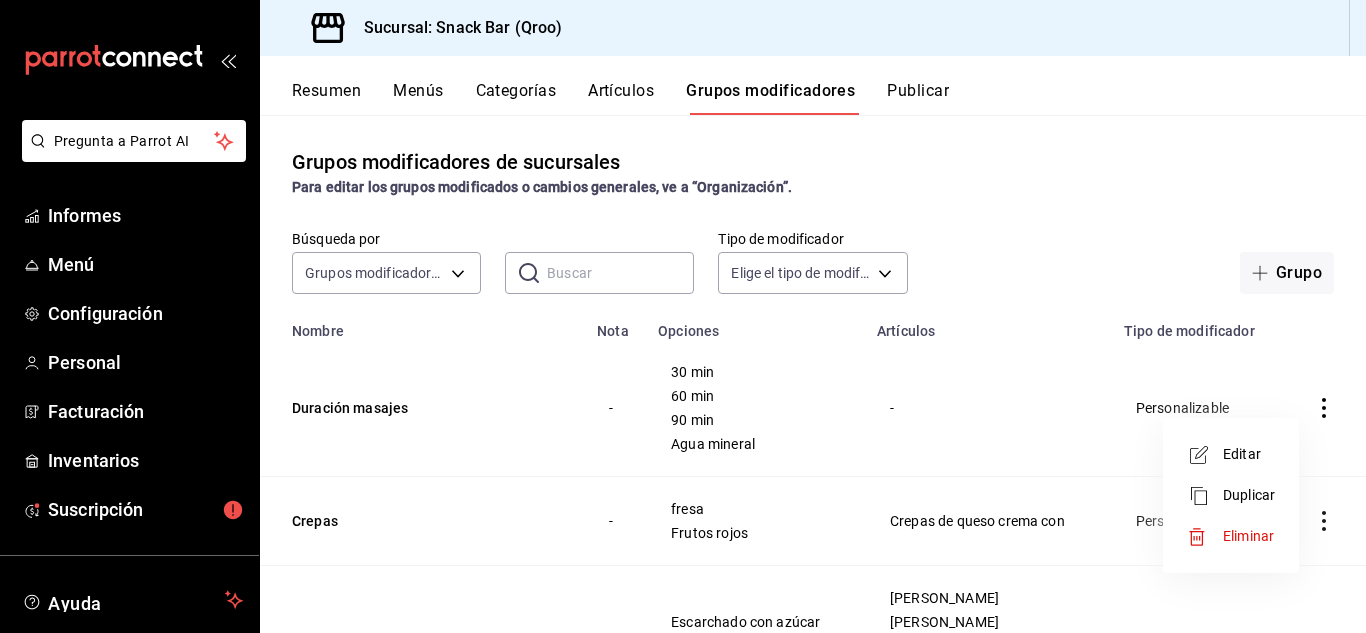 click on "Editar" at bounding box center (1242, 454) 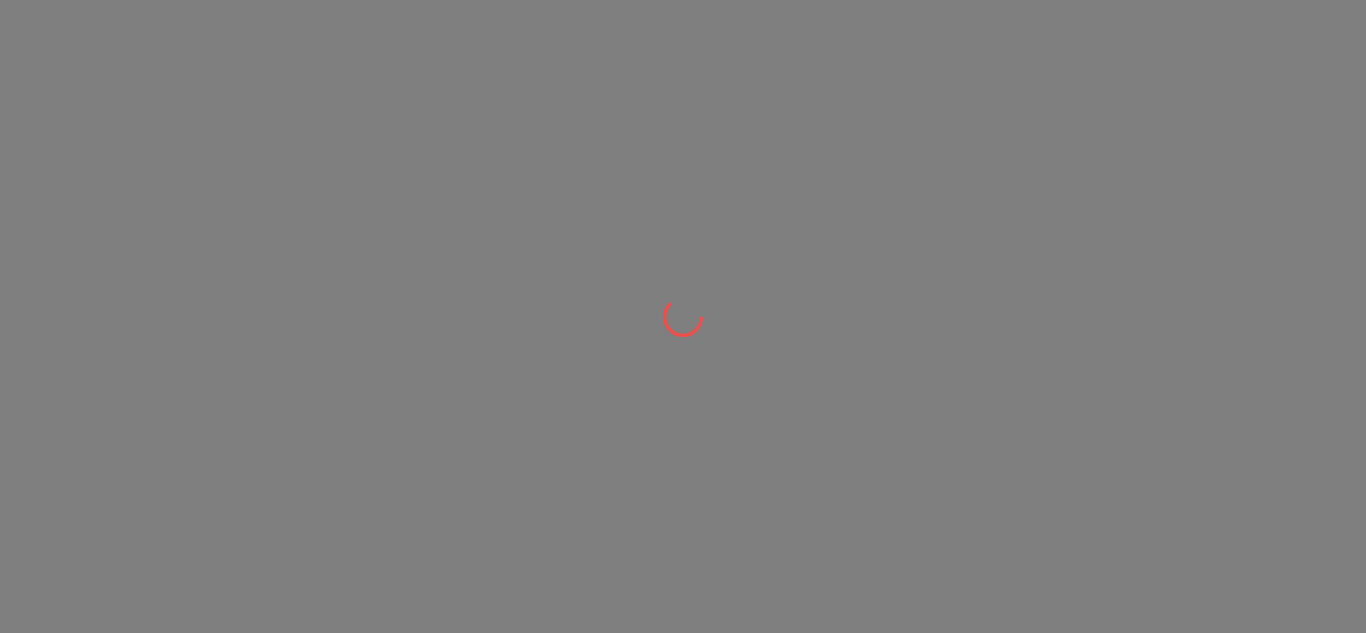scroll, scrollTop: 0, scrollLeft: 0, axis: both 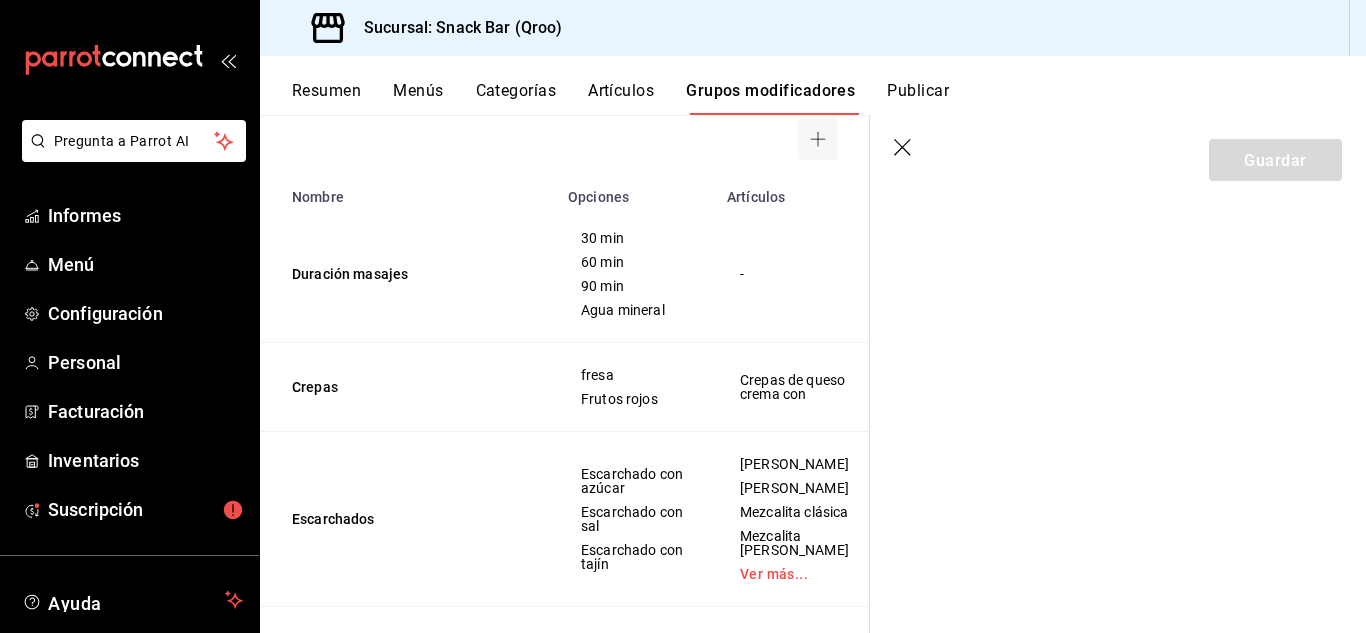 click 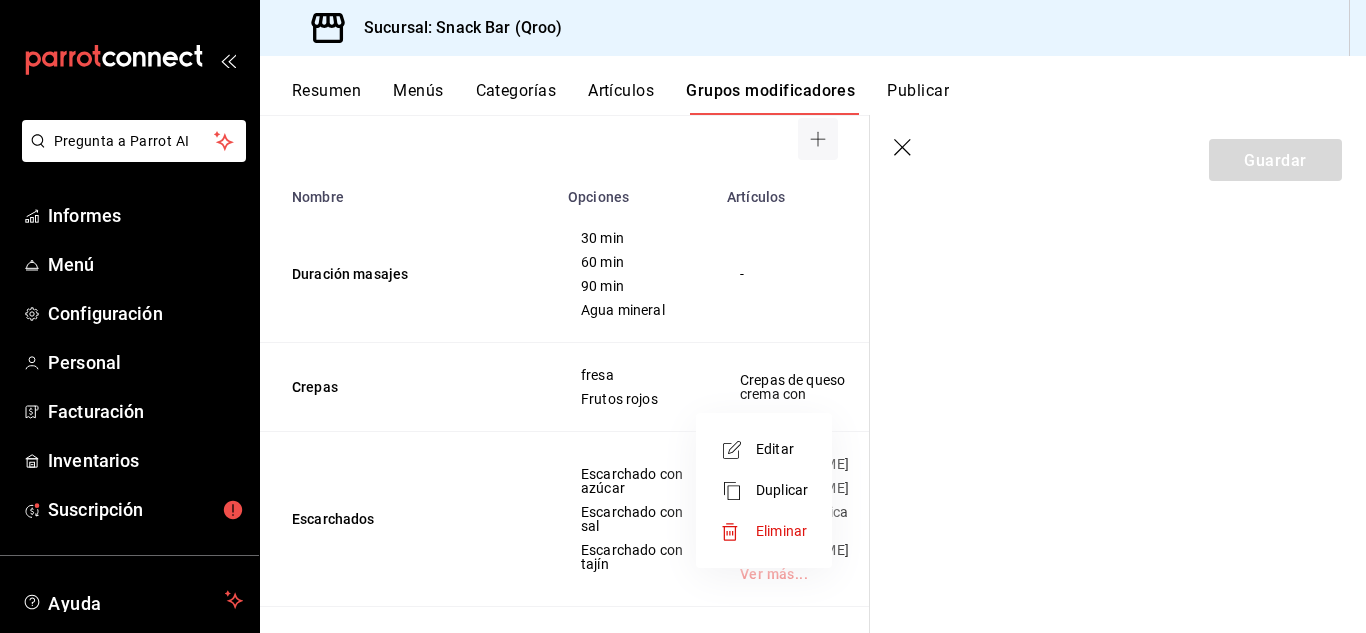 click on "Editar" at bounding box center [775, 449] 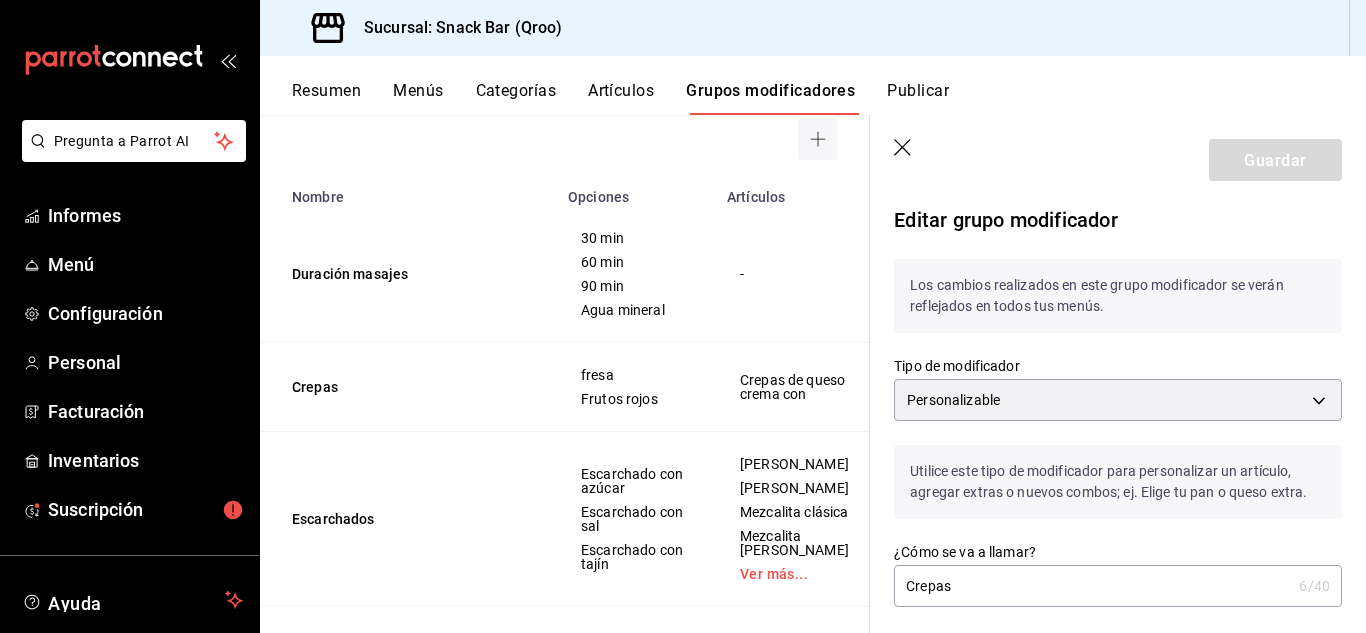 click 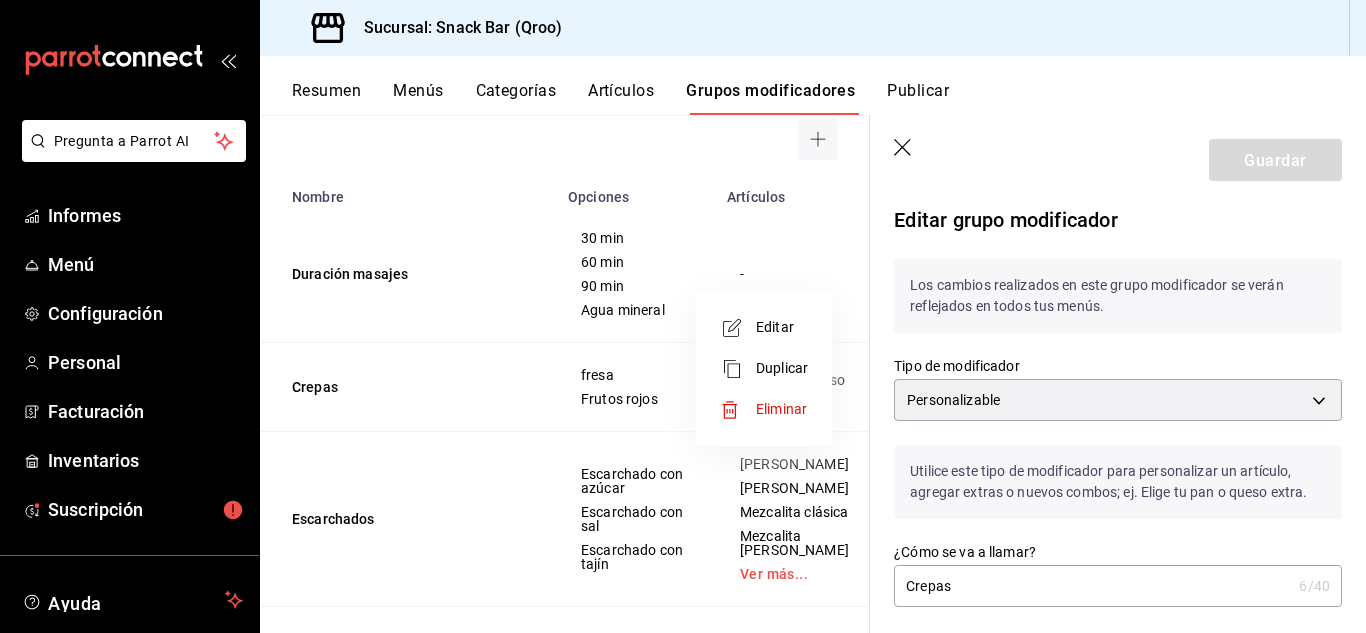 click on "Editar" at bounding box center [775, 327] 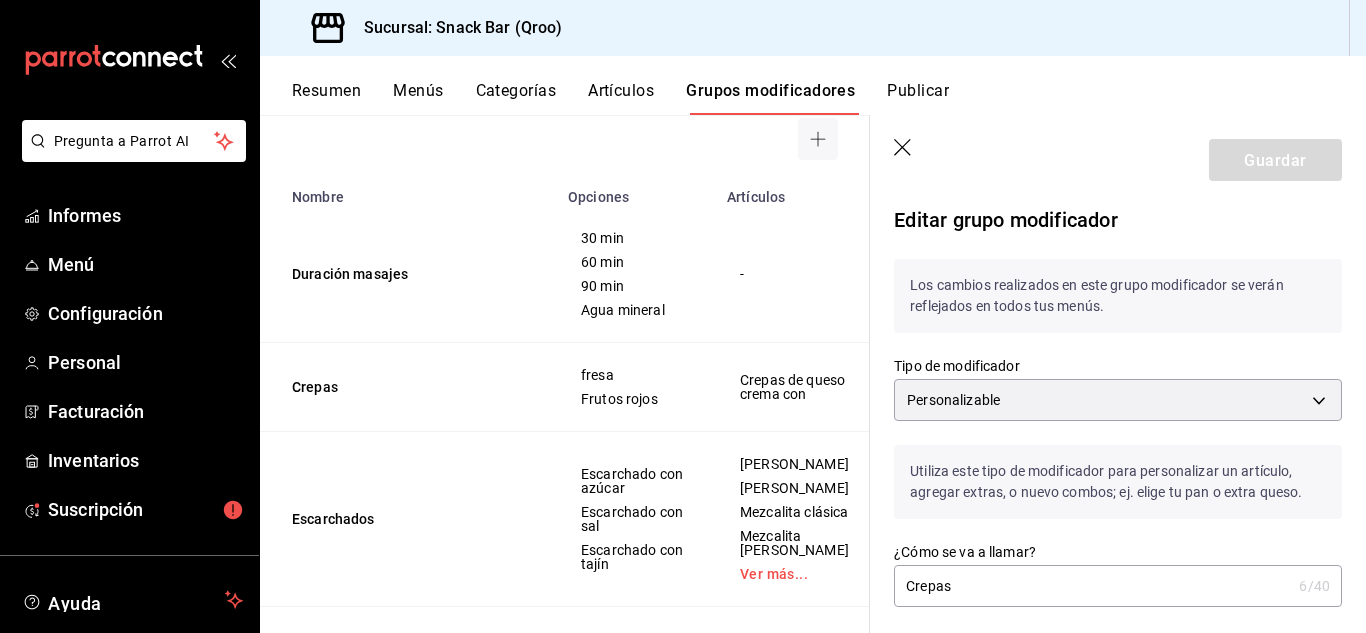 type on "Duración masajes" 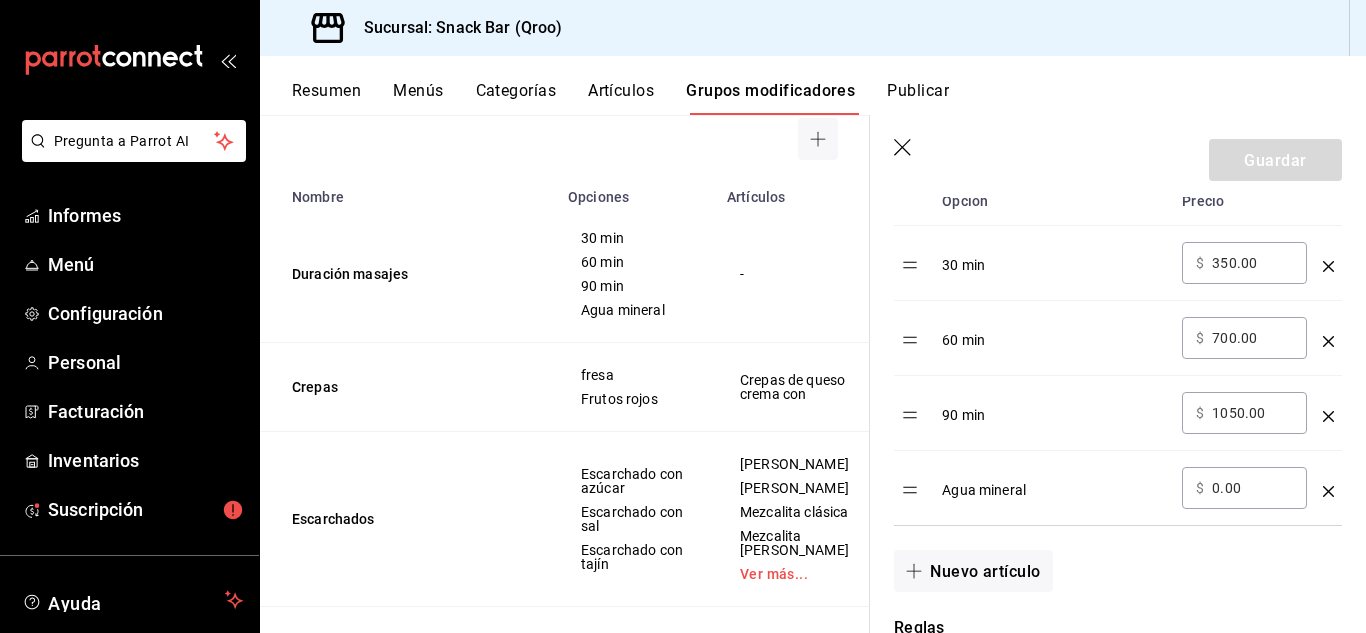 scroll, scrollTop: 766, scrollLeft: 0, axis: vertical 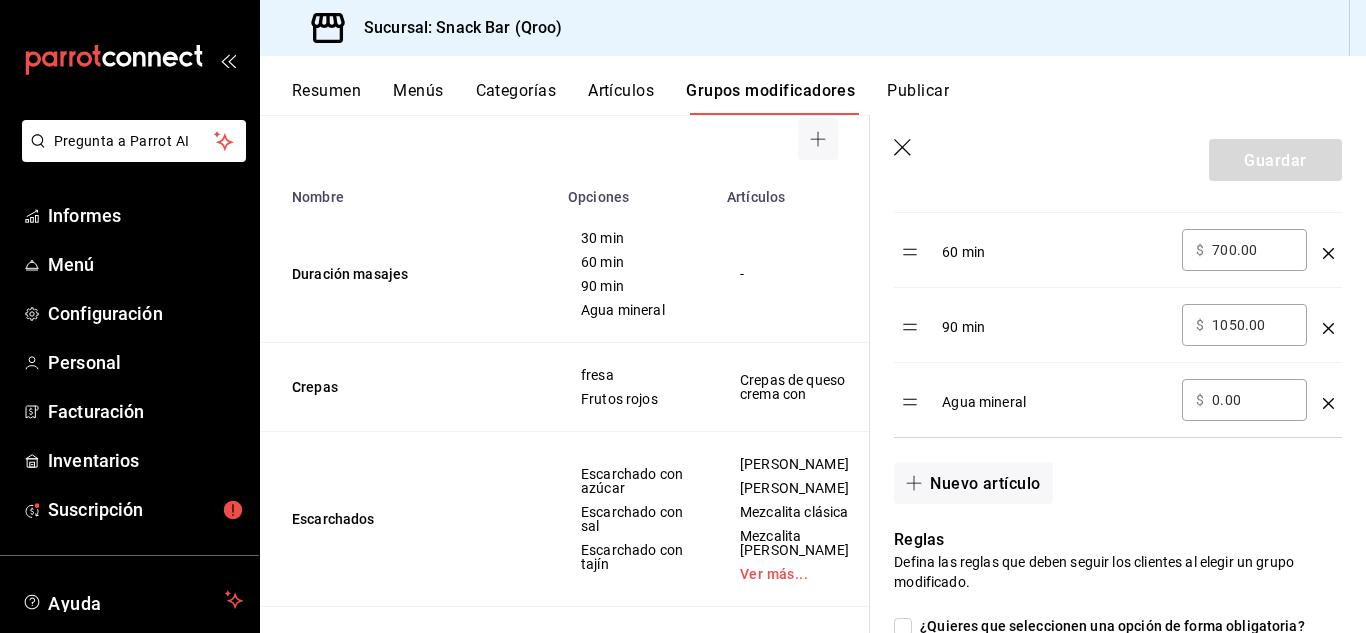 click 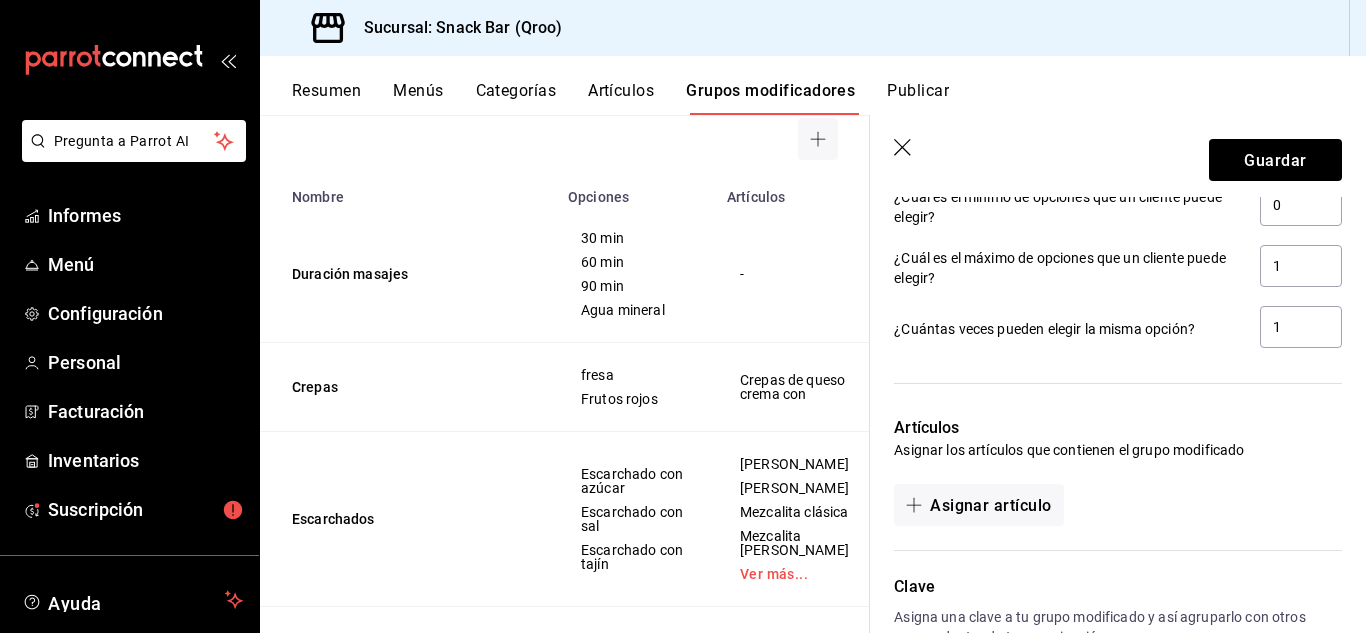 scroll, scrollTop: 1300, scrollLeft: 0, axis: vertical 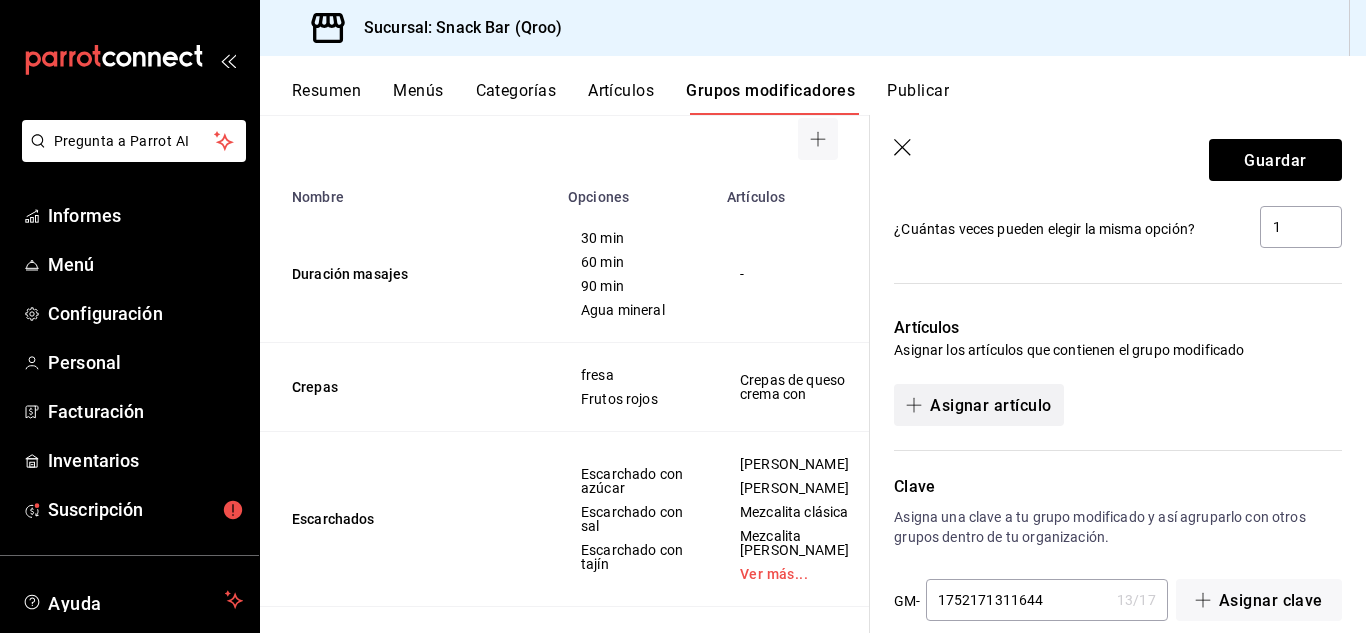 click 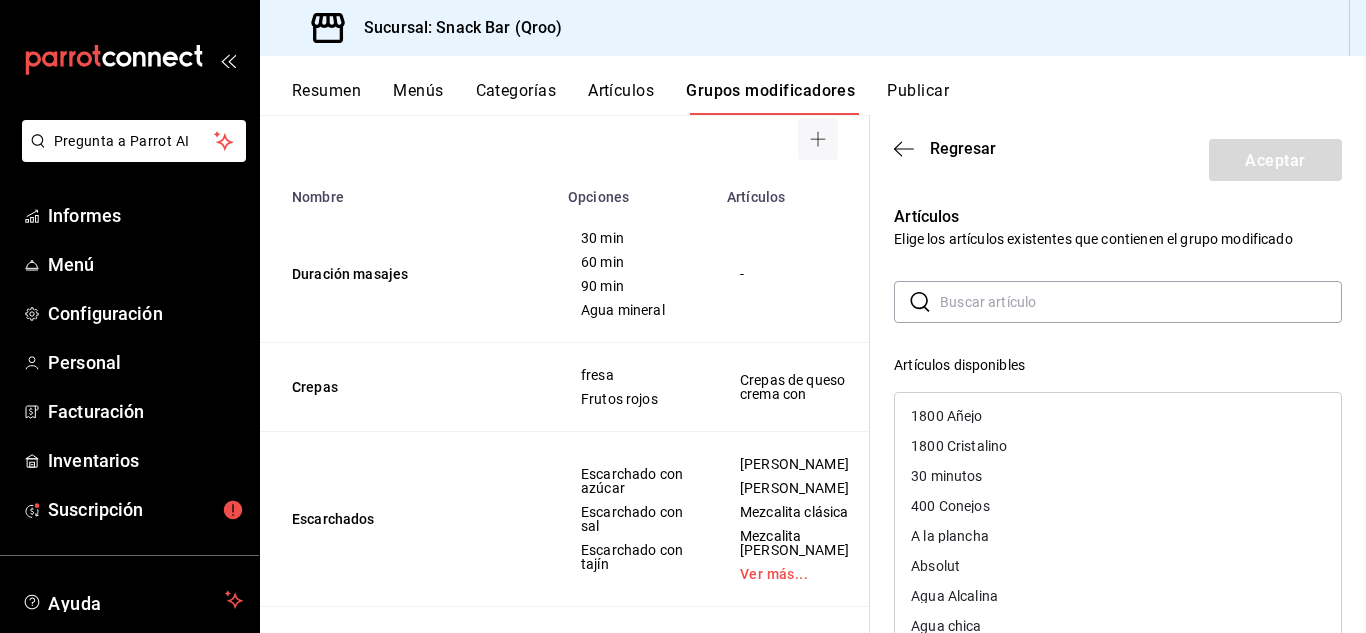 click at bounding box center [1141, 302] 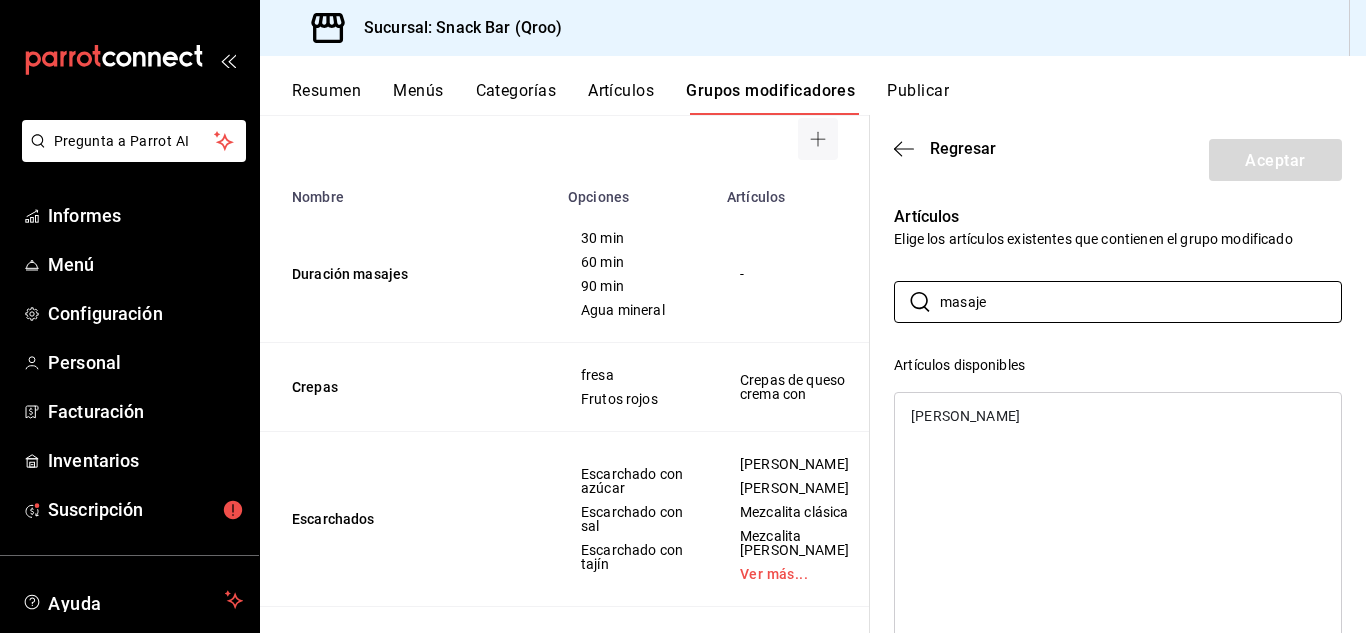 type on "masaje" 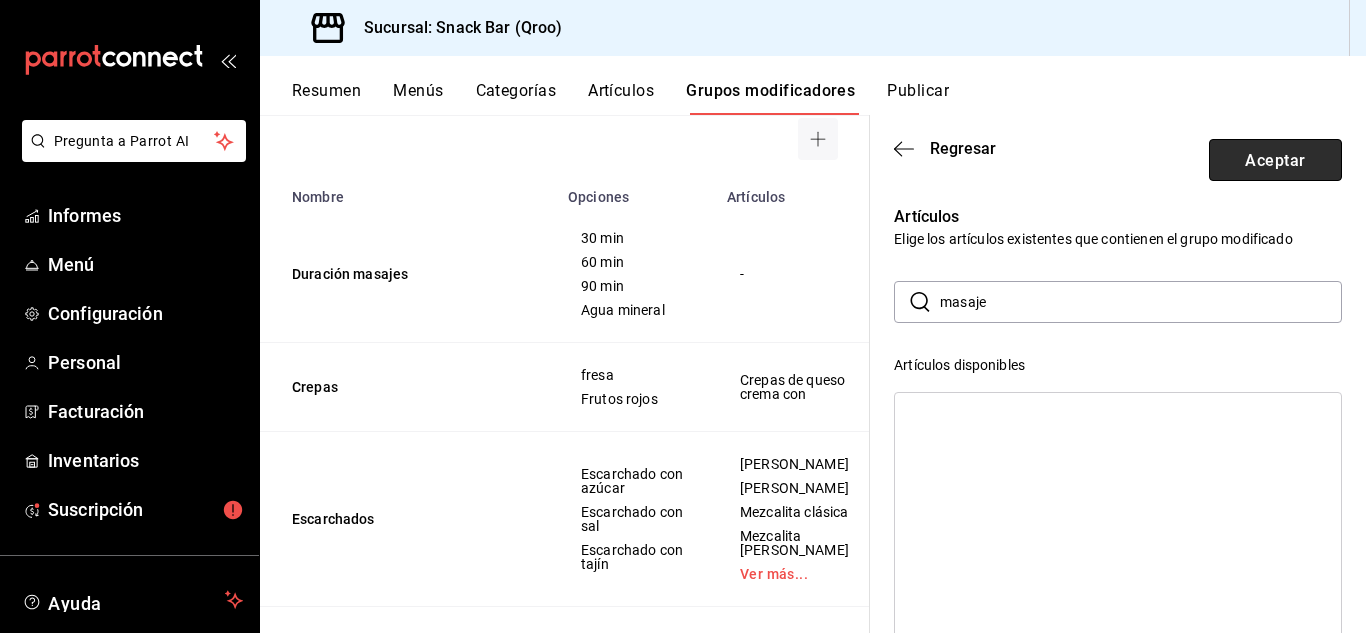 click on "Aceptar" at bounding box center (1275, 159) 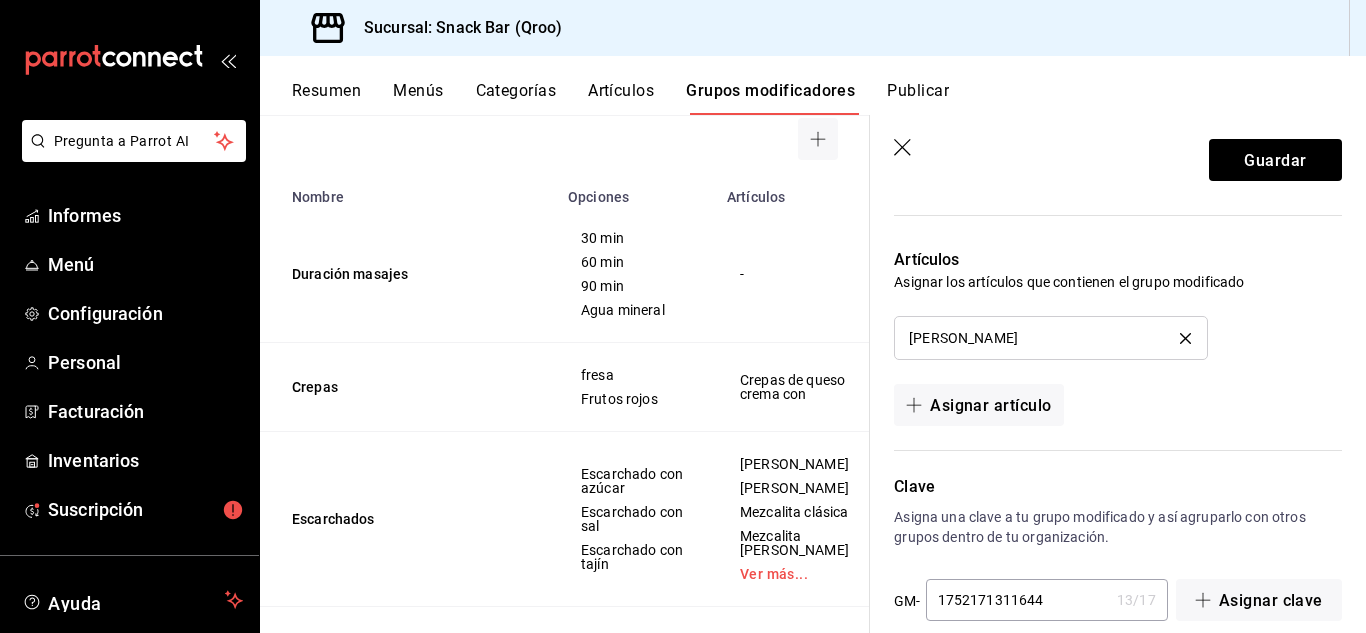 scroll, scrollTop: 1399, scrollLeft: 0, axis: vertical 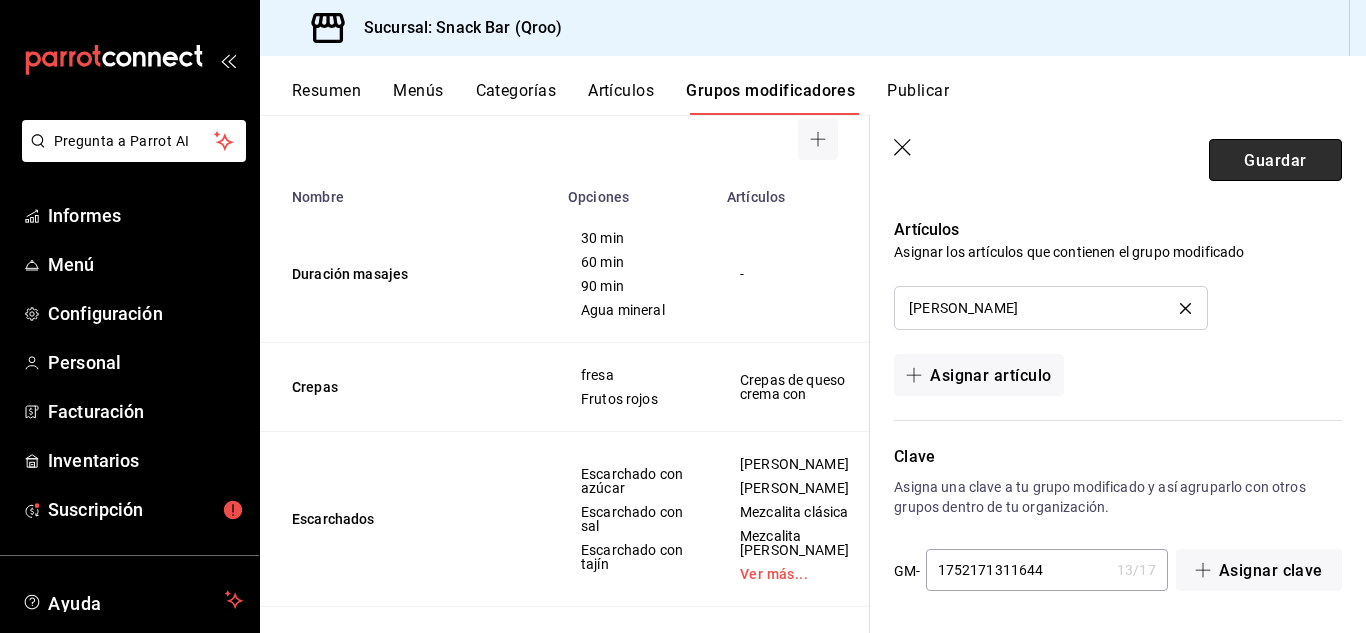 click on "Guardar" at bounding box center (1275, 159) 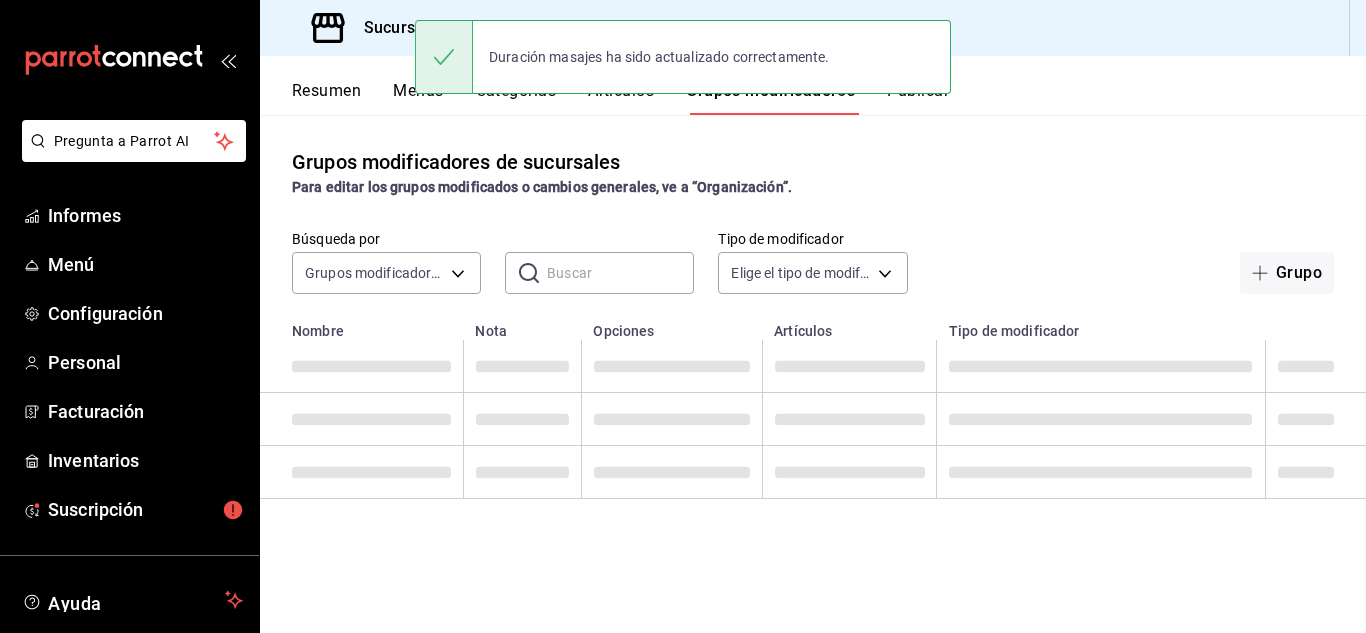 scroll, scrollTop: 0, scrollLeft: 0, axis: both 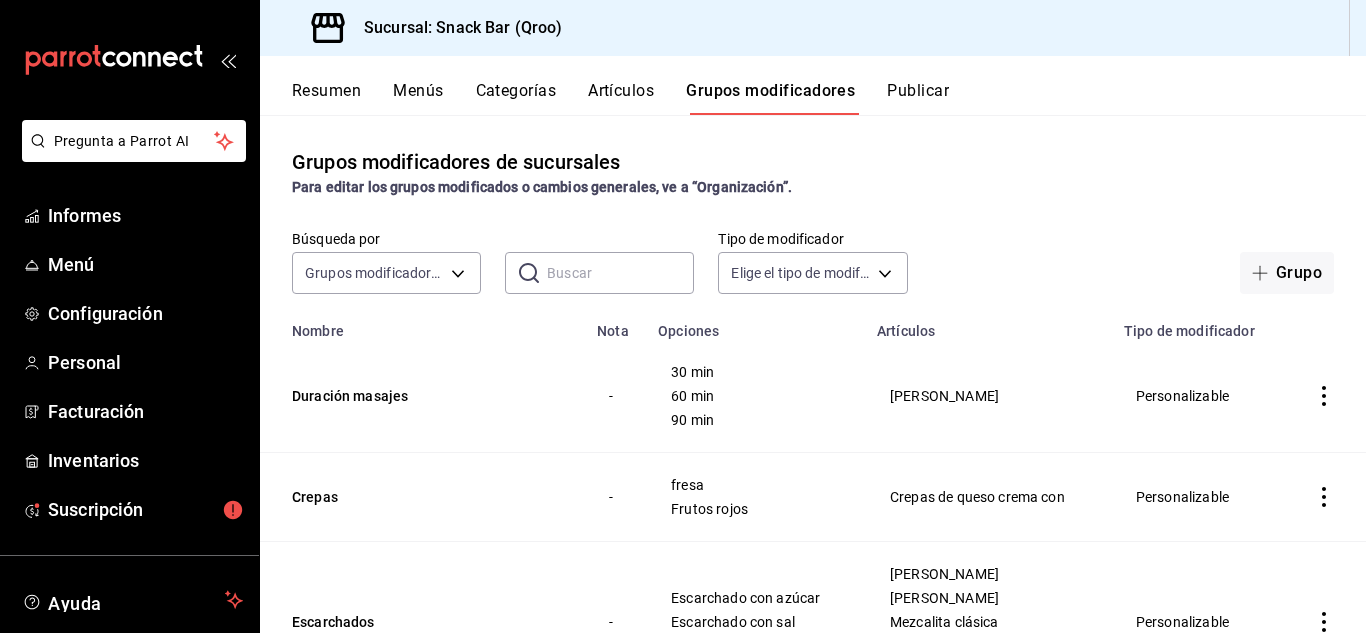 click on "Grupos modificadores de sucursales Para editar los grupos modificados o cambios generales, ve a “Organización”. Búsqueda por Grupos modificadores GROUP ​ ​ Tipo de modificador Elige el tipo de modificador Grupo Nombre Nota Opciones Artículos Tipo de modificador Duración masajes - 30 min 60 min 90 min Masaje Sueco Personalizable Crepas - fresa Frutos rojos Crepas de queso crema con Personalizable Escarchados - Escarchado con azúcar Escarchado con sal Escarchado con tajín Margarita De Limon Margarita De Sabor Mezcalita clásica Mezcalita De Limon Ver más... Personalizable L y N - Agua mineral Agua natural Limonada Naranjada Personalizable Mezcladores - Coca mini light Coca mini regular Coca mini zero Ginger ale Ver más... 1800 Añejo 1800 Cristalino 400 Conejos Absolut Ver más... Personalizable Tú liges - Empanizado Al ajillo Al mojo de ajo Tempura Ver más... Filete De Pescado Camarones (9Pz) Pechuga De Pollo Arrachera Ver más... Personalizable Elige tu salsa - Salsa búfalo Salsa bbq - - -" at bounding box center [813, 374] 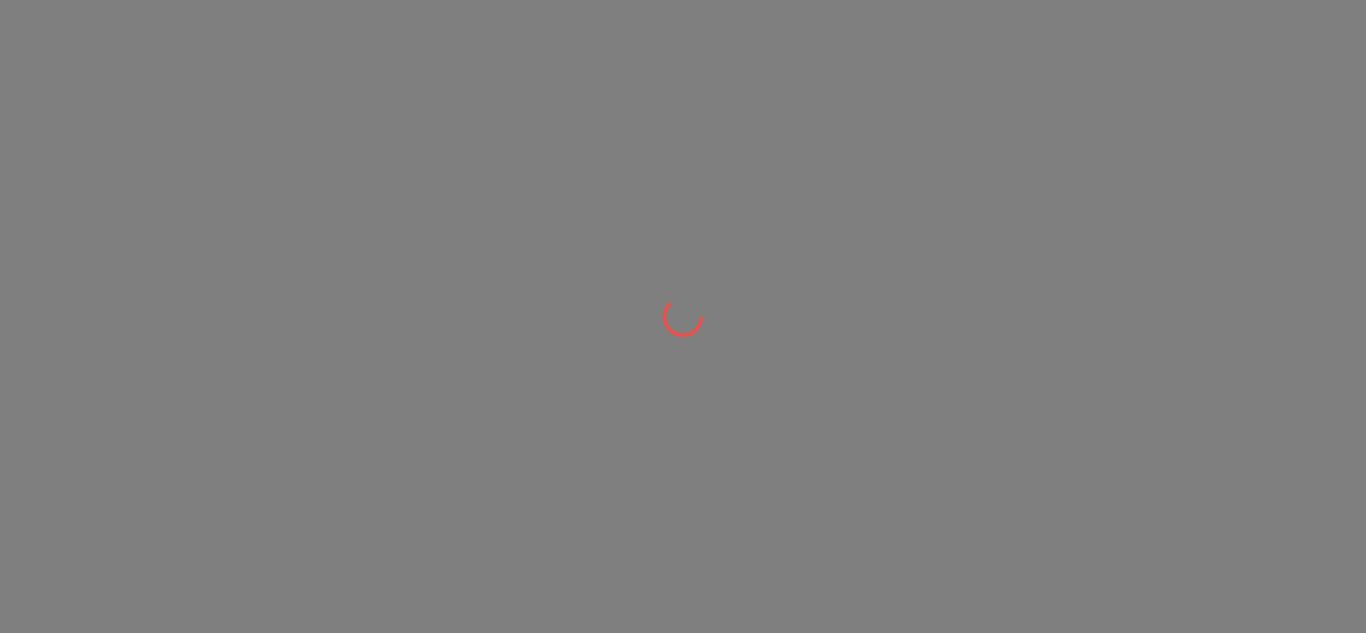 scroll, scrollTop: 0, scrollLeft: 0, axis: both 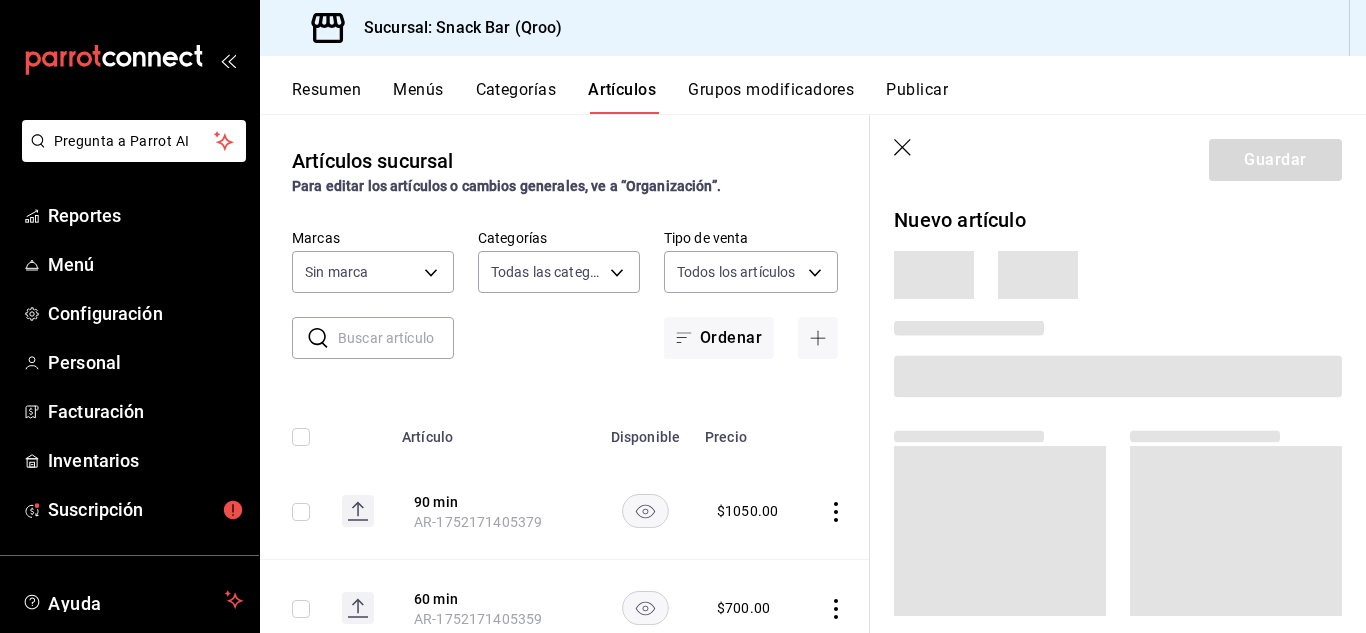 type on "7d14a683-84e1-4509-9c05-7e47fe734d71,307d276a-1f13-40f6-a508-08f960357b9f,ee020c33-267f-46bd-be92-bc66ea9d6c2b,b1352158-2091-4e3a-b95e-31a84e62e7bf,a4ab823e-7d58-49f3-848d-7b322e64596d,b75d2074-4ef8-4014-a360-7a84af475769,3357473e-96af-451b-a7e3-cebfb02e51fd,9841e918-fce8-4694-b392-d63472c689ed,01cb5f0f-93ac-4ffa-8b96-1c08d15d343d,4da151e8-230b-4f70-9bed-17eabb3c22e9,8929aae8-24f8-44c0-a32b-e99f5315dc89,03a68a06-6649-4f19-8dfc-f9bb843cb6c8,9912295e-9e74-4d45-a770-34e82516681c,059ddd81-08ac-48a4-b38c-54b51b1e7b6f,4dff642d-4389-4b03-8e01-1061678ab74c,10da9f71-40b0-4681-93e9-c863960d424d,b7361d89-4e64-4591-af11-666e336d4103,69d66308-24fc-4d18-80ac-426196f55968,0170f944-73f9-4cb7-ae85-2cc69ee93334,8de9924d-37a6-4703-9274-78ab778201e7,4be57cb1-d30c-4791-b14e-eb0b351edc05,1bd8b5d4-548f-4f4c-aa3c-651f0fbd5b4c,e3c538be-e7c6-4bc2-abf4-310f8ce87d46" 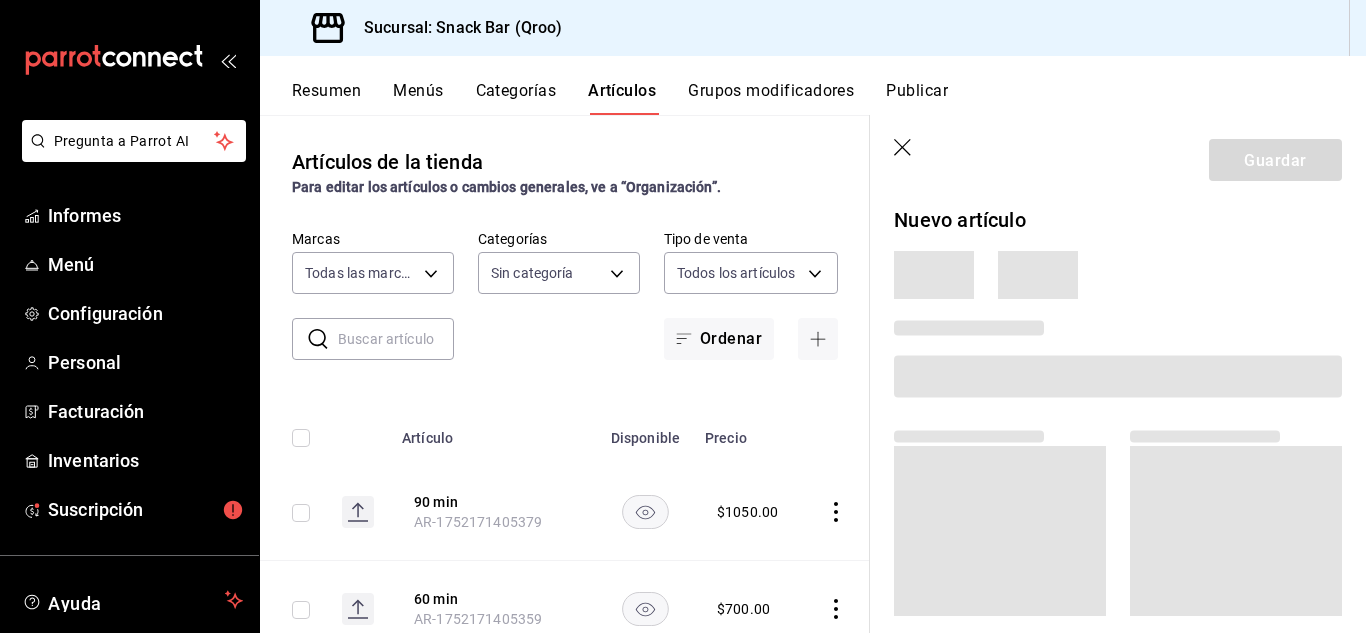 type on "22e1d045-ef0d-4c17-89d2-f5940903c7a8" 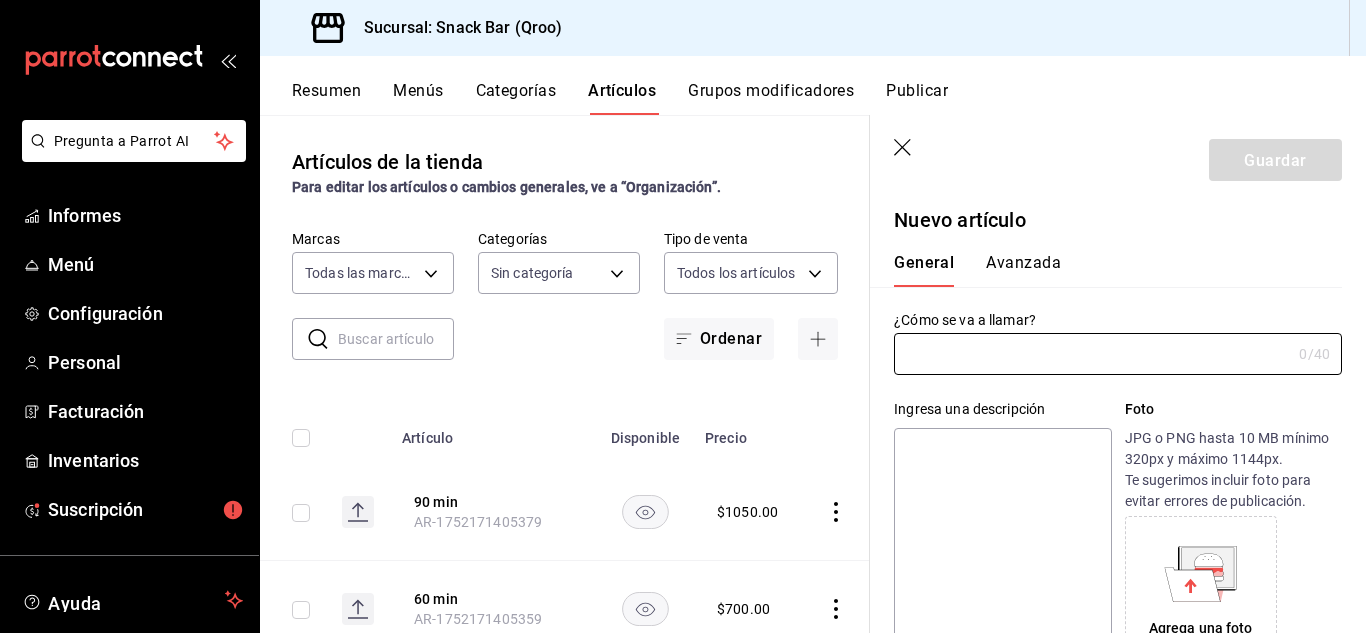 type on "AR-1752171577680" 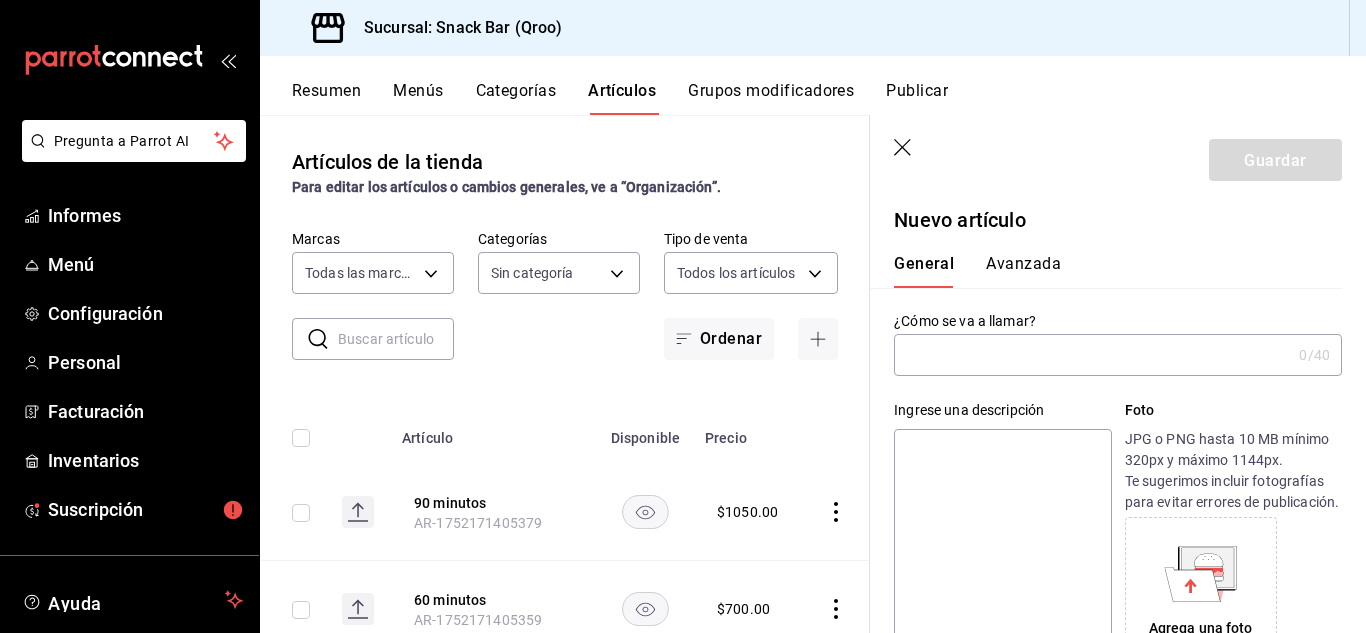 click at bounding box center (1092, 355) 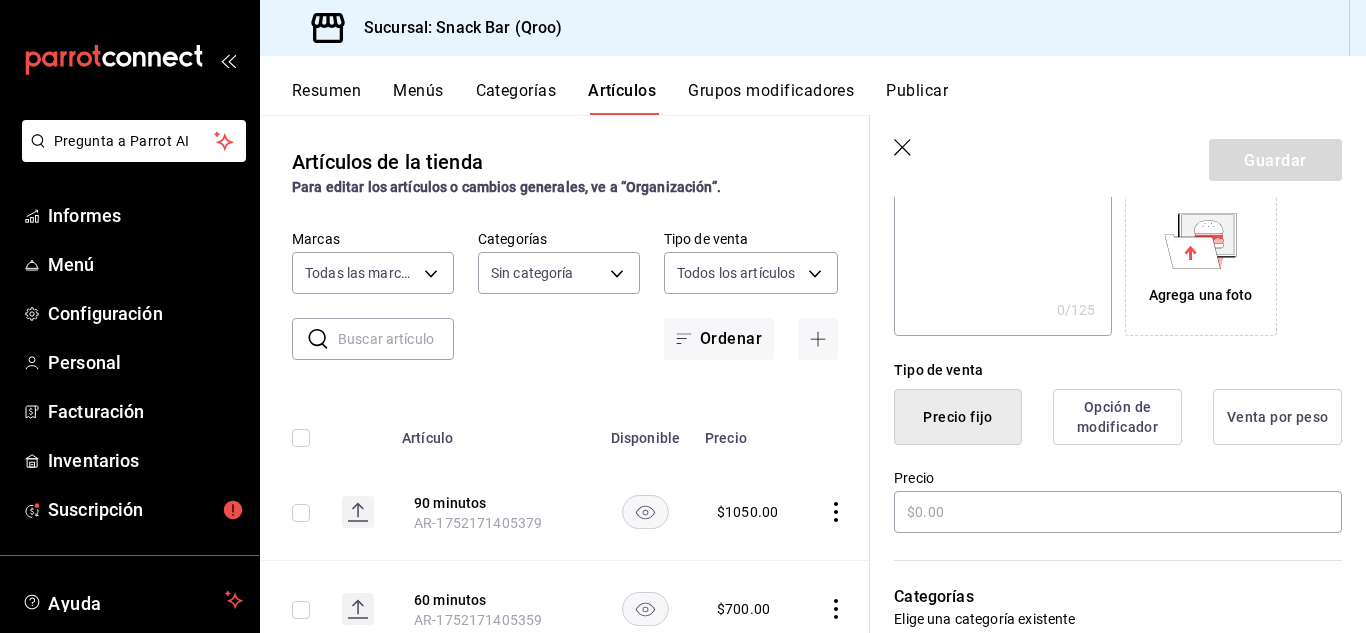 scroll, scrollTop: 431, scrollLeft: 0, axis: vertical 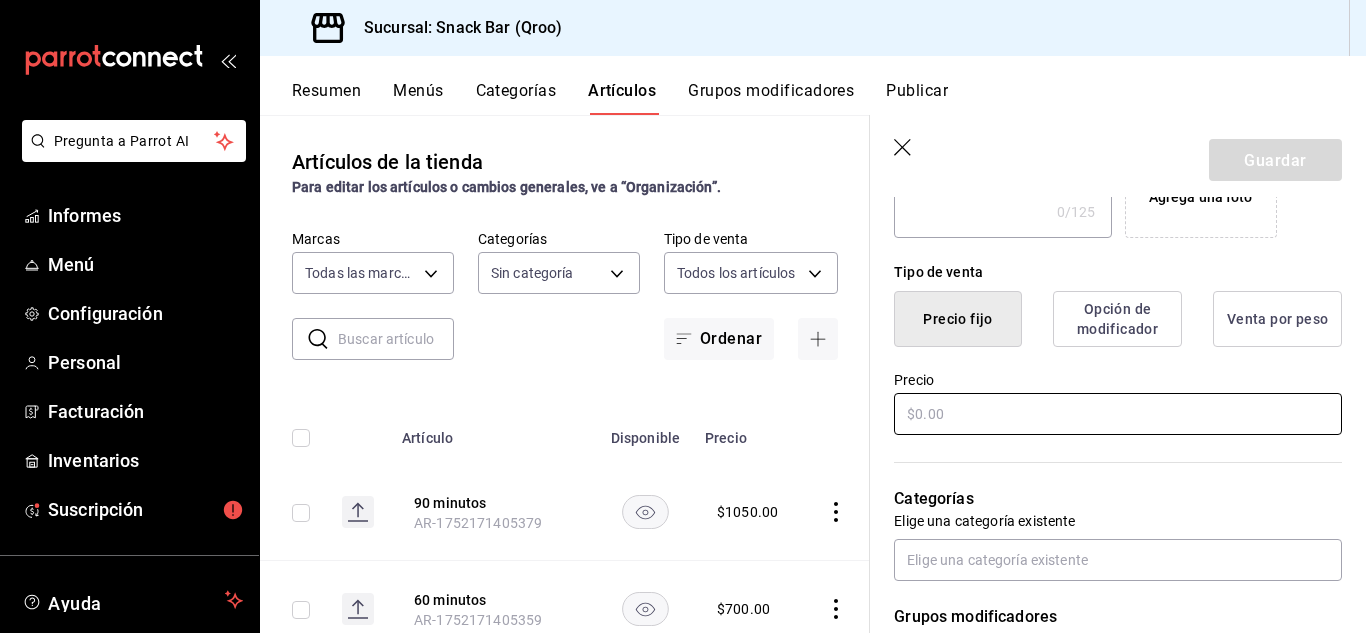 type on "Masaje Relajante0" 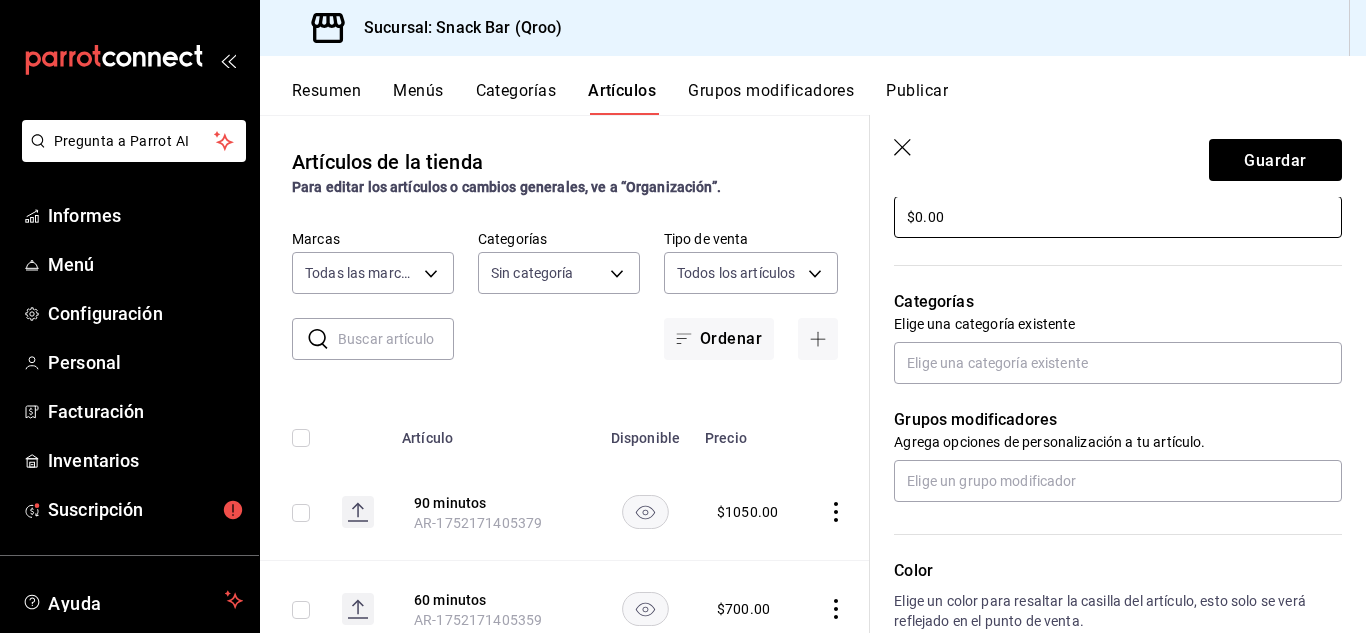 scroll, scrollTop: 631, scrollLeft: 0, axis: vertical 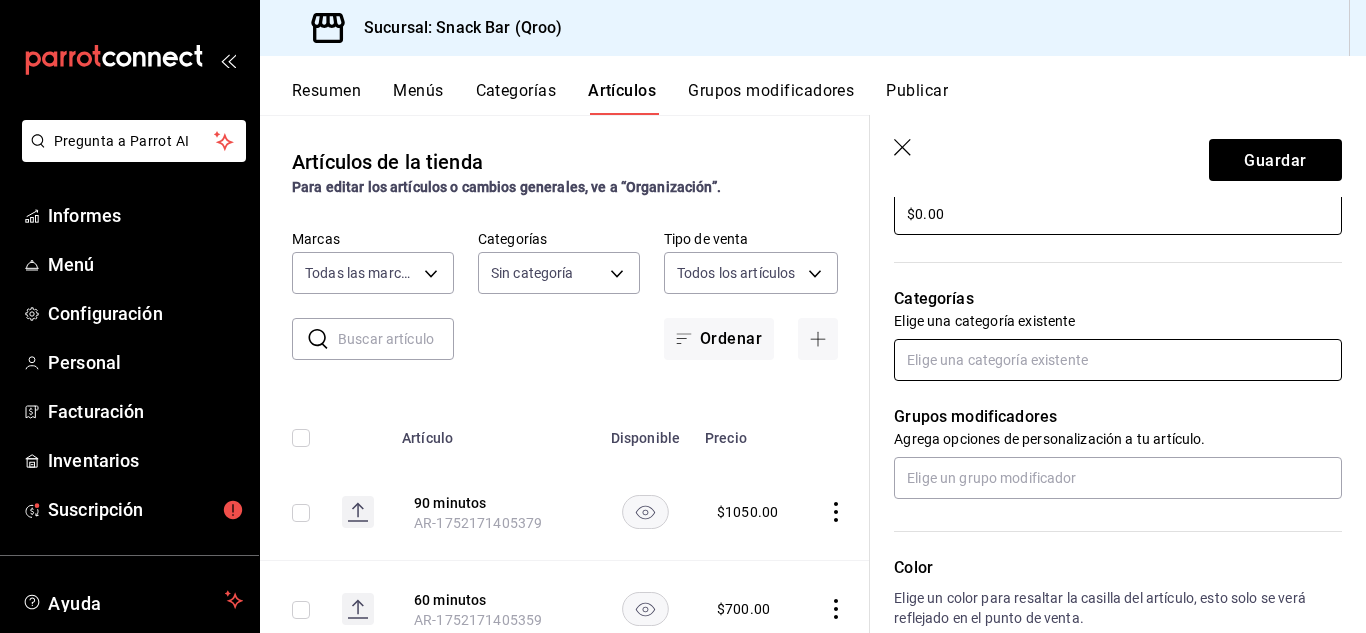 type on "$0.00" 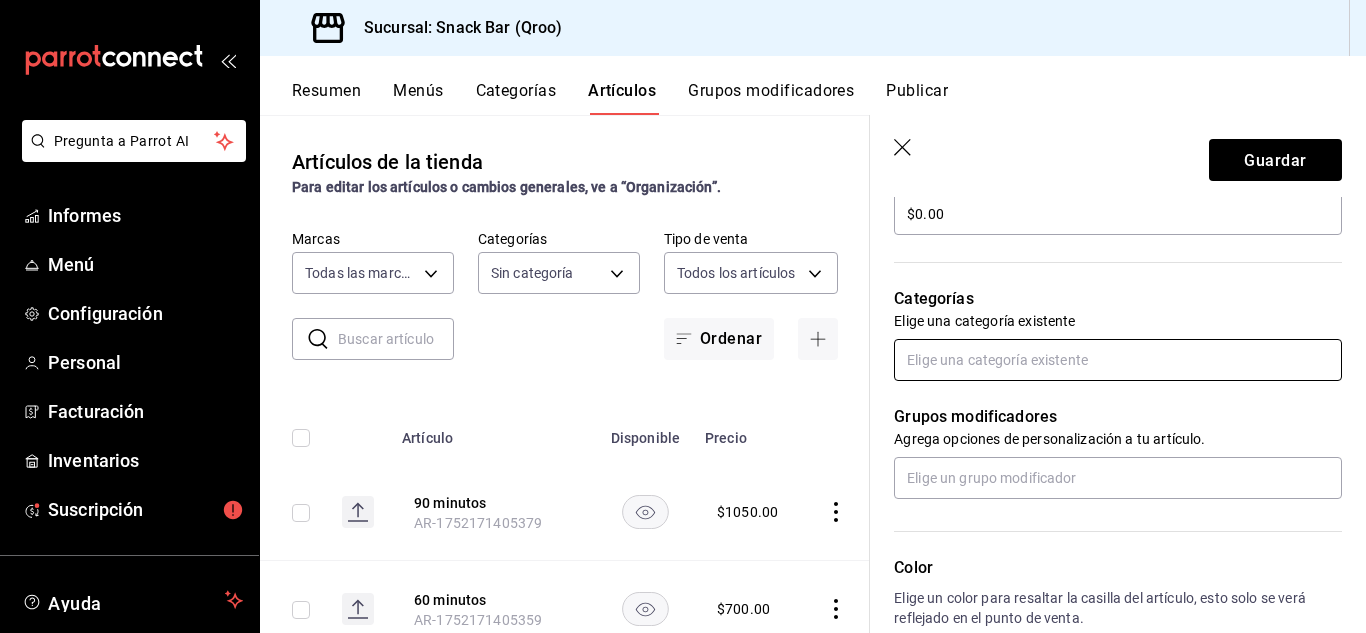 click at bounding box center [1118, 360] 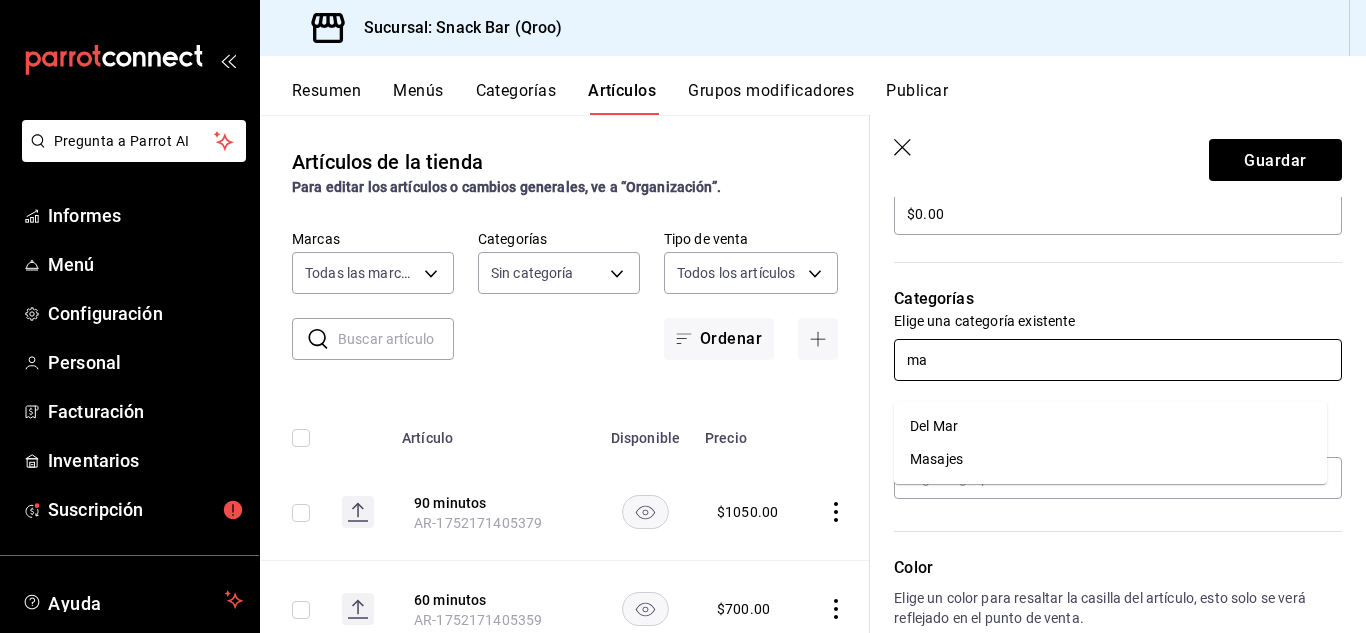 type on "mas" 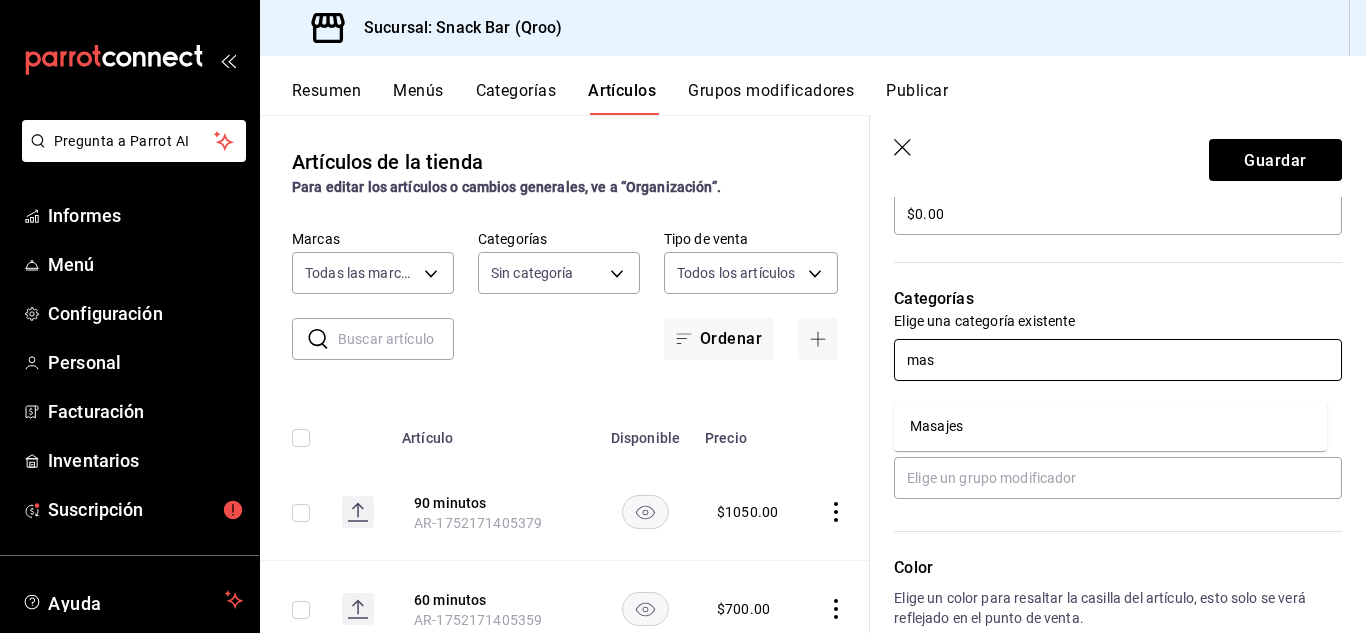 click on "Masajes" at bounding box center (936, 426) 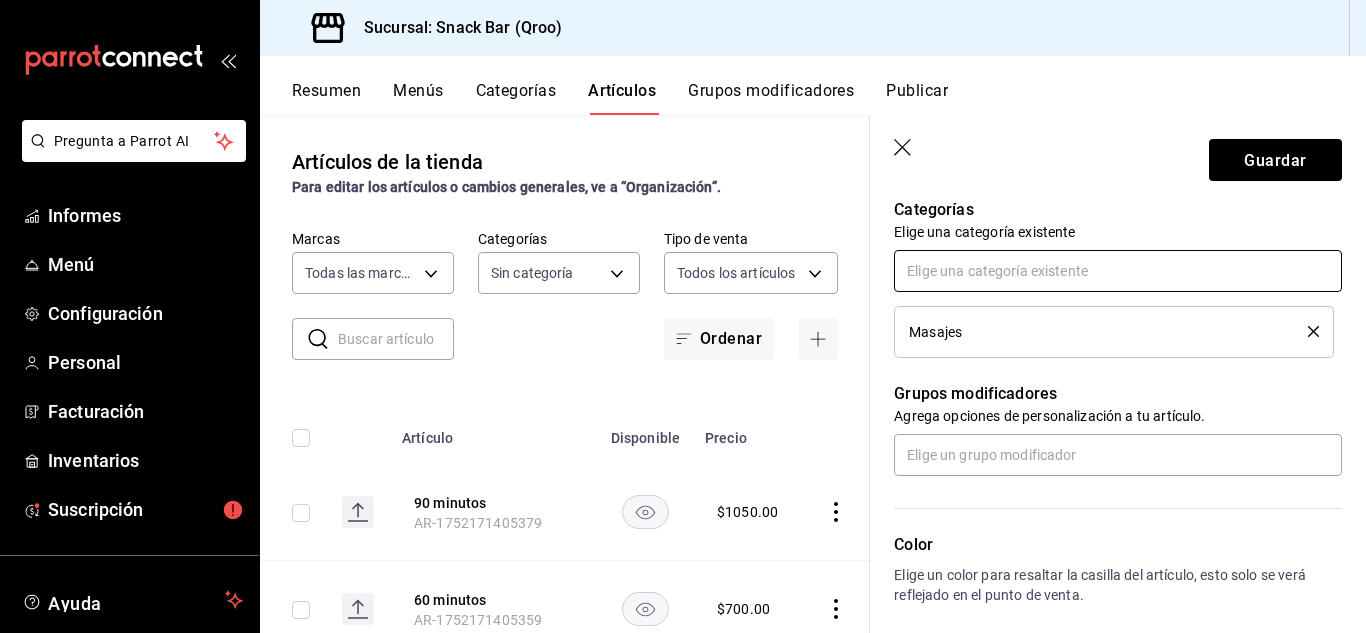 scroll, scrollTop: 831, scrollLeft: 0, axis: vertical 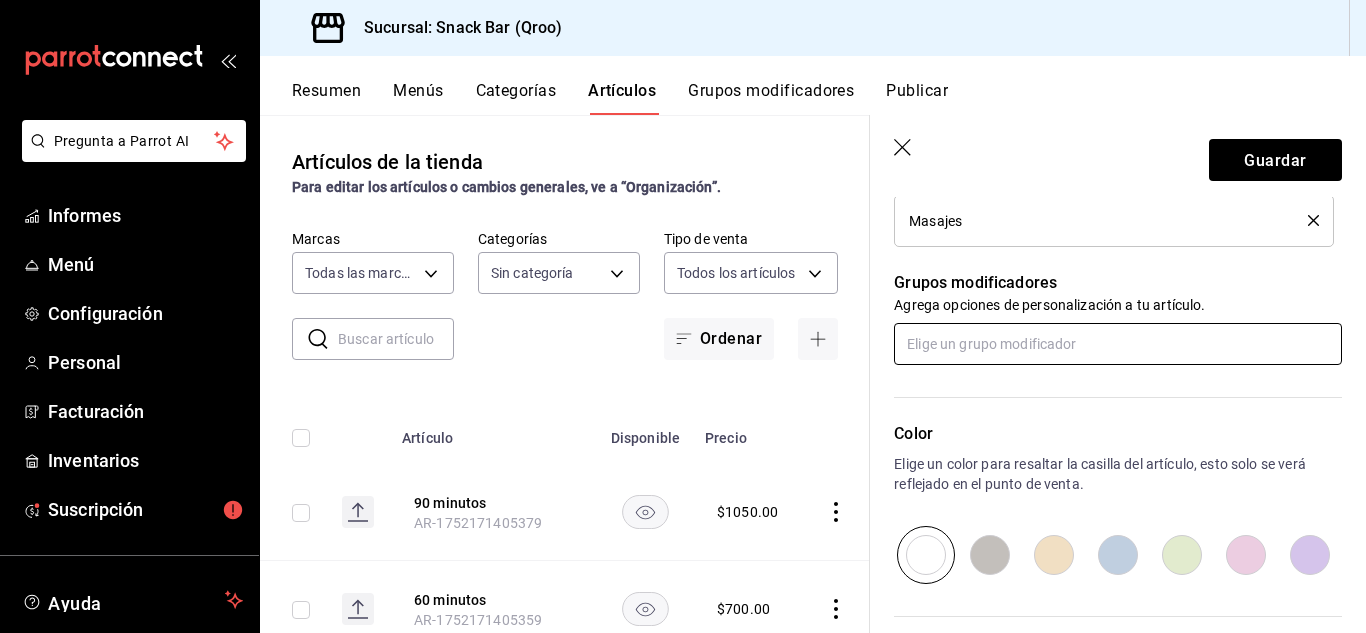 click at bounding box center (1118, 344) 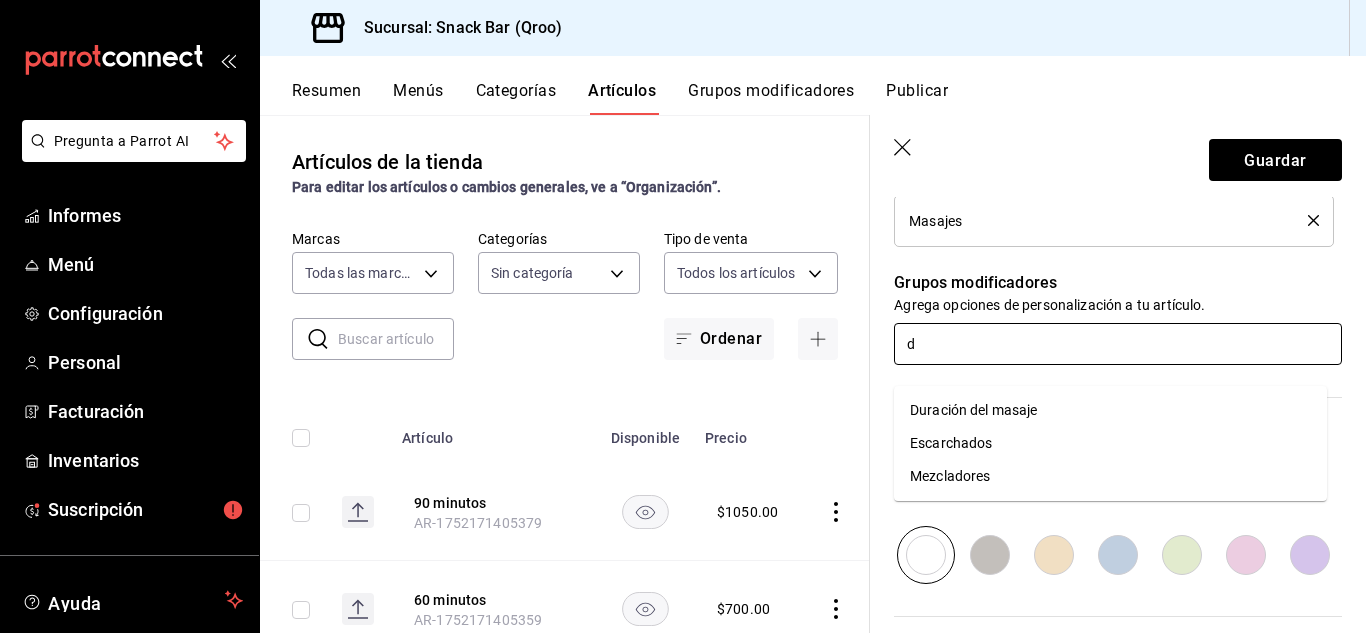 type on "du" 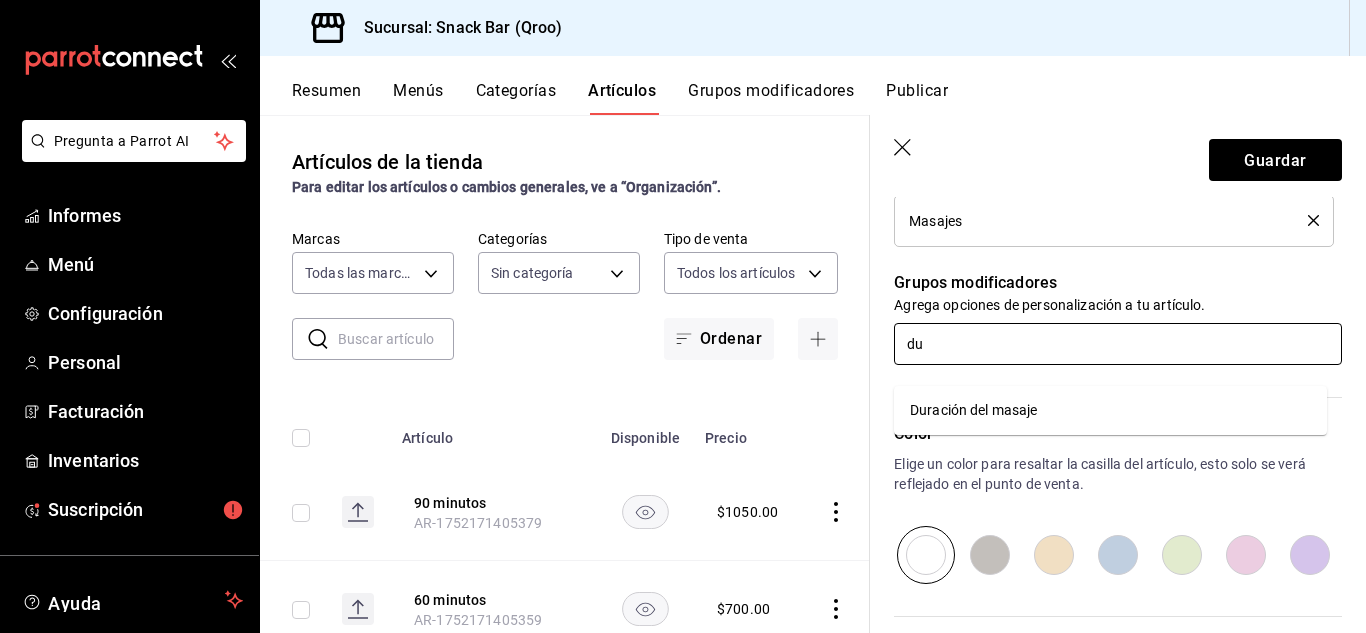 click on "Duración del masaje" at bounding box center (974, 410) 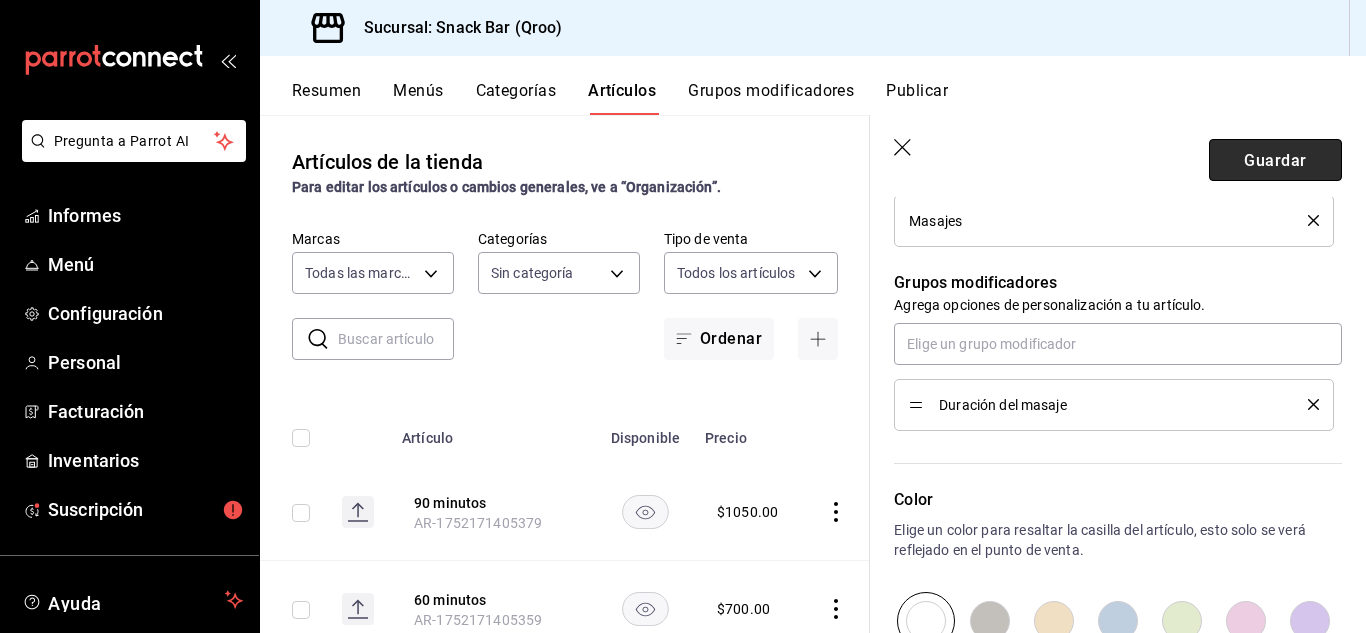 click on "Guardar" at bounding box center (1275, 160) 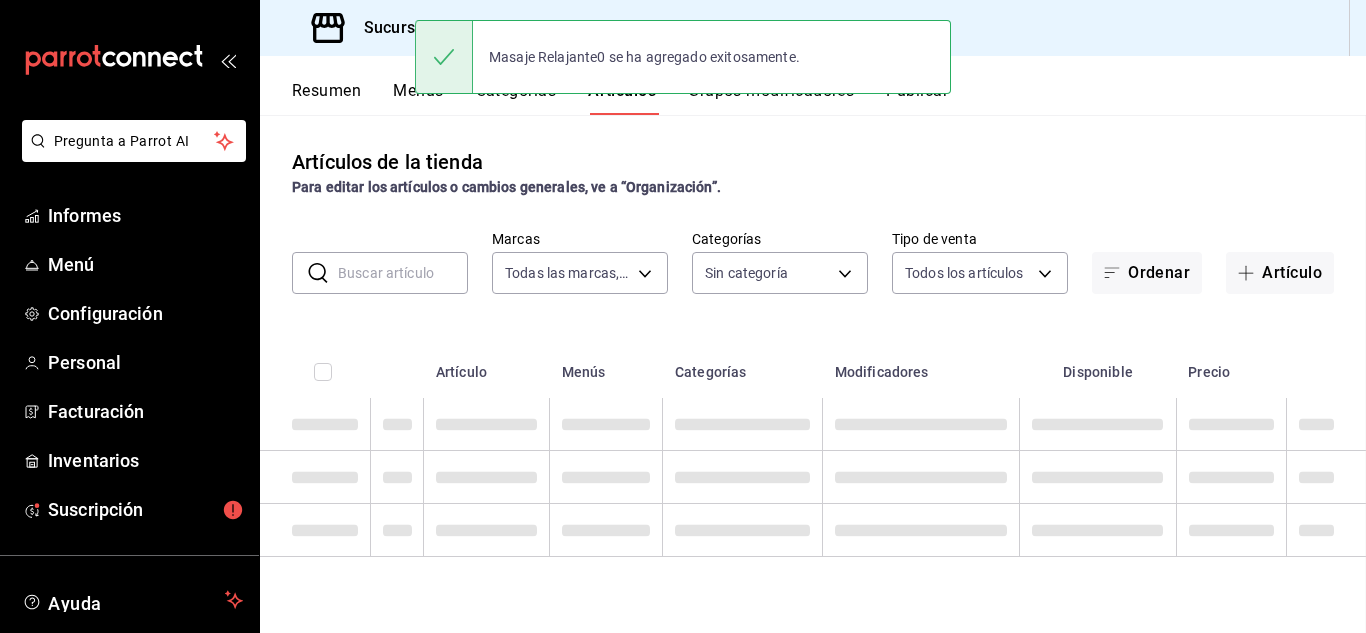 scroll, scrollTop: 0, scrollLeft: 0, axis: both 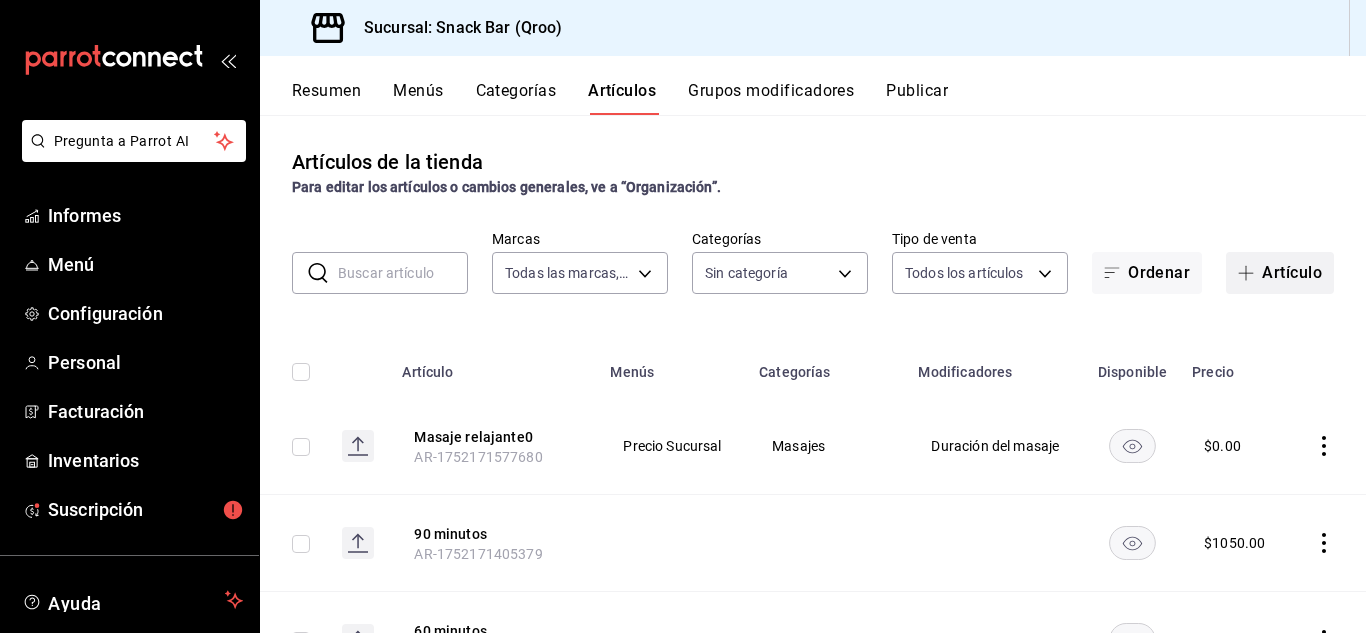 click at bounding box center (1250, 273) 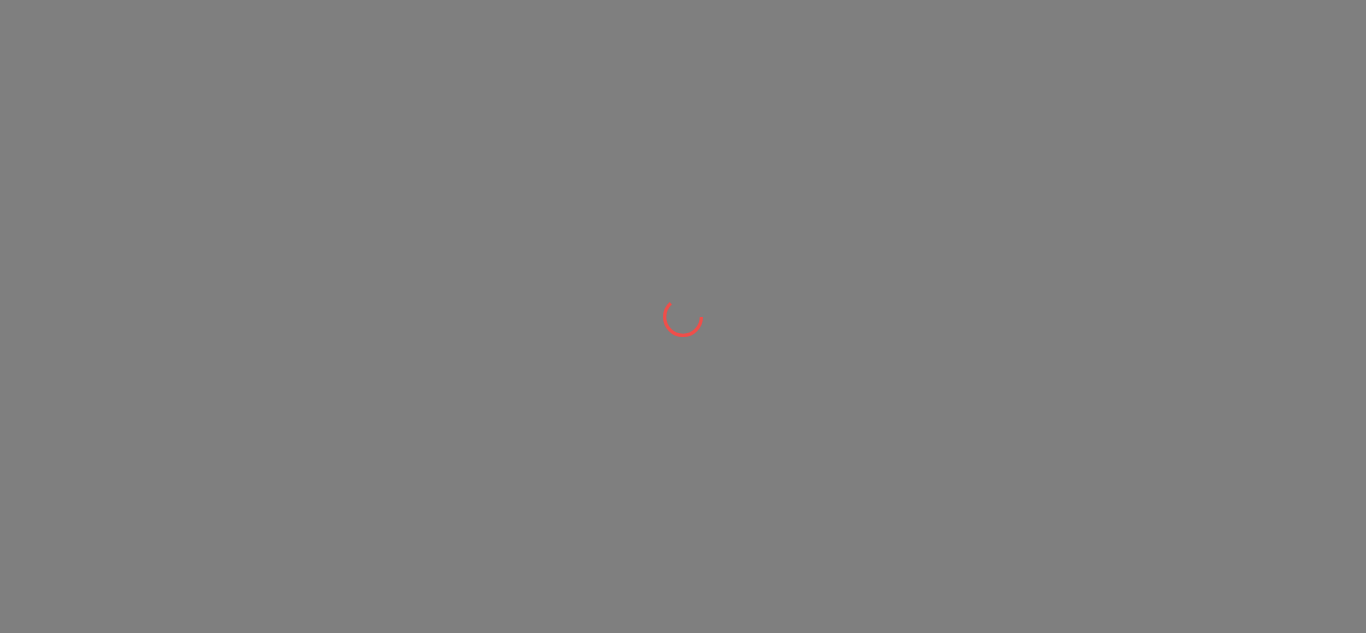 scroll, scrollTop: 0, scrollLeft: 0, axis: both 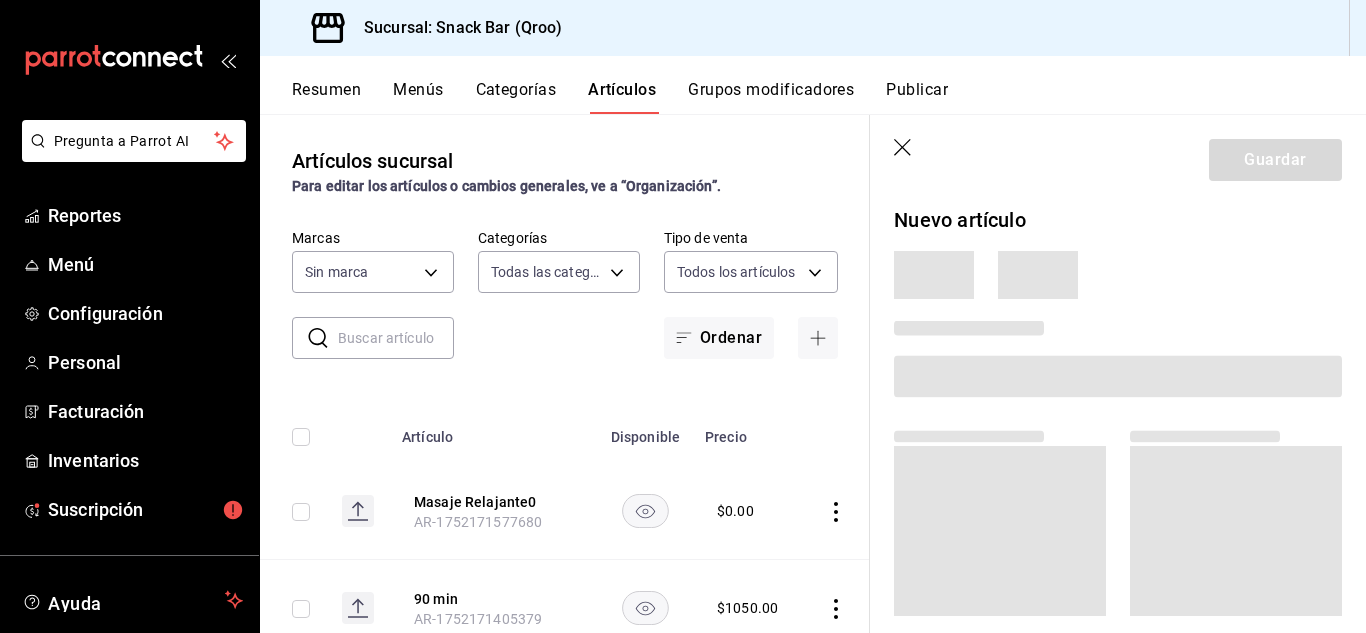 type on "7d14a683-84e1-4509-9c05-7e47fe734d71,307d276a-1f13-40f6-a508-08f960357b9f,ee020c33-267f-46bd-be92-bc66ea9d6c2b,b1352158-2091-4e3a-b95e-31a84e62e7bf,a4ab823e-7d58-49f3-848d-7b322e64596d,b75d2074-4ef8-4014-a360-7a84af475769,3357473e-96af-451b-a7e3-cebfb02e51fd,9841e918-fce8-4694-b392-d63472c689ed,01cb5f0f-93ac-4ffa-8b96-1c08d15d343d,4da151e8-230b-4f70-9bed-17eabb3c22e9,8929aae8-24f8-44c0-a32b-e99f5315dc89,03a68a06-6649-4f19-8dfc-f9bb843cb6c8,9912295e-9e74-4d45-a770-34e82516681c,059ddd81-08ac-48a4-b38c-54b51b1e7b6f,4dff642d-4389-4b03-8e01-1061678ab74c,10da9f71-40b0-4681-93e9-c863960d424d,b7361d89-4e64-4591-af11-666e336d4103,69d66308-24fc-4d18-80ac-426196f55968,0170f944-73f9-4cb7-ae85-2cc69ee93334,8de9924d-37a6-4703-9274-78ab778201e7,4be57cb1-d30c-4791-b14e-eb0b351edc05,1bd8b5d4-548f-4f4c-aa3c-651f0fbd5b4c,e3c538be-e7c6-4bc2-abf4-310f8ce87d46" 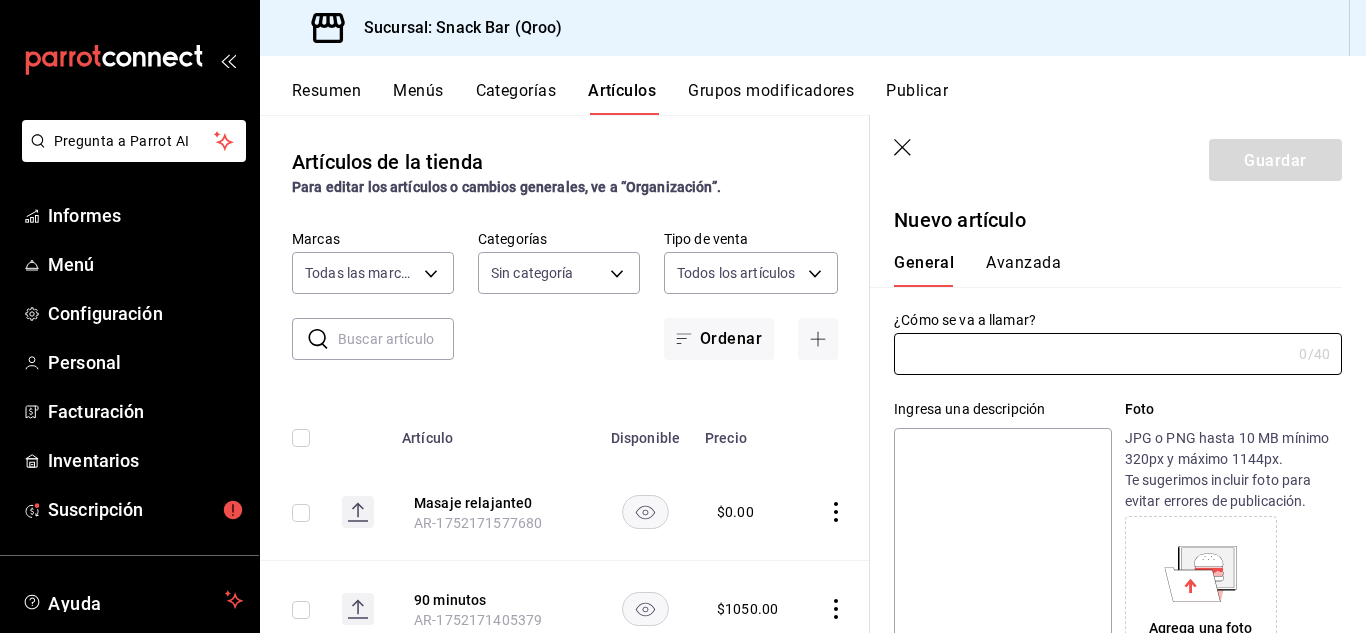 type on "22e1d045-ef0d-4c17-89d2-f5940903c7a8" 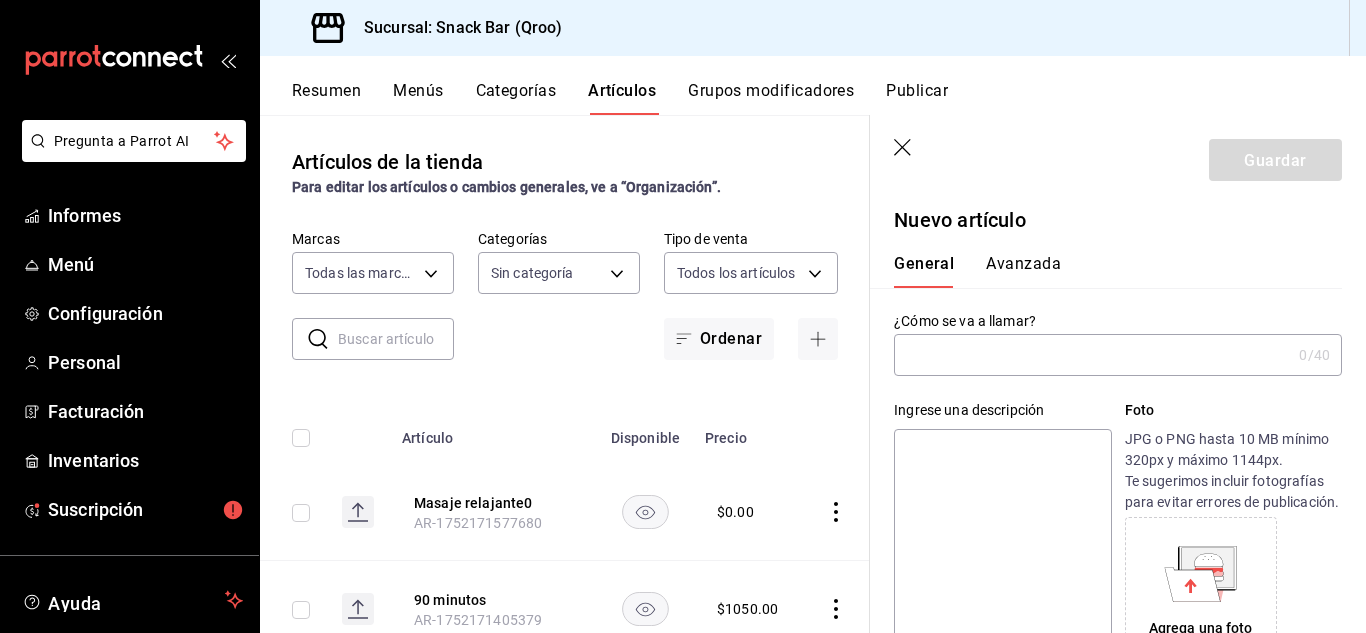 click at bounding box center (1092, 355) 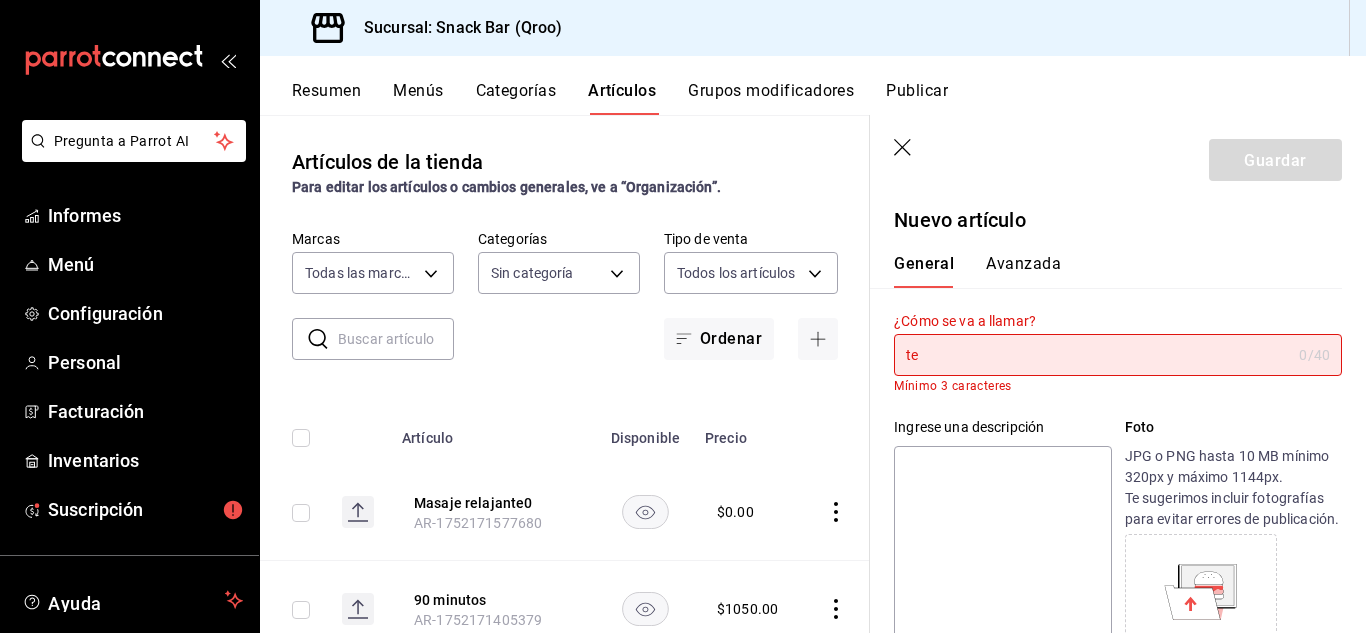 type on "t" 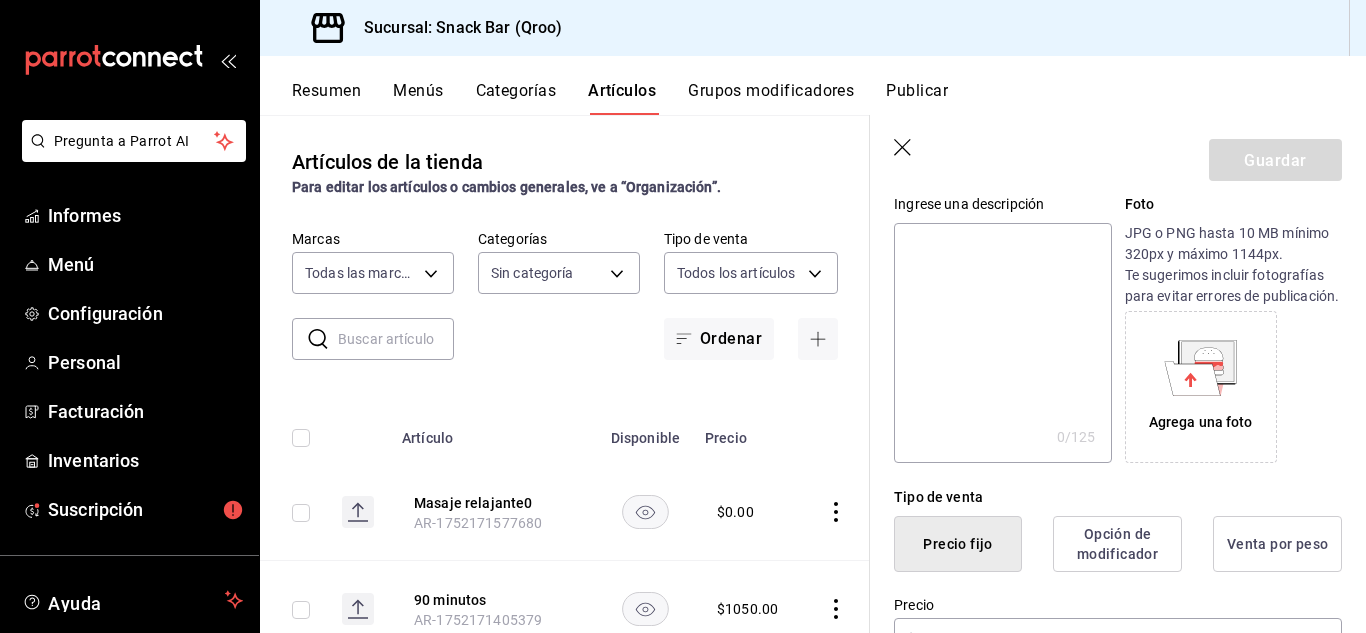 scroll, scrollTop: 300, scrollLeft: 0, axis: vertical 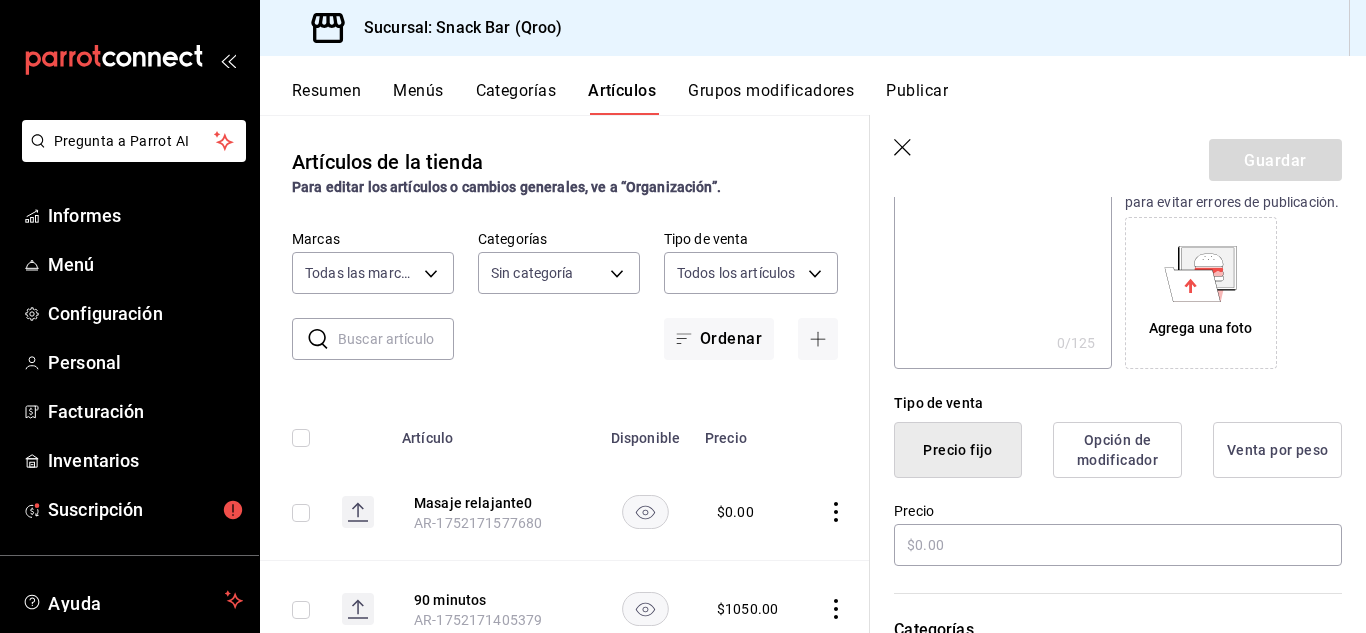 type on "Tejido Profundo" 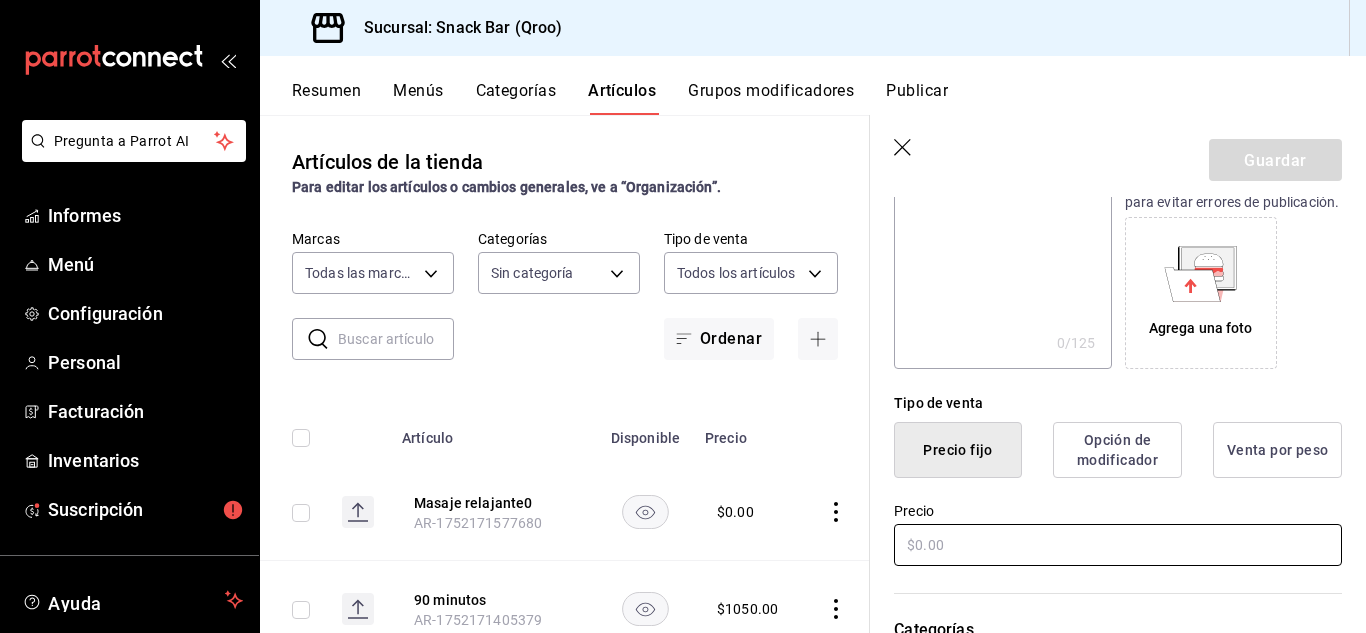 click at bounding box center (1118, 545) 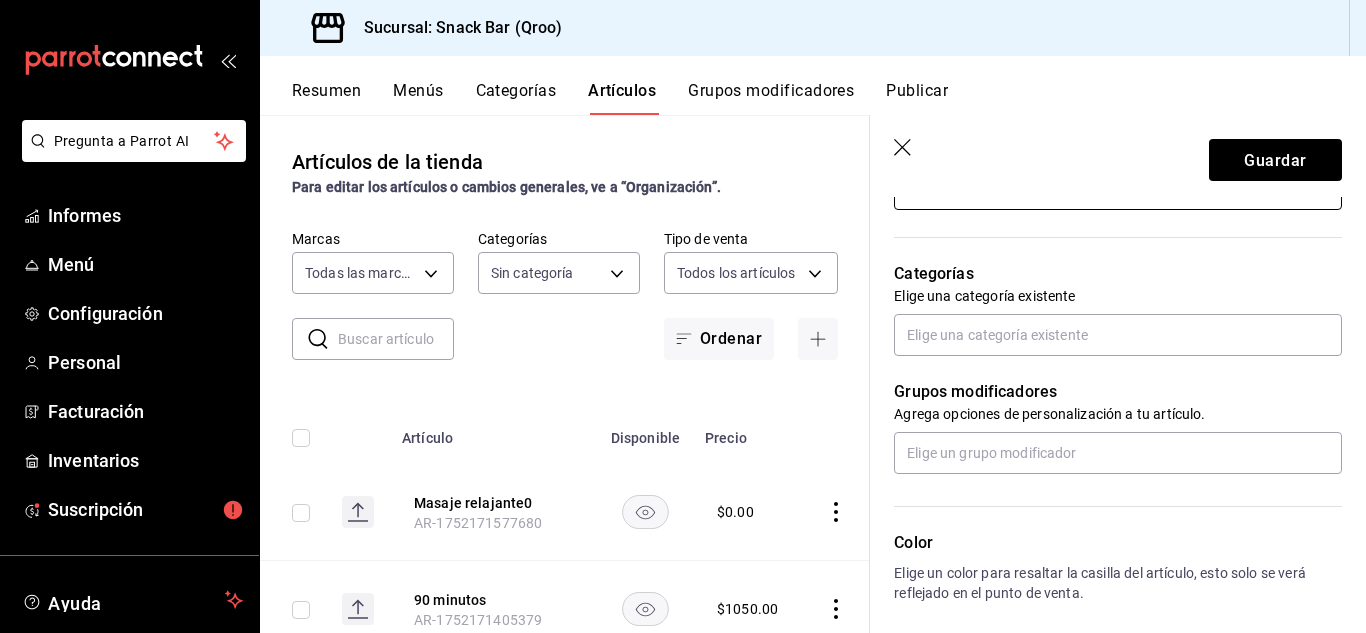 scroll, scrollTop: 700, scrollLeft: 0, axis: vertical 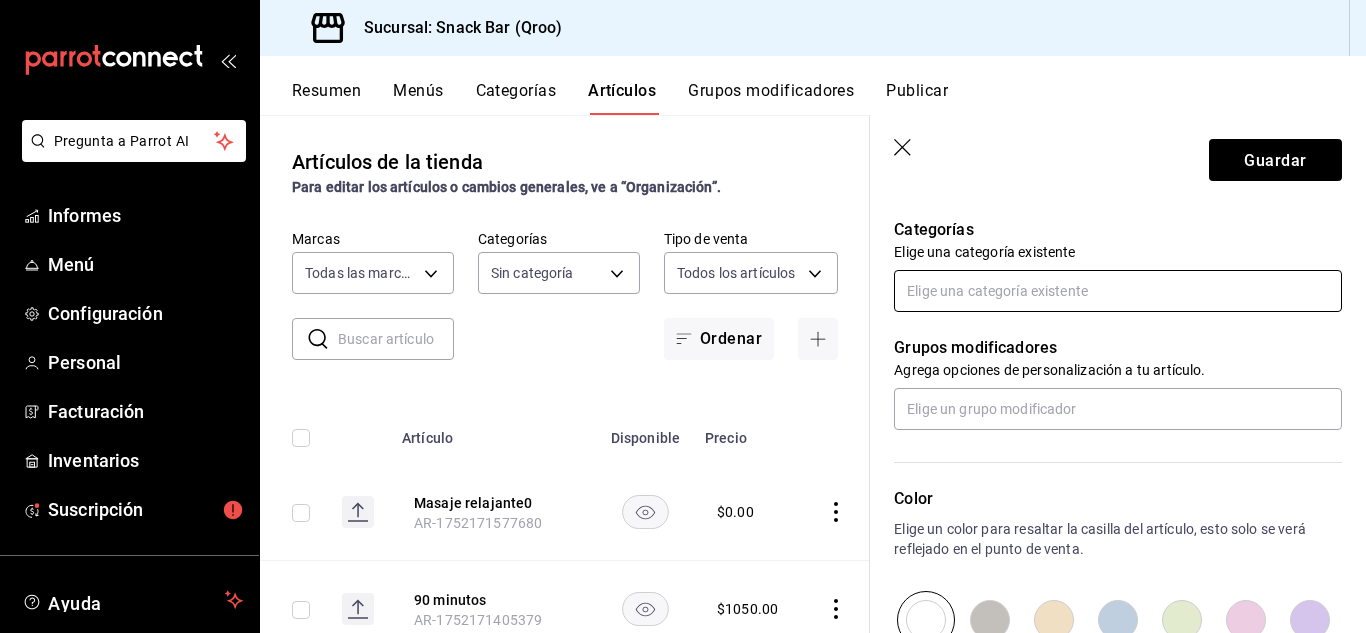 type on "$0.00" 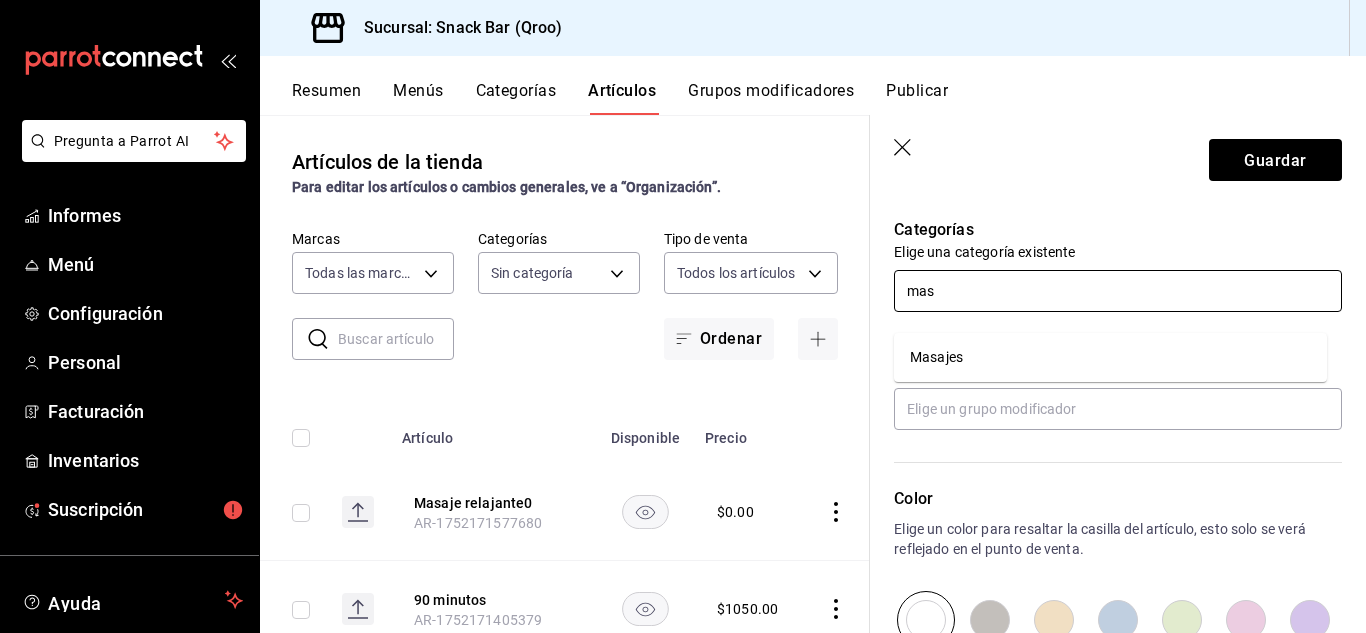 type on "masa" 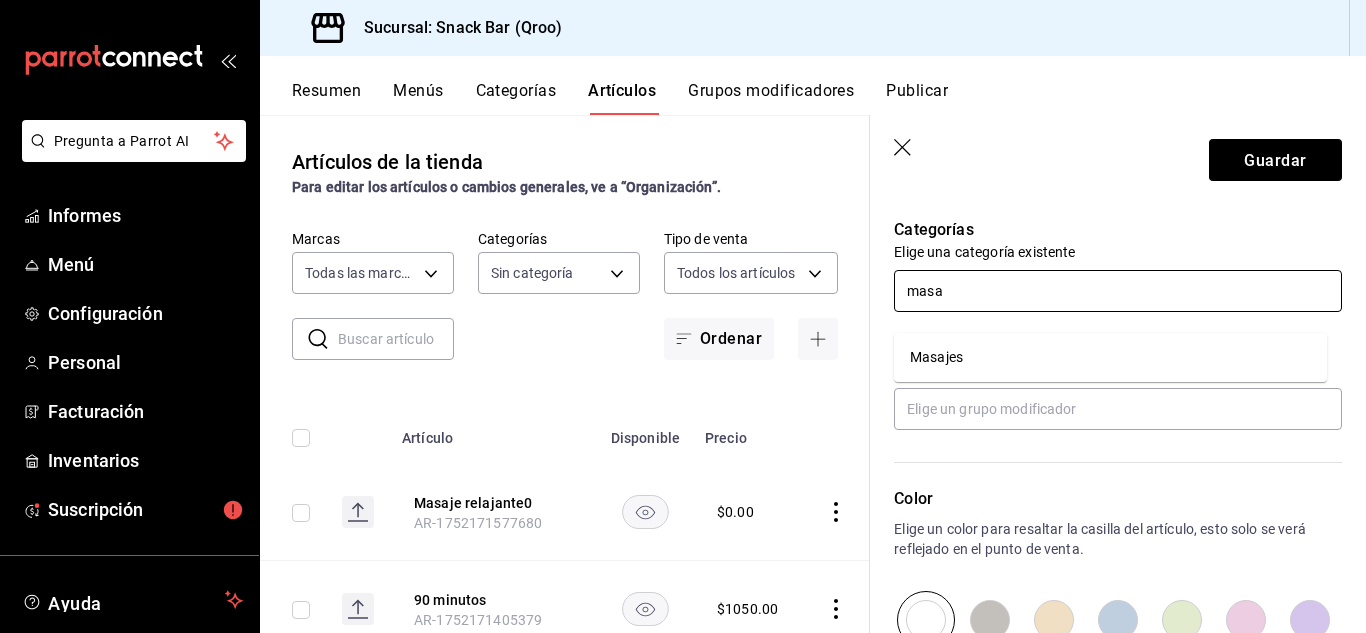 click on "Masajes" at bounding box center [936, 357] 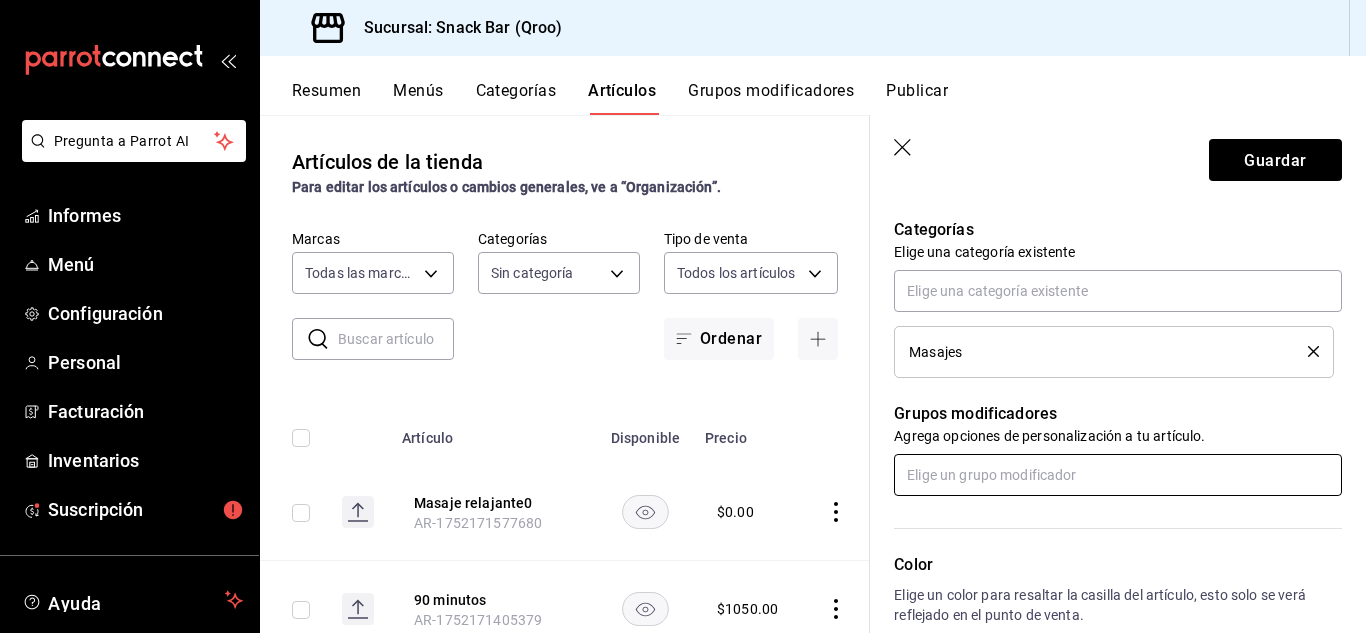 click at bounding box center (1118, 475) 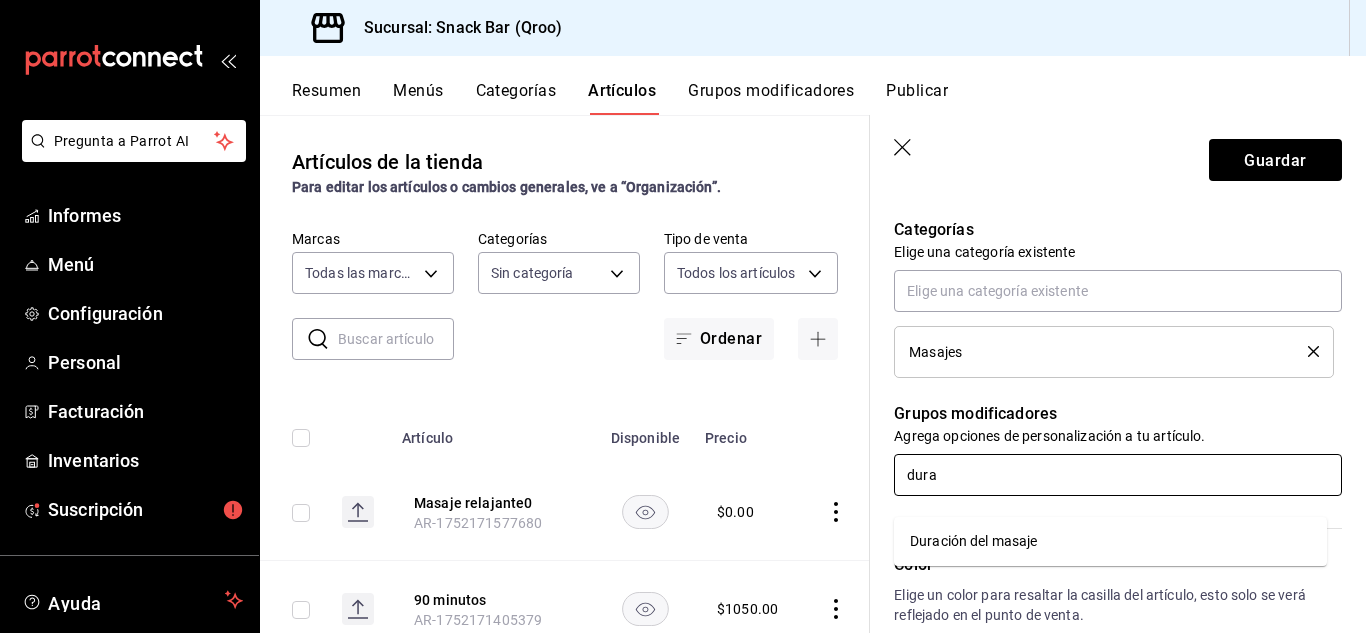 type on "durac" 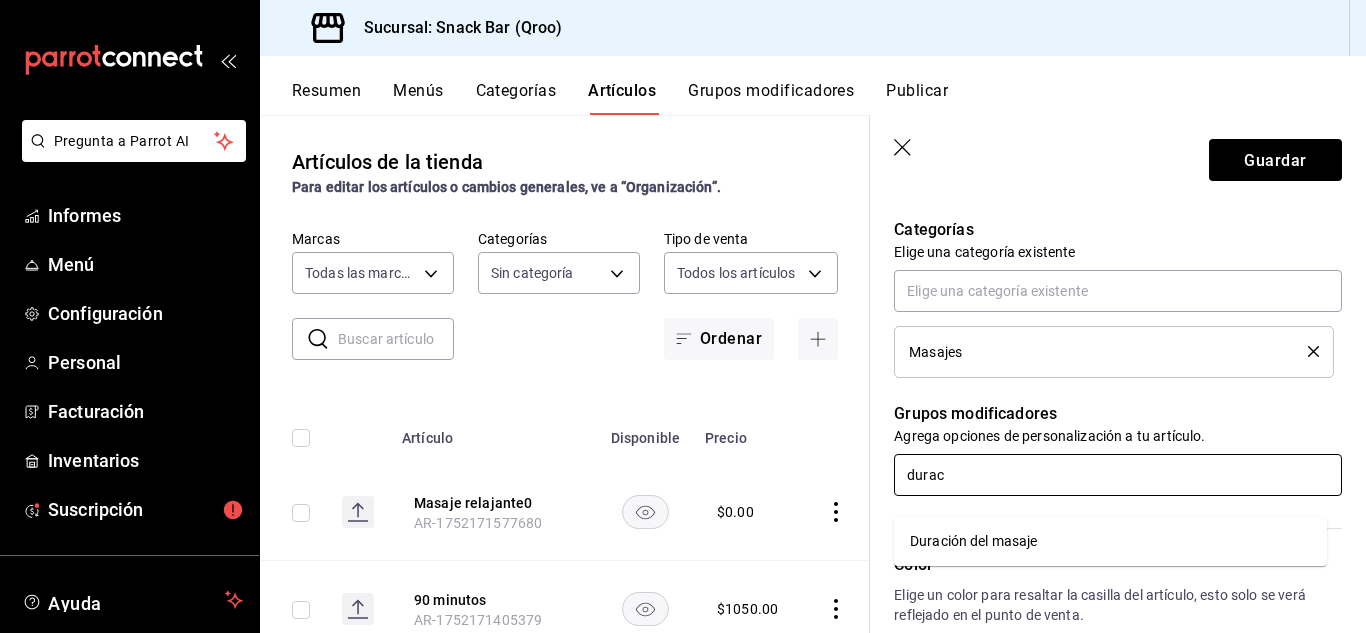 click on "Duración del masaje" at bounding box center [974, 541] 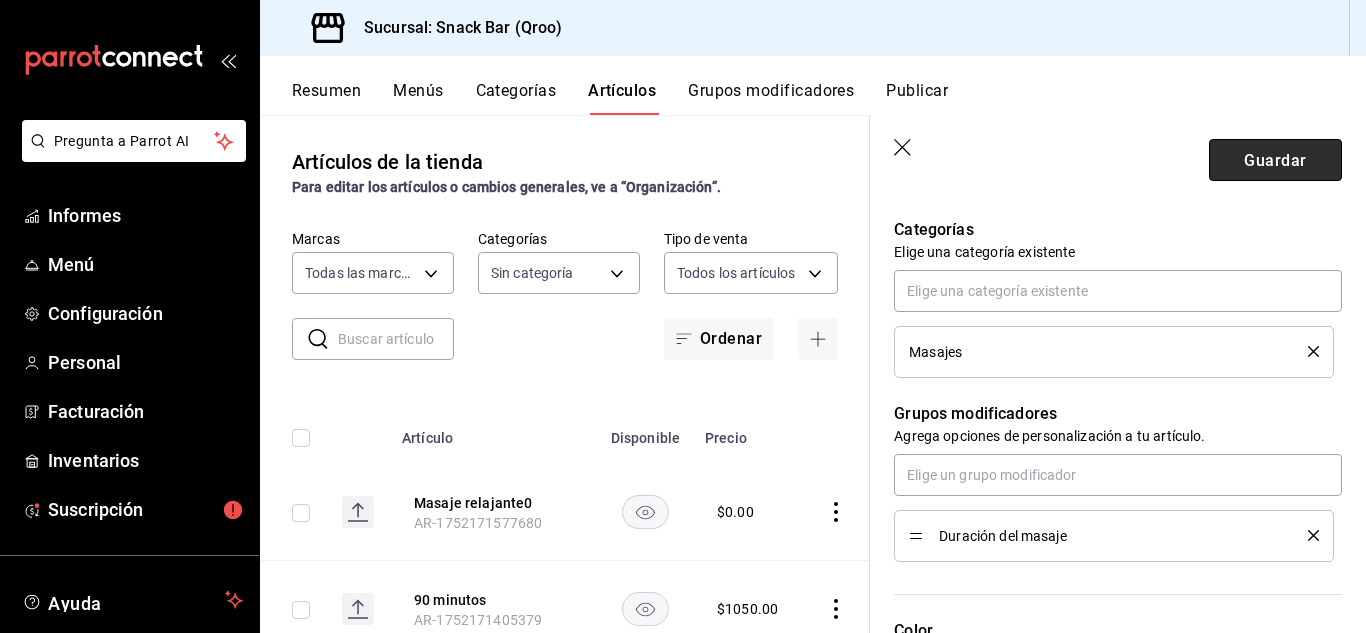 click on "Guardar" at bounding box center (1275, 159) 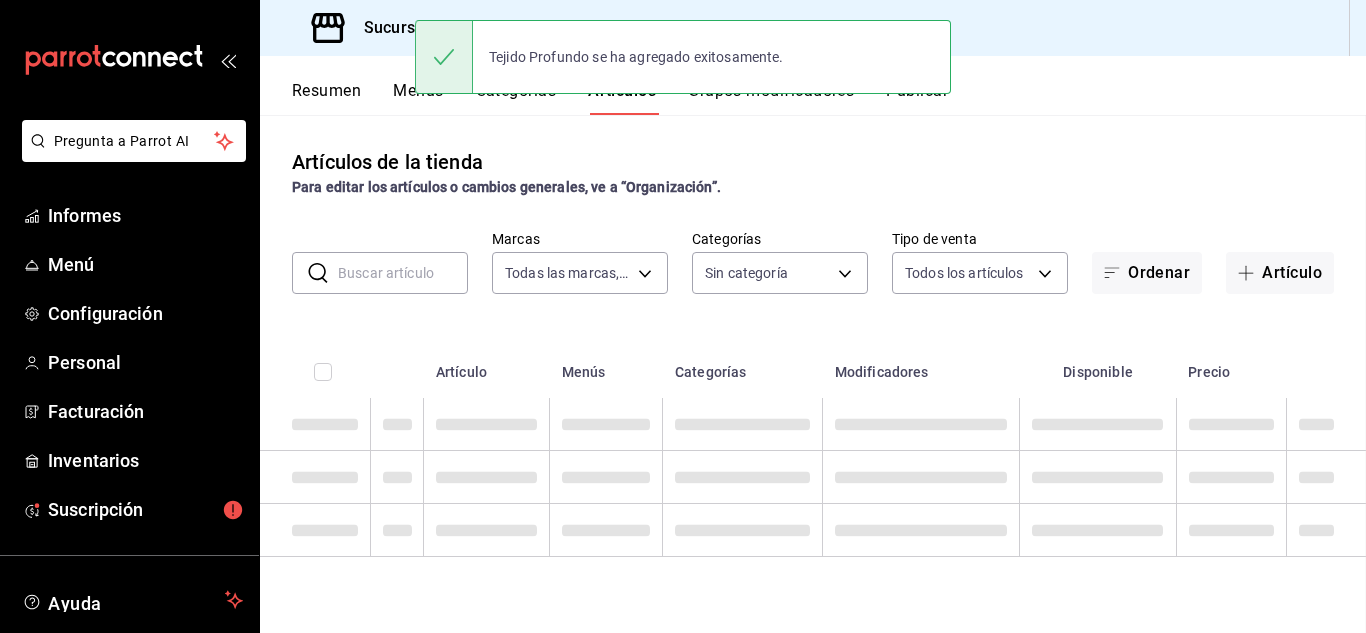 scroll, scrollTop: 0, scrollLeft: 0, axis: both 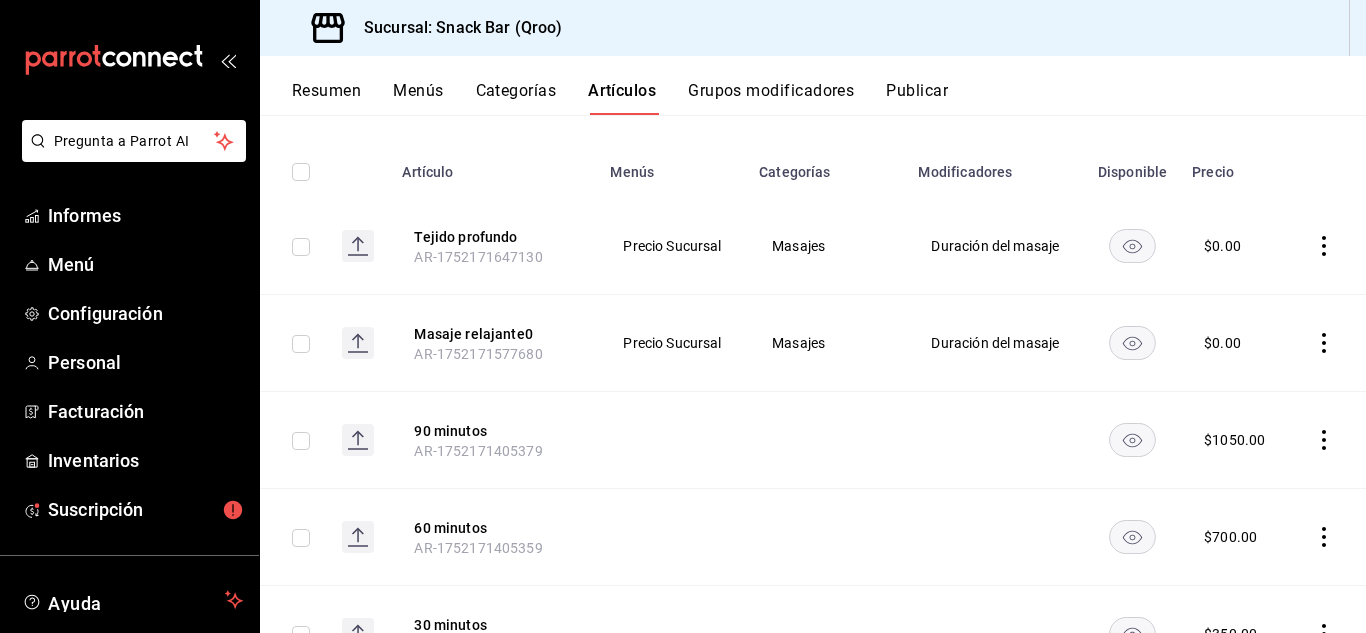 click 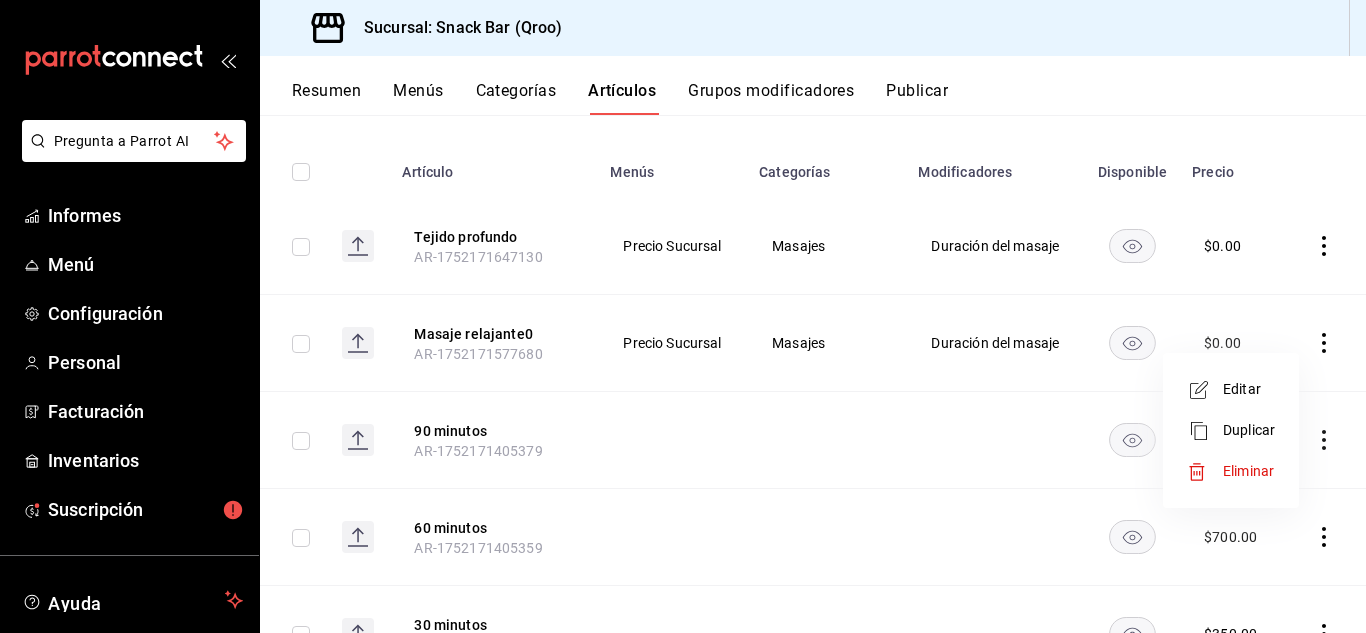 click on "Editar" at bounding box center [1242, 389] 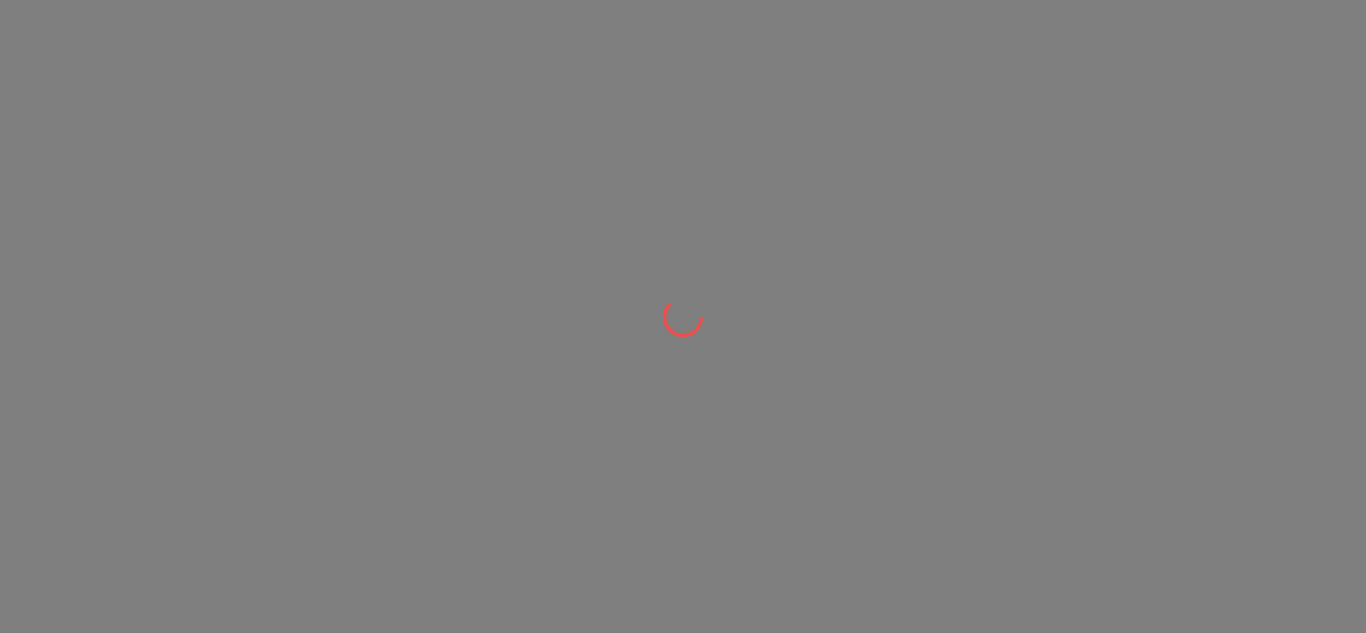 scroll, scrollTop: 0, scrollLeft: 0, axis: both 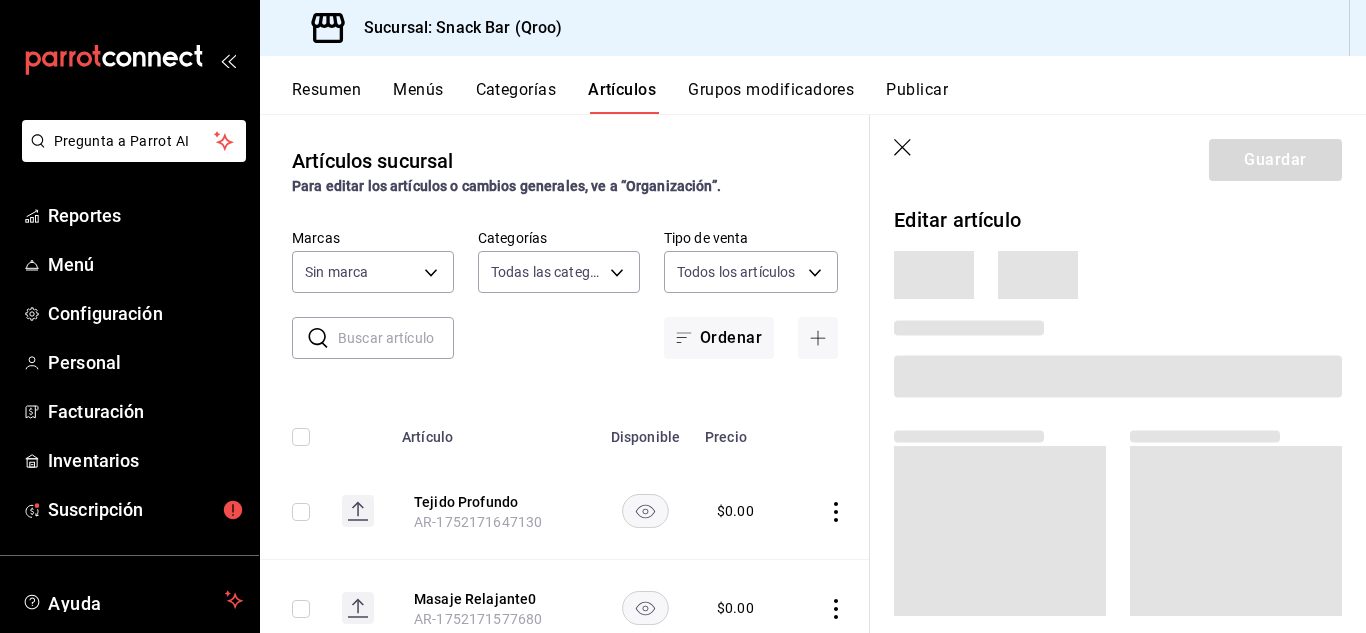 type on "7d14a683-84e1-4509-9c05-7e47fe734d71,307d276a-1f13-40f6-a508-08f960357b9f,ee020c33-267f-46bd-be92-bc66ea9d6c2b,b1352158-2091-4e3a-b95e-31a84e62e7bf,a4ab823e-7d58-49f3-848d-7b322e64596d,b75d2074-4ef8-4014-a360-7a84af475769,3357473e-96af-451b-a7e3-cebfb02e51fd,9841e918-fce8-4694-b392-d63472c689ed,01cb5f0f-93ac-4ffa-8b96-1c08d15d343d,4da151e8-230b-4f70-9bed-17eabb3c22e9,8929aae8-24f8-44c0-a32b-e99f5315dc89,03a68a06-6649-4f19-8dfc-f9bb843cb6c8,9912295e-9e74-4d45-a770-34e82516681c,059ddd81-08ac-48a4-b38c-54b51b1e7b6f,4dff642d-4389-4b03-8e01-1061678ab74c,10da9f71-40b0-4681-93e9-c863960d424d,b7361d89-4e64-4591-af11-666e336d4103,69d66308-24fc-4d18-80ac-426196f55968,0170f944-73f9-4cb7-ae85-2cc69ee93334,8de9924d-37a6-4703-9274-78ab778201e7,4be57cb1-d30c-4791-b14e-eb0b351edc05,1bd8b5d4-548f-4f4c-aa3c-651f0fbd5b4c,e3c538be-e7c6-4bc2-abf4-310f8ce87d46" 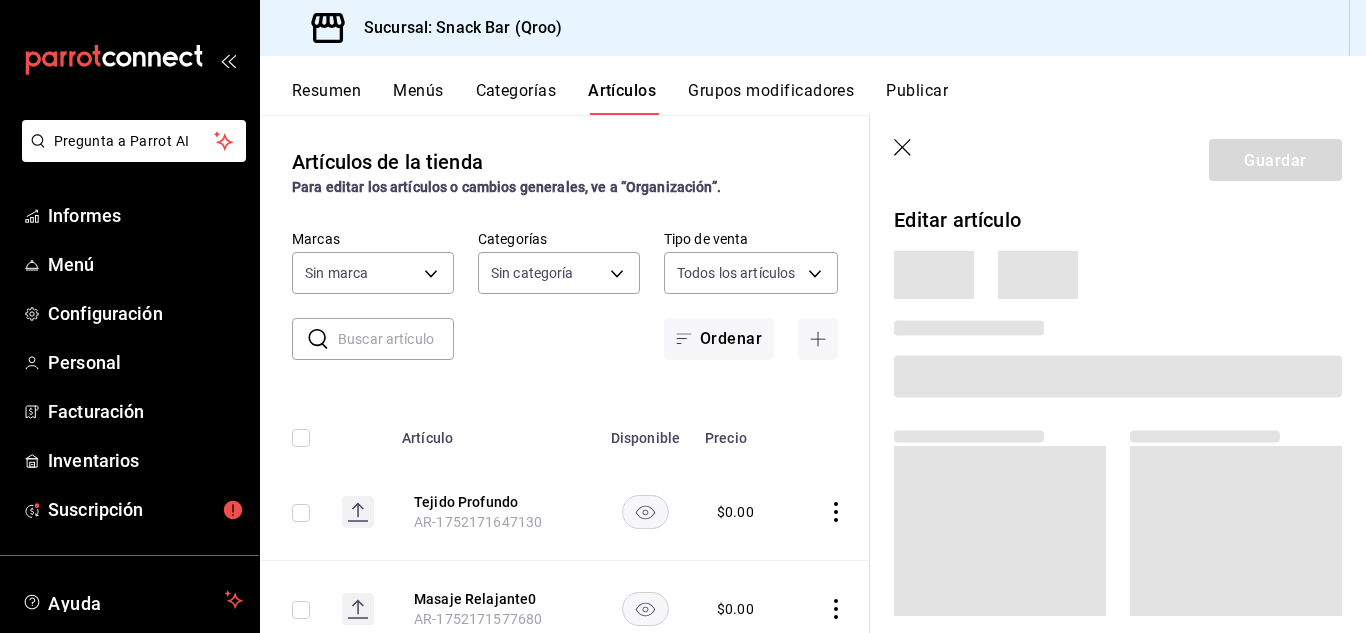 type on "22e1d045-ef0d-4c17-89d2-f5940903c7a8" 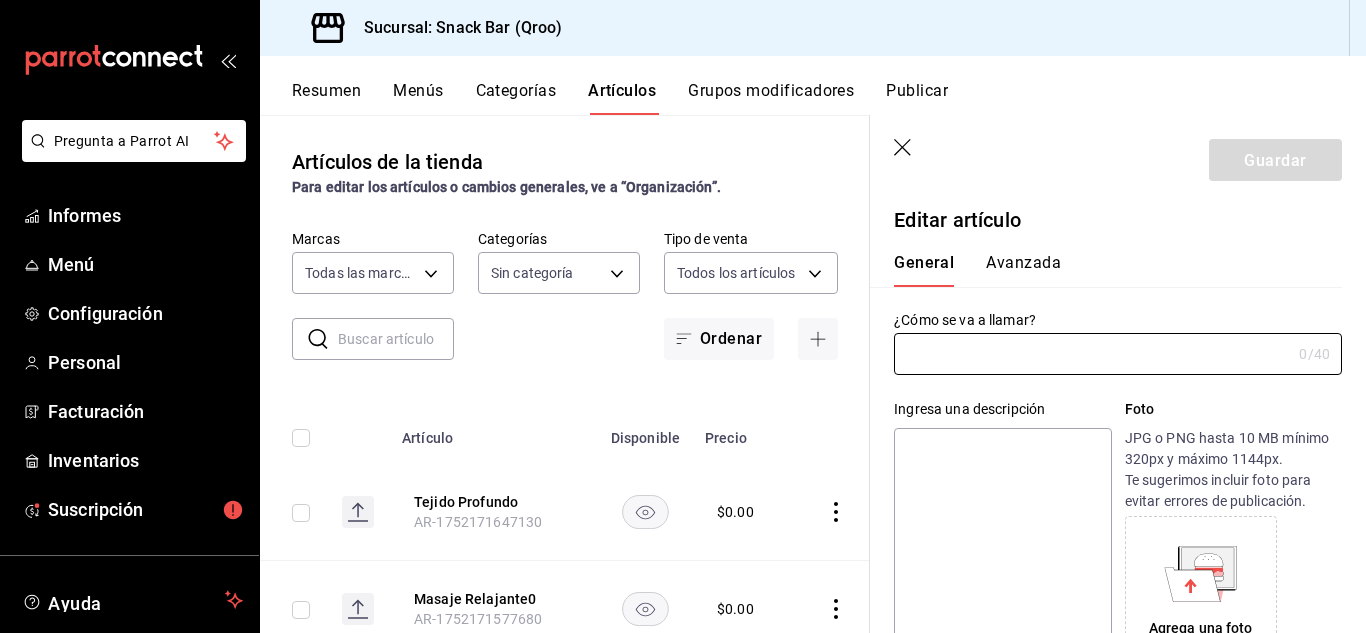 type on "Masaje Relajante0" 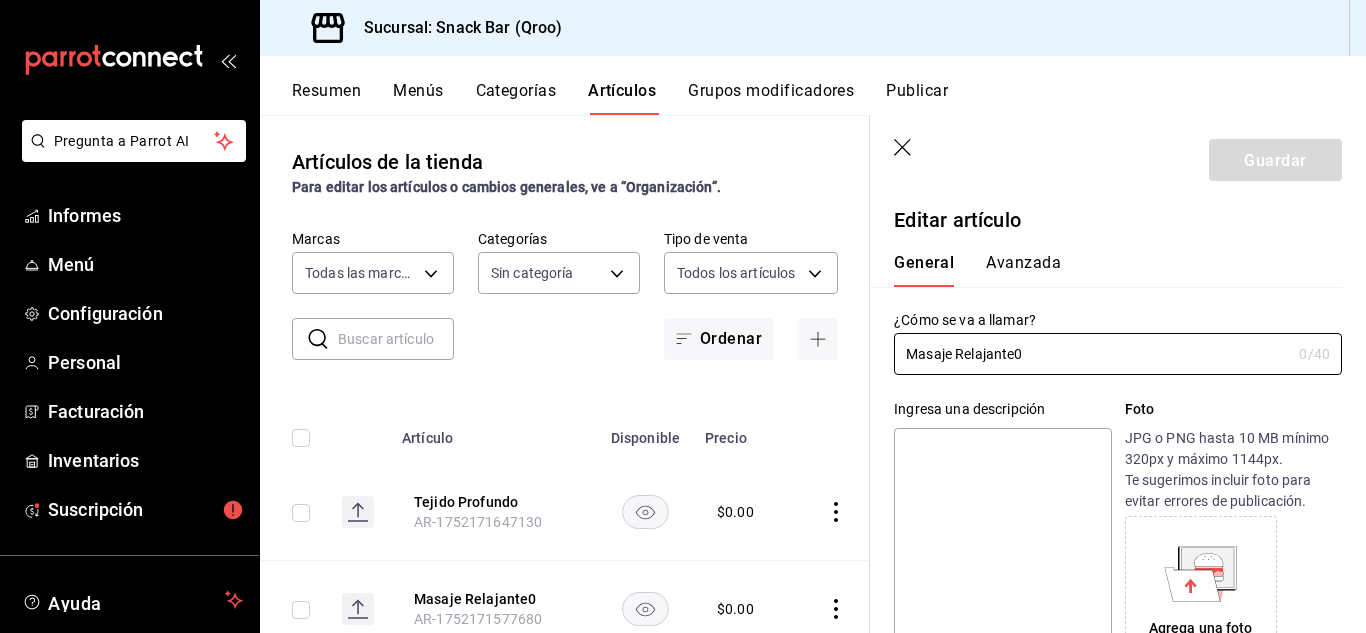type on "$0.00" 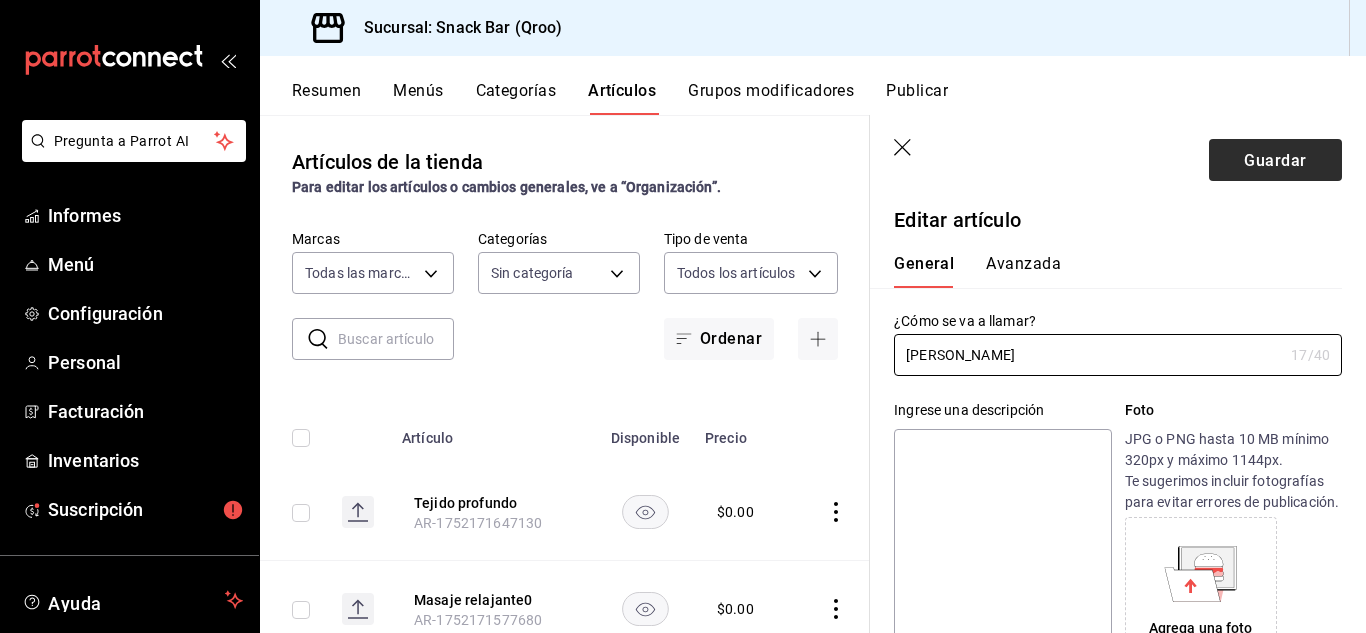 type on "[PERSON_NAME]" 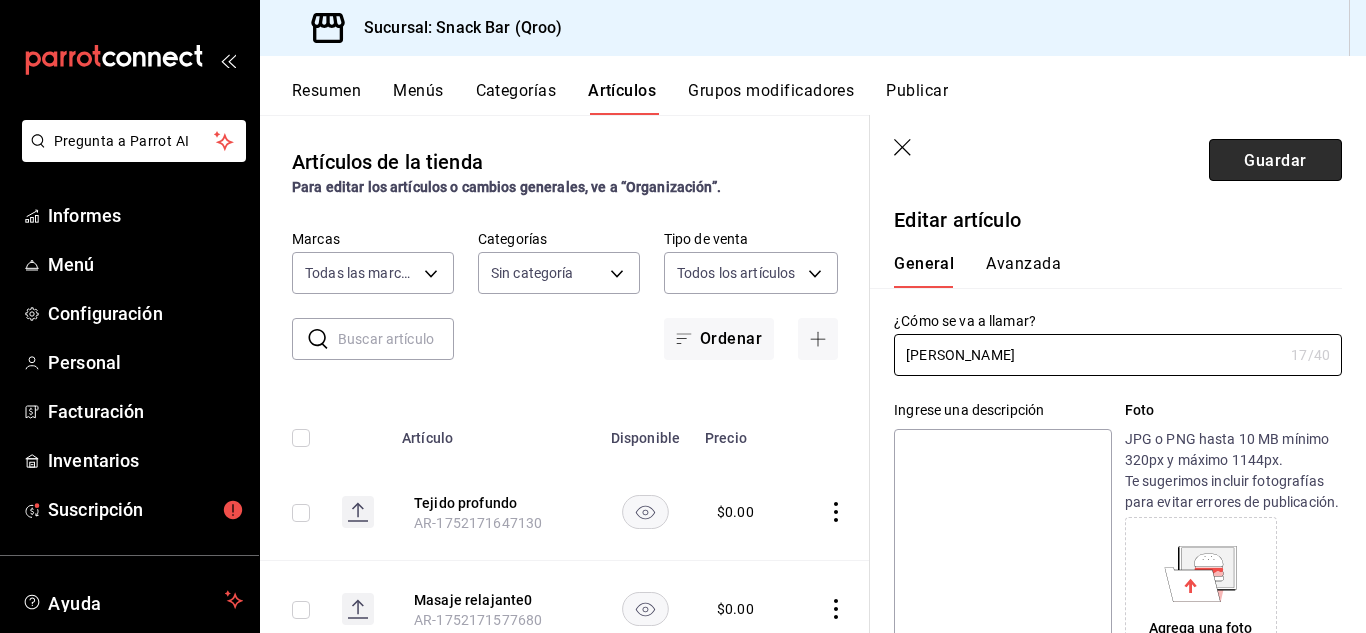 click on "Guardar" at bounding box center (1275, 160) 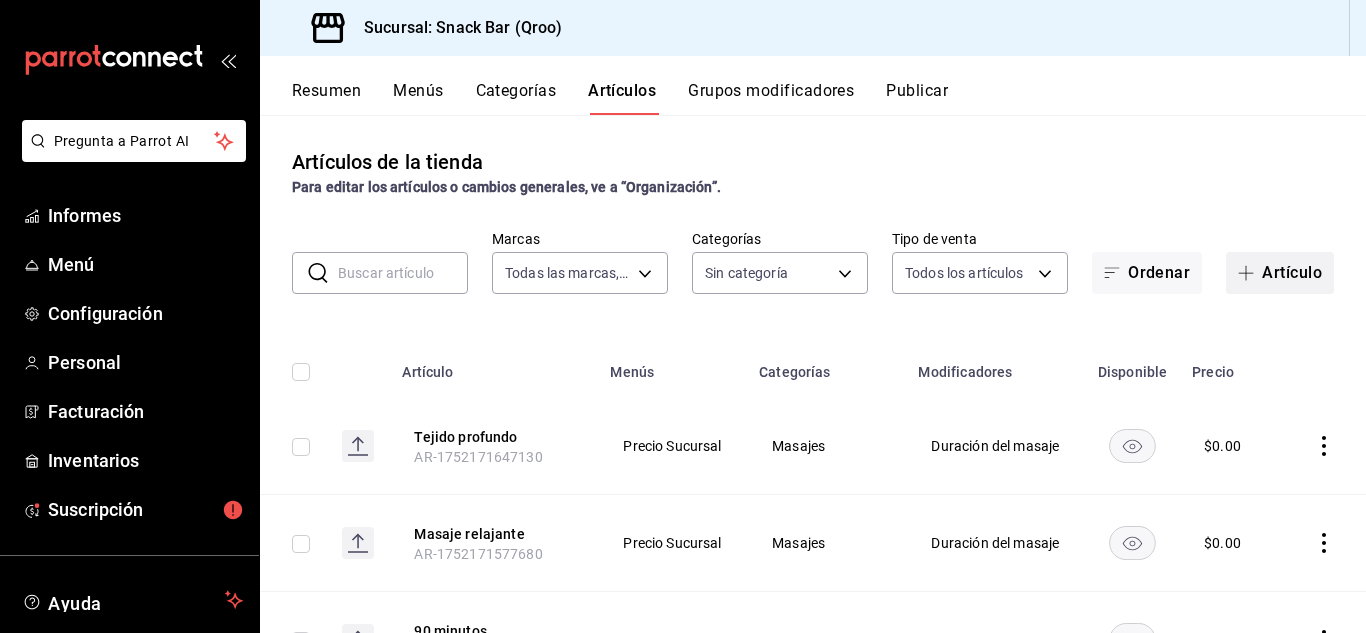 click on "Artículo" at bounding box center (1280, 273) 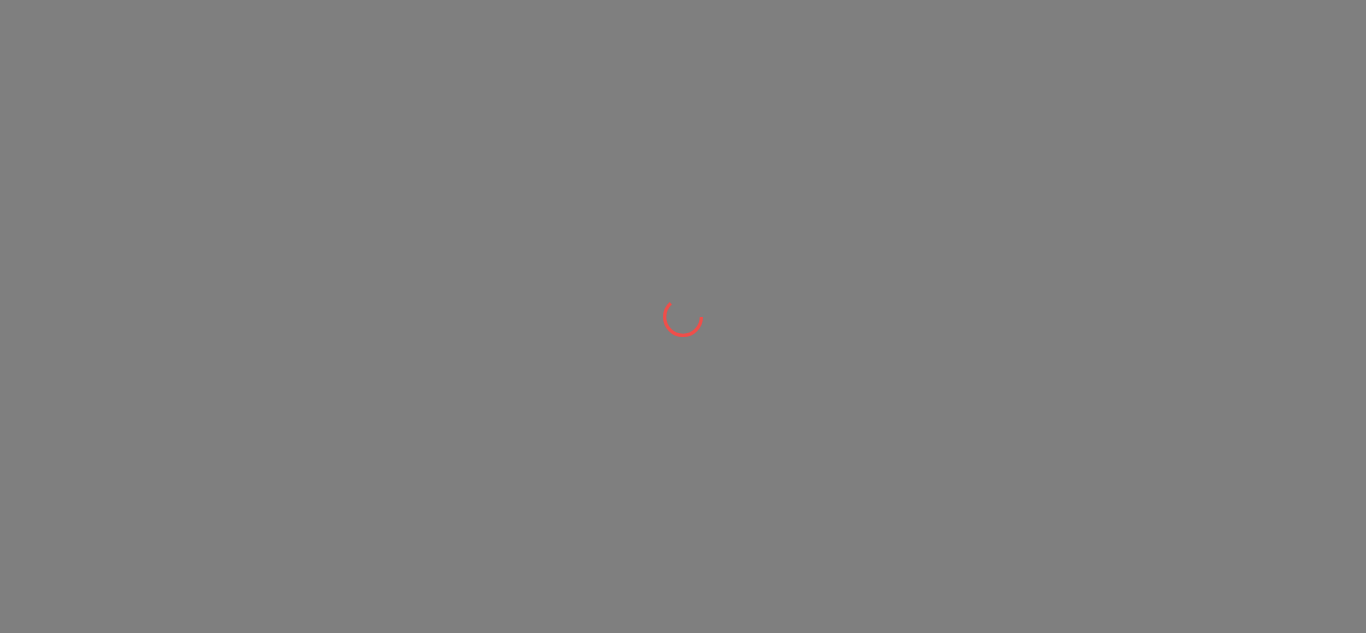scroll, scrollTop: 0, scrollLeft: 0, axis: both 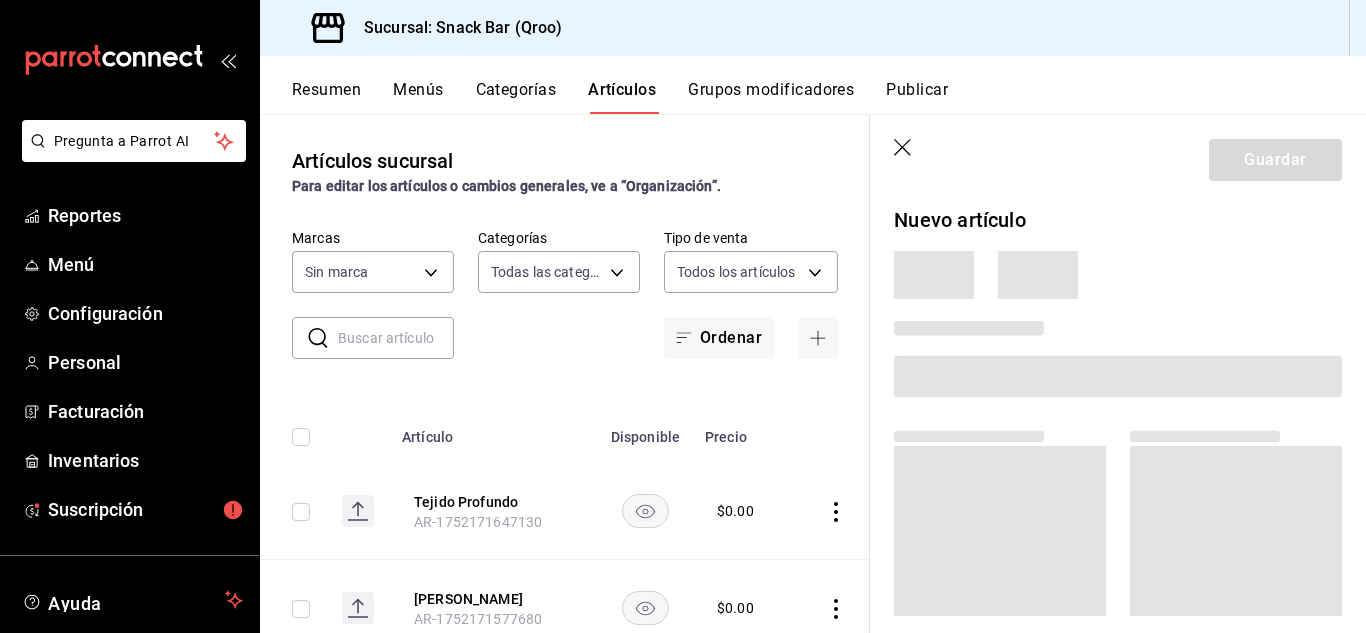 type on "7d14a683-84e1-4509-9c05-7e47fe734d71,307d276a-1f13-40f6-a508-08f960357b9f,ee020c33-267f-46bd-be92-bc66ea9d6c2b,b1352158-2091-4e3a-b95e-31a84e62e7bf,a4ab823e-7d58-49f3-848d-7b322e64596d,b75d2074-4ef8-4014-a360-7a84af475769,3357473e-96af-451b-a7e3-cebfb02e51fd,9841e918-fce8-4694-b392-d63472c689ed,01cb5f0f-93ac-4ffa-8b96-1c08d15d343d,4da151e8-230b-4f70-9bed-17eabb3c22e9,8929aae8-24f8-44c0-a32b-e99f5315dc89,03a68a06-6649-4f19-8dfc-f9bb843cb6c8,9912295e-9e74-4d45-a770-34e82516681c,059ddd81-08ac-48a4-b38c-54b51b1e7b6f,4dff642d-4389-4b03-8e01-1061678ab74c,10da9f71-40b0-4681-93e9-c863960d424d,b7361d89-4e64-4591-af11-666e336d4103,69d66308-24fc-4d18-80ac-426196f55968,0170f944-73f9-4cb7-ae85-2cc69ee93334,8de9924d-37a6-4703-9274-78ab778201e7,4be57cb1-d30c-4791-b14e-eb0b351edc05,1bd8b5d4-548f-4f4c-aa3c-651f0fbd5b4c,e3c538be-e7c6-4bc2-abf4-310f8ce87d46" 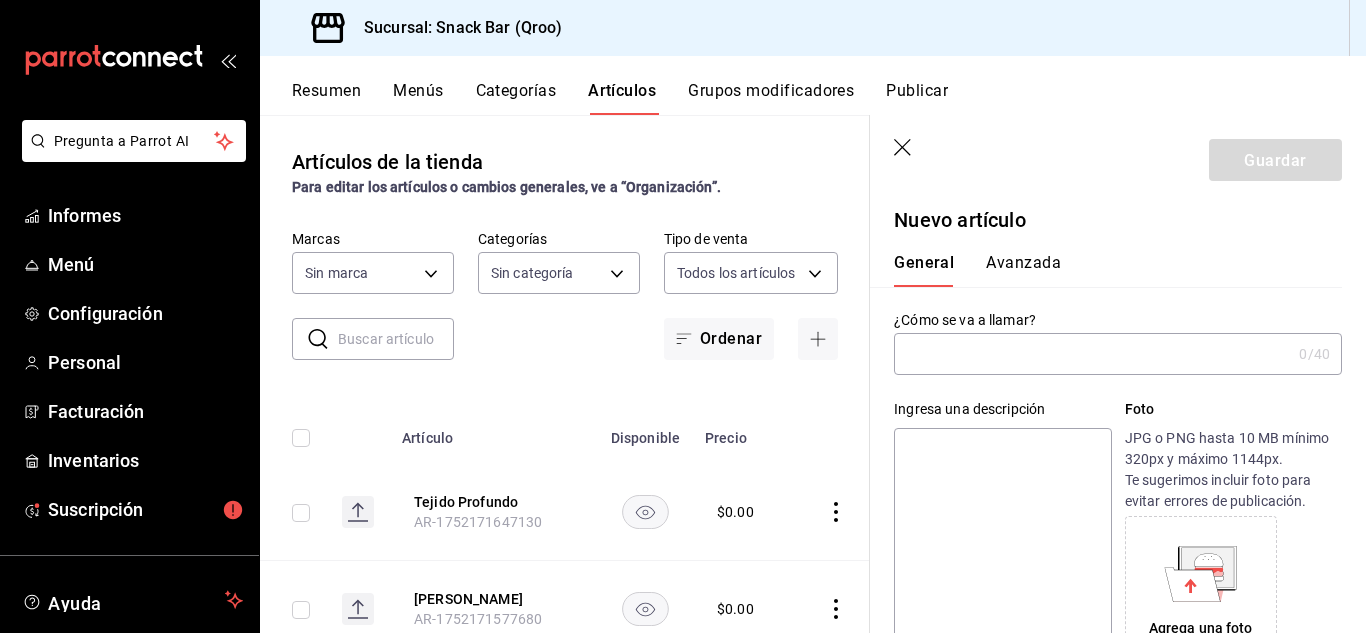 type on "22e1d045-ef0d-4c17-89d2-f5940903c7a8" 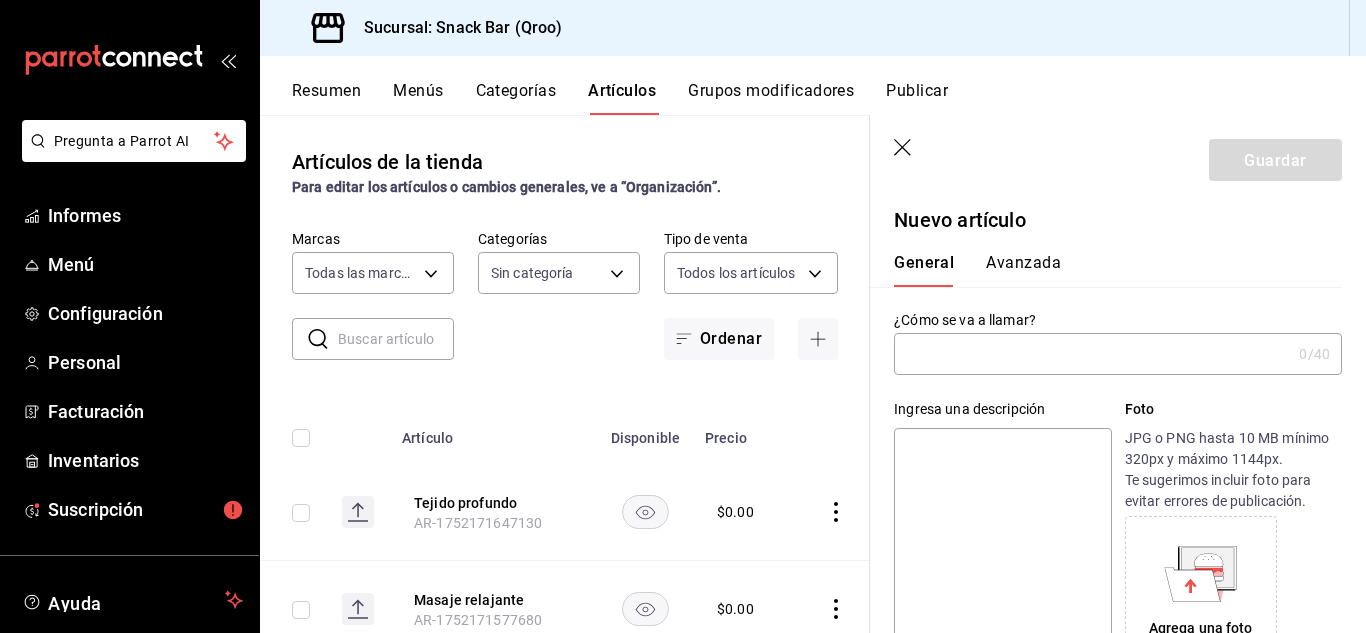 click at bounding box center [1092, 354] 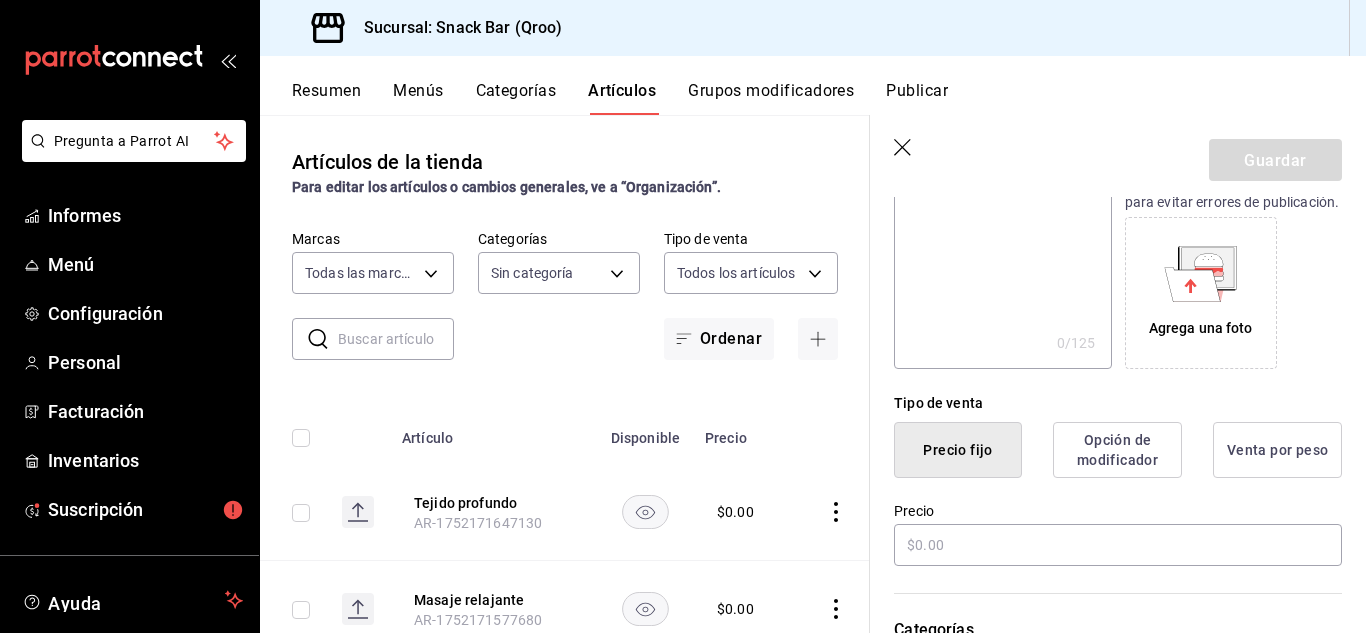 scroll, scrollTop: 400, scrollLeft: 0, axis: vertical 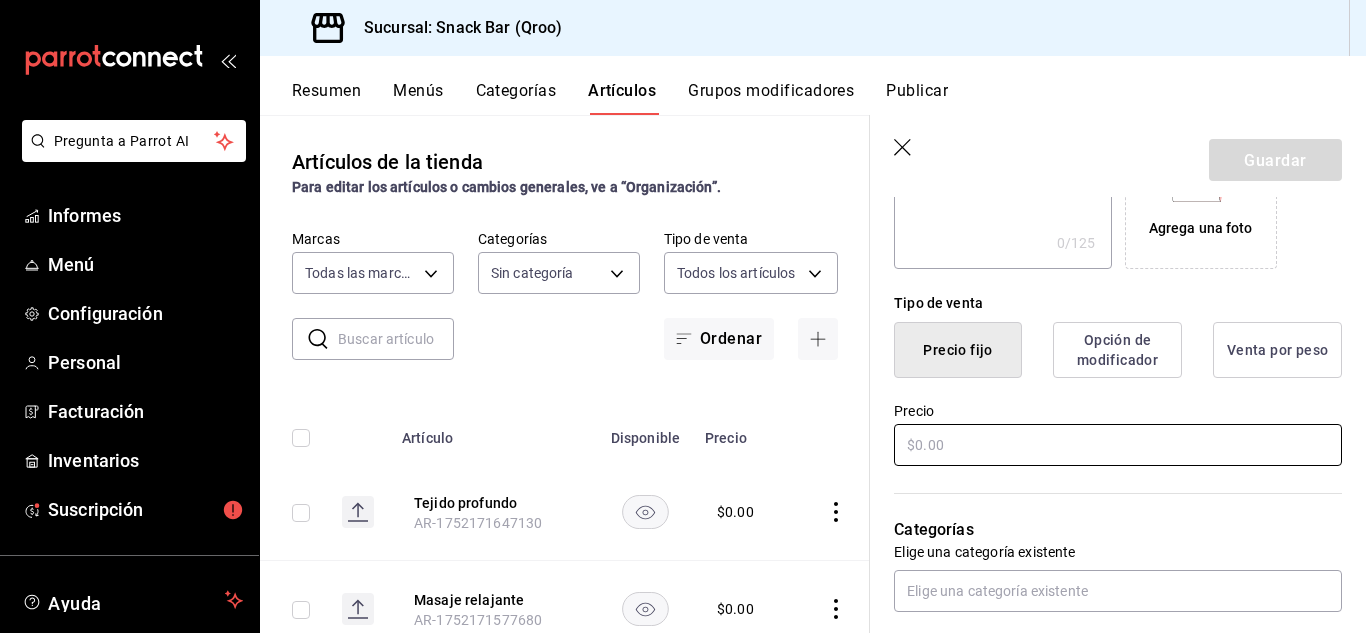 type on "Drenaje linfático" 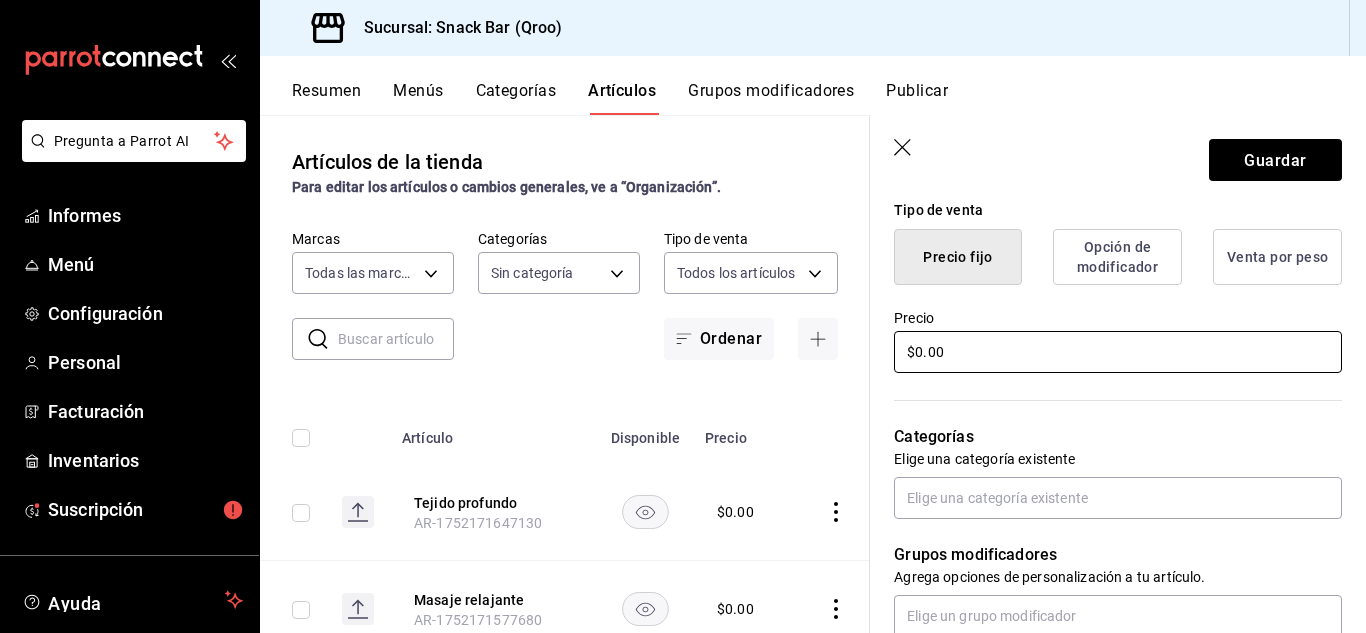 scroll, scrollTop: 600, scrollLeft: 0, axis: vertical 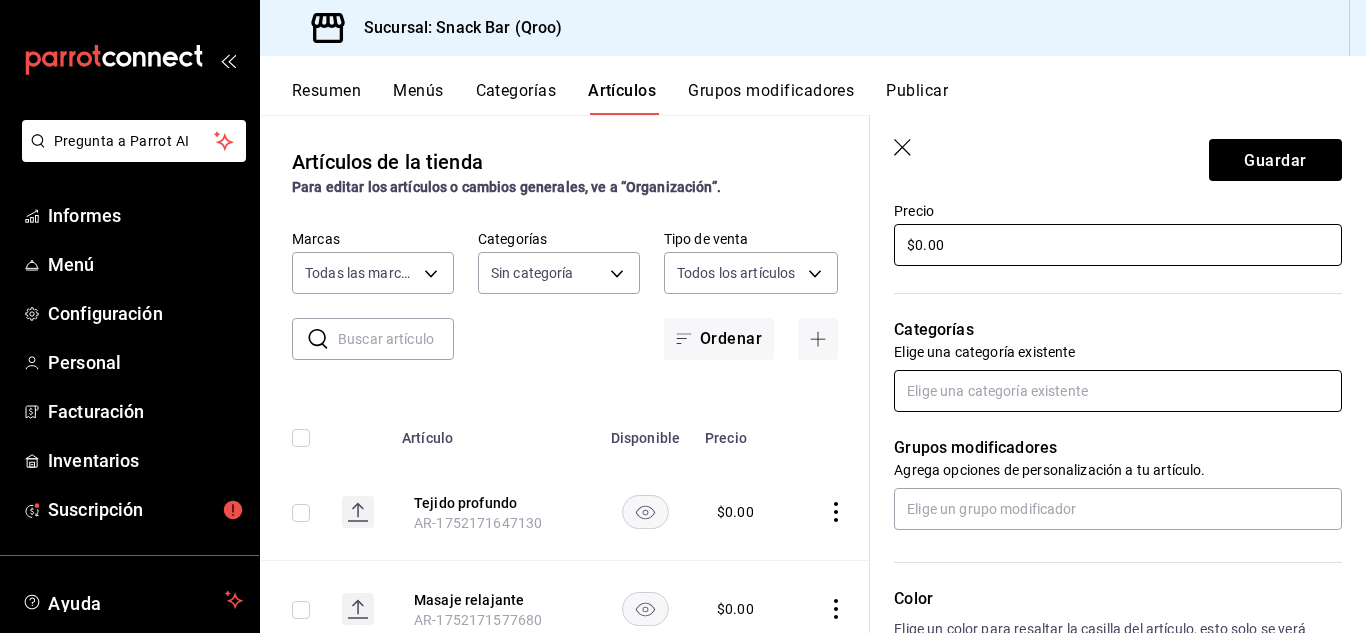 type on "$0.00" 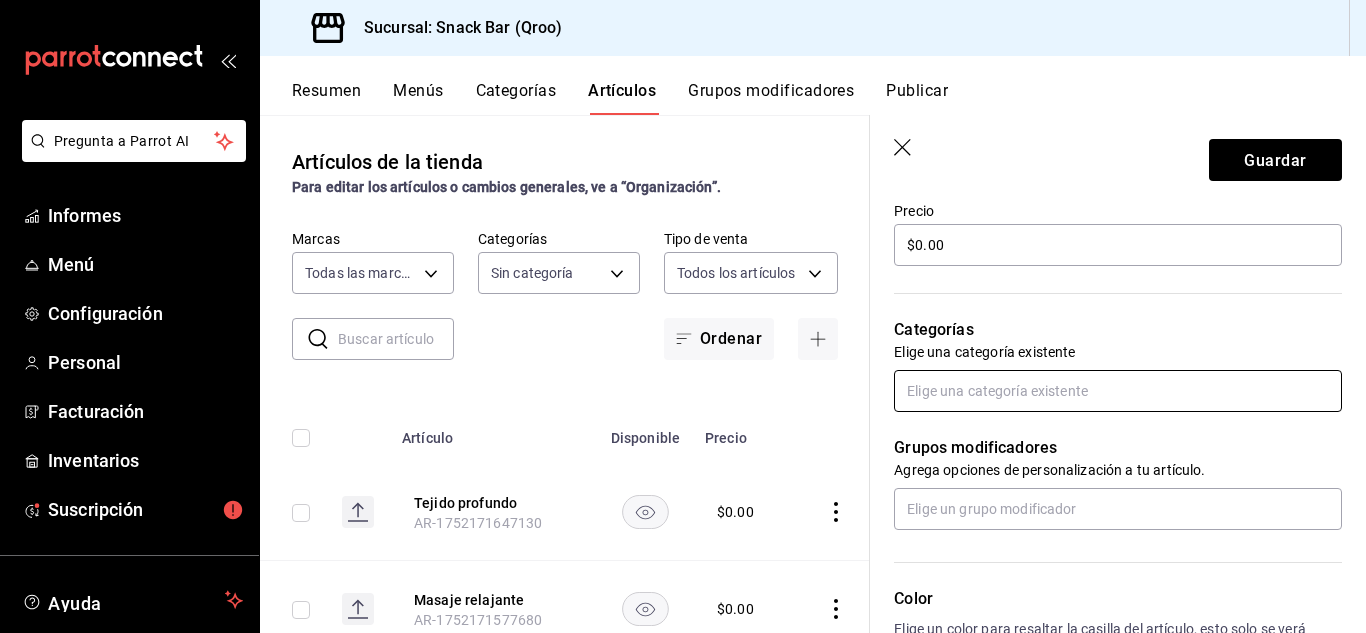 click at bounding box center (1118, 391) 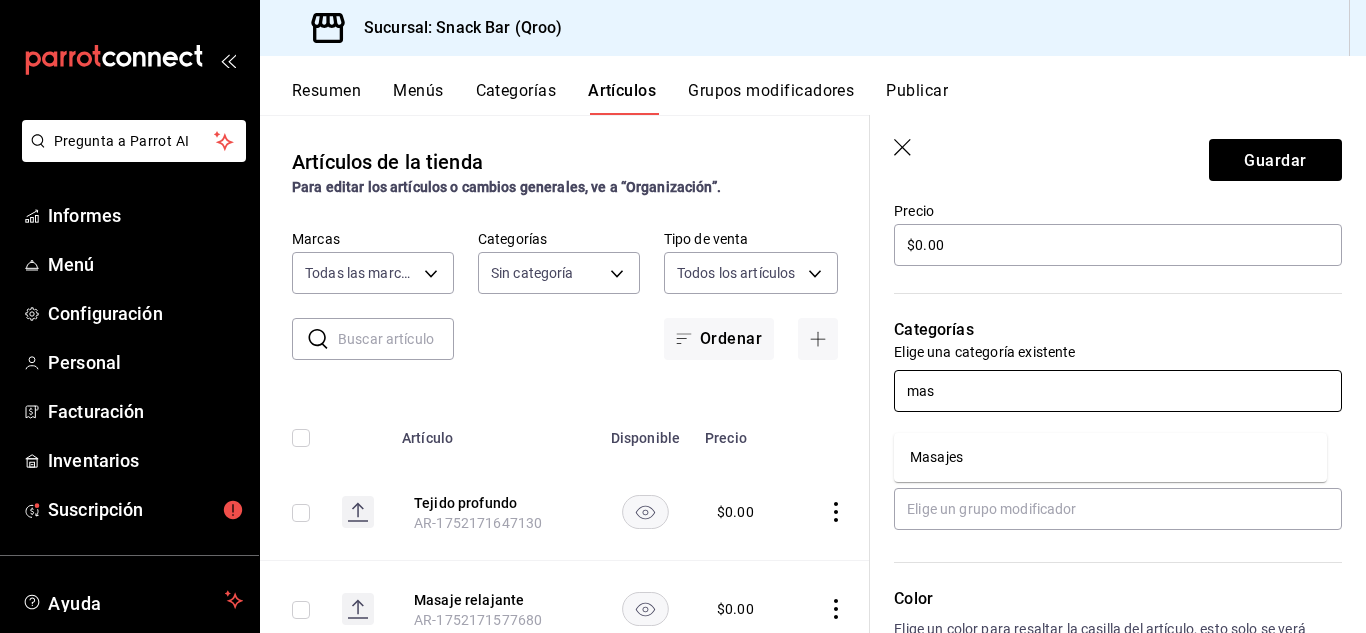 type on "masa" 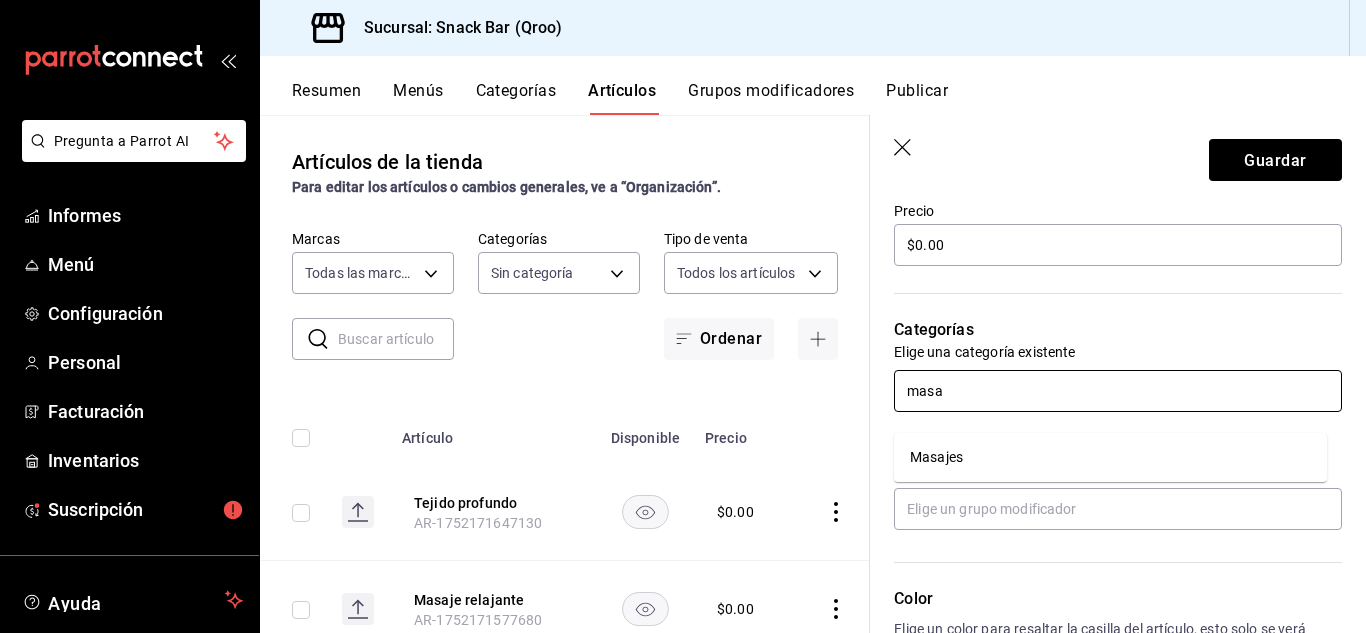 click on "Masajes" at bounding box center [936, 457] 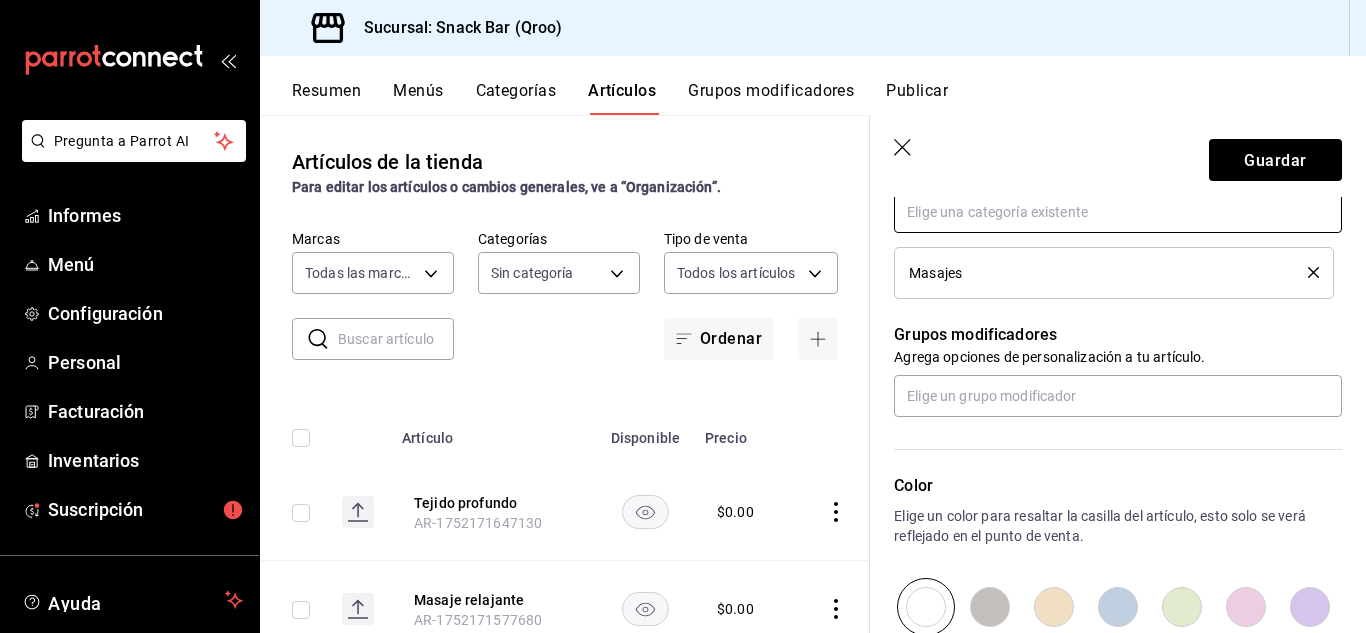 scroll, scrollTop: 800, scrollLeft: 0, axis: vertical 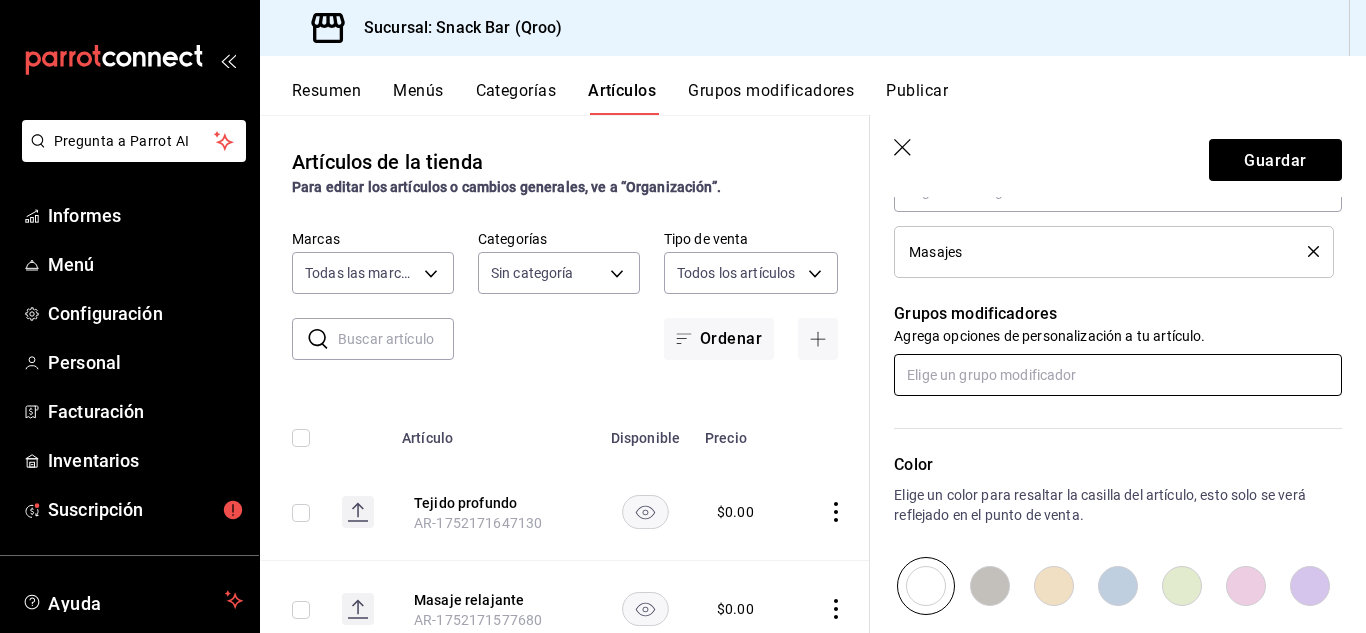 click at bounding box center [1118, 375] 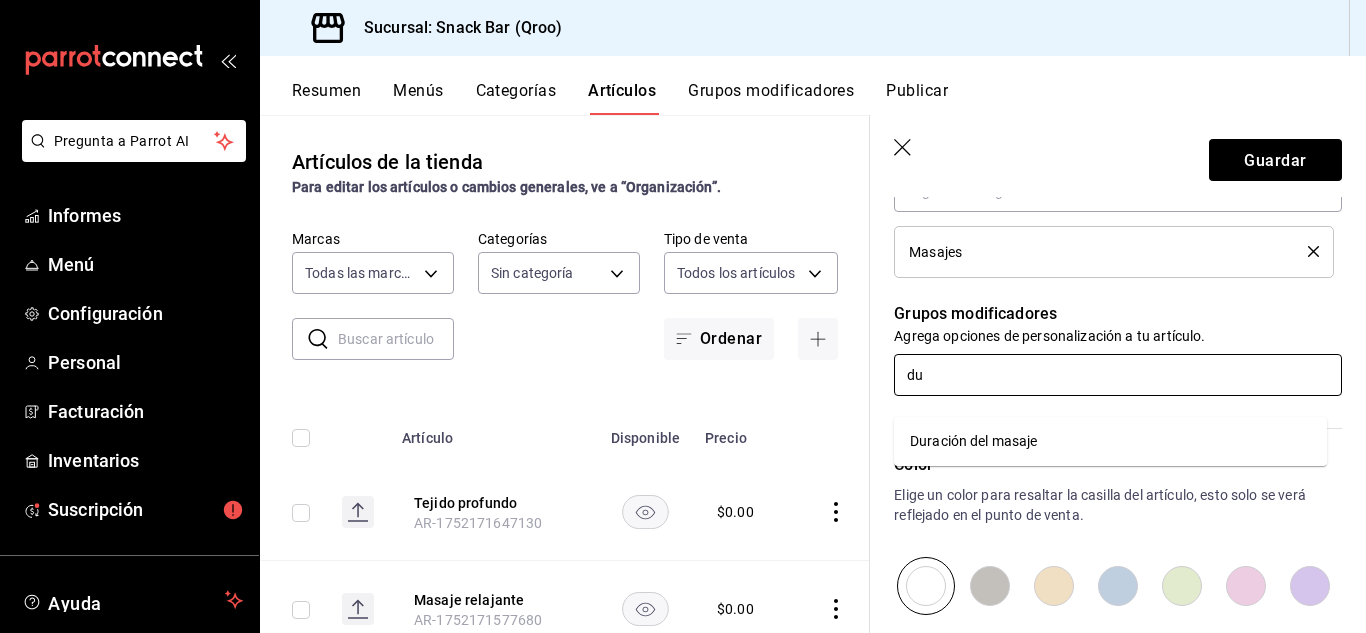 type on "dur" 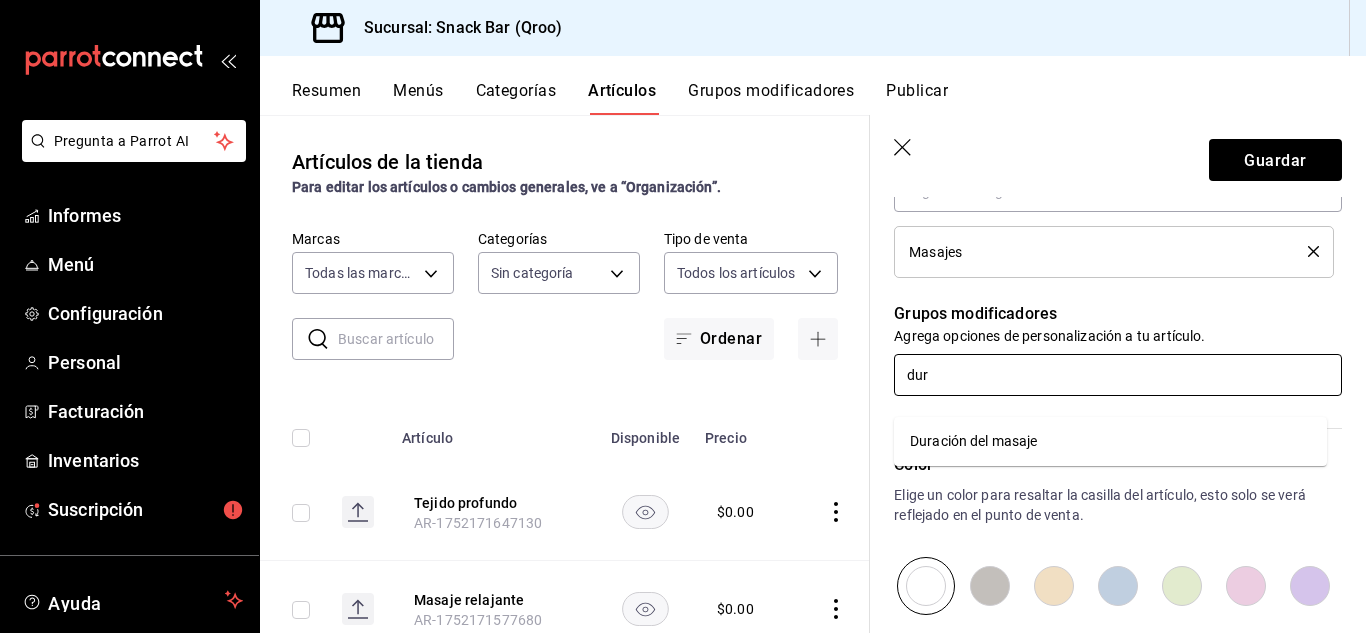 click on "Duración del masaje" at bounding box center (1110, 441) 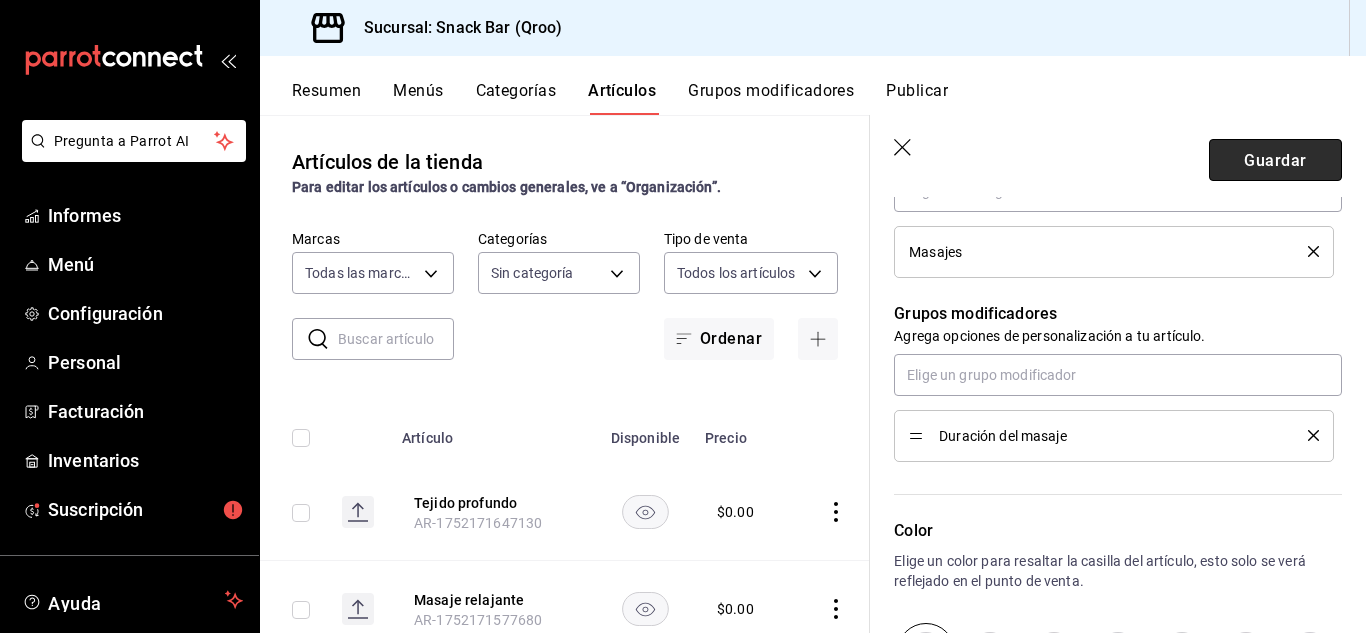 click on "Guardar" at bounding box center [1275, 159] 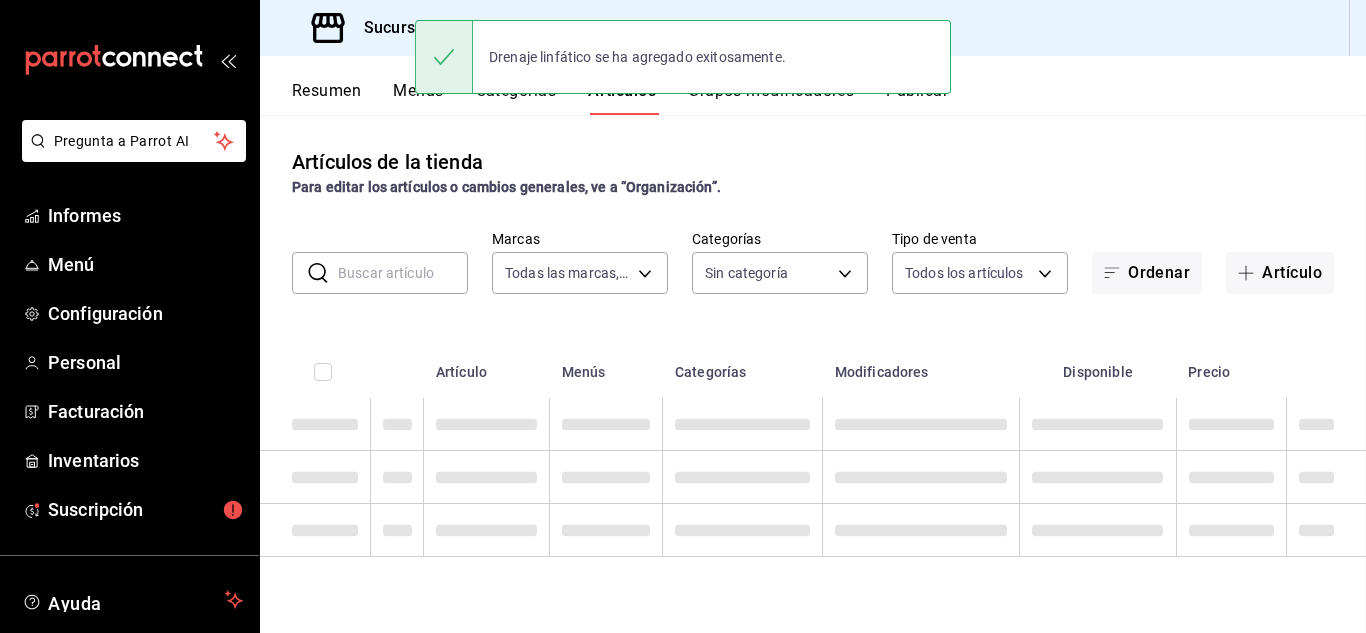 scroll, scrollTop: 0, scrollLeft: 0, axis: both 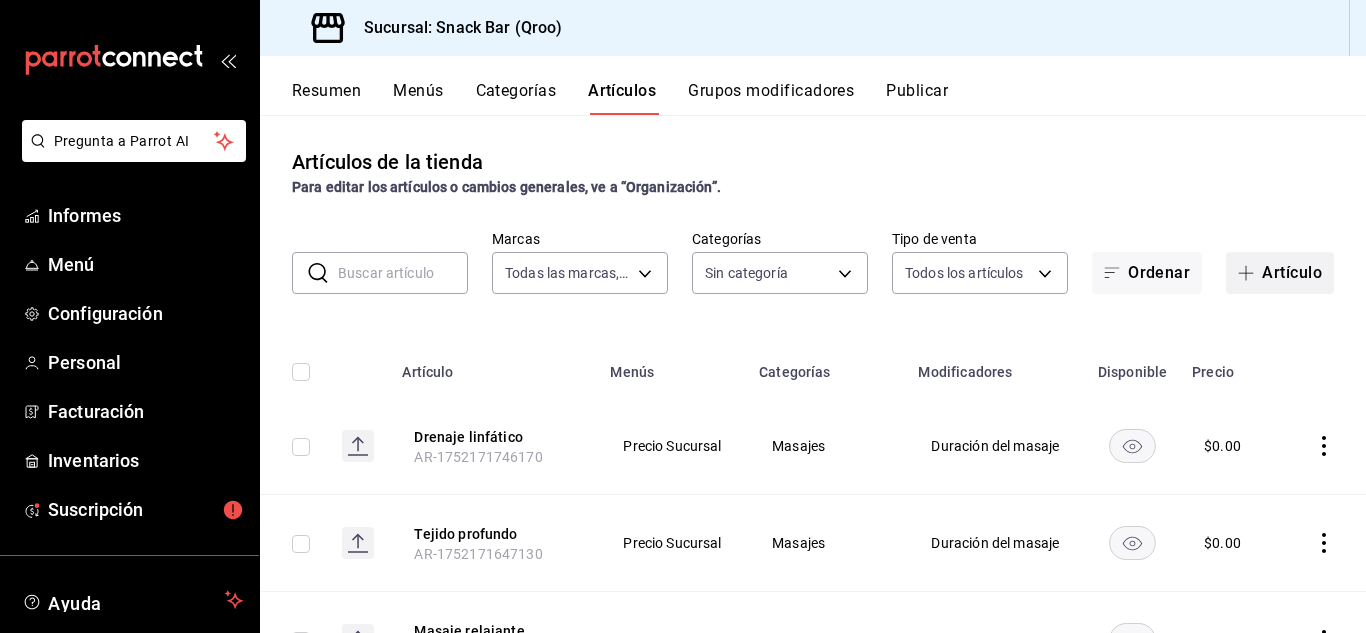 click on "Artículo" at bounding box center (1292, 272) 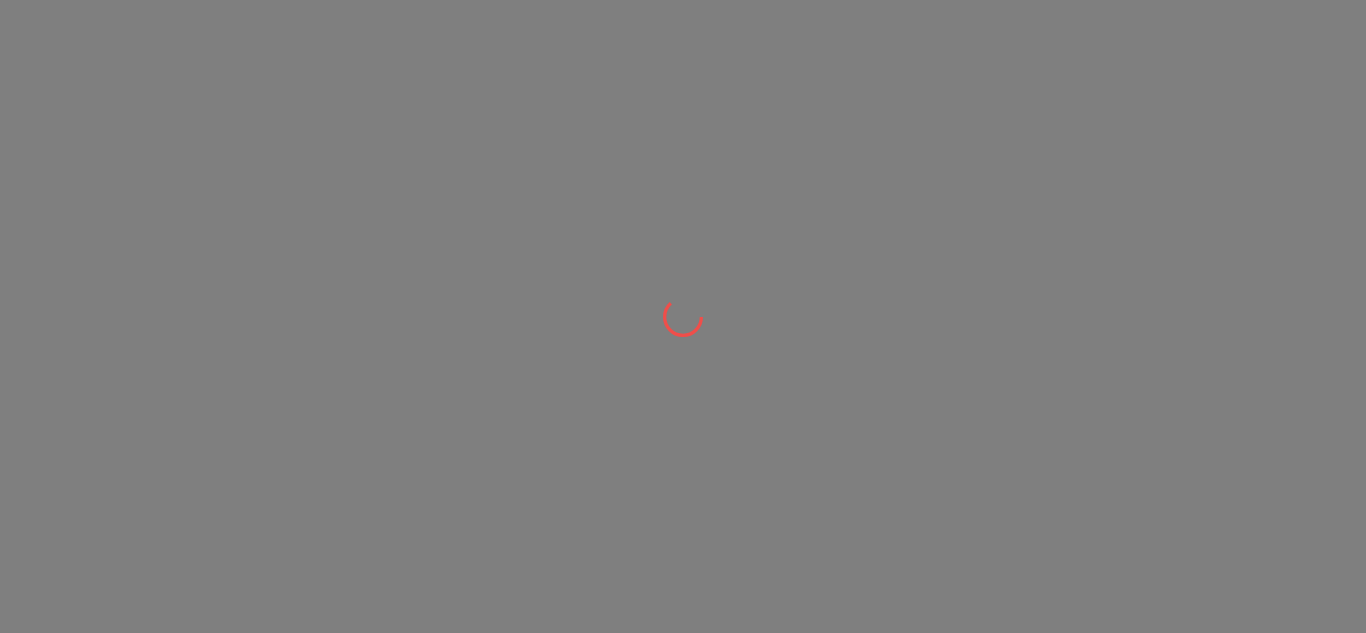 scroll, scrollTop: 0, scrollLeft: 0, axis: both 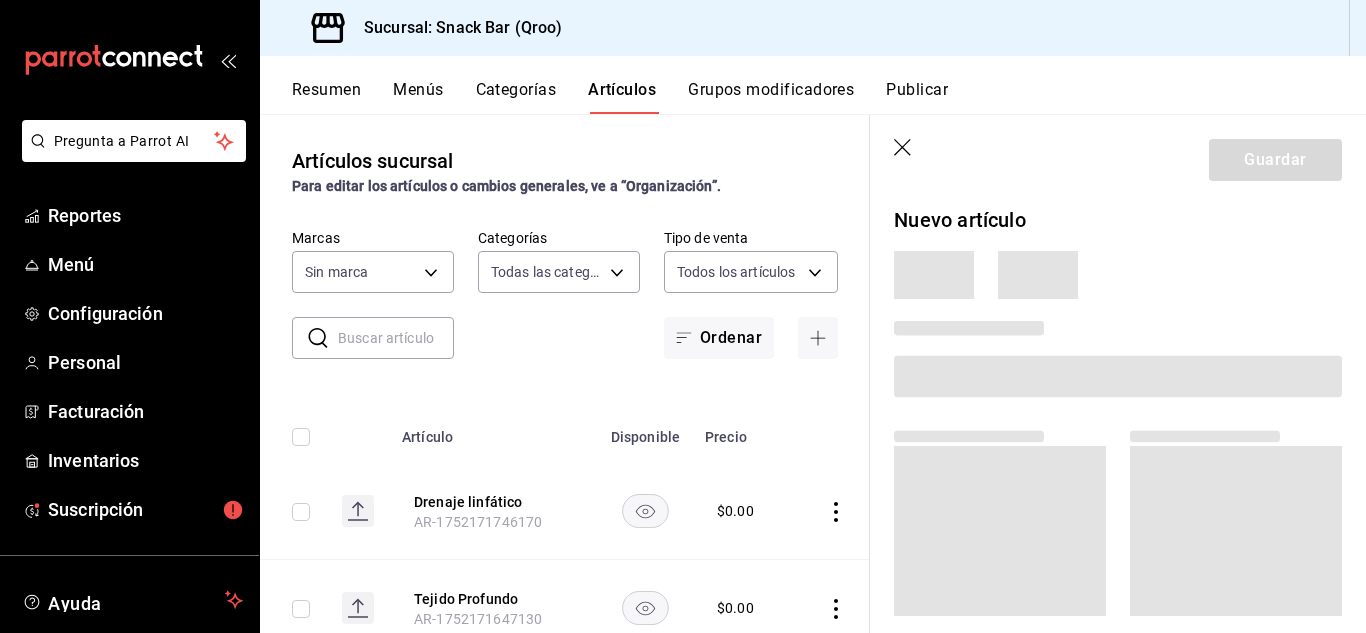 type on "7d14a683-84e1-4509-9c05-7e47fe734d71,307d276a-1f13-40f6-a508-08f960357b9f,ee020c33-267f-46bd-be92-bc66ea9d6c2b,b1352158-2091-4e3a-b95e-31a84e62e7bf,a4ab823e-7d58-49f3-848d-7b322e64596d,b75d2074-4ef8-4014-a360-7a84af475769,3357473e-96af-451b-a7e3-cebfb02e51fd,9841e918-fce8-4694-b392-d63472c689ed,01cb5f0f-93ac-4ffa-8b96-1c08d15d343d,4da151e8-230b-4f70-9bed-17eabb3c22e9,8929aae8-24f8-44c0-a32b-e99f5315dc89,03a68a06-6649-4f19-8dfc-f9bb843cb6c8,9912295e-9e74-4d45-a770-34e82516681c,059ddd81-08ac-48a4-b38c-54b51b1e7b6f,4dff642d-4389-4b03-8e01-1061678ab74c,10da9f71-40b0-4681-93e9-c863960d424d,b7361d89-4e64-4591-af11-666e336d4103,69d66308-24fc-4d18-80ac-426196f55968,0170f944-73f9-4cb7-ae85-2cc69ee93334,8de9924d-37a6-4703-9274-78ab778201e7,4be57cb1-d30c-4791-b14e-eb0b351edc05,1bd8b5d4-548f-4f4c-aa3c-651f0fbd5b4c,e3c538be-e7c6-4bc2-abf4-310f8ce87d46" 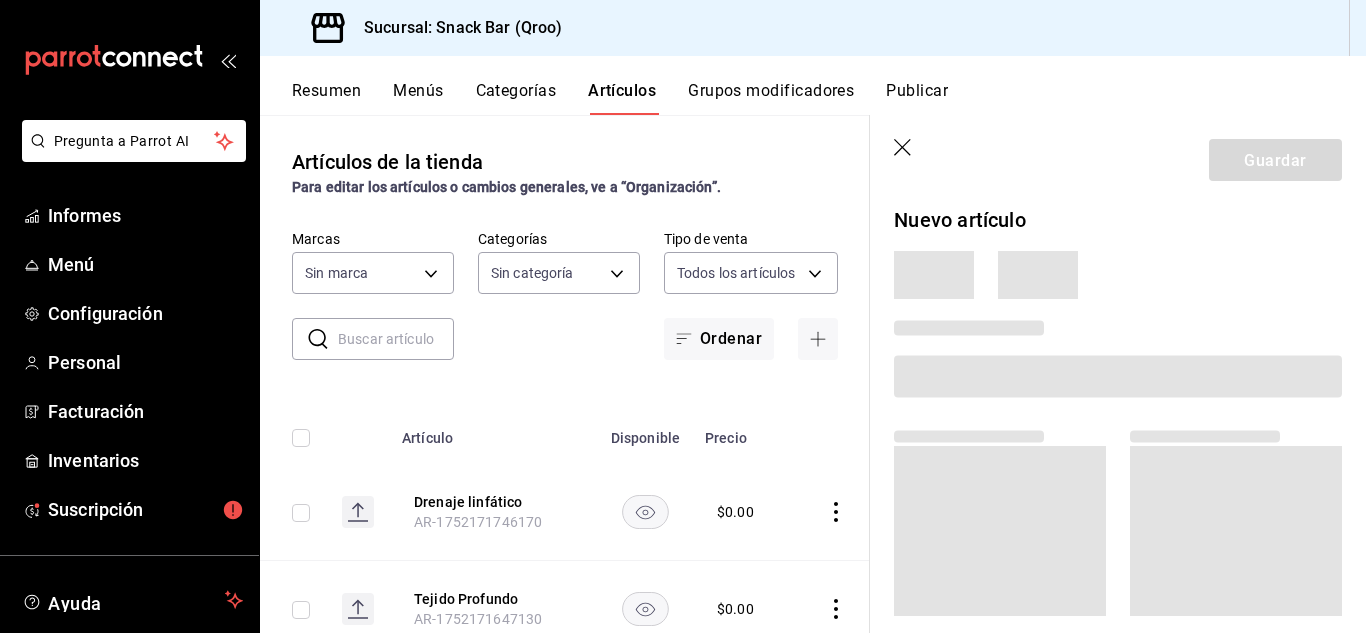 type on "22e1d045-ef0d-4c17-89d2-f5940903c7a8" 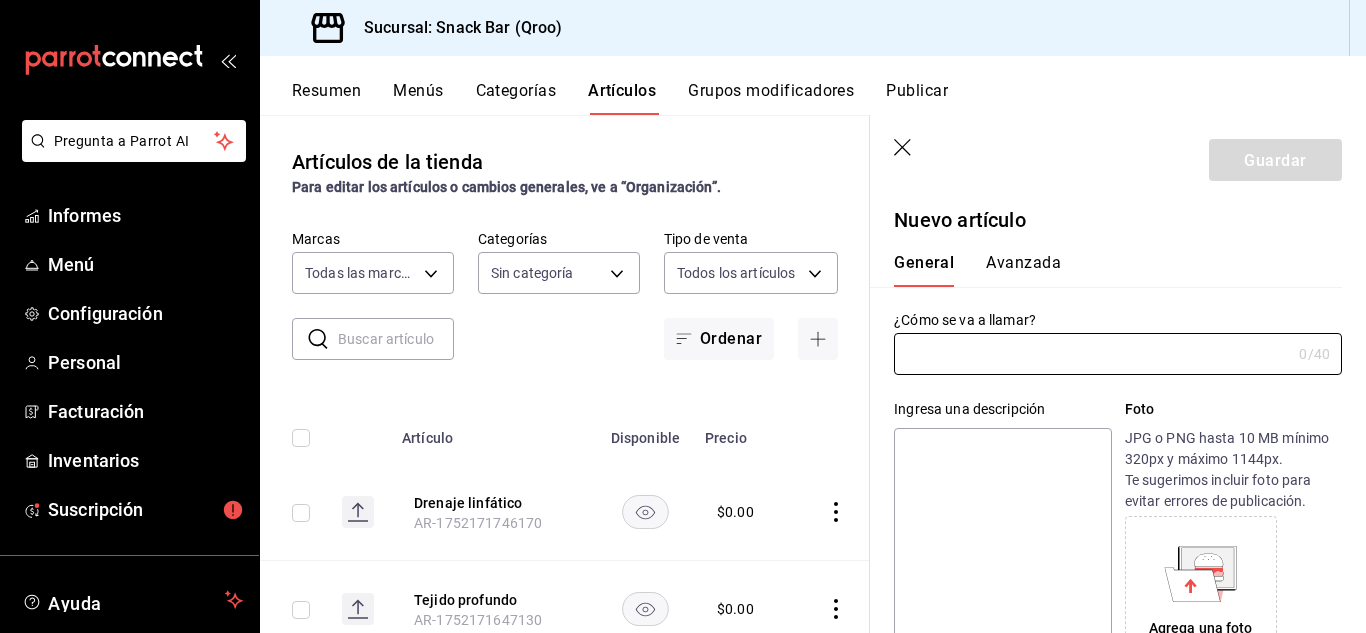 type on "AR-1752171801197" 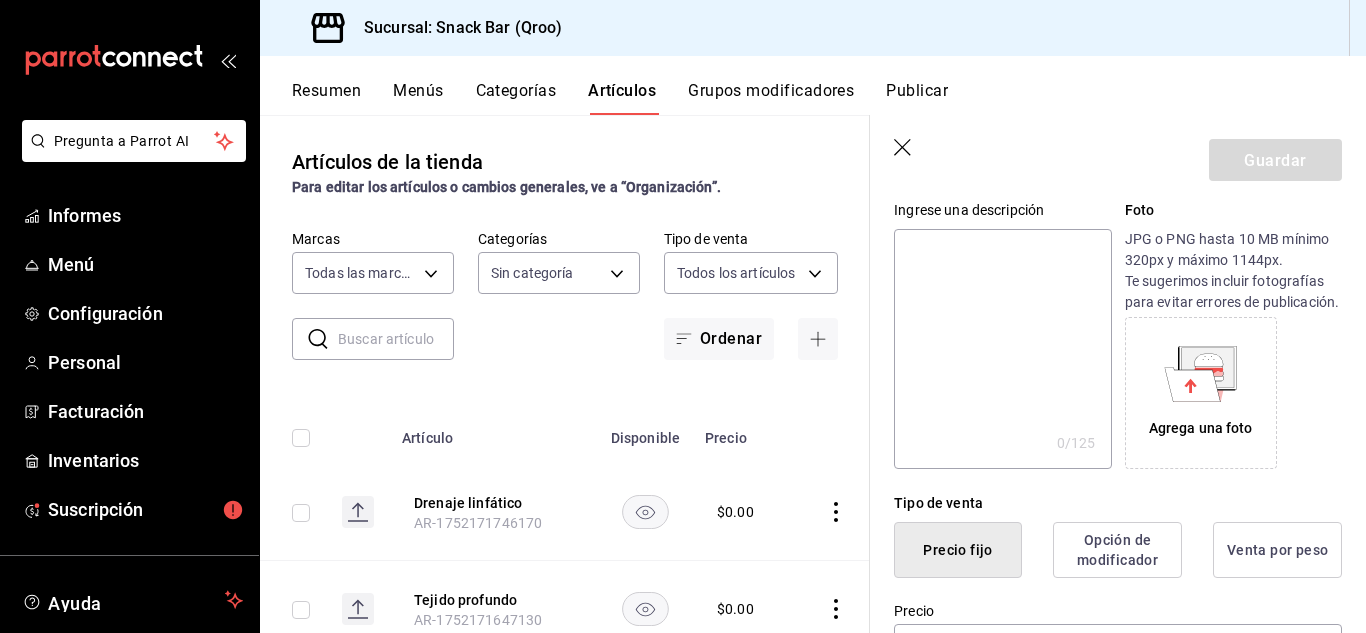 scroll, scrollTop: 400, scrollLeft: 0, axis: vertical 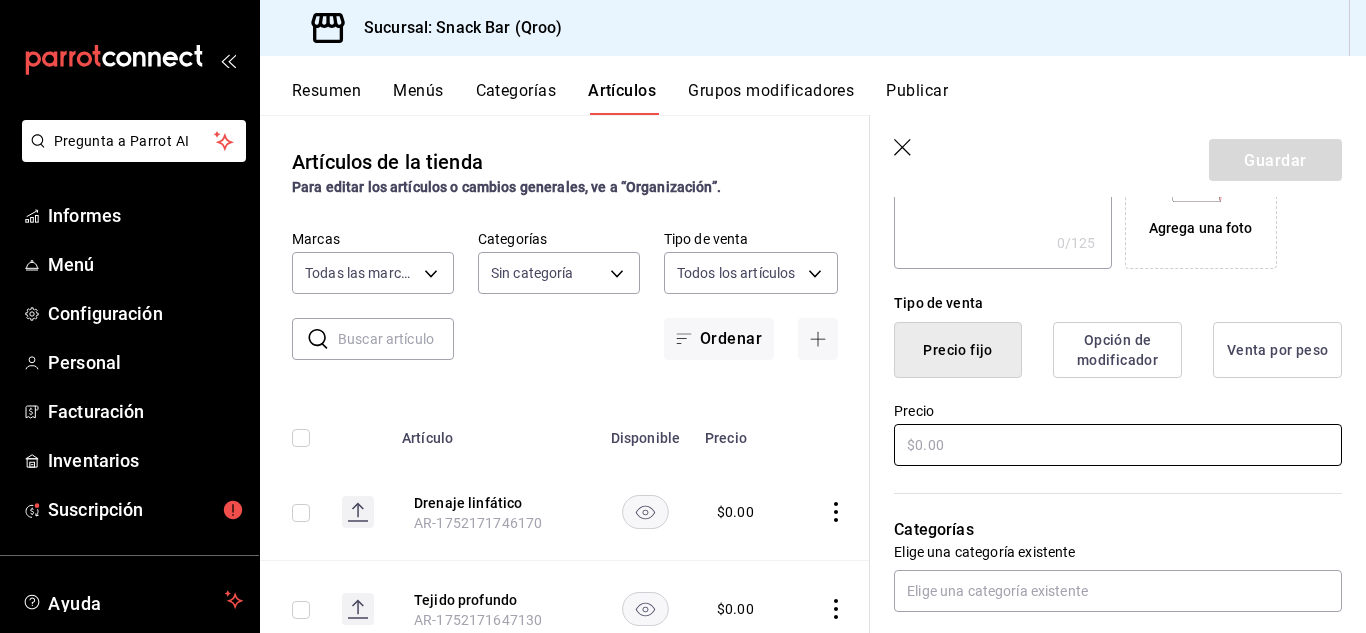 type on "Prenatal" 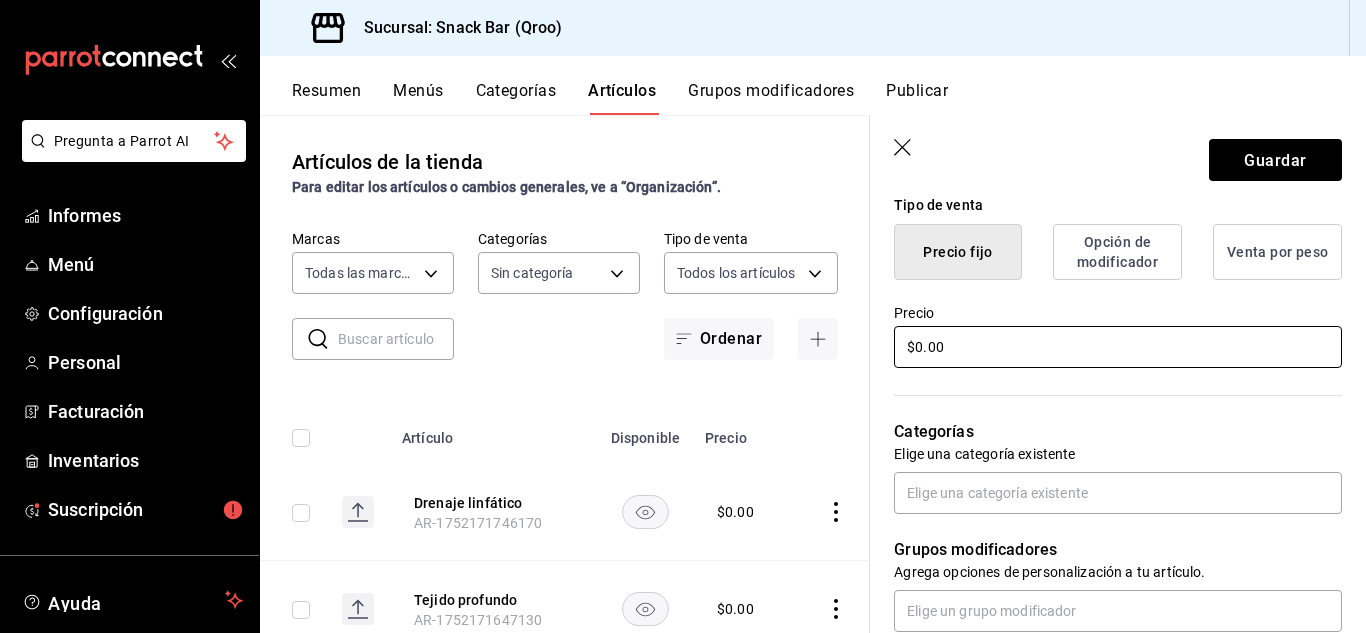 scroll, scrollTop: 600, scrollLeft: 0, axis: vertical 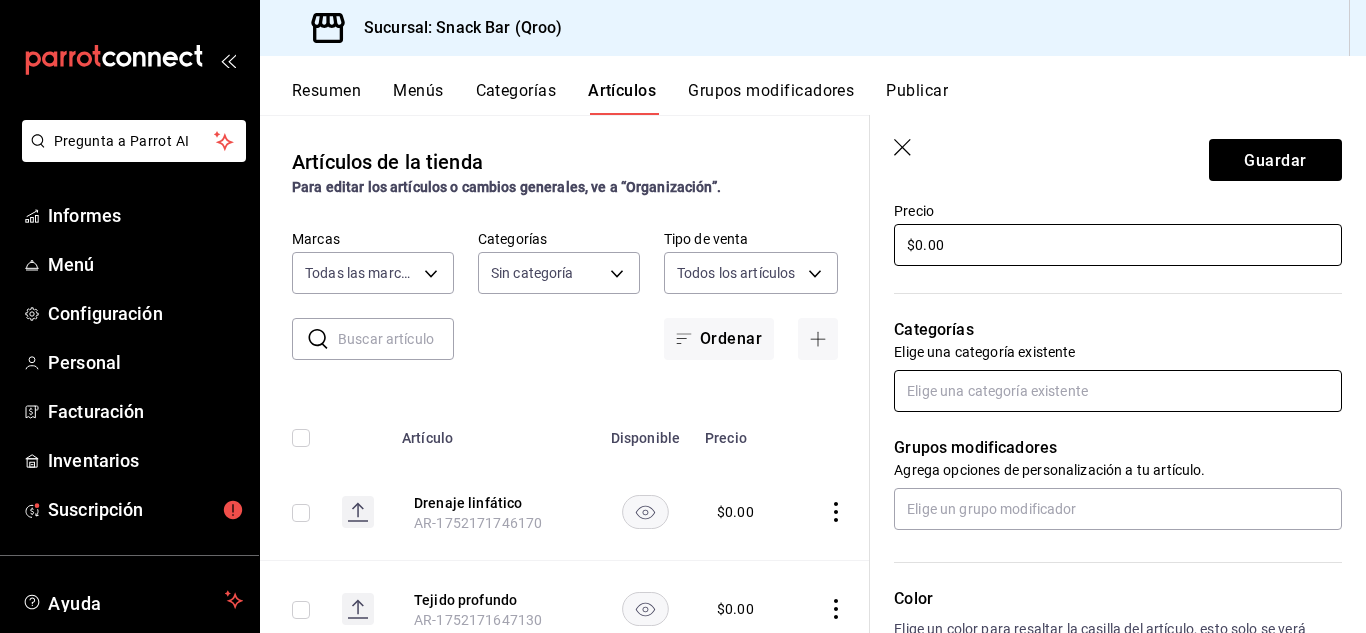 type on "$0.00" 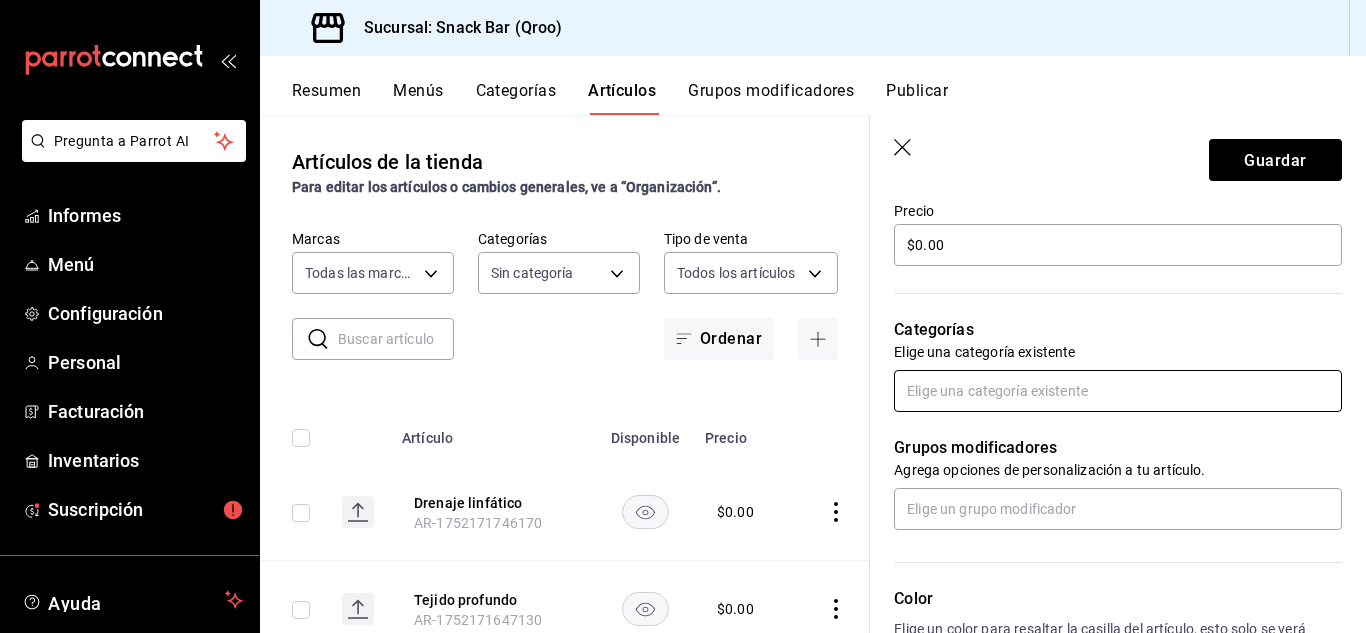 click at bounding box center [1118, 391] 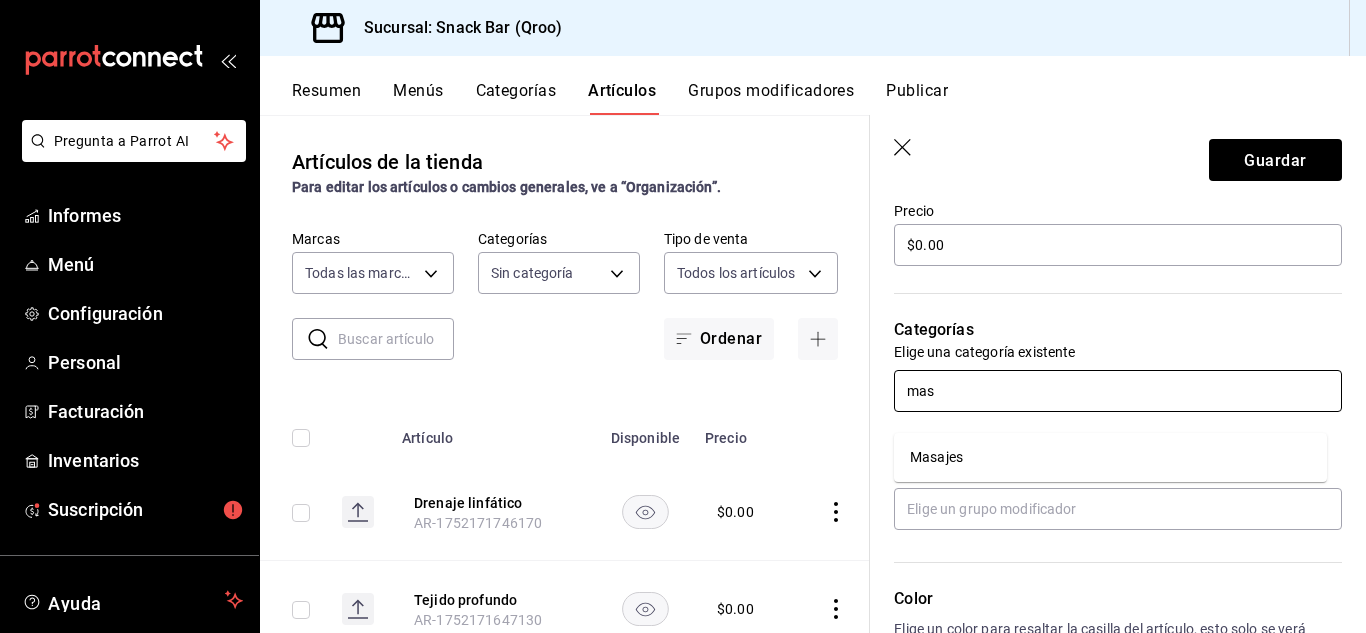 type on "masa" 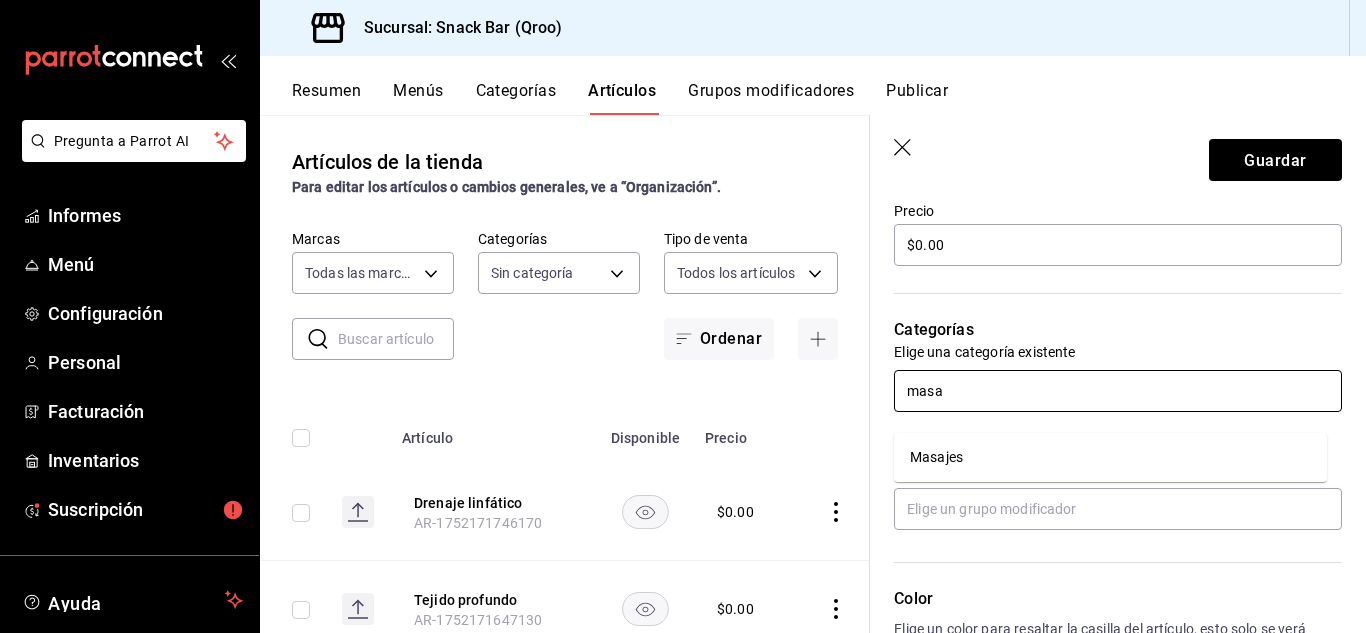 click on "Masajes" at bounding box center (936, 457) 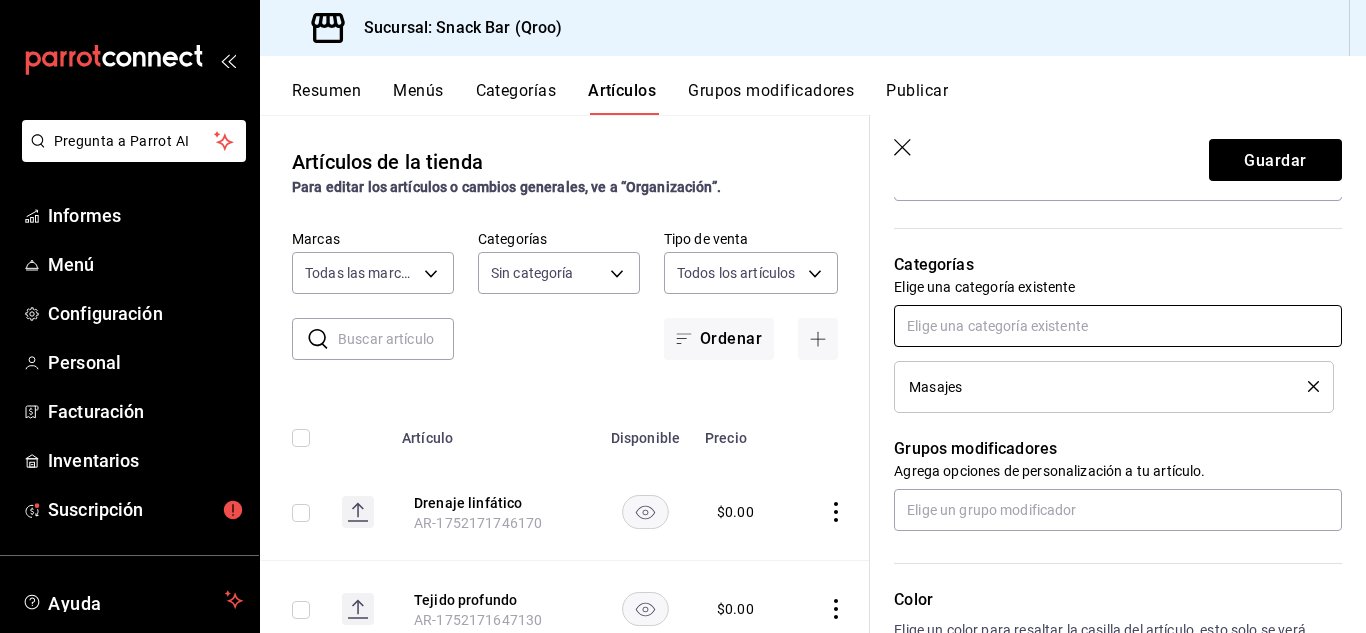 scroll, scrollTop: 700, scrollLeft: 0, axis: vertical 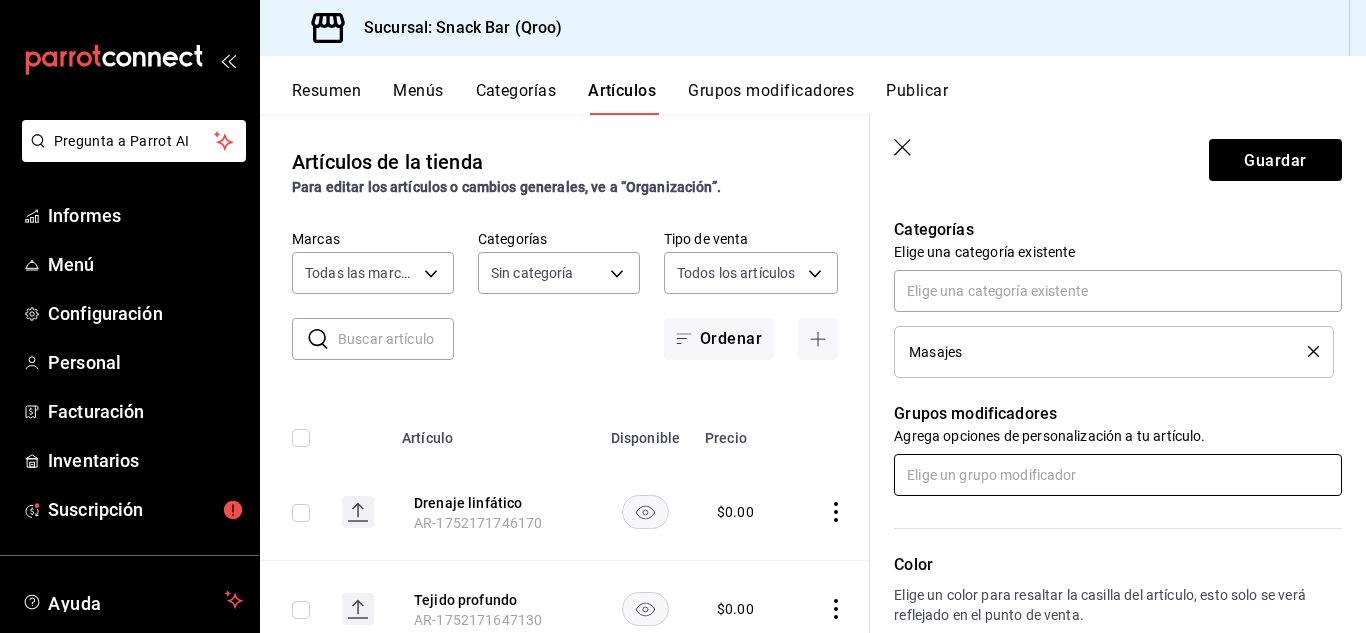 click at bounding box center [1118, 475] 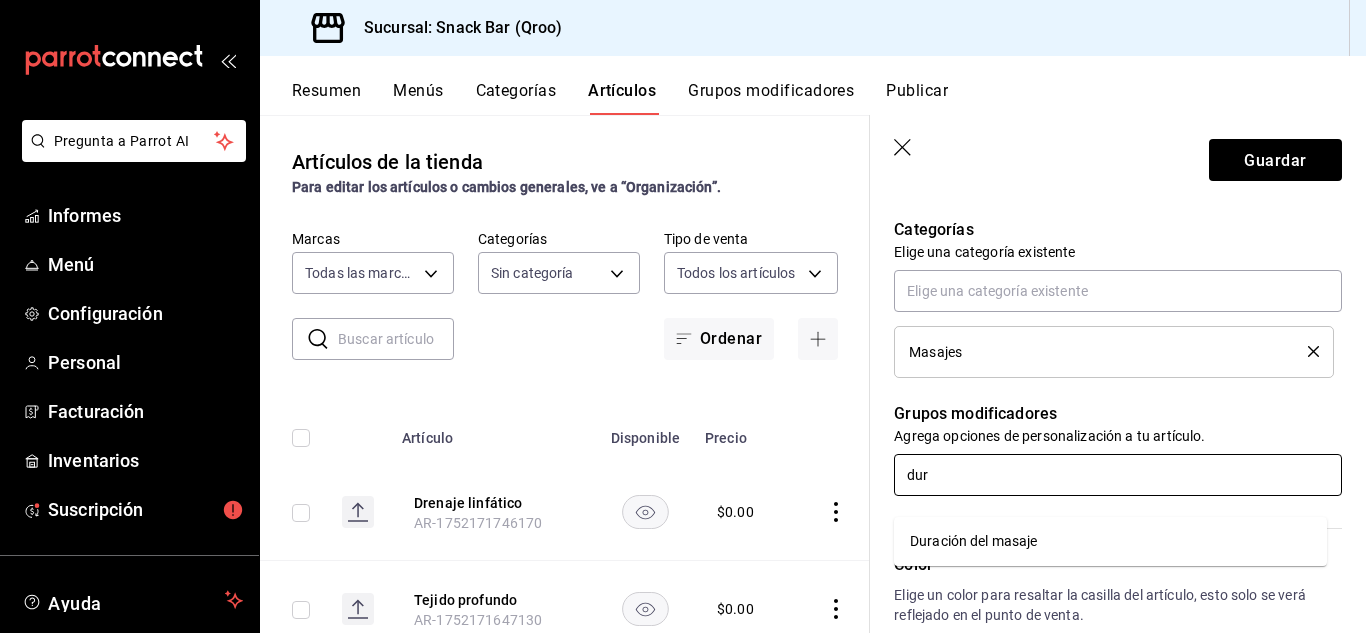 type on "dura" 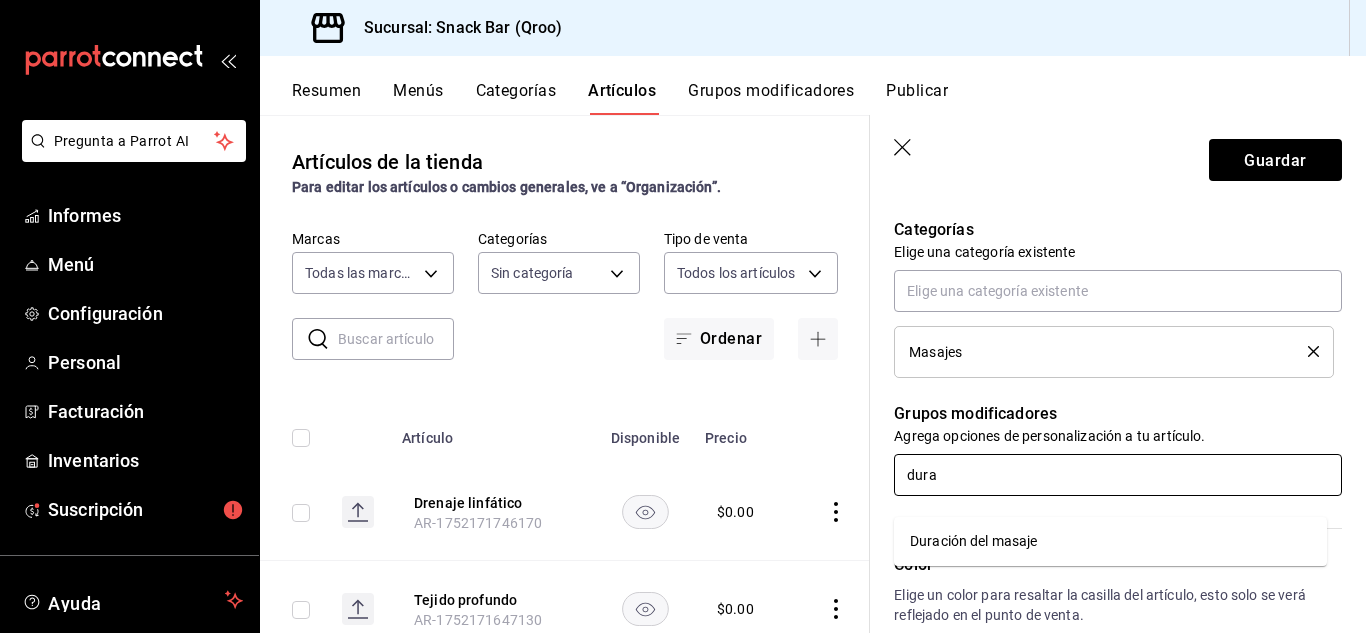 click on "Duración del masaje" at bounding box center (974, 541) 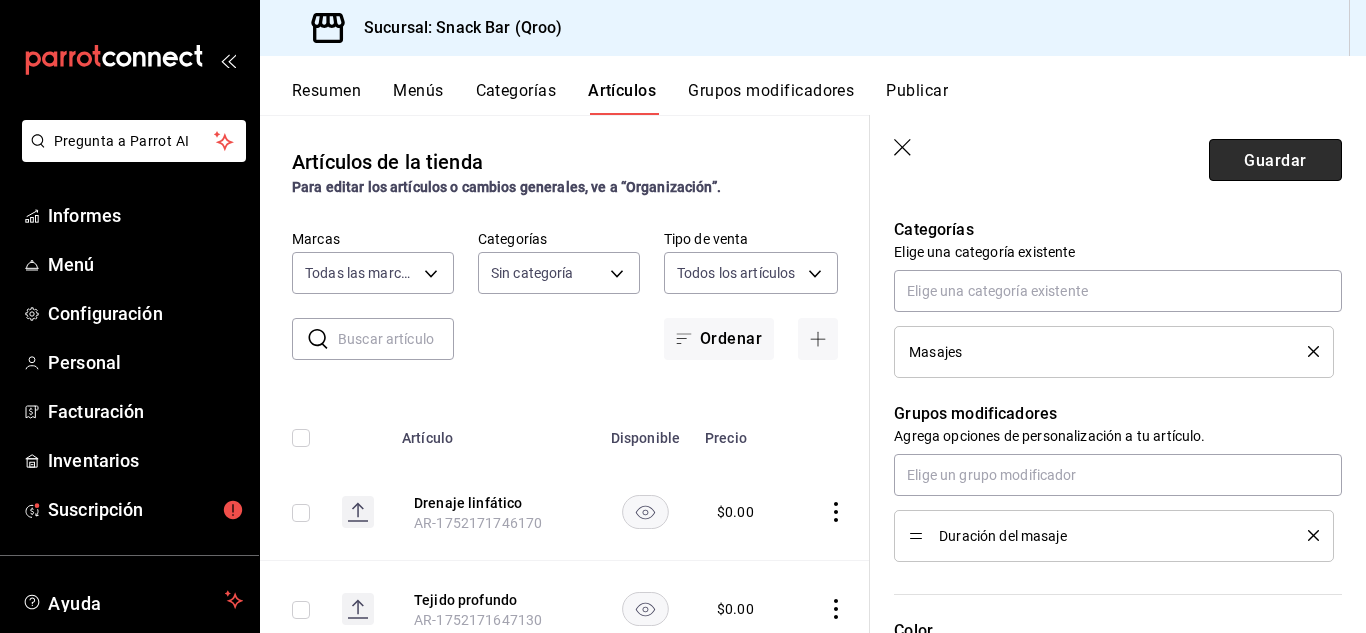 click on "Guardar" at bounding box center [1275, 160] 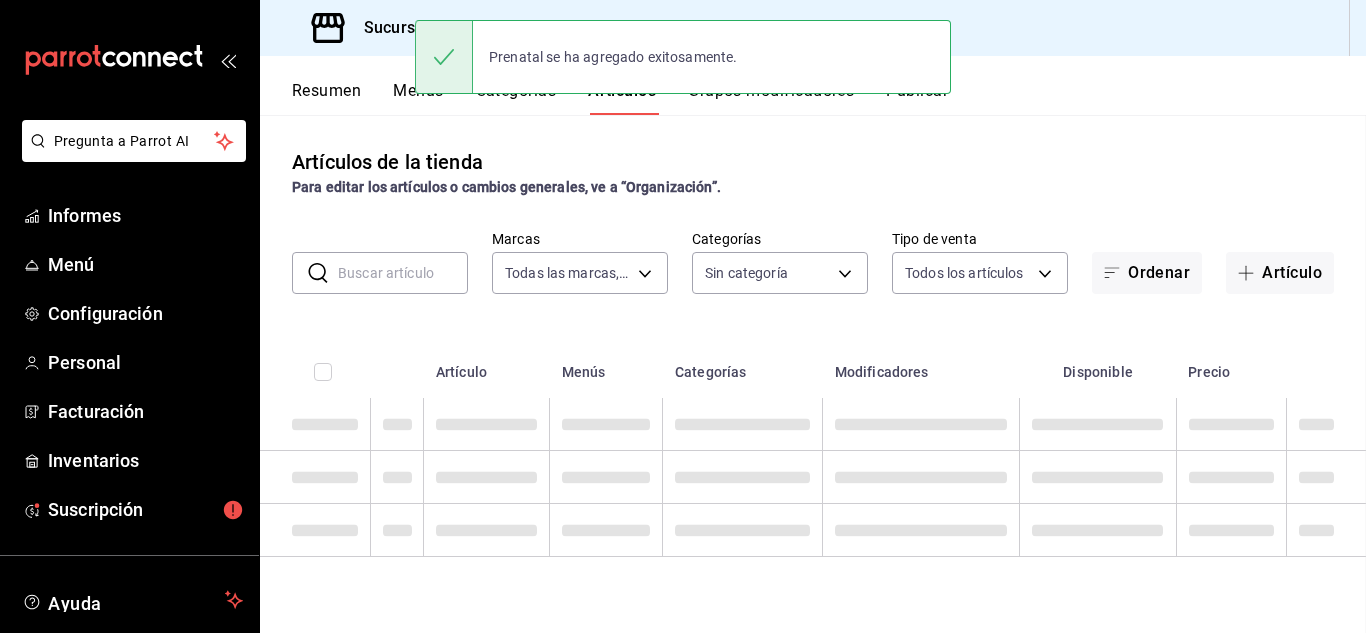 scroll, scrollTop: 0, scrollLeft: 0, axis: both 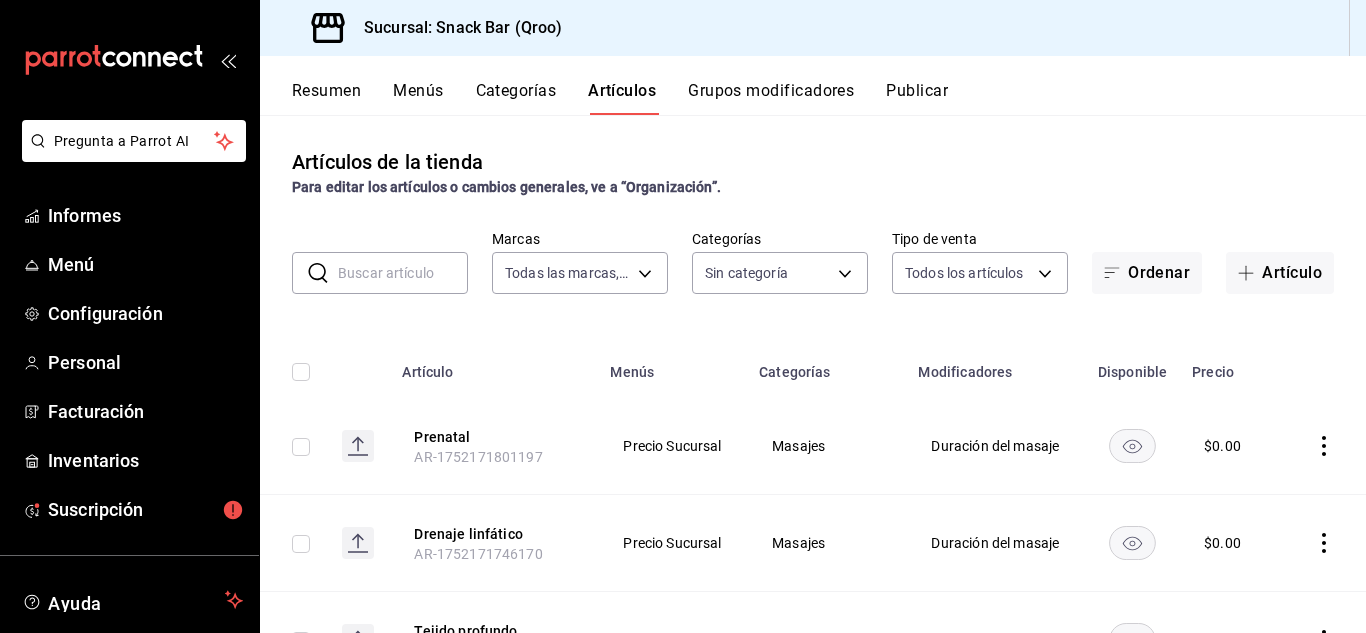 click on "Publicar" at bounding box center [917, 90] 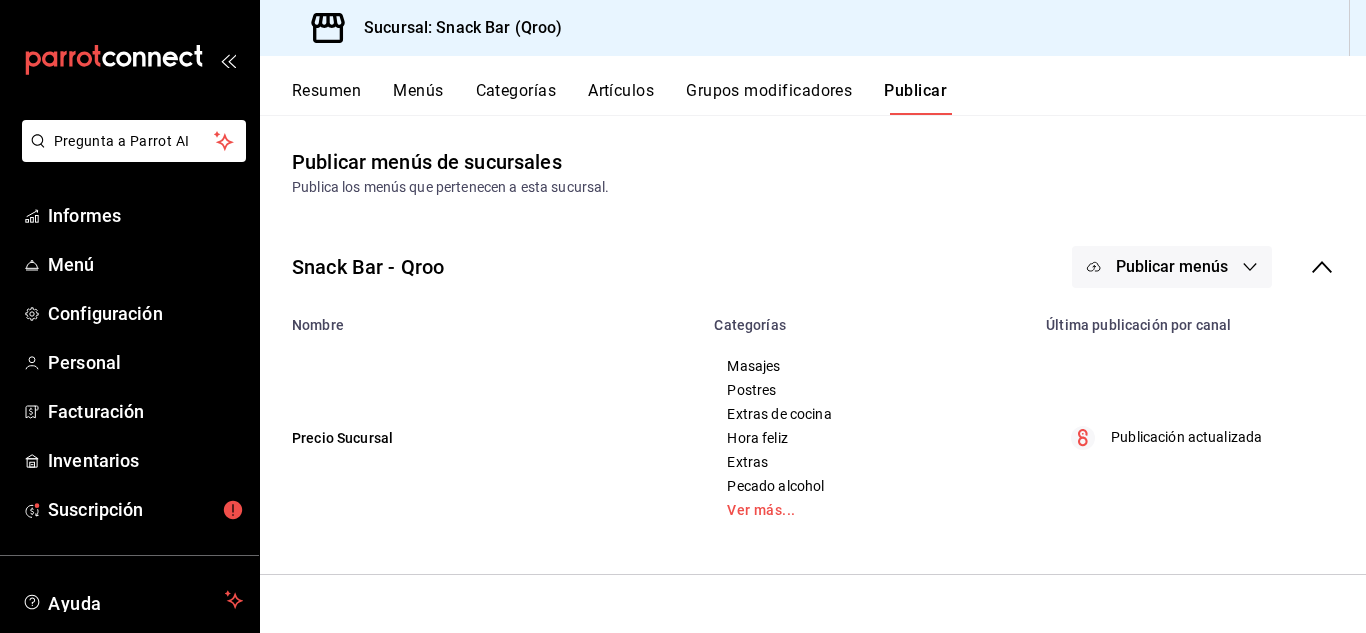 click on "Publicar menús" at bounding box center [1172, 266] 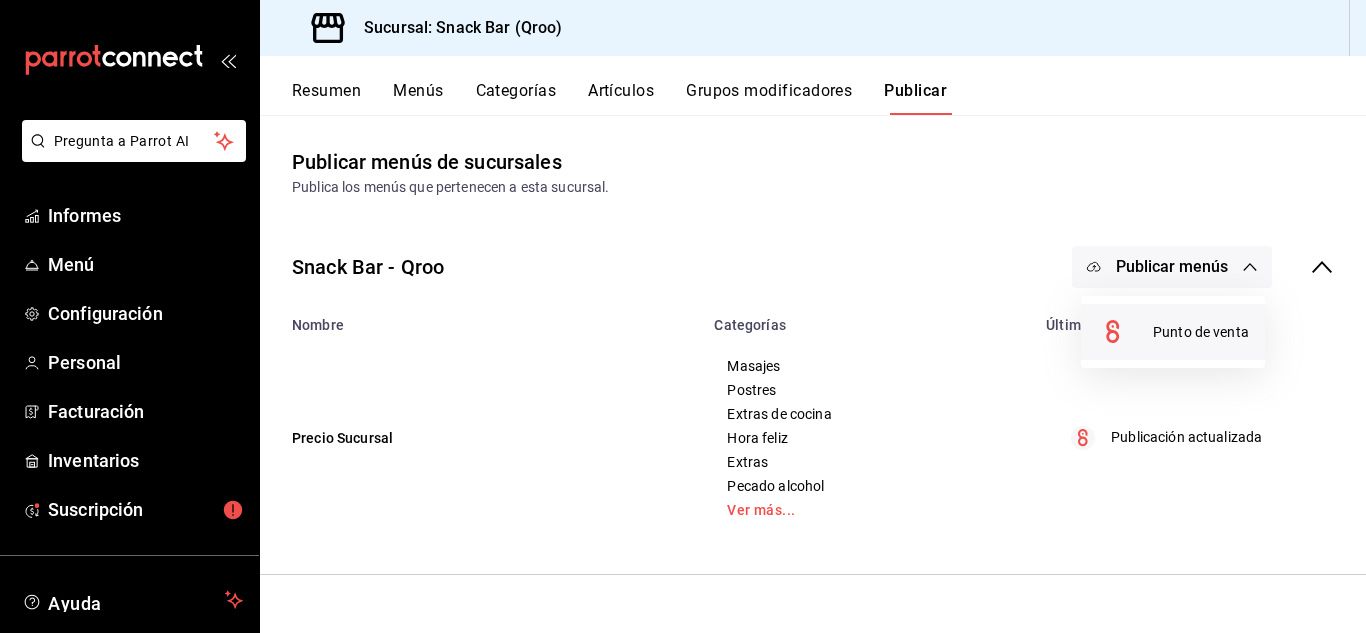 click on "Punto de venta" at bounding box center [1201, 332] 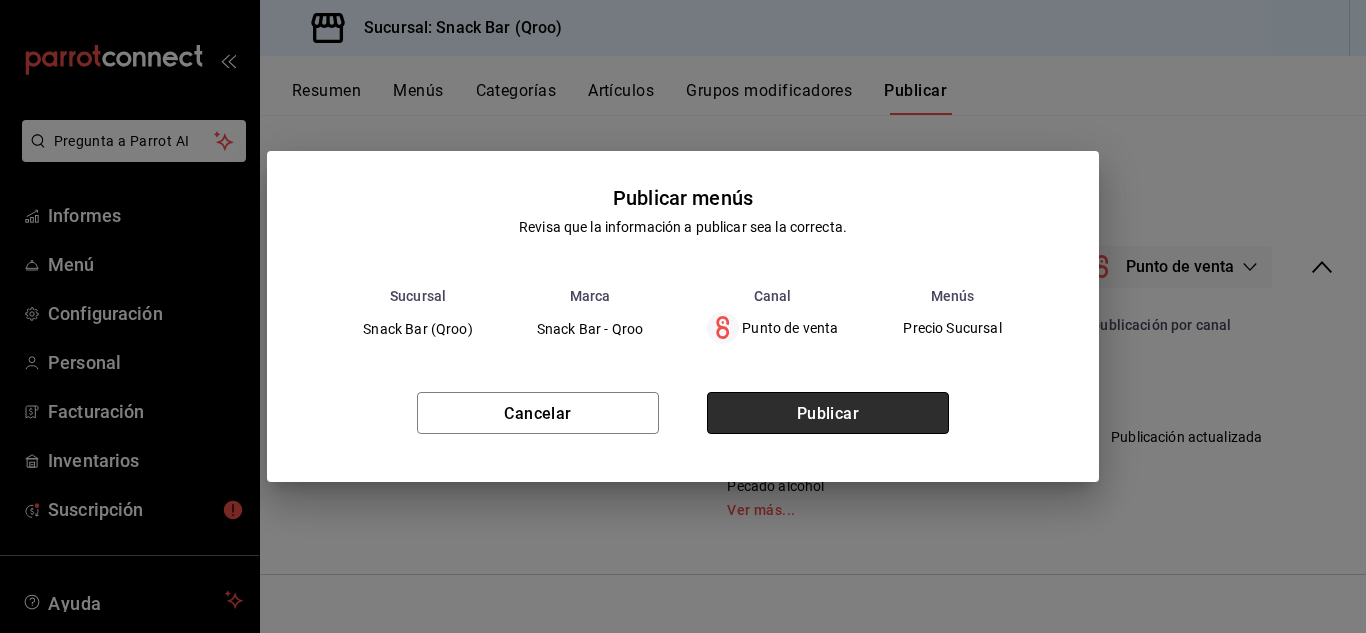 click on "Publicar" at bounding box center [828, 413] 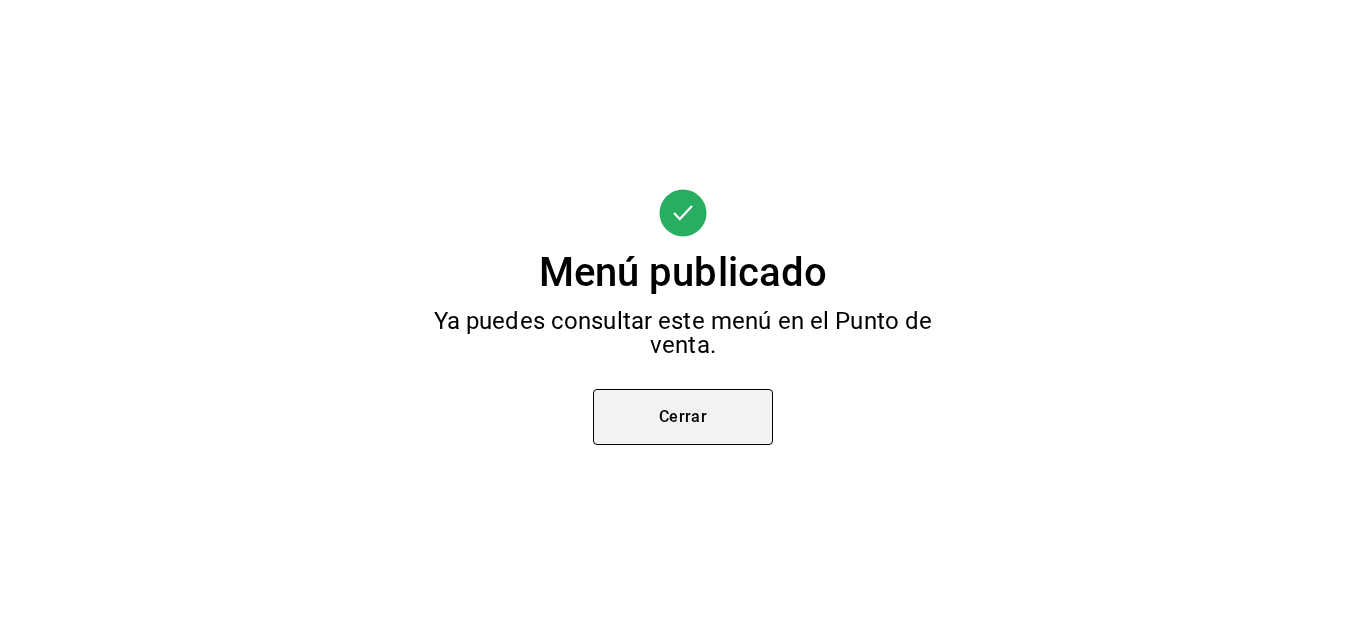 click on "Cerrar" at bounding box center [683, 417] 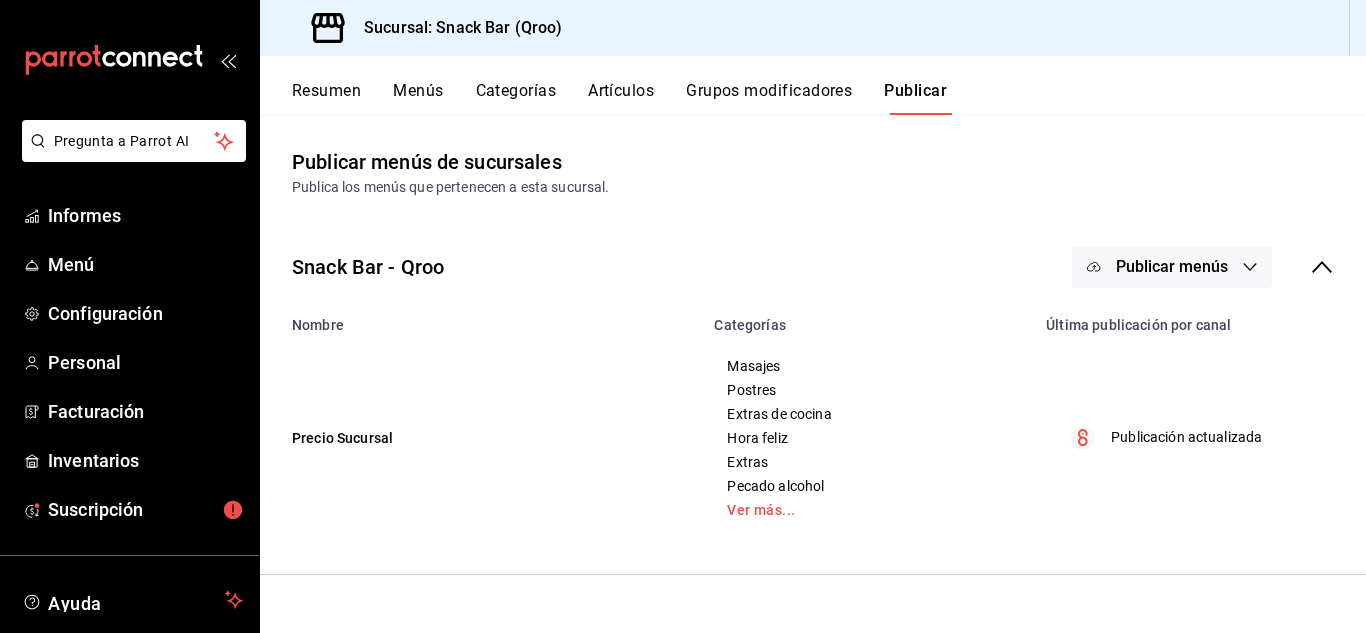 click on "Categorías" at bounding box center (516, 90) 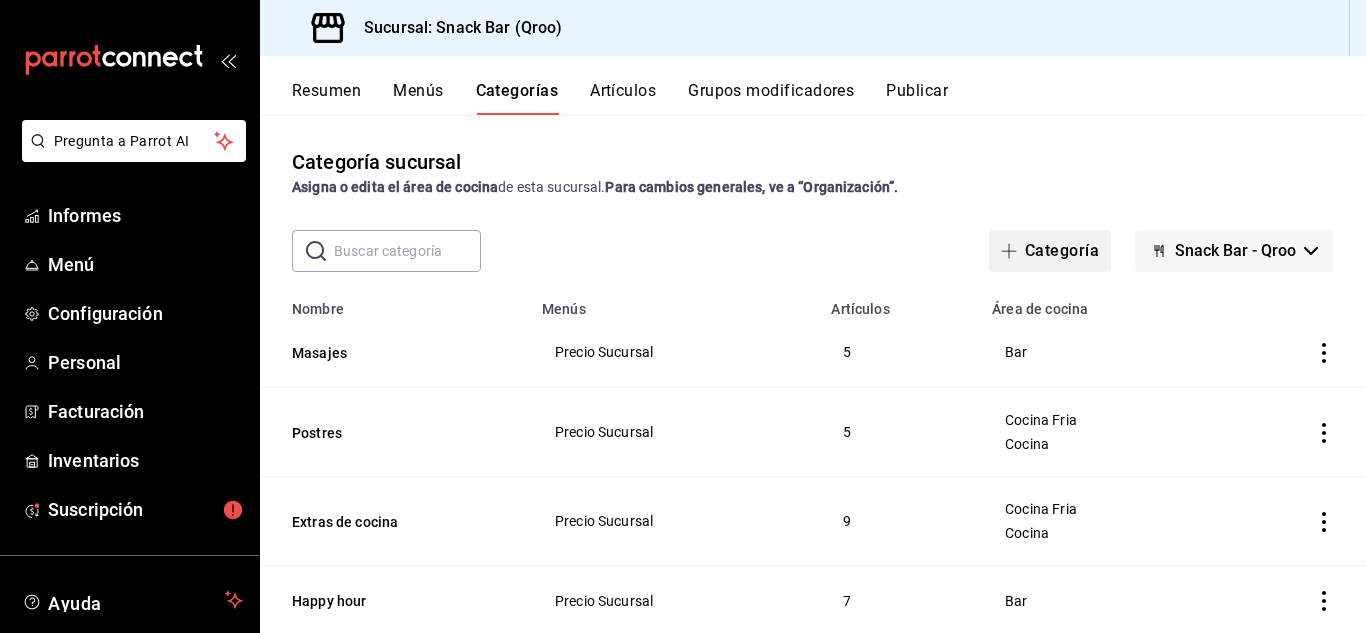 click 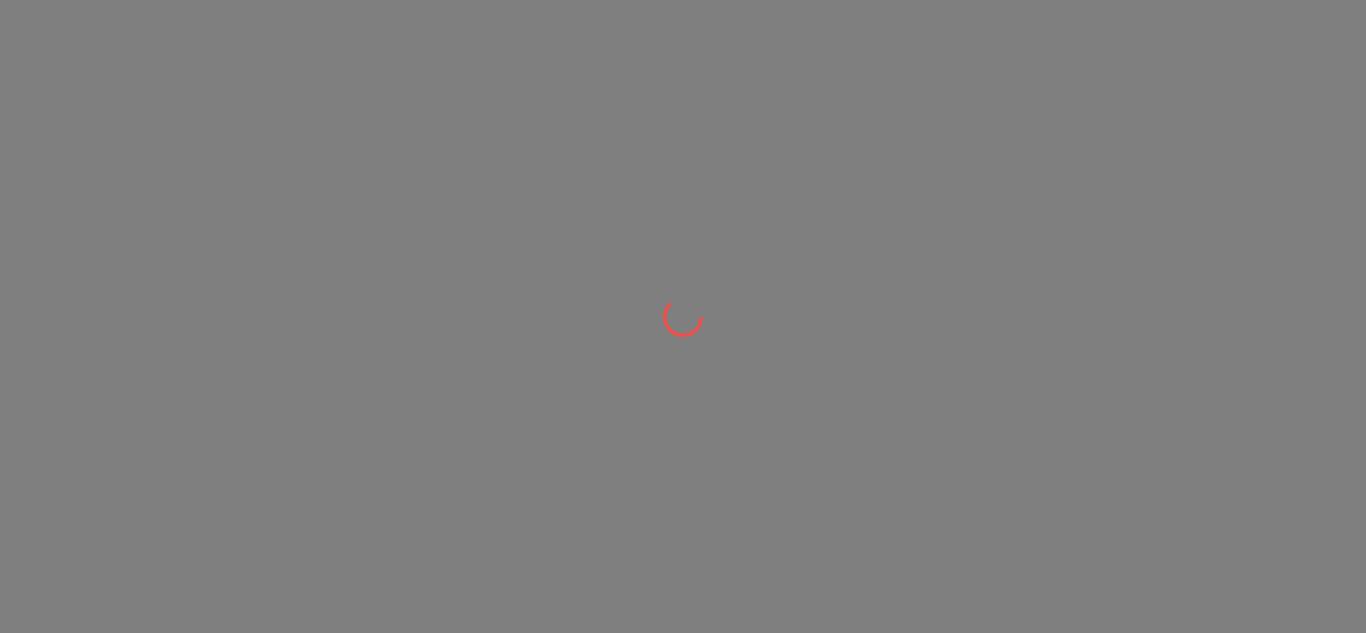 scroll, scrollTop: 0, scrollLeft: 0, axis: both 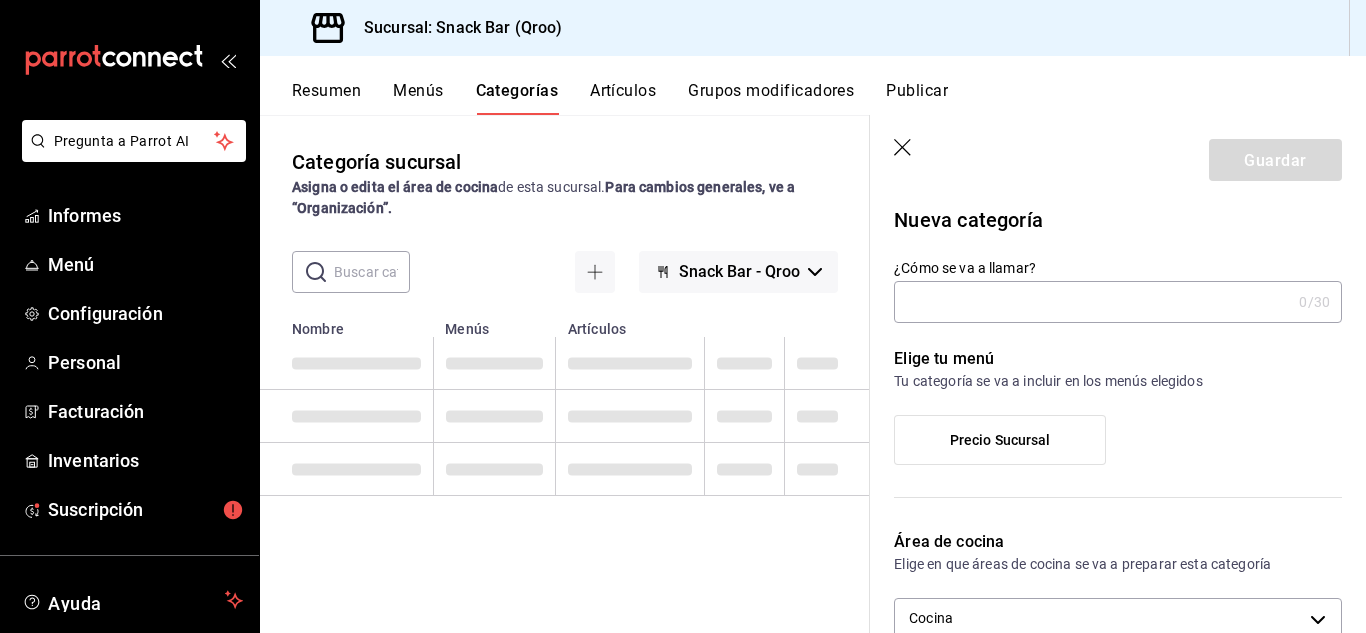 click on "¿Cómo se va a llamar?" at bounding box center [1092, 302] 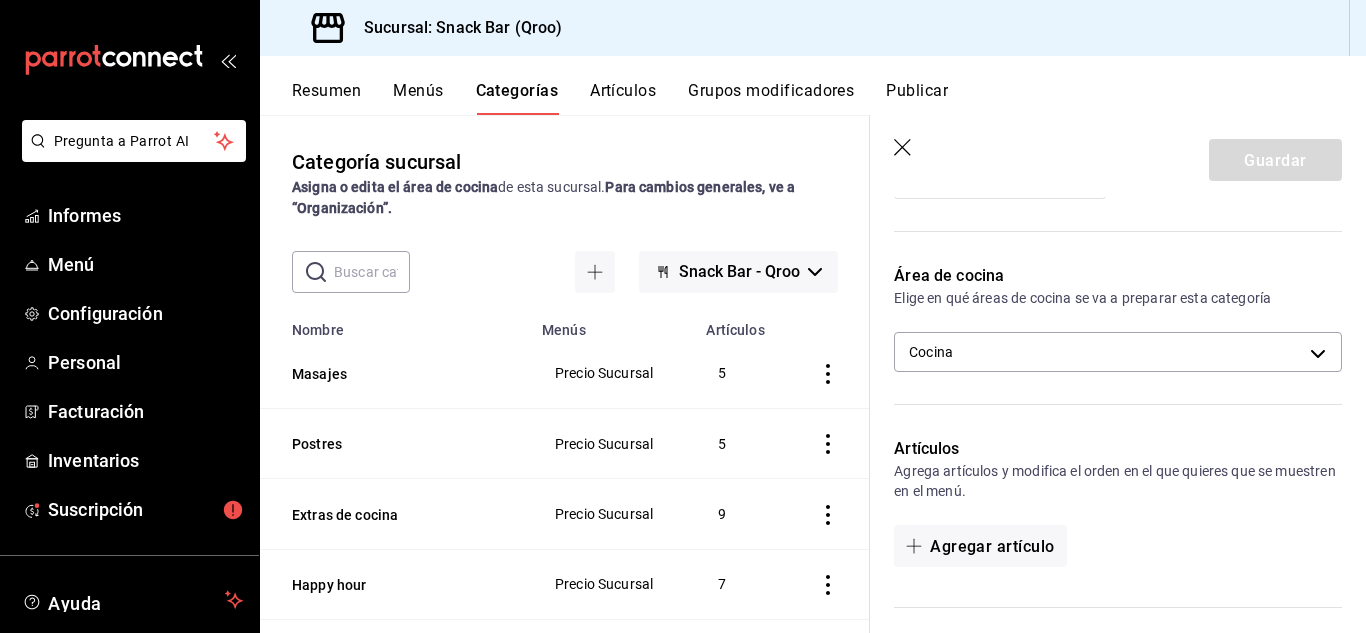 scroll, scrollTop: 300, scrollLeft: 0, axis: vertical 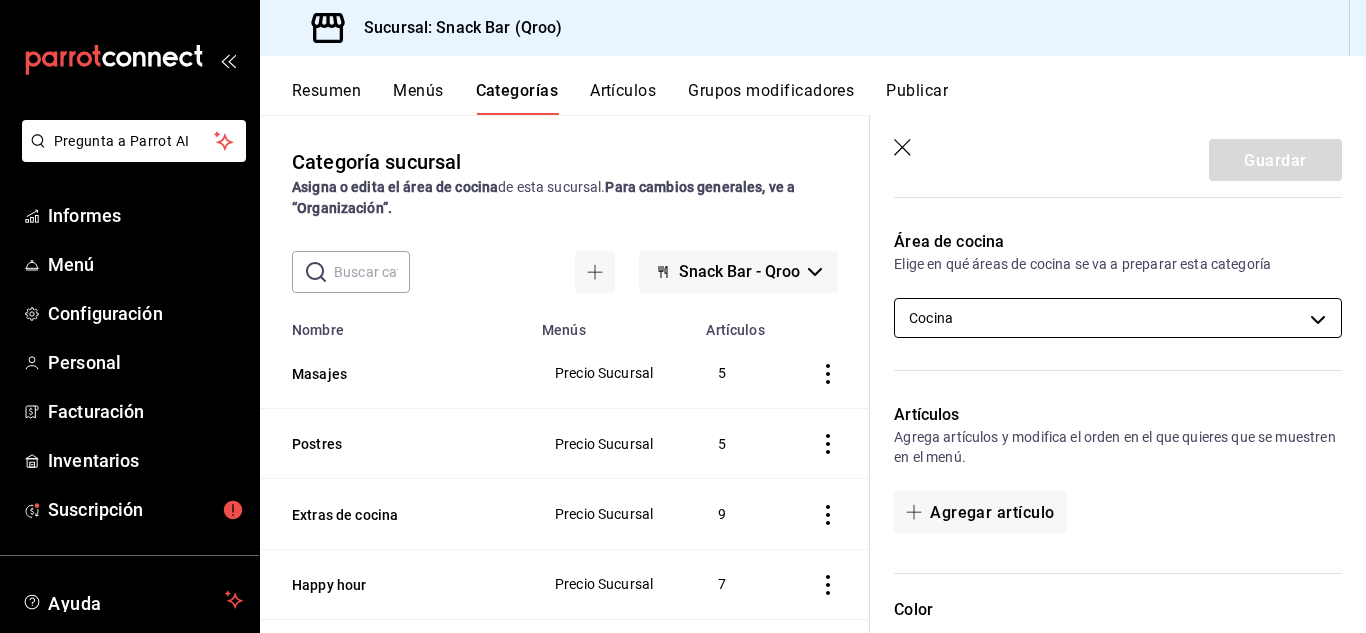 type on "Facial" 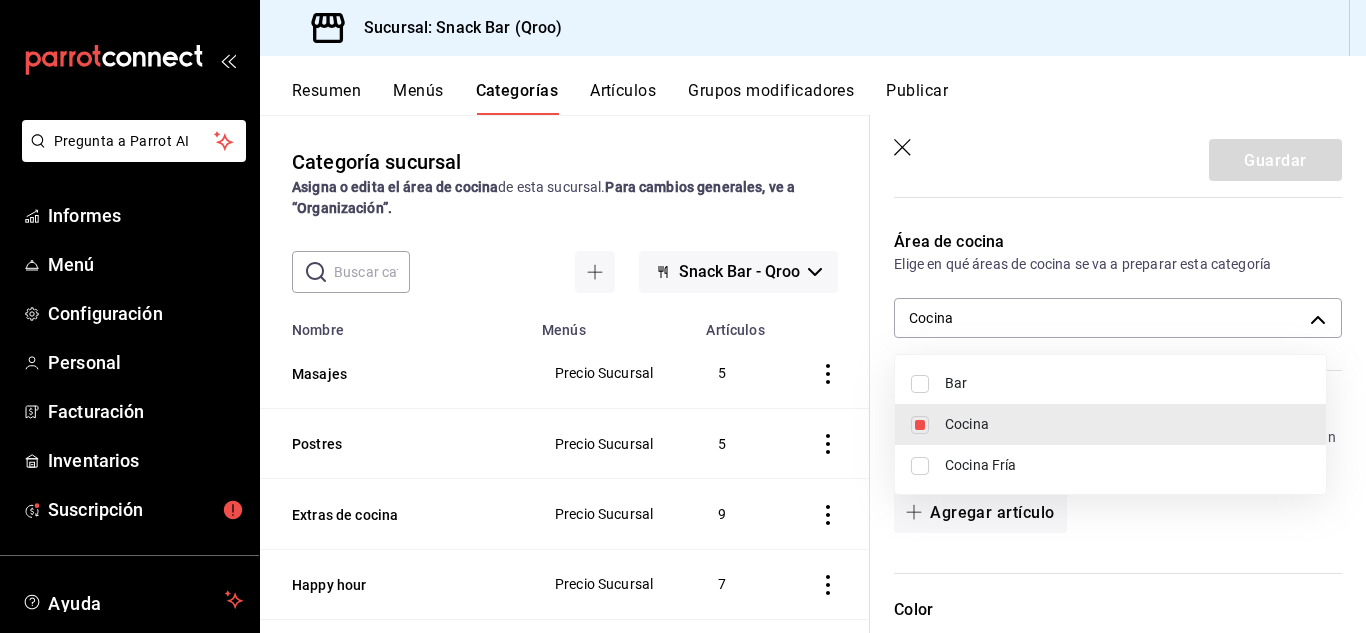 click on "Bar" at bounding box center [1110, 383] 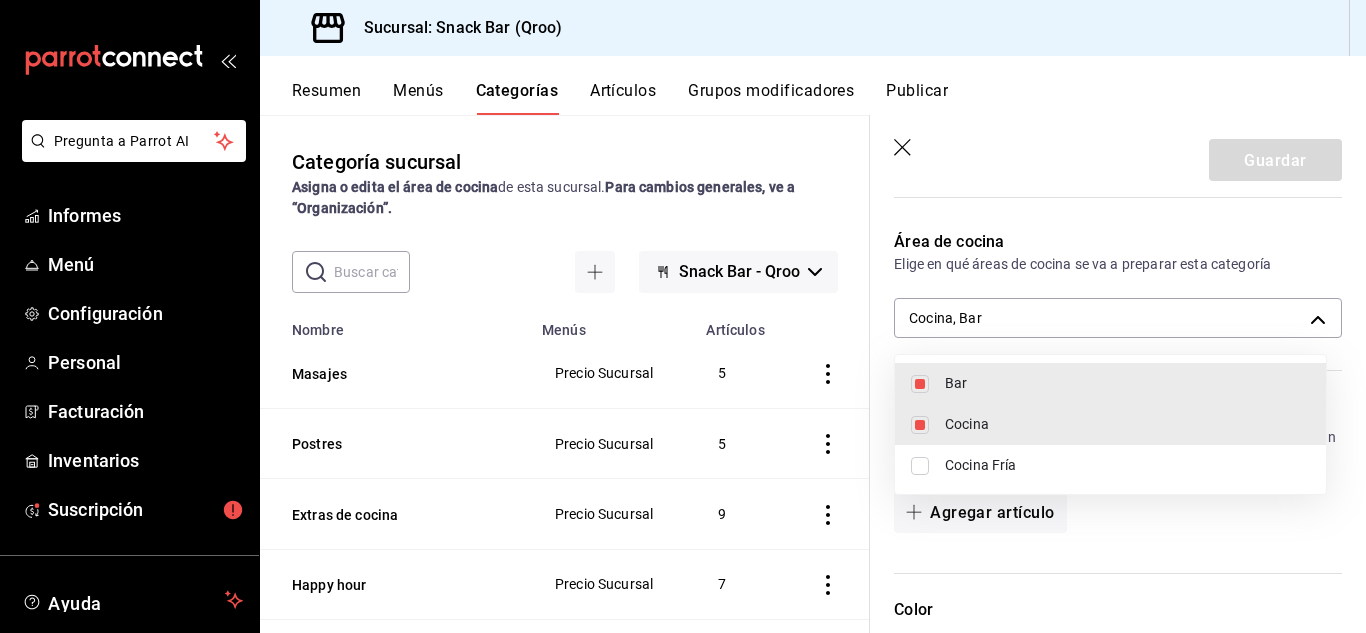 click on "Cocina" at bounding box center (1110, 424) 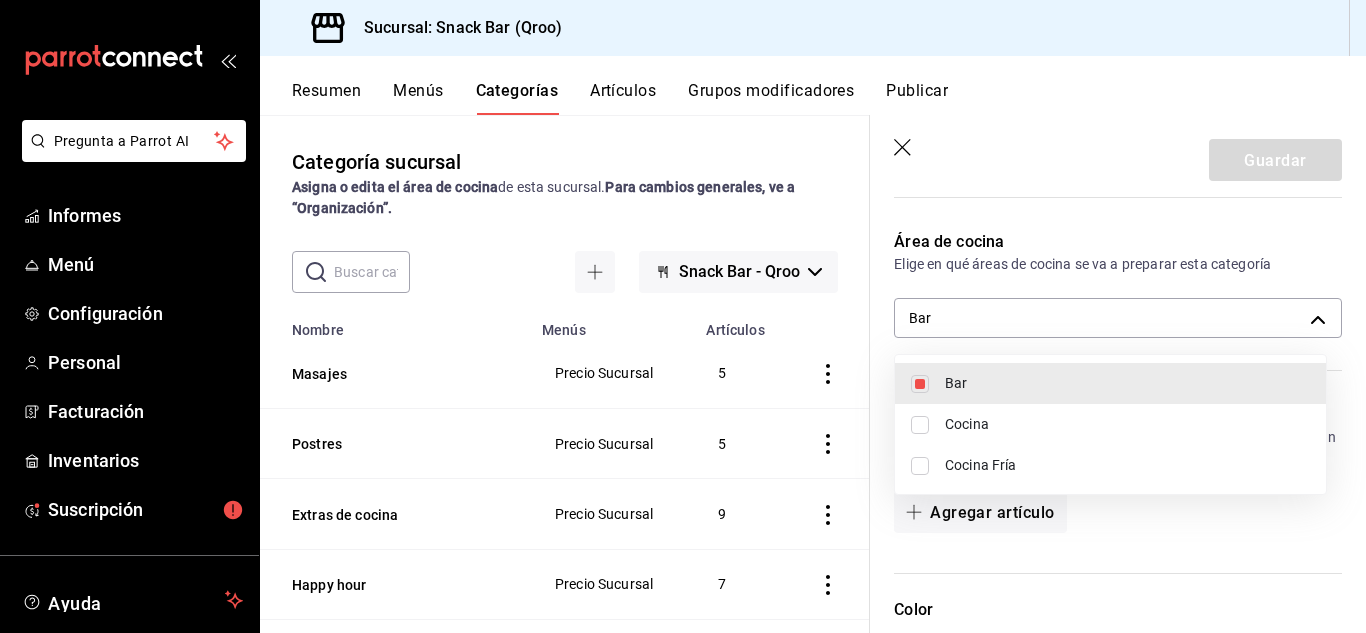 click at bounding box center [683, 316] 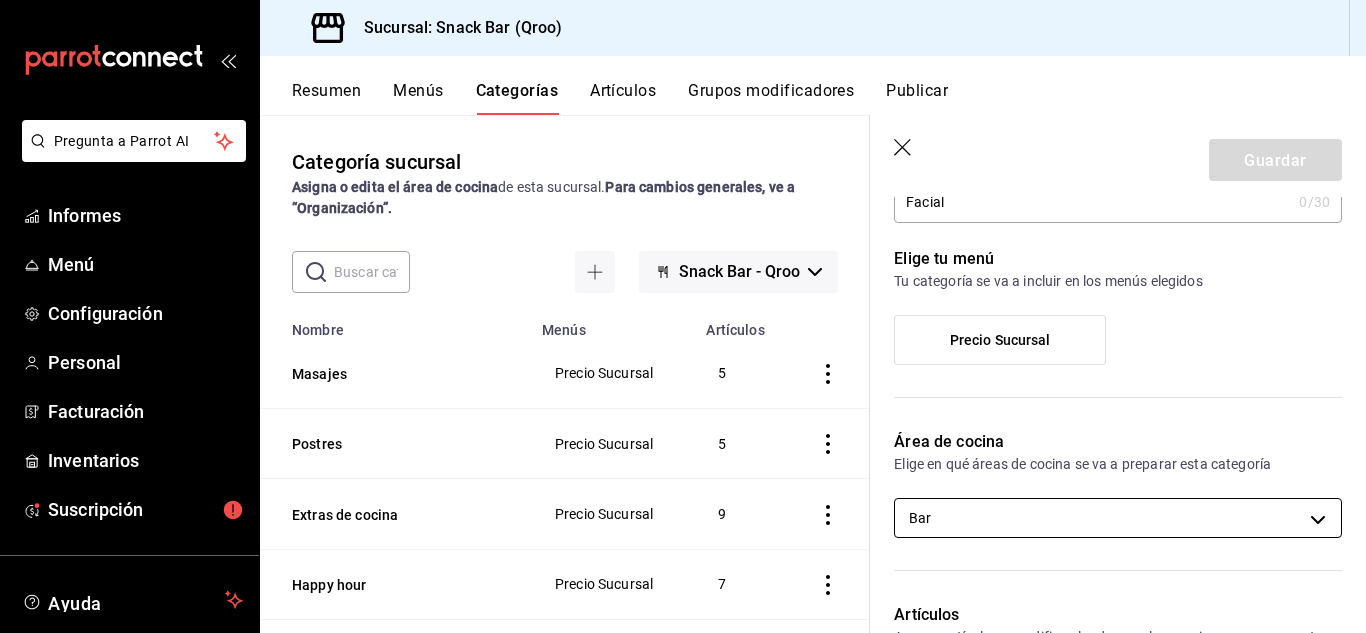 scroll, scrollTop: 0, scrollLeft: 0, axis: both 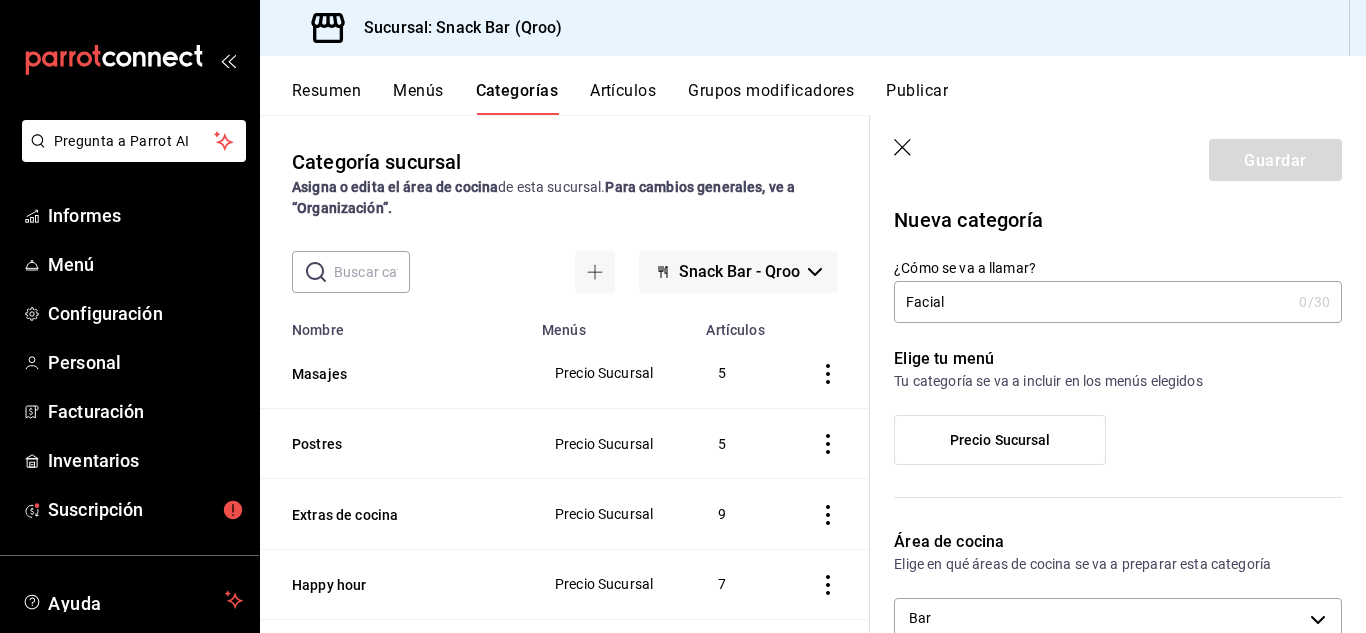 click 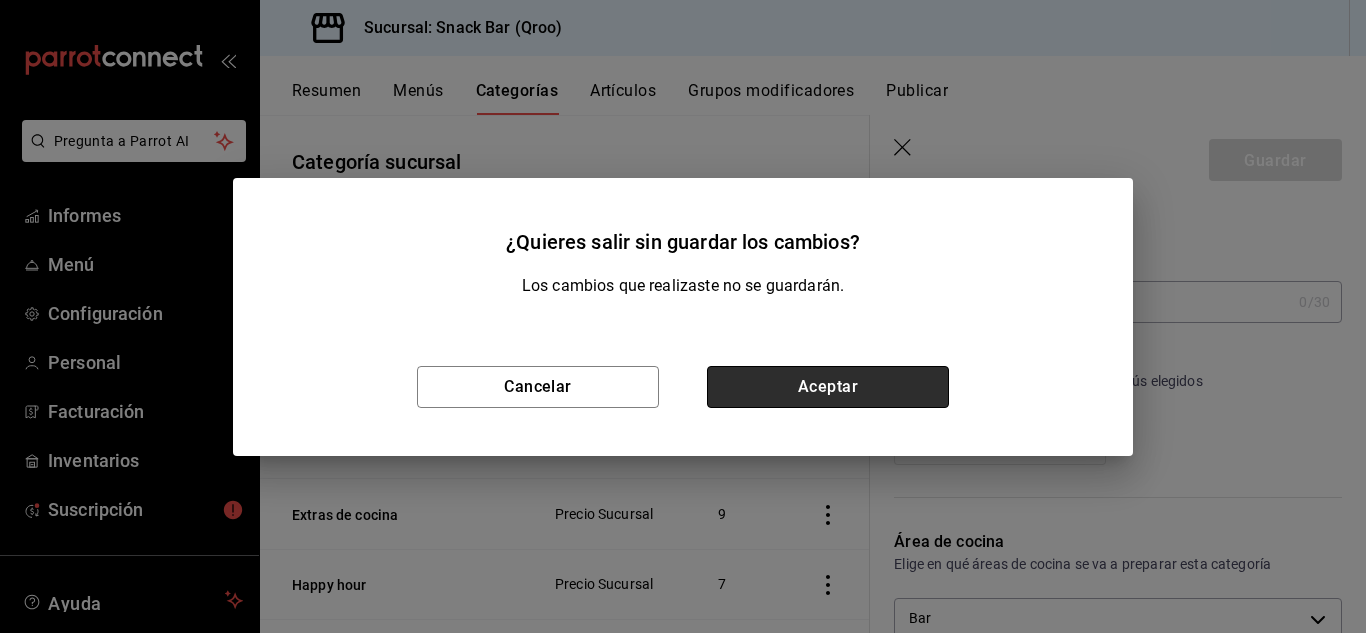 click on "Aceptar" at bounding box center [828, 387] 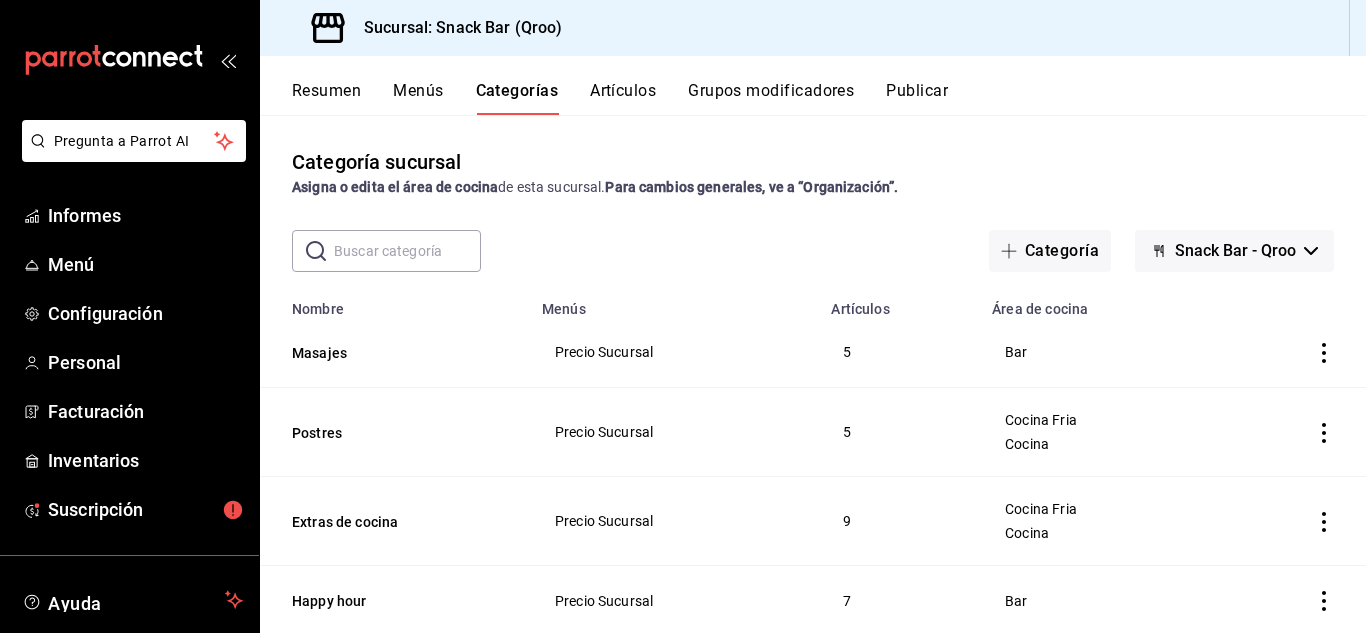click on "Artículos" at bounding box center (623, 90) 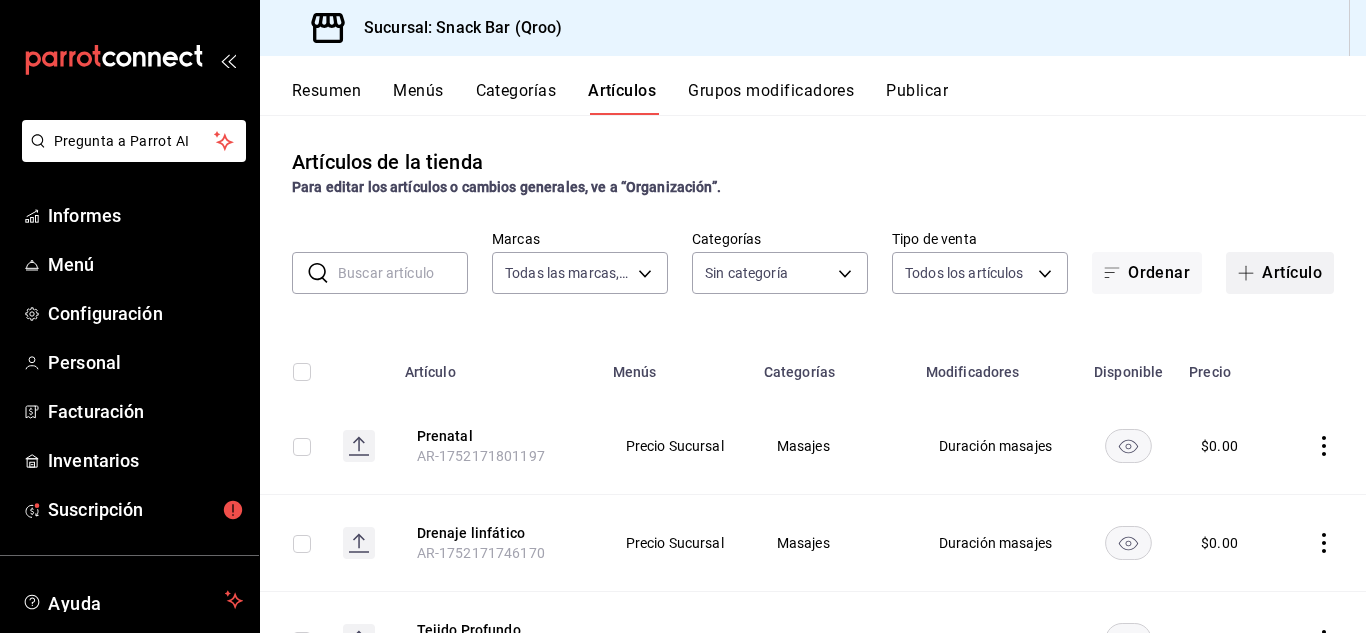 click on "Artículo" at bounding box center (1280, 273) 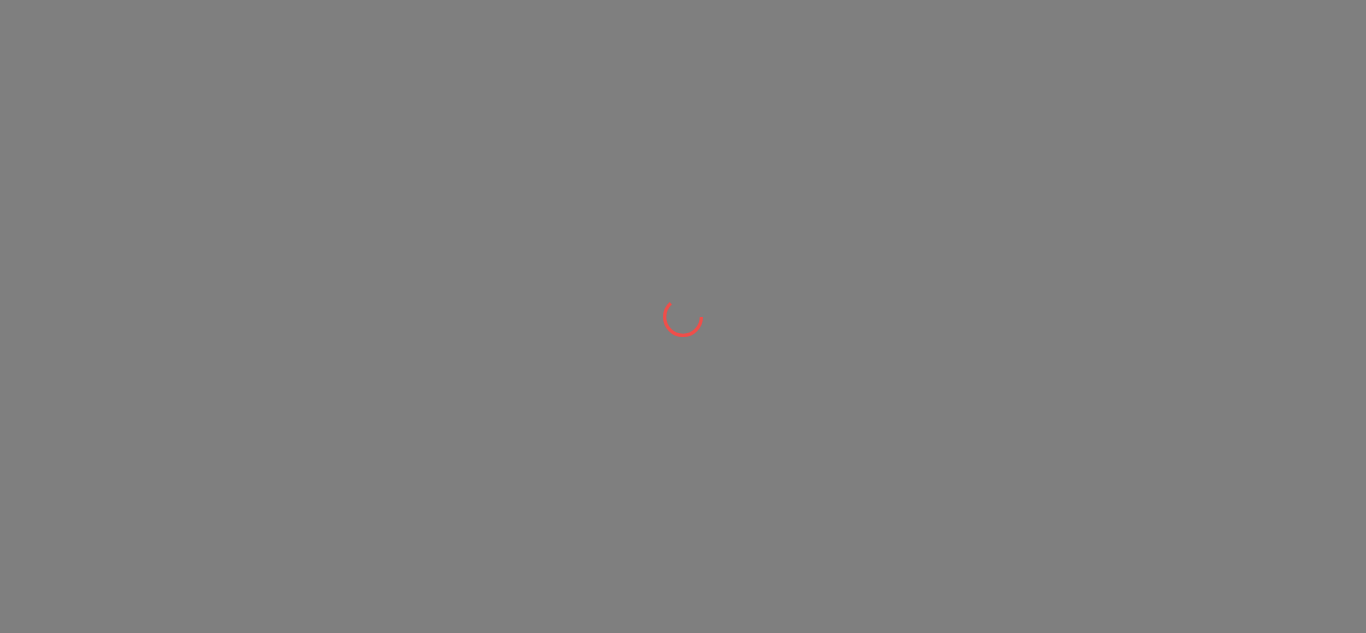 scroll, scrollTop: 0, scrollLeft: 0, axis: both 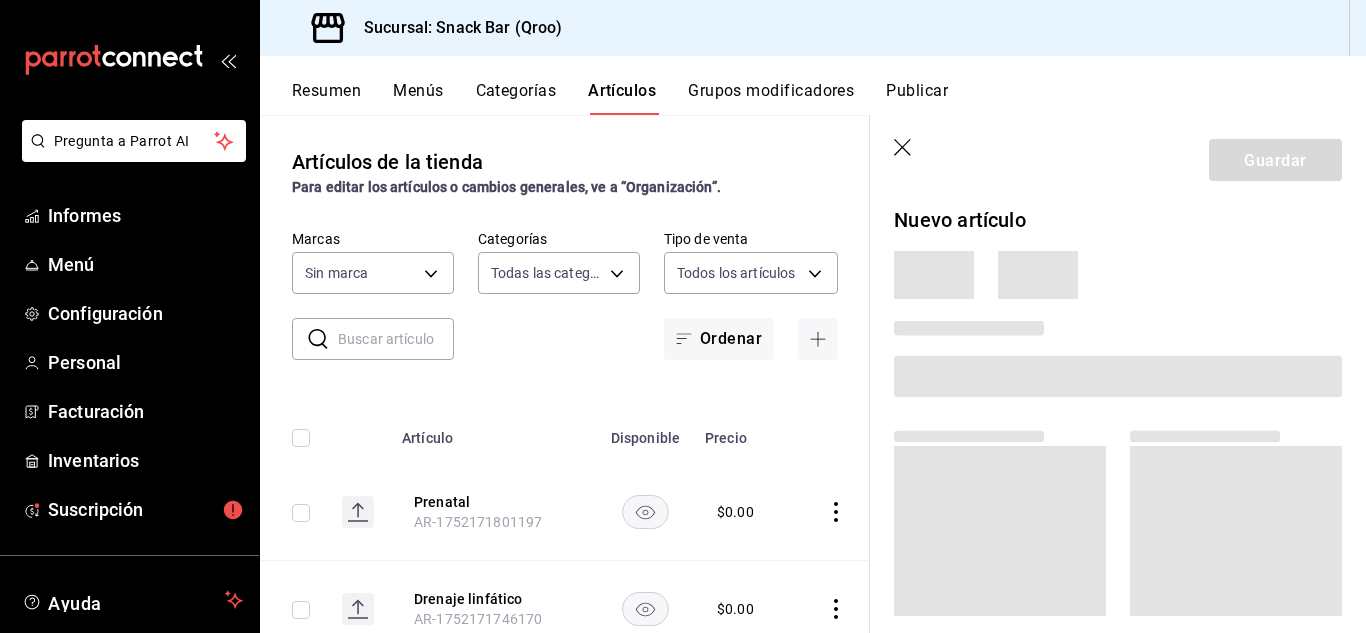 type on "7d14a683-84e1-4509-9c05-7e47fe734d71,307d276a-1f13-40f6-a508-08f960357b9f,ee020c33-267f-46bd-be92-bc66ea9d6c2b,b1352158-2091-4e3a-b95e-31a84e62e7bf,a4ab823e-7d58-49f3-848d-7b322e64596d,b75d2074-4ef8-4014-a360-7a84af475769,3357473e-96af-451b-a7e3-cebfb02e51fd,9841e918-fce8-4694-b392-d63472c689ed,01cb5f0f-93ac-4ffa-8b96-1c08d15d343d,4da151e8-230b-4f70-9bed-17eabb3c22e9,8929aae8-24f8-44c0-a32b-e99f5315dc89,03a68a06-6649-4f19-8dfc-f9bb843cb6c8,9912295e-9e74-4d45-a770-34e82516681c,059ddd81-08ac-48a4-b38c-54b51b1e7b6f,4dff642d-4389-4b03-8e01-1061678ab74c,10da9f71-40b0-4681-93e9-c863960d424d,b7361d89-4e64-4591-af11-666e336d4103,69d66308-24fc-4d18-80ac-426196f55968,0170f944-73f9-4cb7-ae85-2cc69ee93334,8de9924d-37a6-4703-9274-78ab778201e7,4be57cb1-d30c-4791-b14e-eb0b351edc05,1bd8b5d4-548f-4f4c-aa3c-651f0fbd5b4c,e3c538be-e7c6-4bc2-abf4-310f8ce87d46" 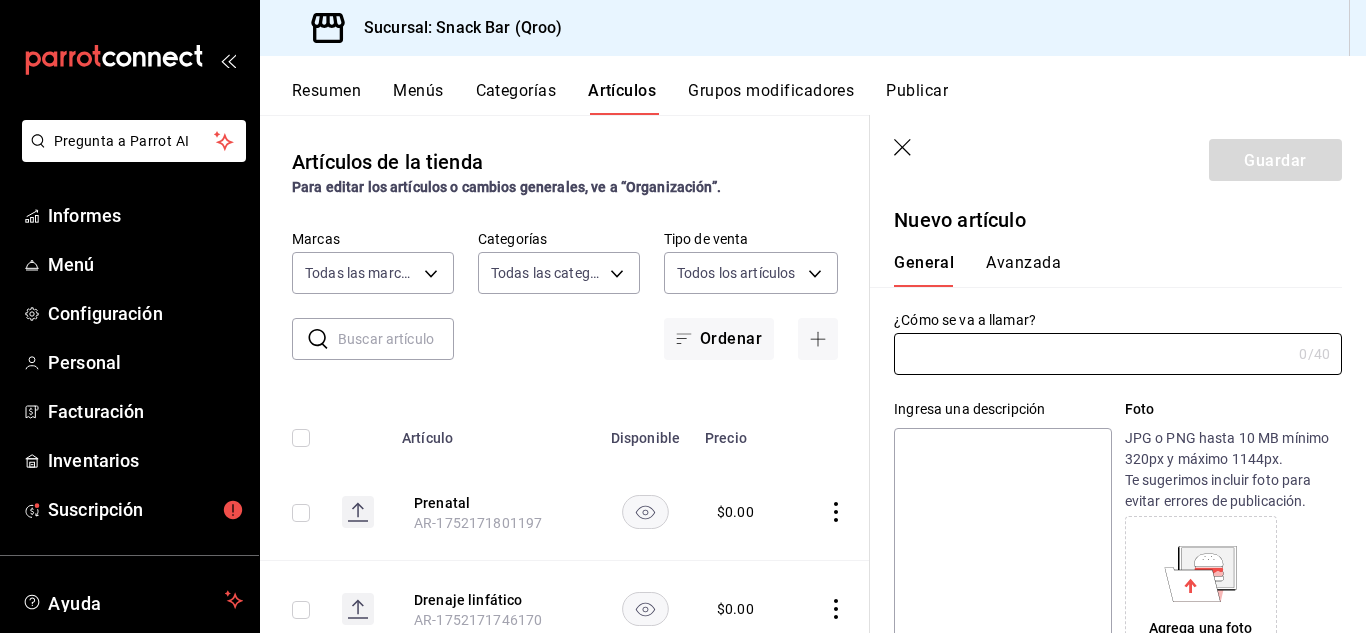 type on "22e1d045-ef0d-4c17-89d2-f5940903c7a8" 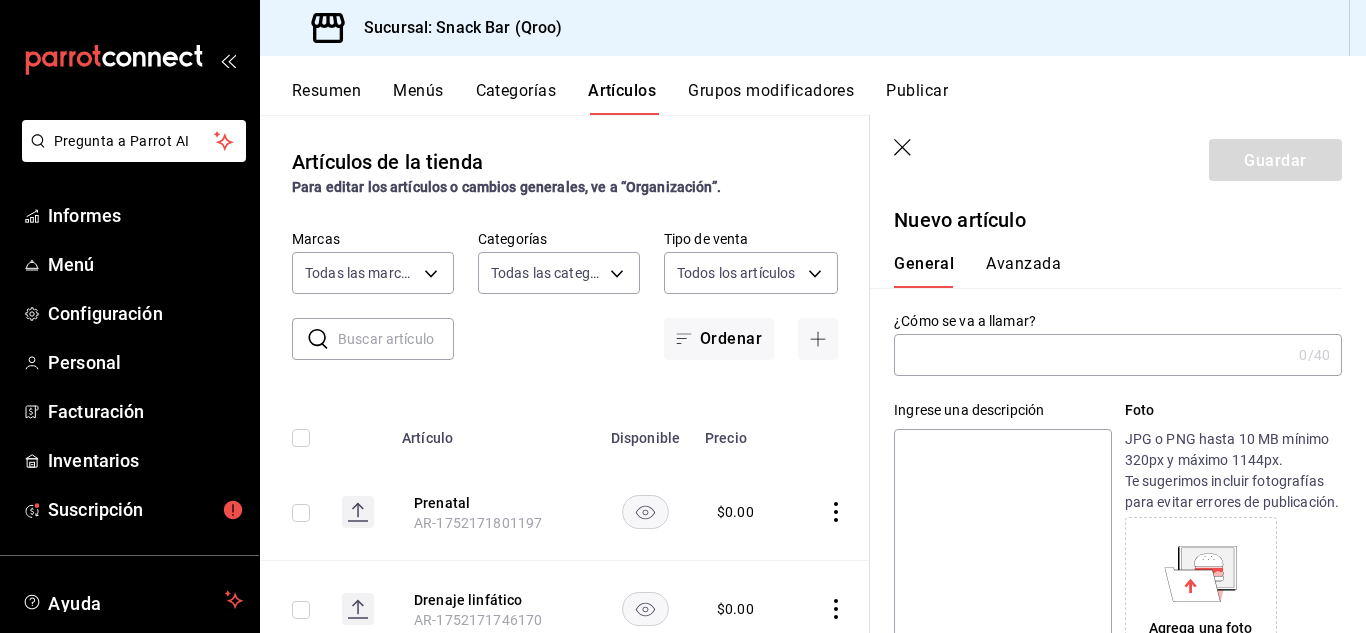 click at bounding box center (1092, 355) 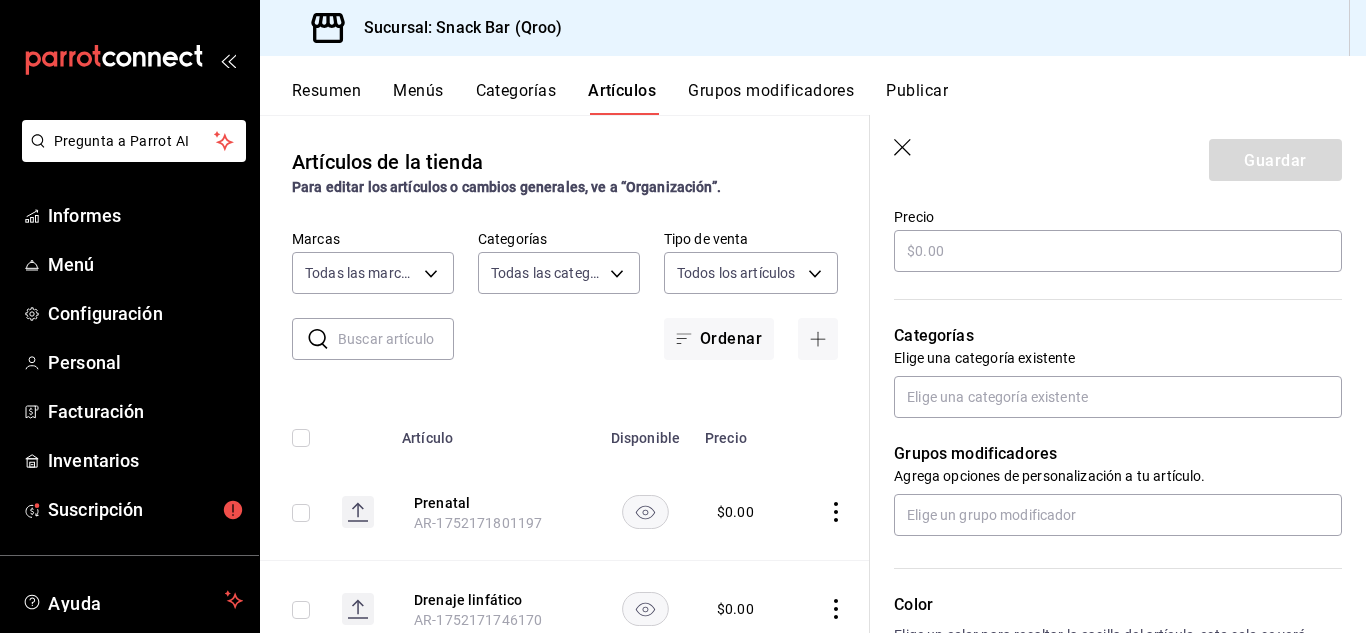 scroll, scrollTop: 600, scrollLeft: 0, axis: vertical 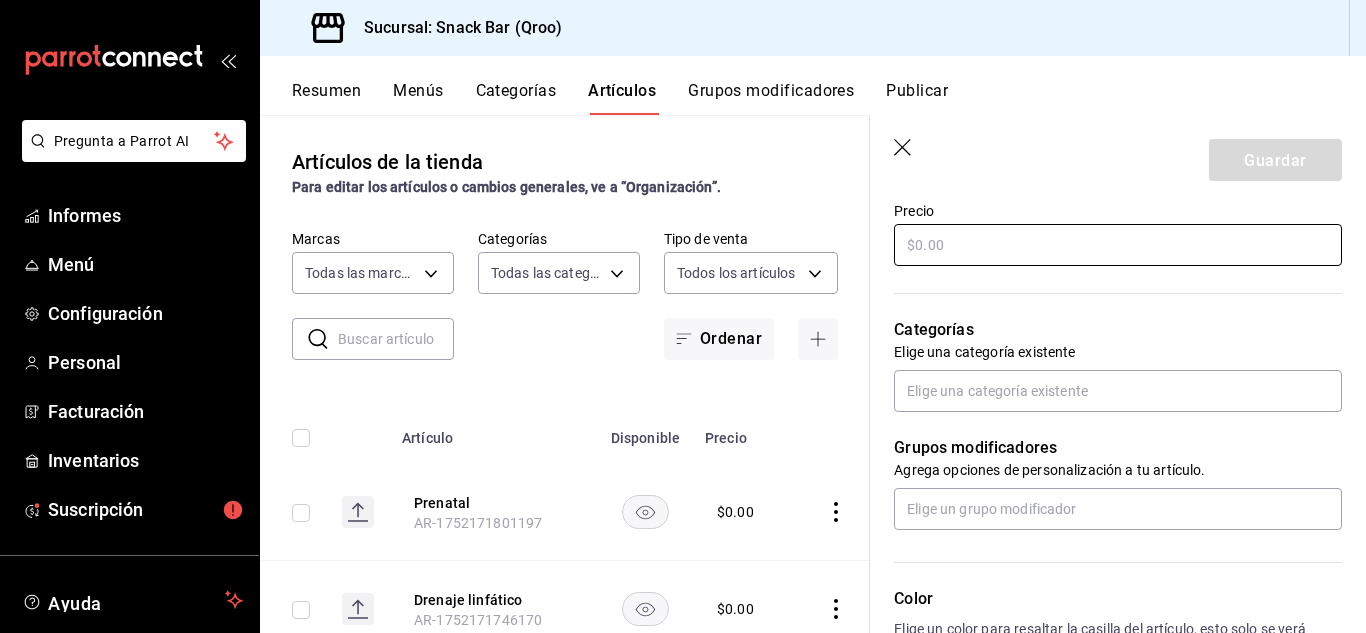 type on "Facial" 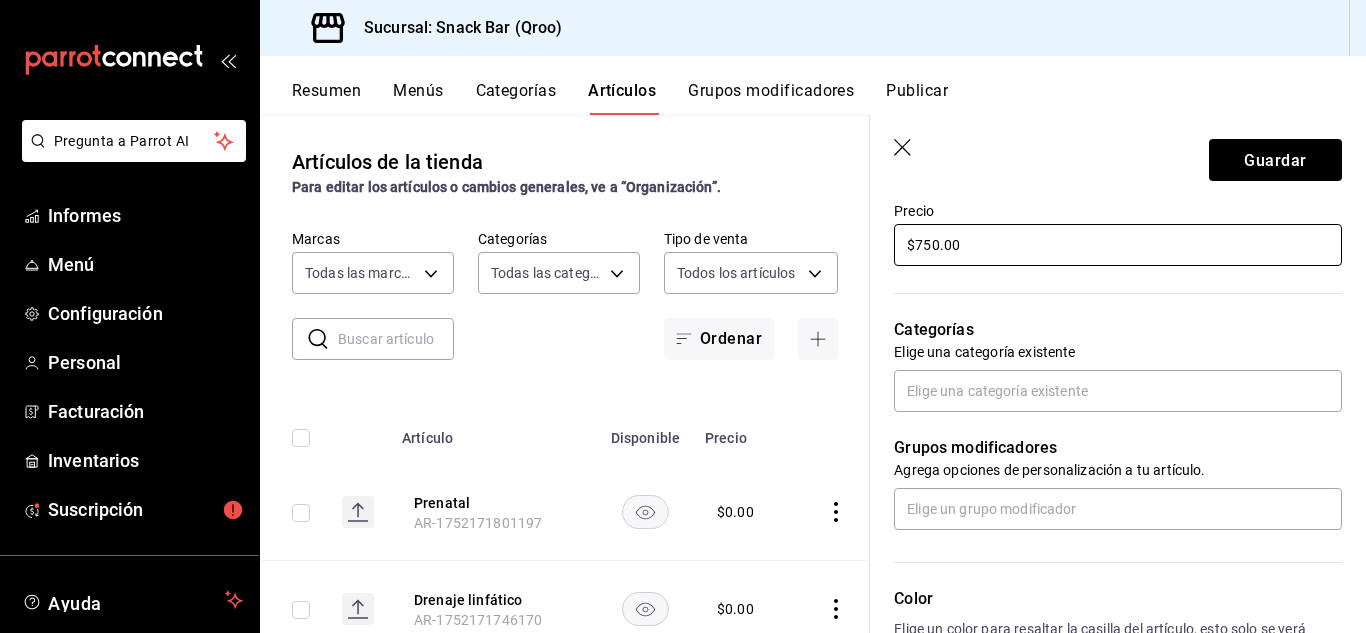 scroll, scrollTop: 700, scrollLeft: 0, axis: vertical 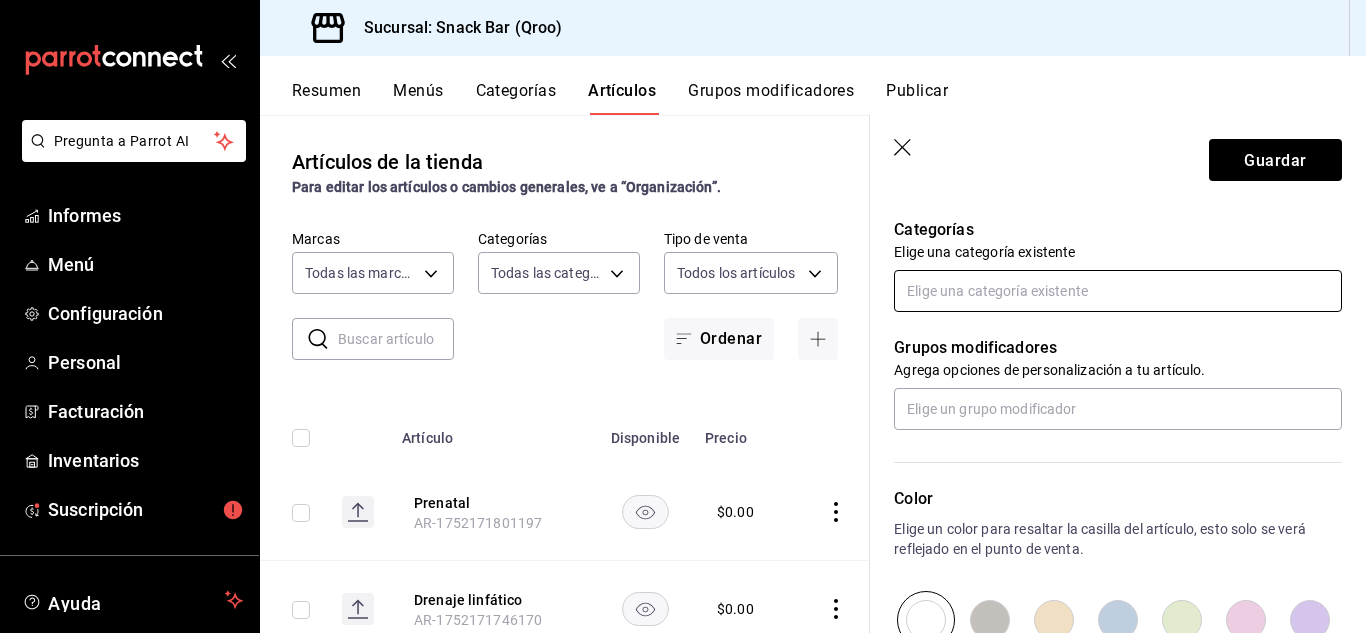 type on "$750.00" 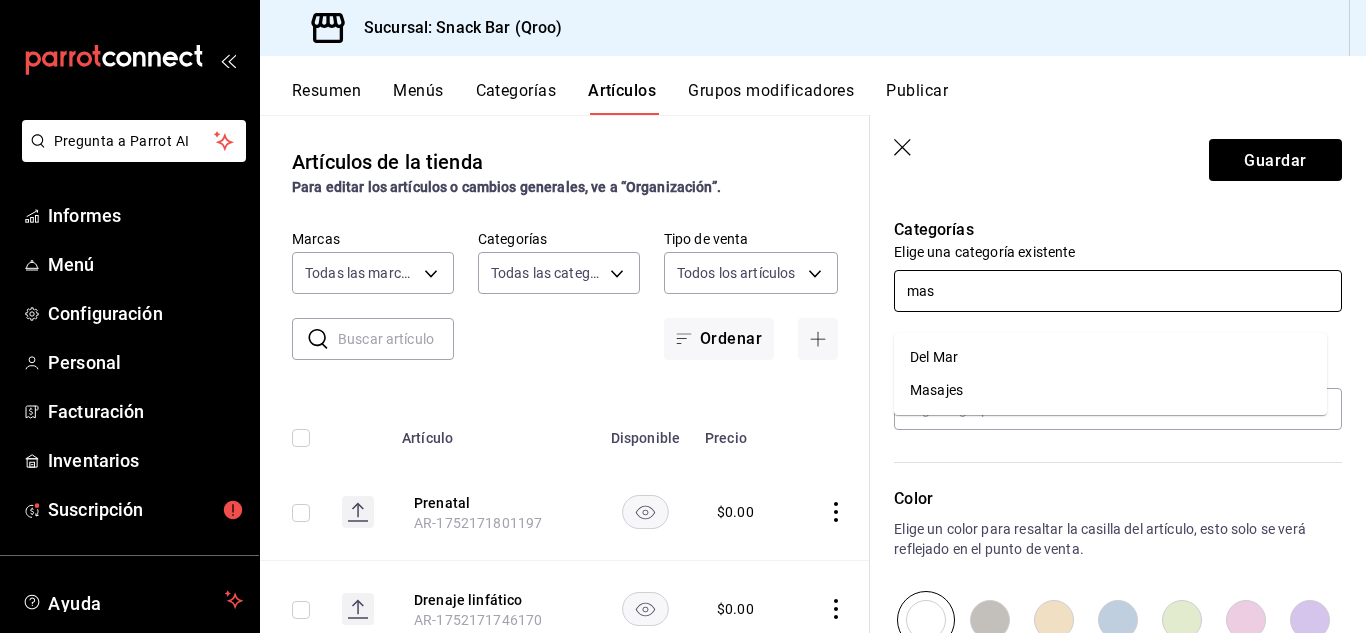 type on "masa" 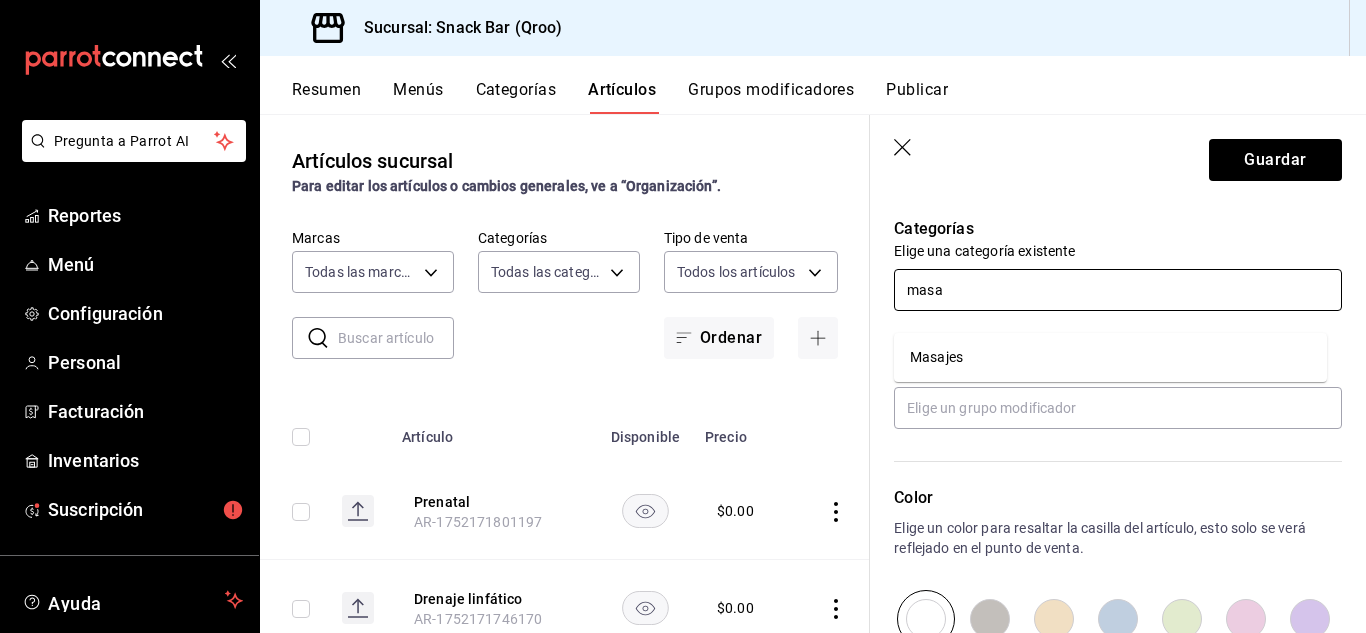 scroll, scrollTop: 678, scrollLeft: 0, axis: vertical 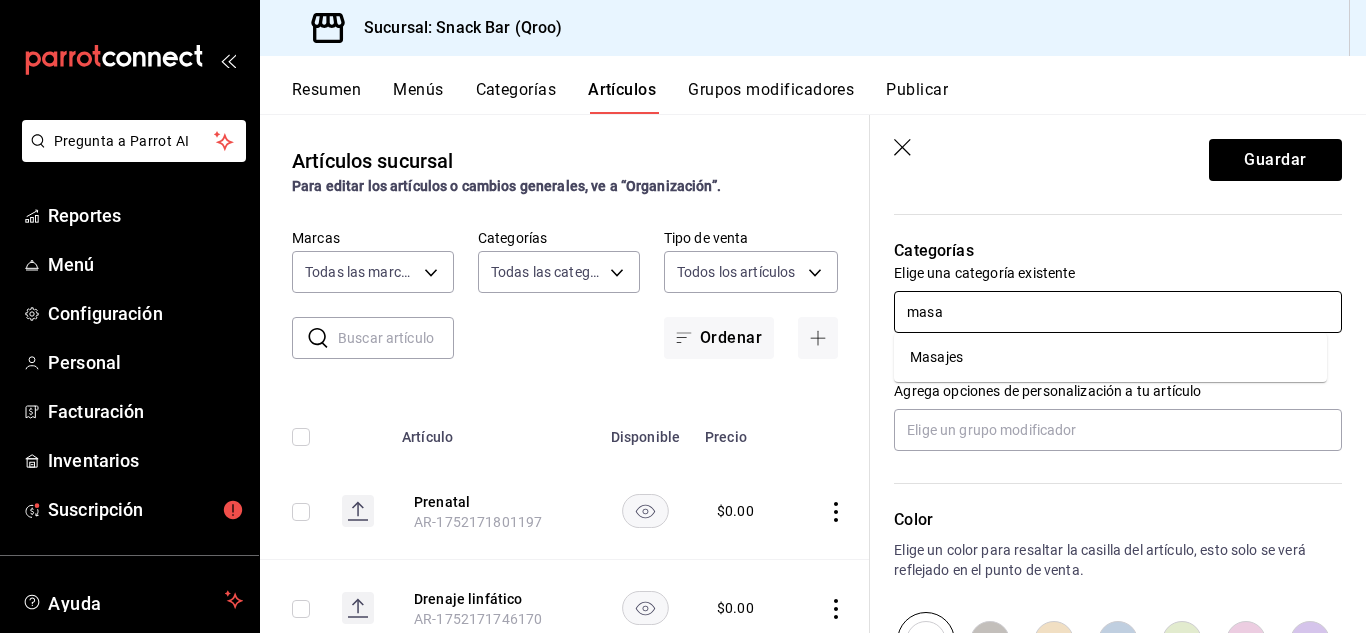 click on "Masajes" at bounding box center (1110, 357) 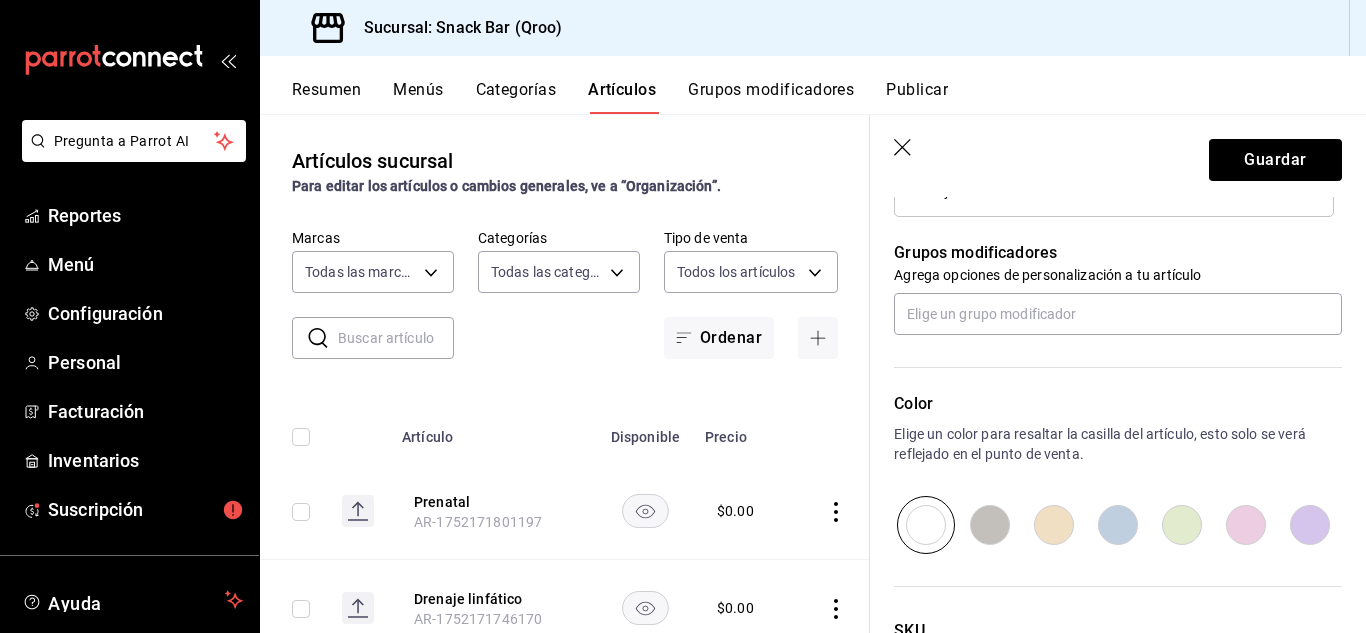 scroll, scrollTop: 878, scrollLeft: 0, axis: vertical 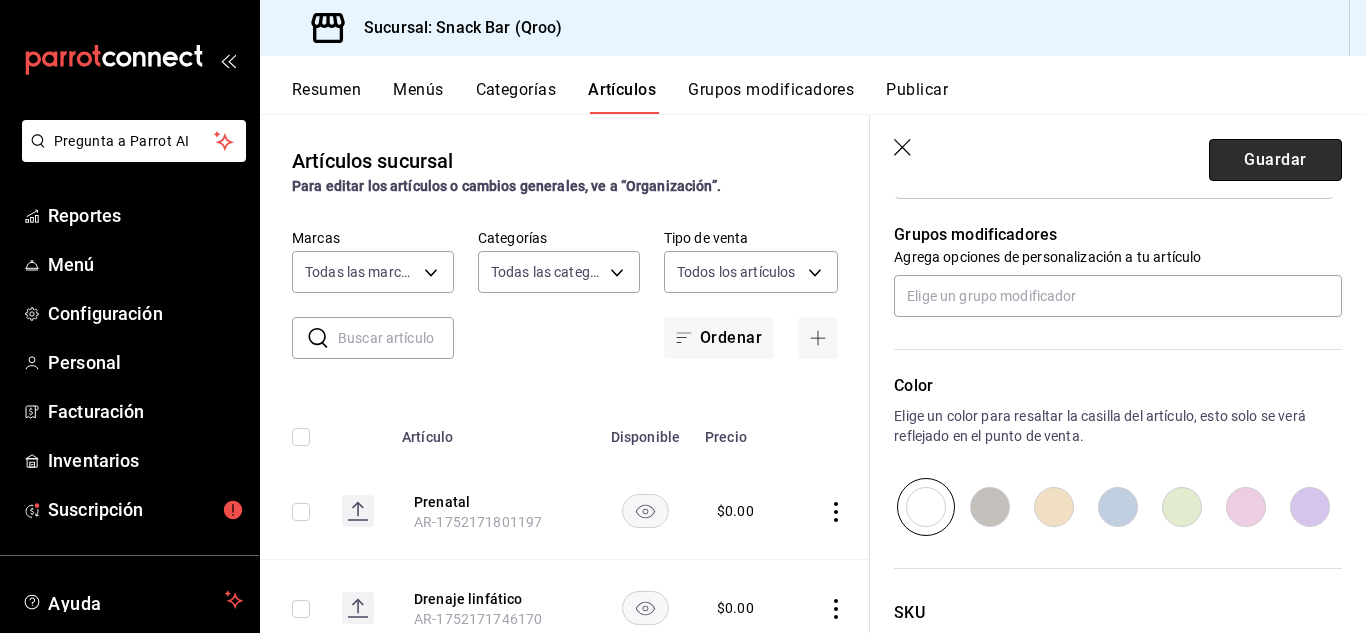 click on "Guardar" at bounding box center [1275, 160] 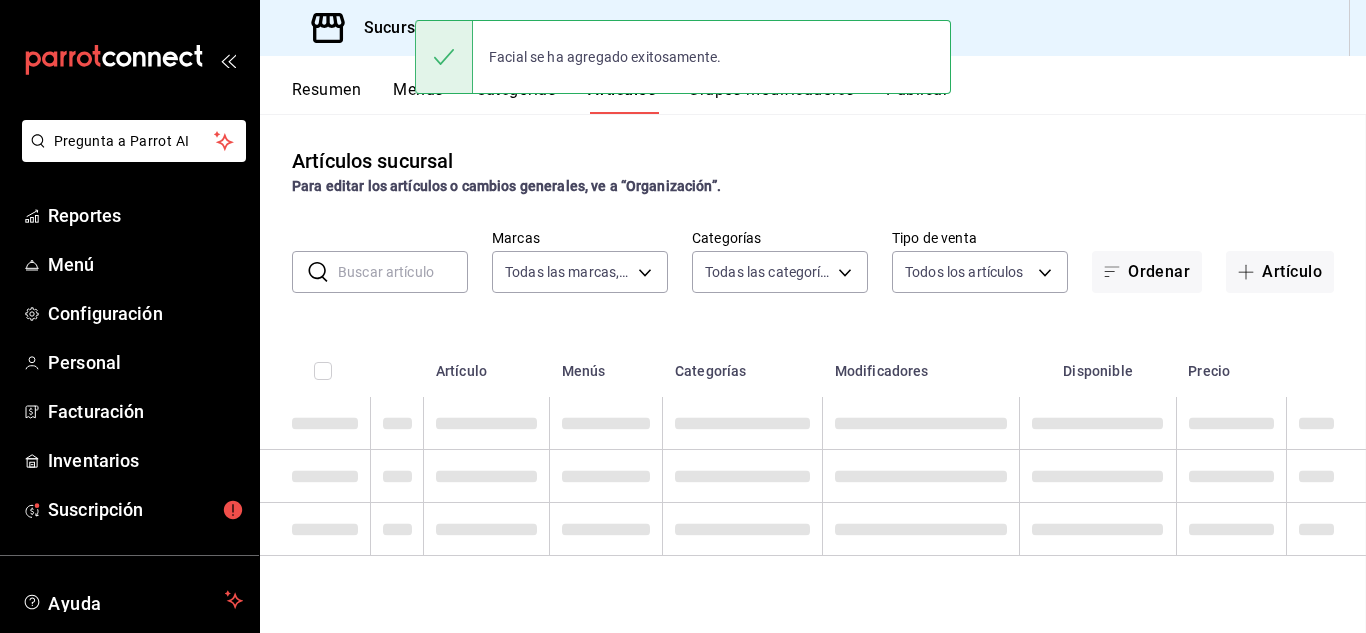 scroll, scrollTop: 0, scrollLeft: 0, axis: both 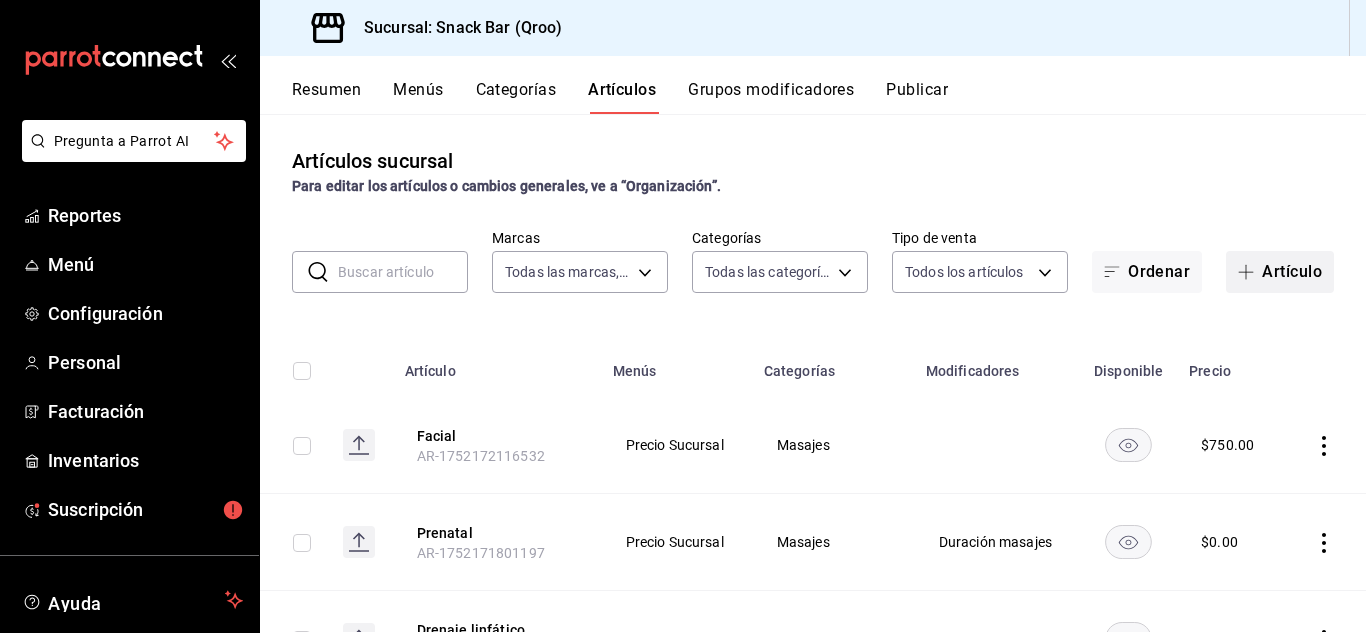 click at bounding box center [1250, 272] 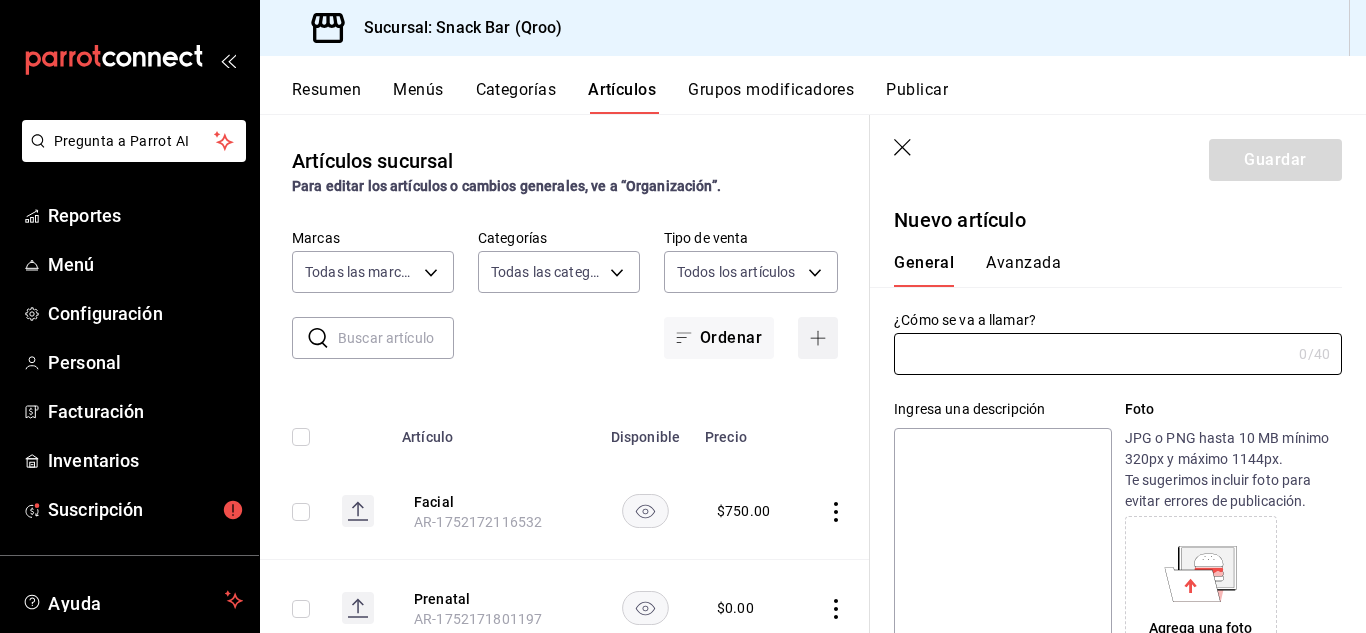 type on "AR-1752172156582" 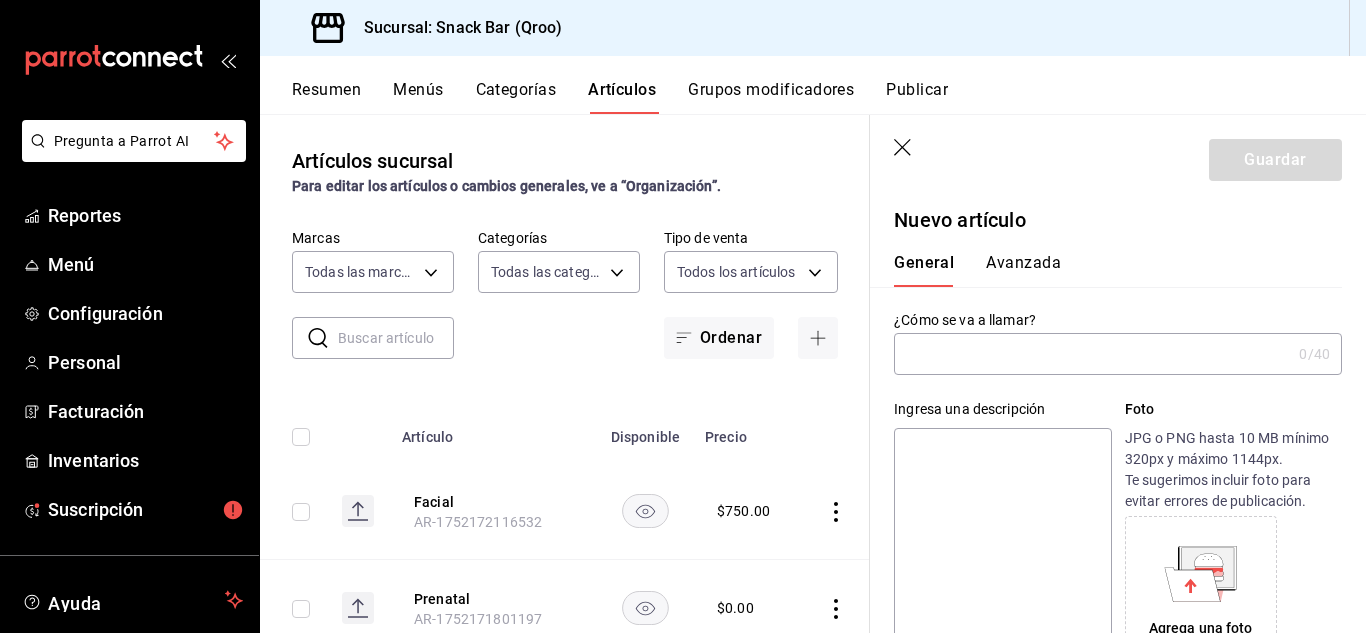 click at bounding box center [1092, 354] 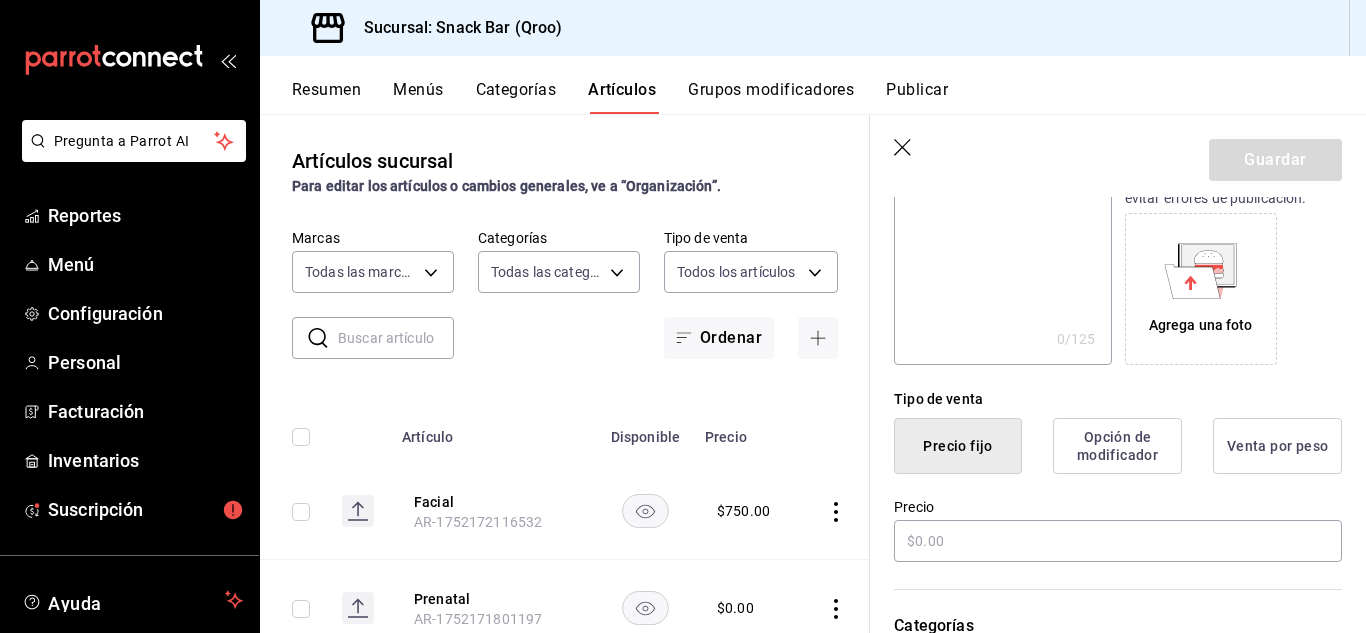 scroll, scrollTop: 400, scrollLeft: 0, axis: vertical 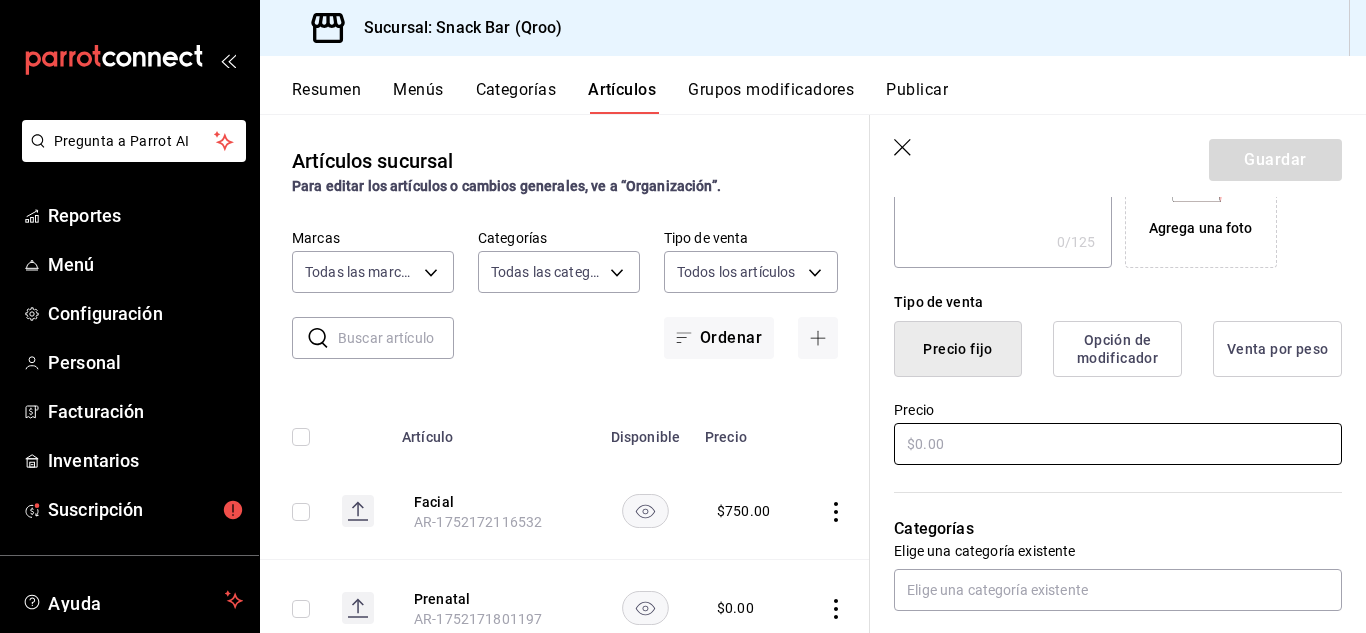 type on "30 minutos" 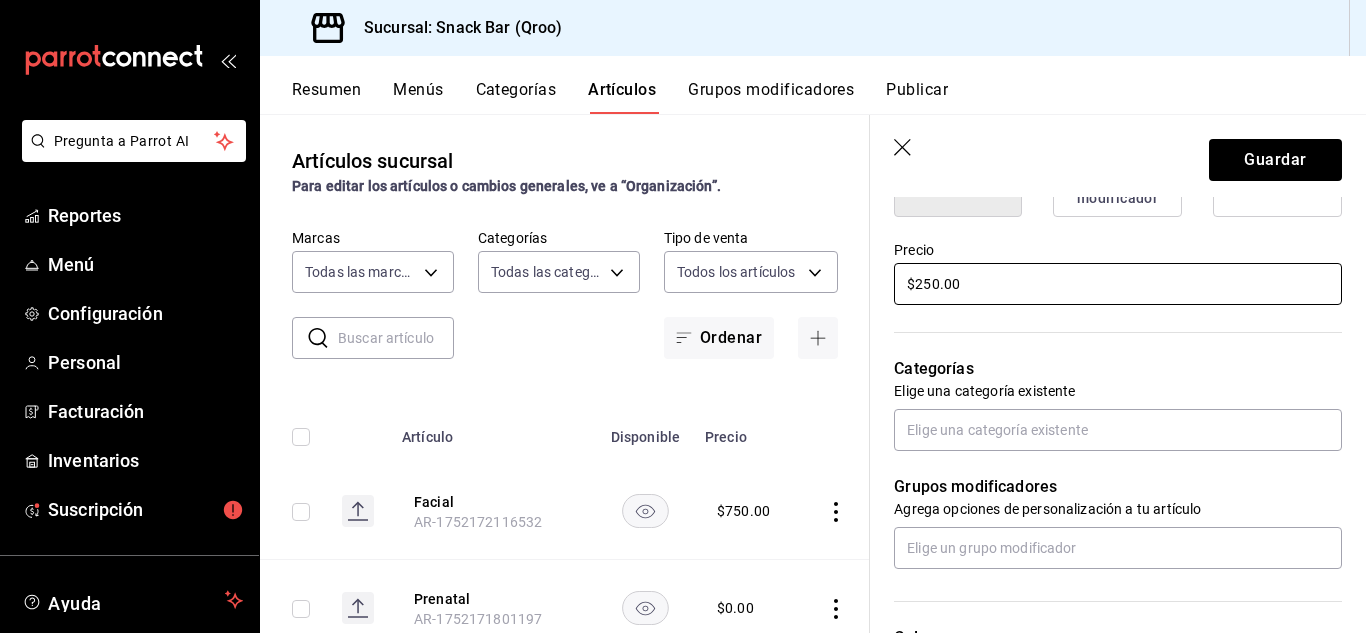 scroll, scrollTop: 600, scrollLeft: 0, axis: vertical 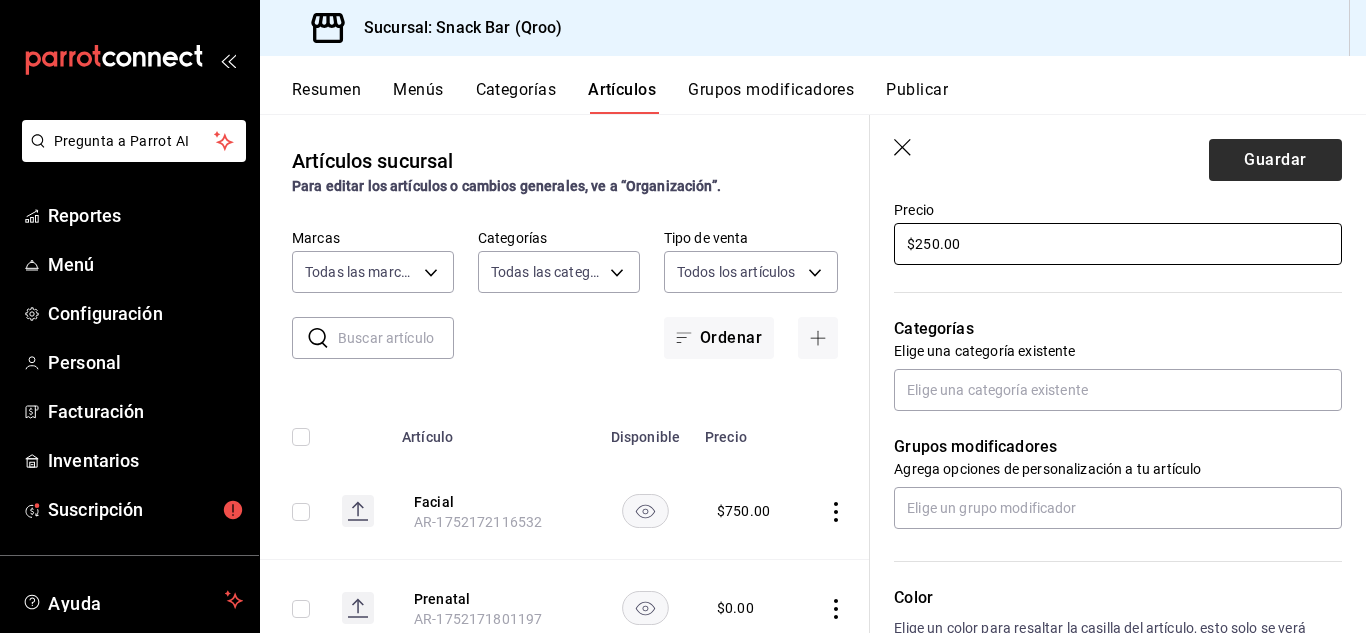 type on "$250.00" 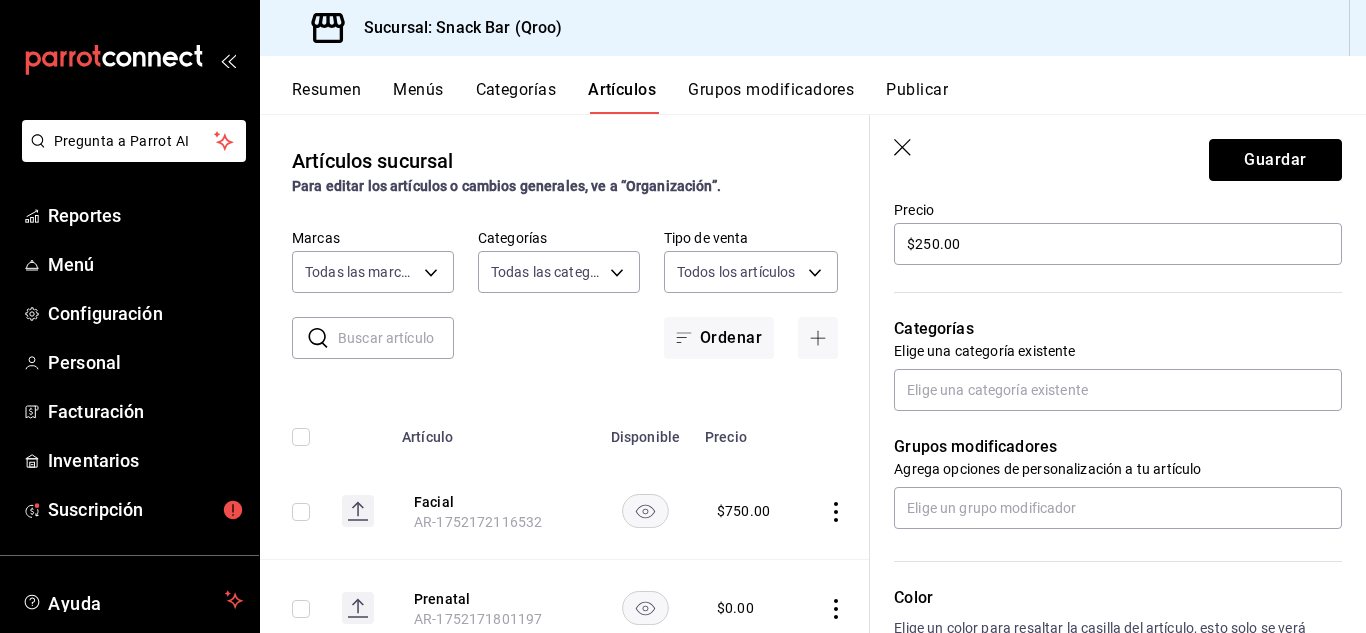 click on "Guardar" at bounding box center (1275, 160) 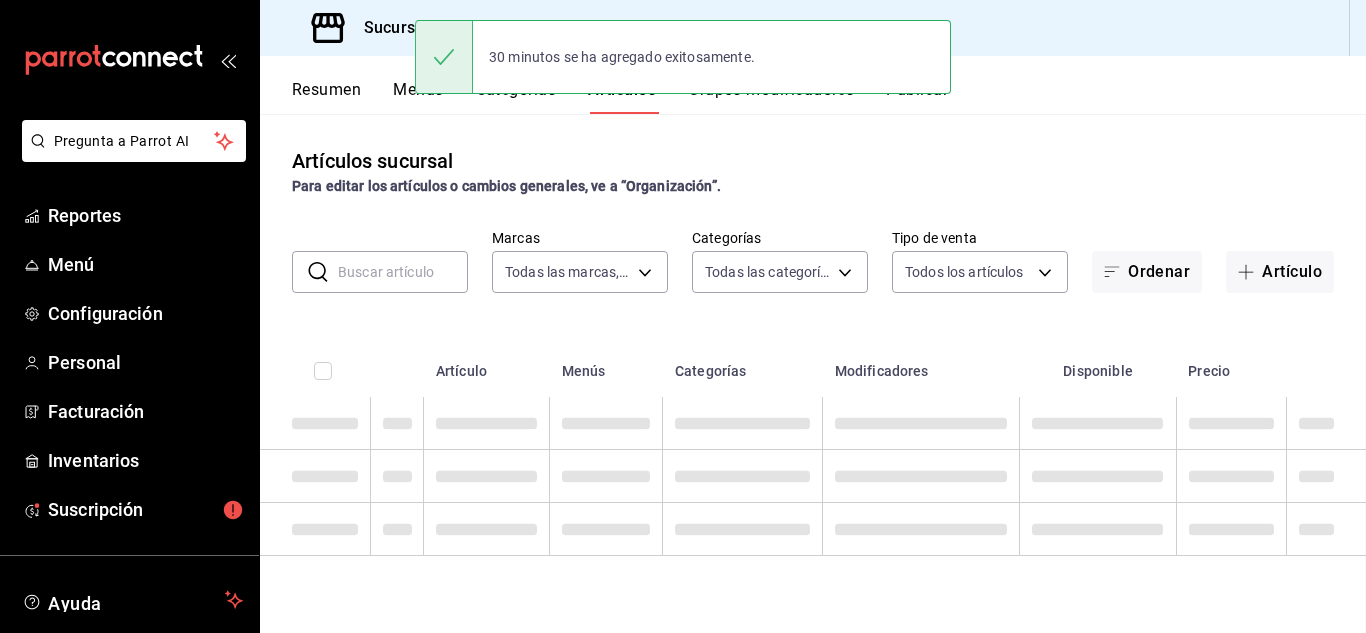scroll, scrollTop: 0, scrollLeft: 0, axis: both 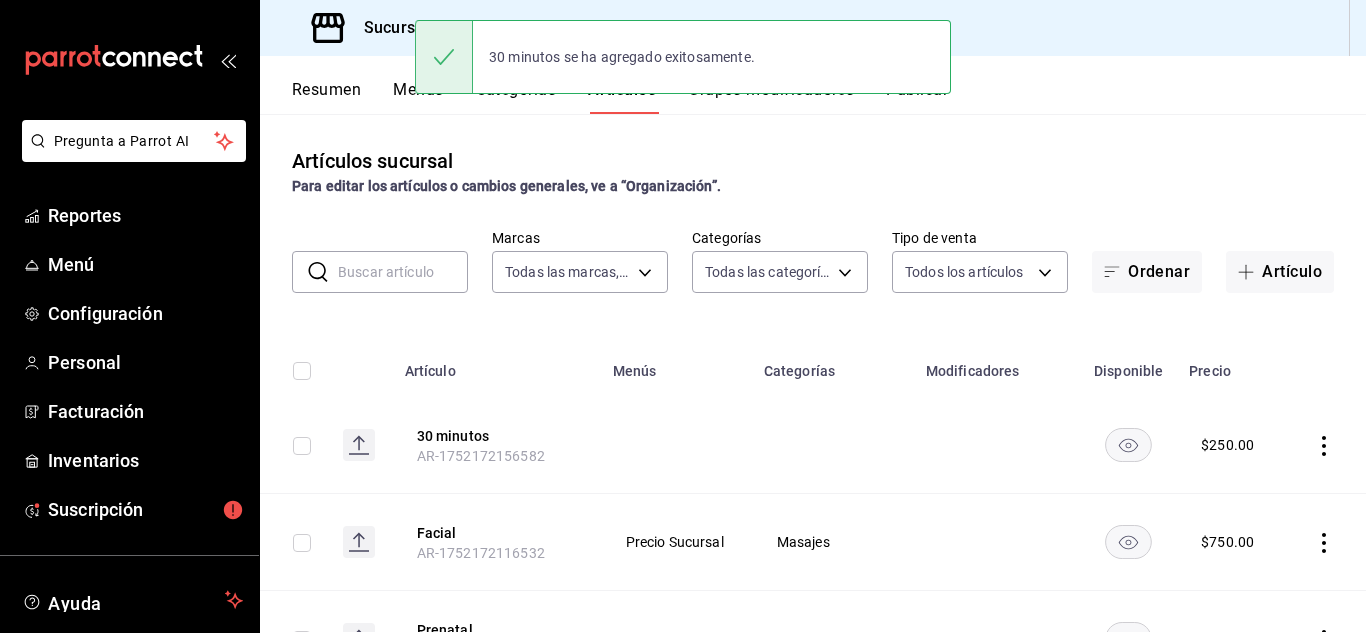 click on "Grupos modificadores" at bounding box center (771, 97) 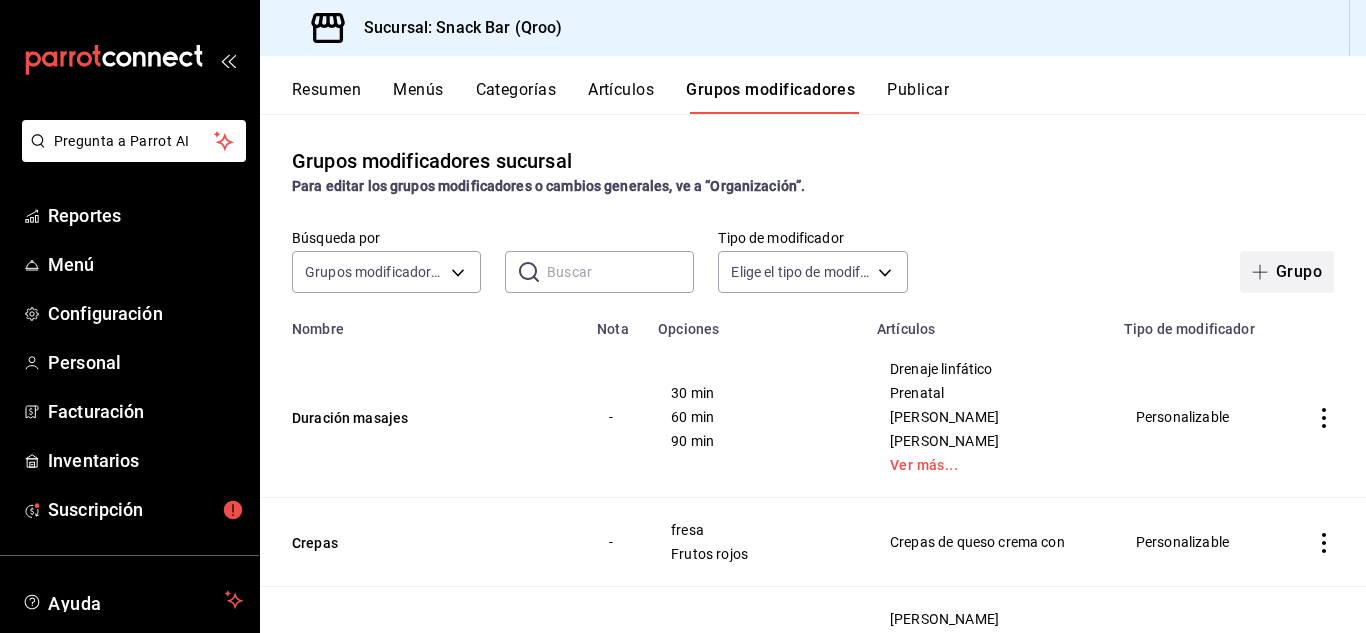 click at bounding box center [1264, 272] 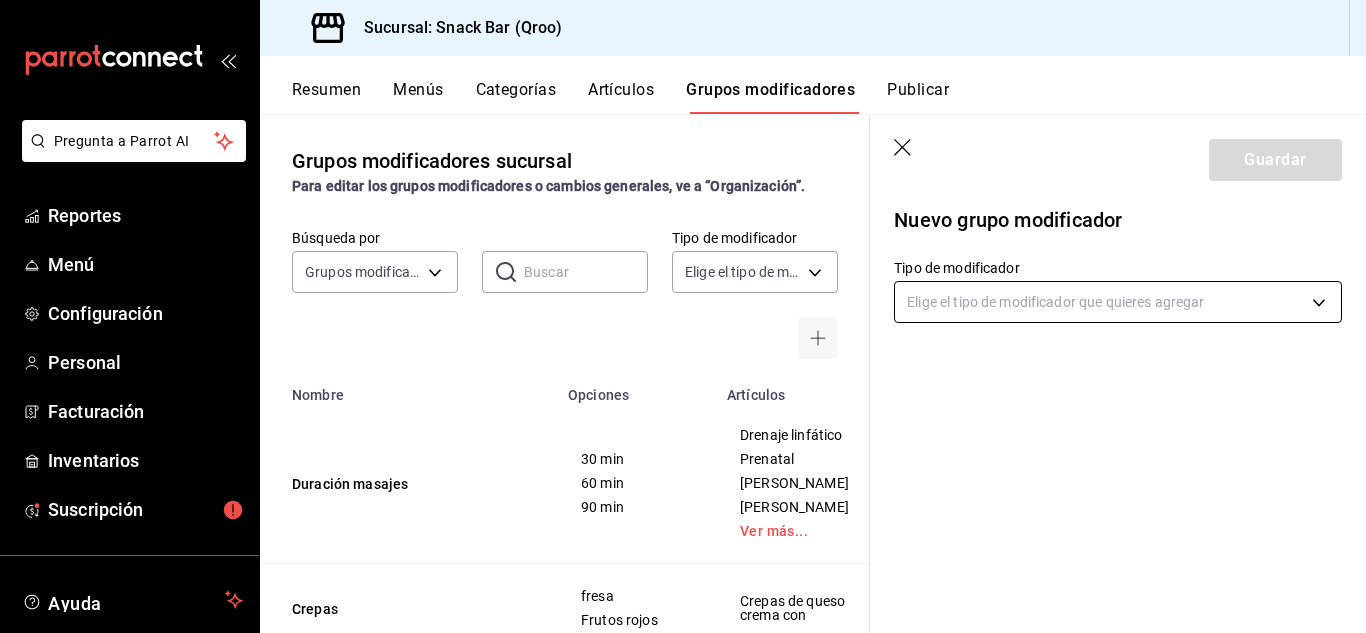 click on "Pregunta a Parrot AI Reportes   Menú   Configuración   Personal   Facturación   Inventarios   Suscripción   Ayuda Recomienda Parrot   [PERSON_NAME]   Sugerir nueva función   Sucursal: Snack Bar (Qroo) Resumen Menús Categorías Artículos Grupos modificadores Publicar Grupos modificadores sucursal Para editar los grupos modificadores o cambios generales, ve a “Organización”. Búsqueda por Grupos modificadores GROUP ​ ​ Tipo de modificador Elige el tipo de modificador Nombre Opciones Artículos Duración masajes 30 min 60 min 90 min Drenaje linfático Prenatal Masaje Sueco Masaje Relajante Ver más... Crepas fresa Frutos rojos Crepas de queso crema con Escarchados Escarchado con azúcar Escarchado con sal Escarchado con tajín [PERSON_NAME] [PERSON_NAME] clásica Mezcalita [PERSON_NAME] Ver más... L y N Agua mineral Agua natural Limonada Naranjada Mezcladores Coca mini light Coca mini regular Coca mini zero [PERSON_NAME] ale Ver más... 1800 Añejo 1800 [MEDICAL_DATA] 400 Conejos Absolut" at bounding box center [683, 316] 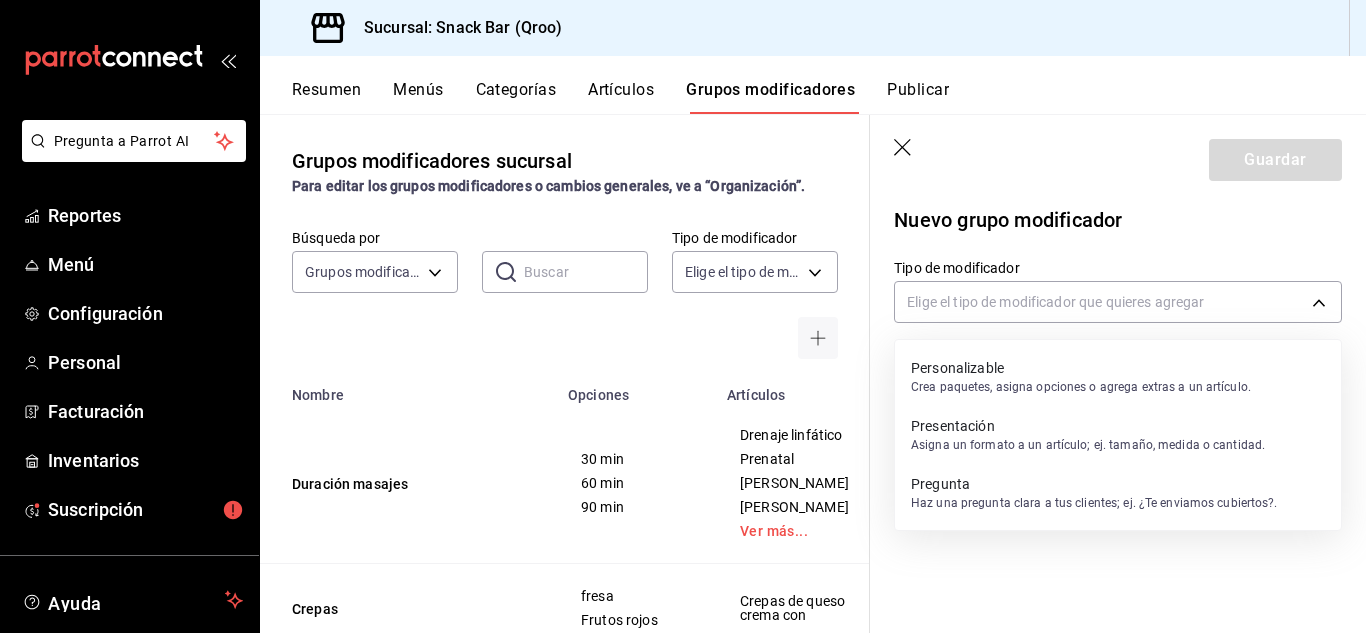 click on "Personalizable" at bounding box center (1081, 368) 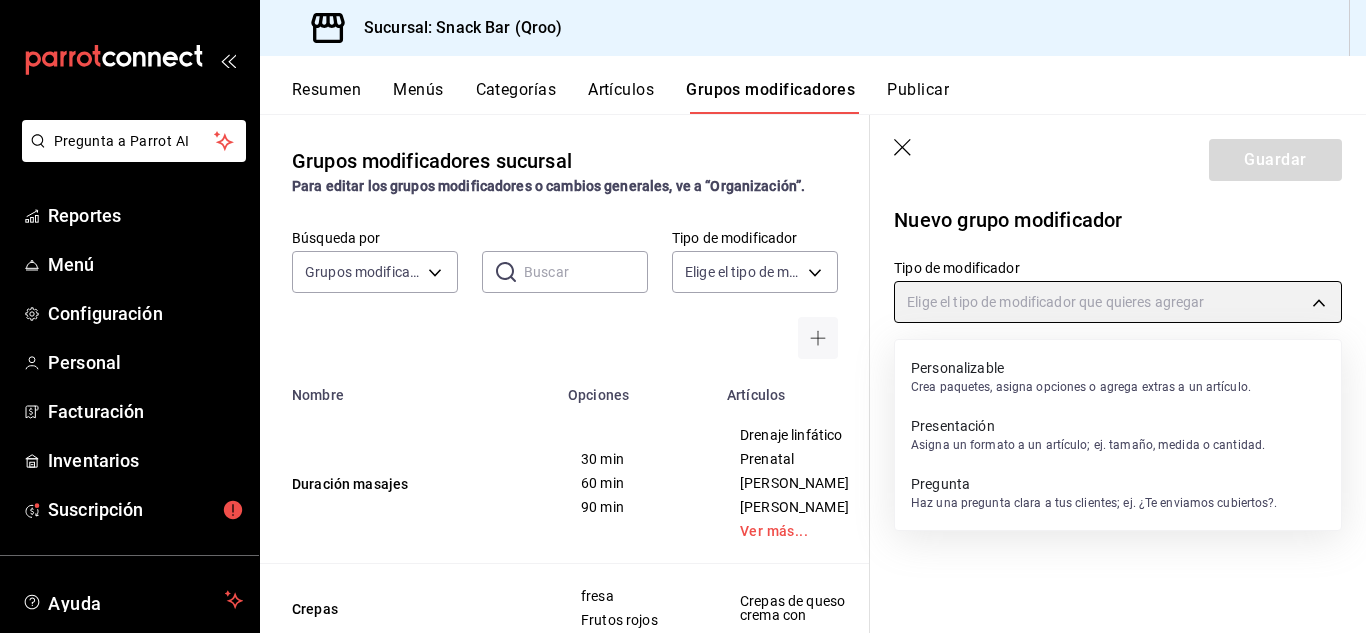 type on "CUSTOMIZABLE" 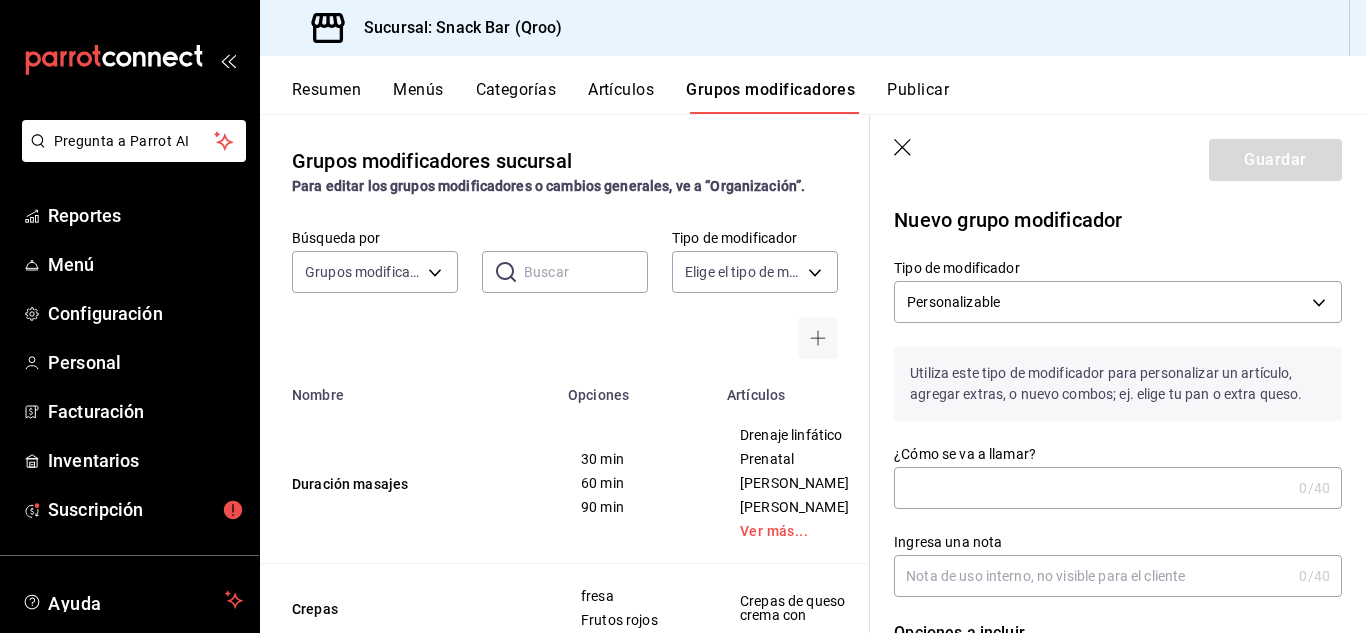 click on "¿Cómo se va a llamar?" at bounding box center [1092, 488] 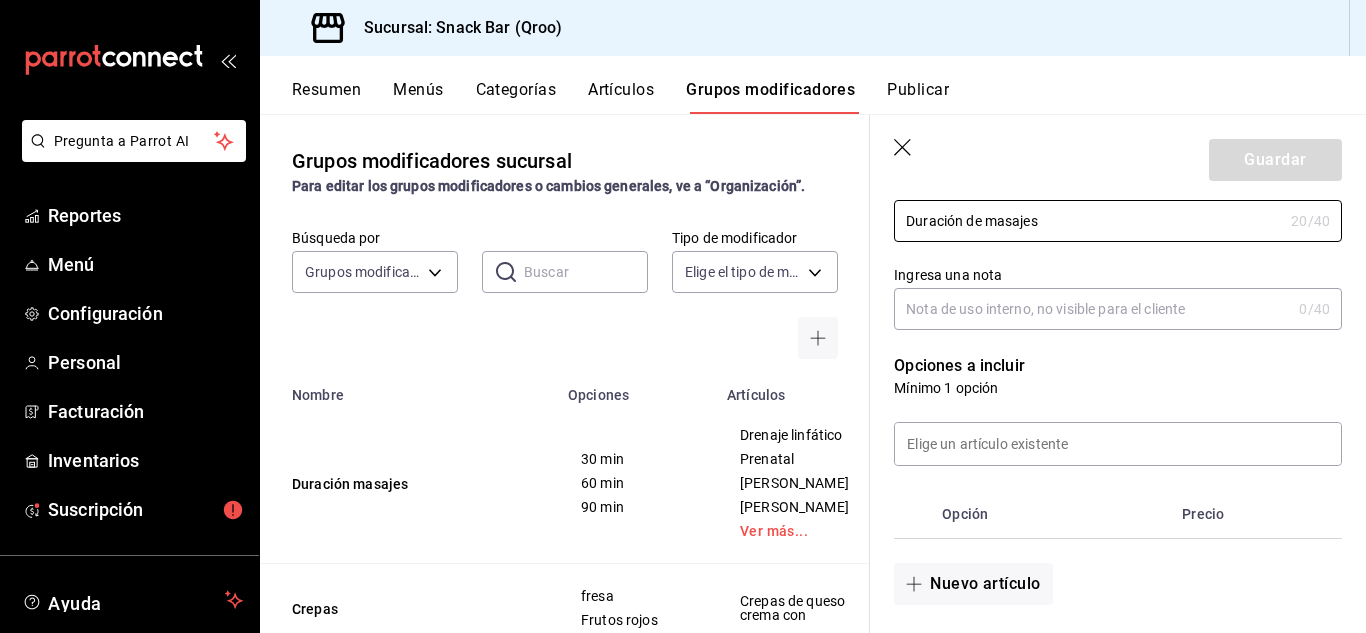 scroll, scrollTop: 300, scrollLeft: 0, axis: vertical 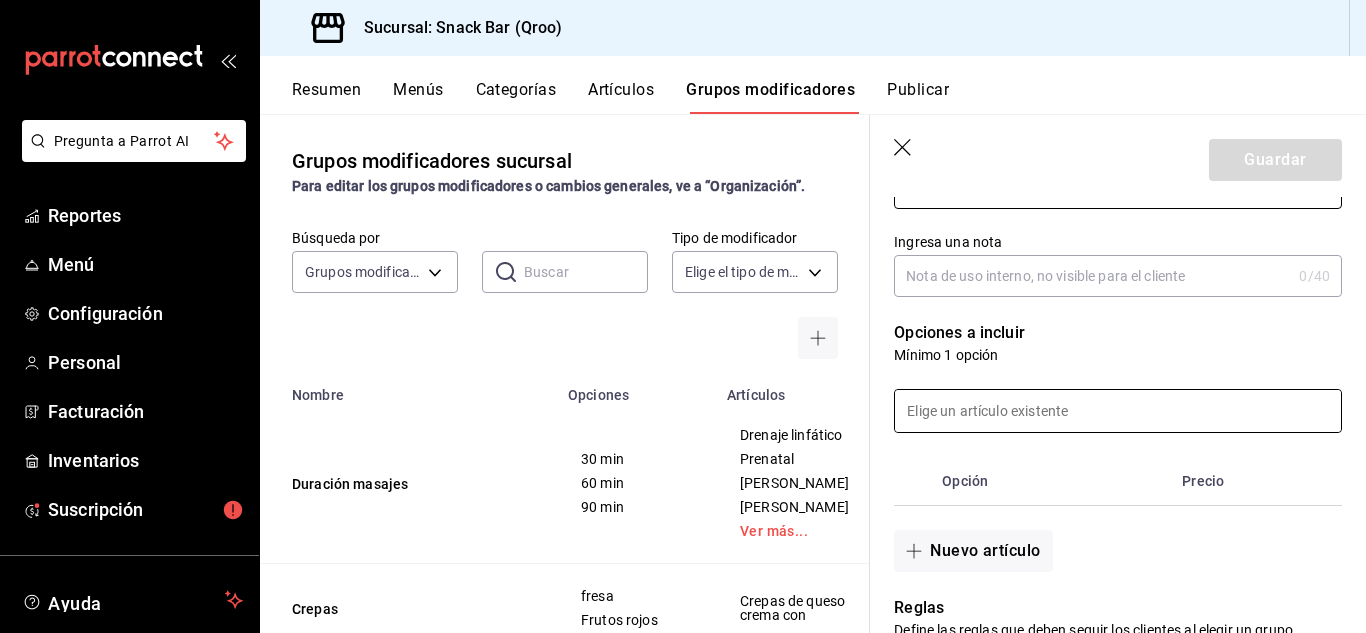 type on "Duración de masajes" 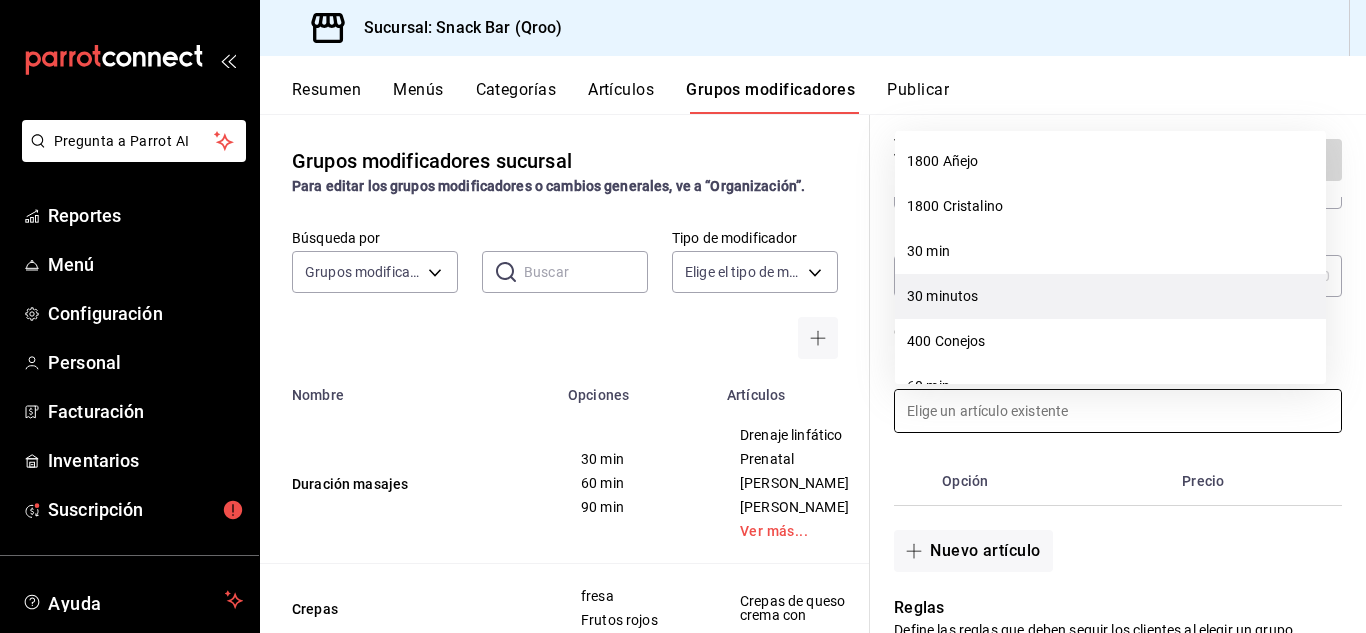 click on "30 minutos" at bounding box center (1110, 296) 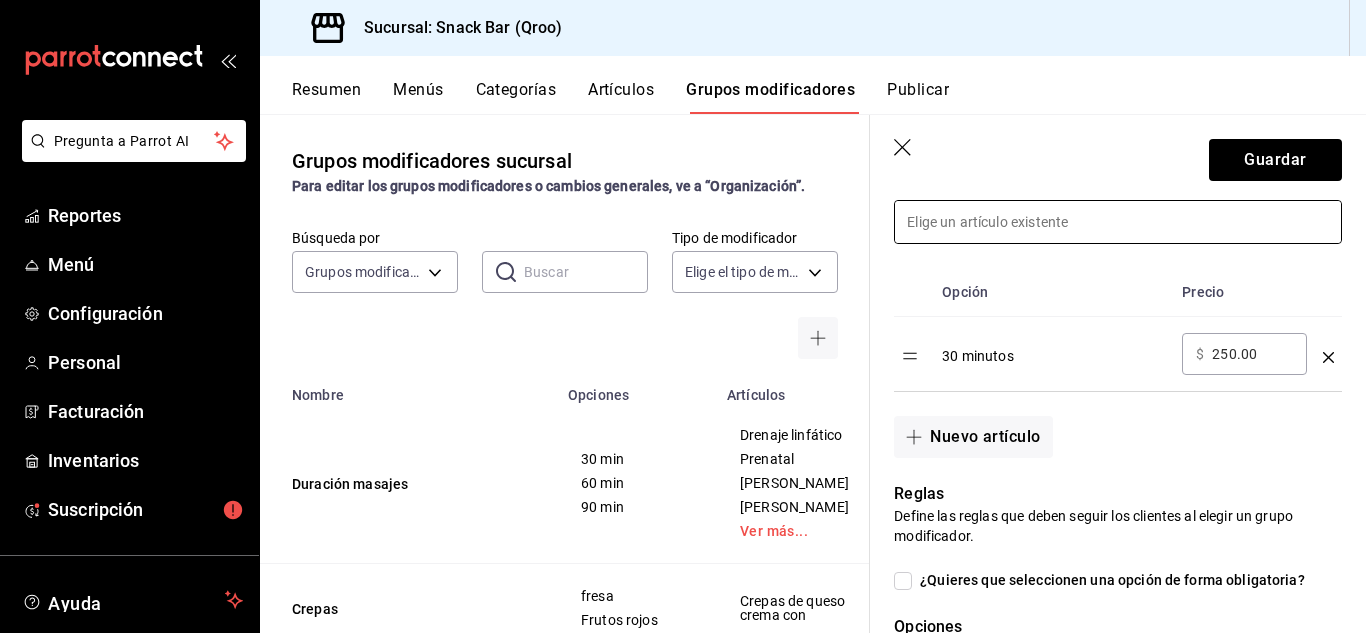 scroll, scrollTop: 500, scrollLeft: 0, axis: vertical 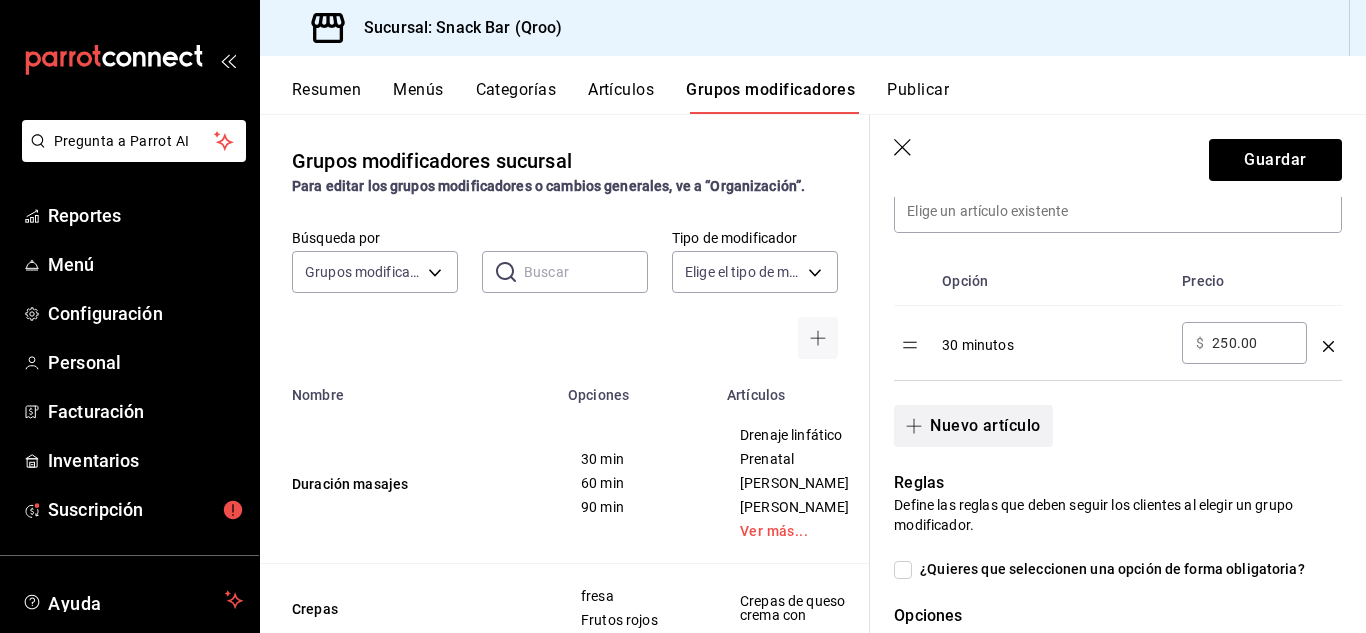 click at bounding box center (918, 426) 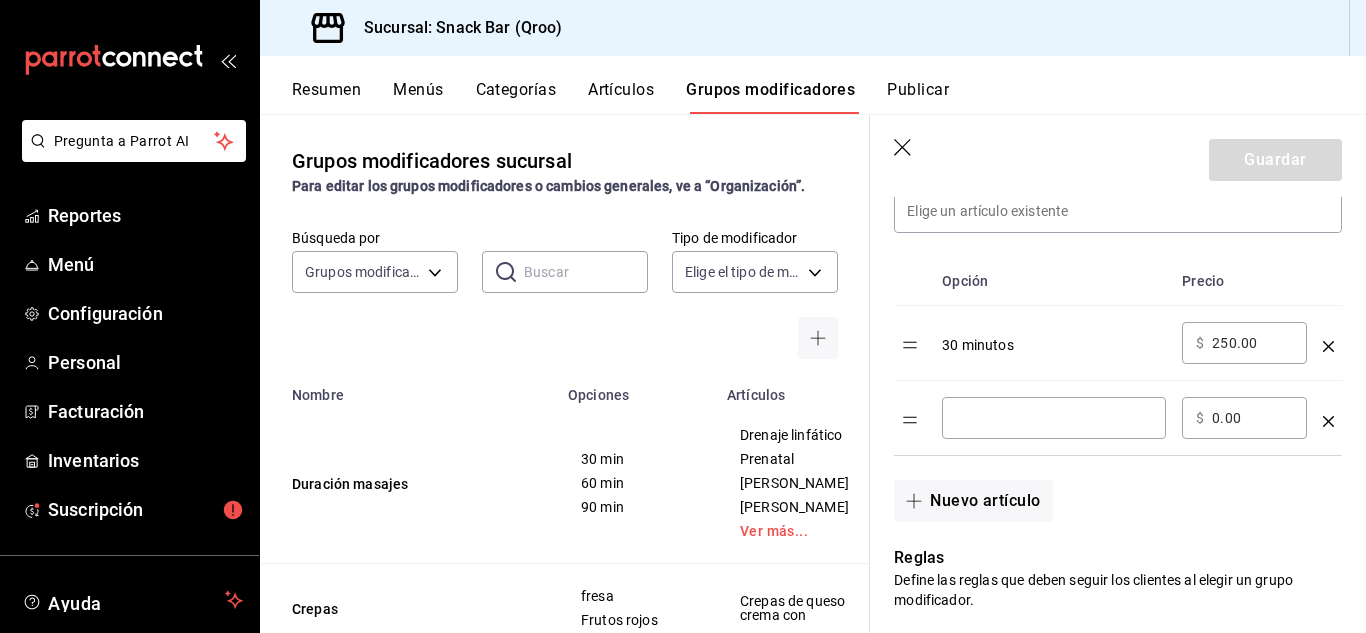 click at bounding box center (1054, 418) 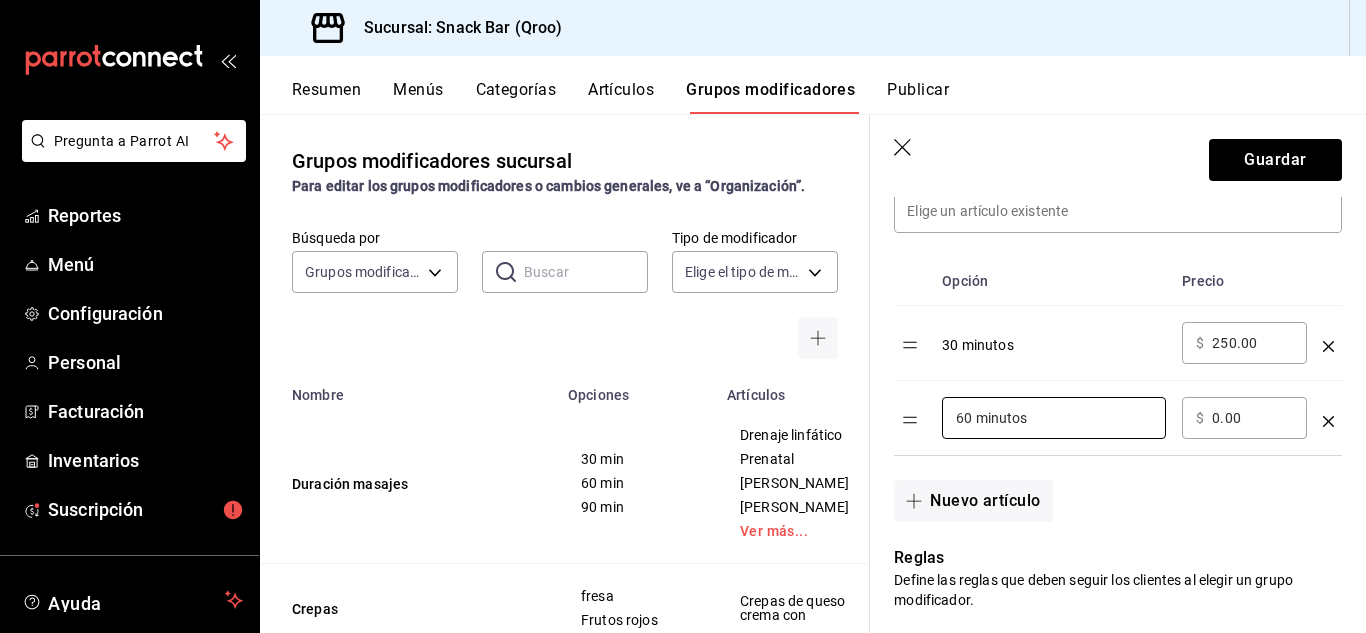 type on "60 minutos" 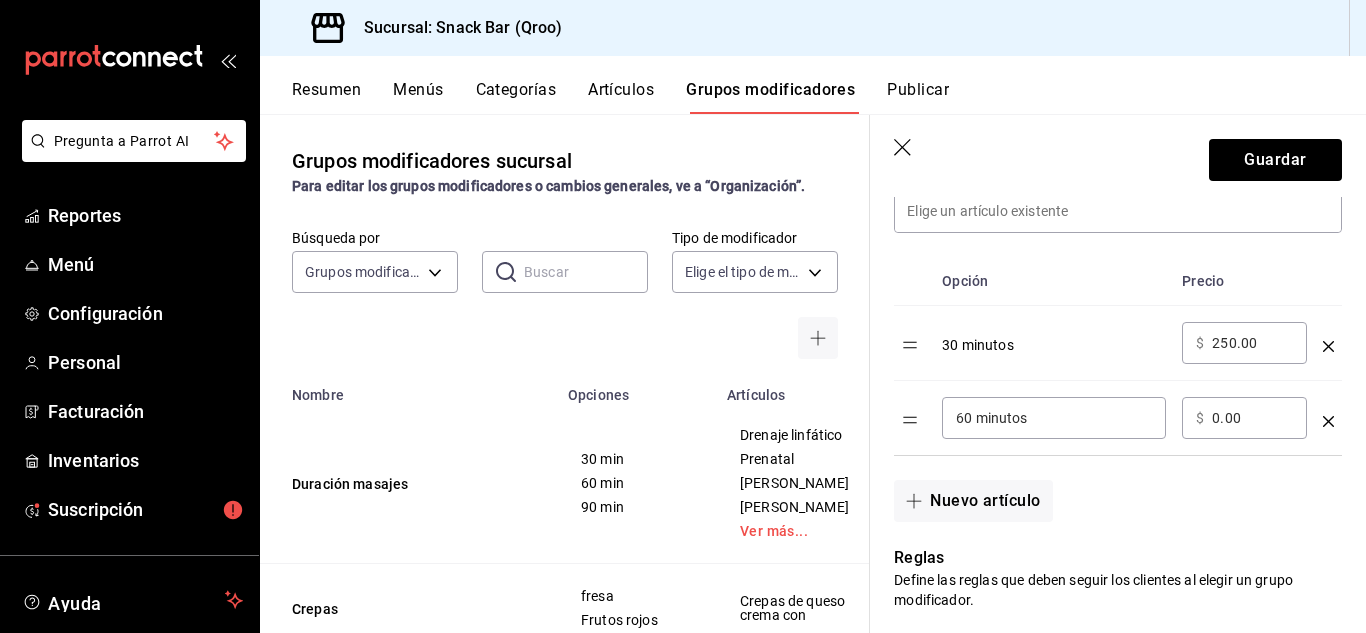 type on "0.00" 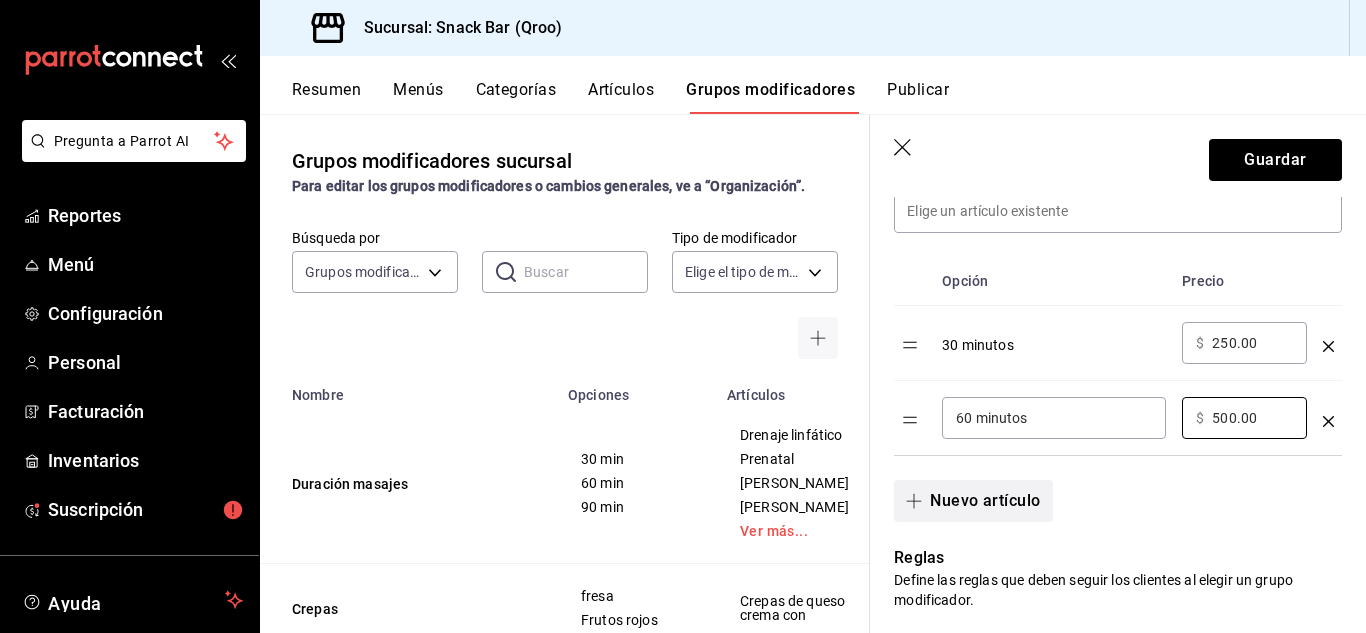 type on "500.00" 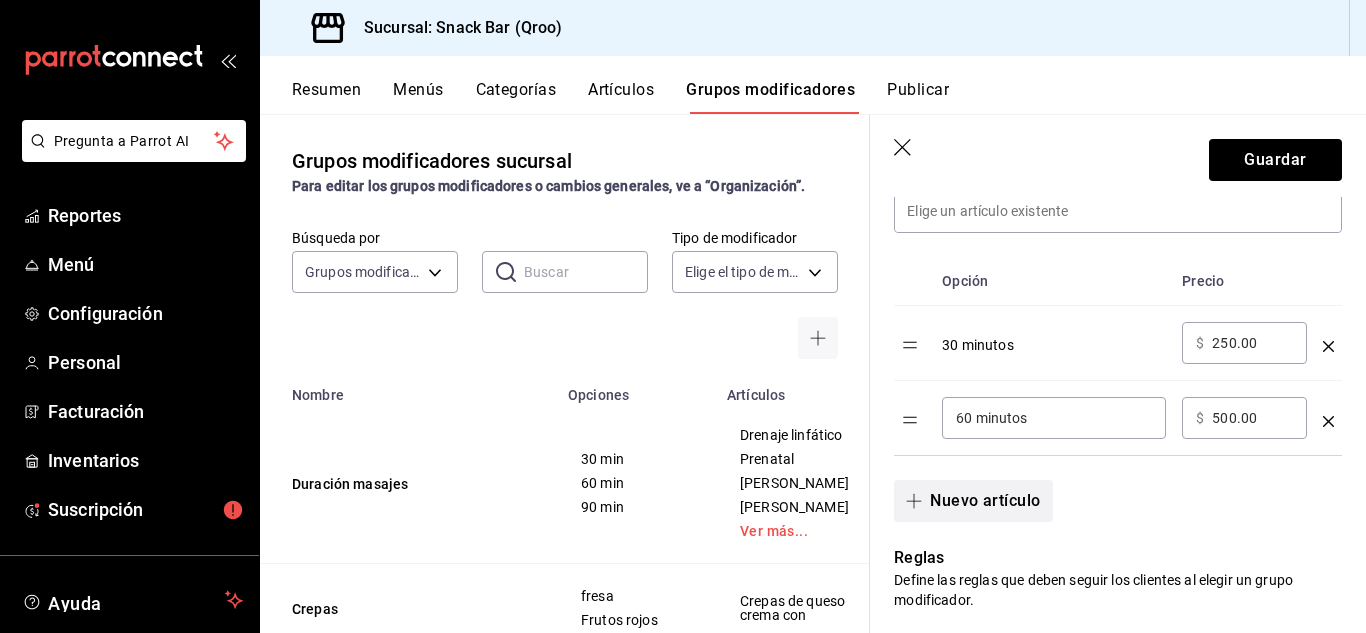 click on "Nuevo artículo" at bounding box center [973, 501] 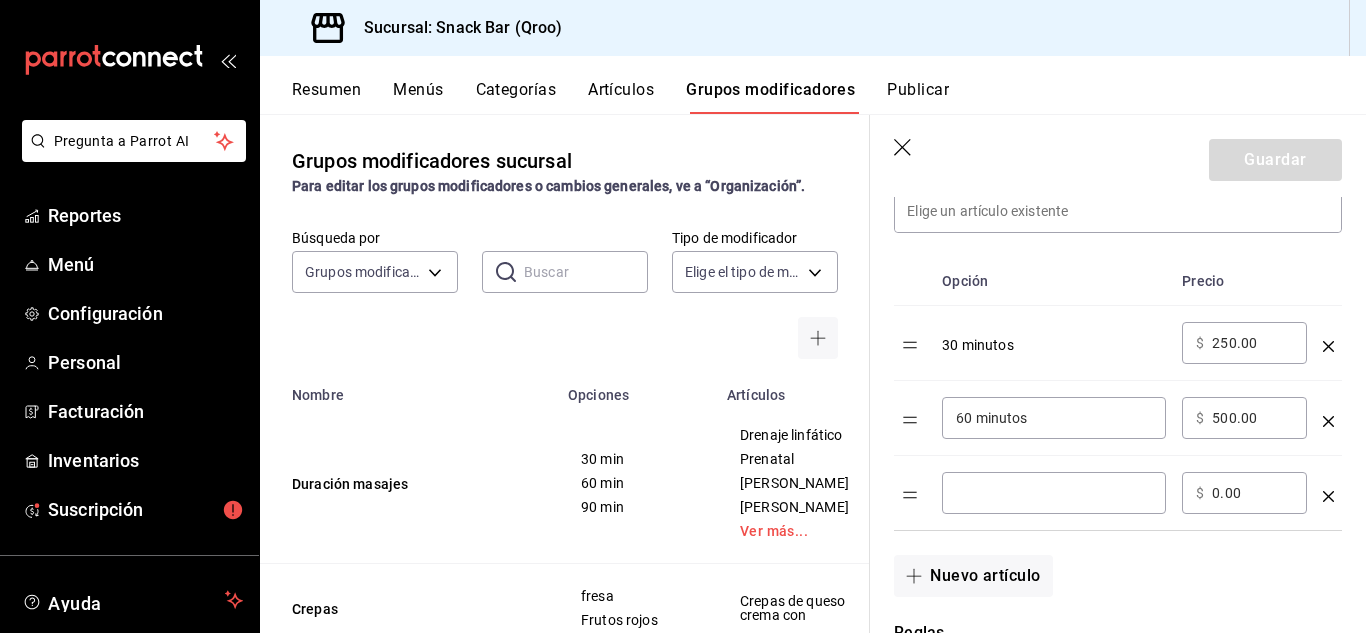 click at bounding box center [1054, 493] 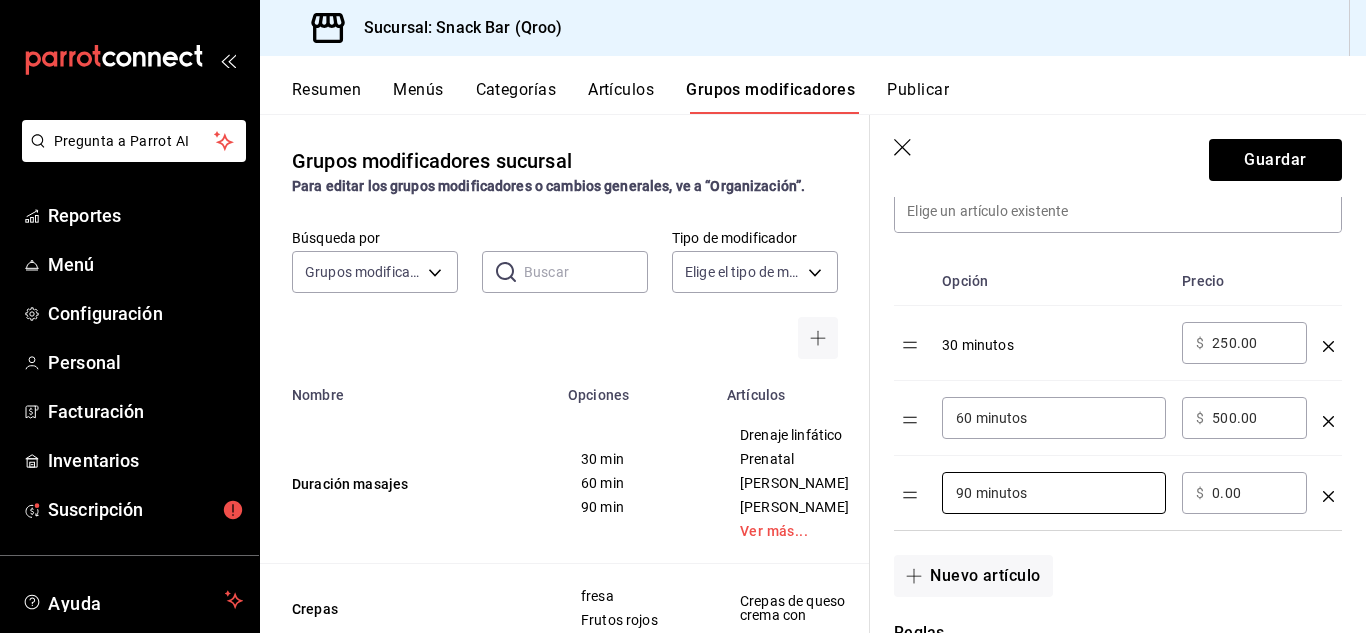 type on "90 minutos" 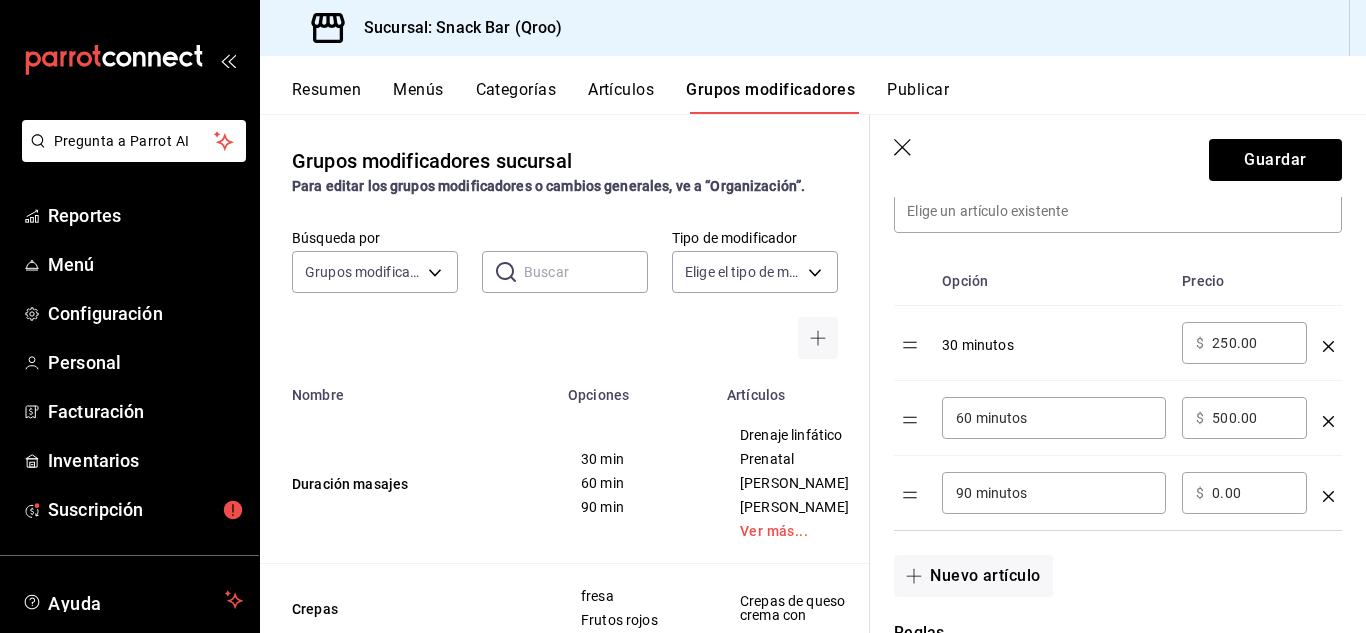 click on "$" at bounding box center (1200, 493) 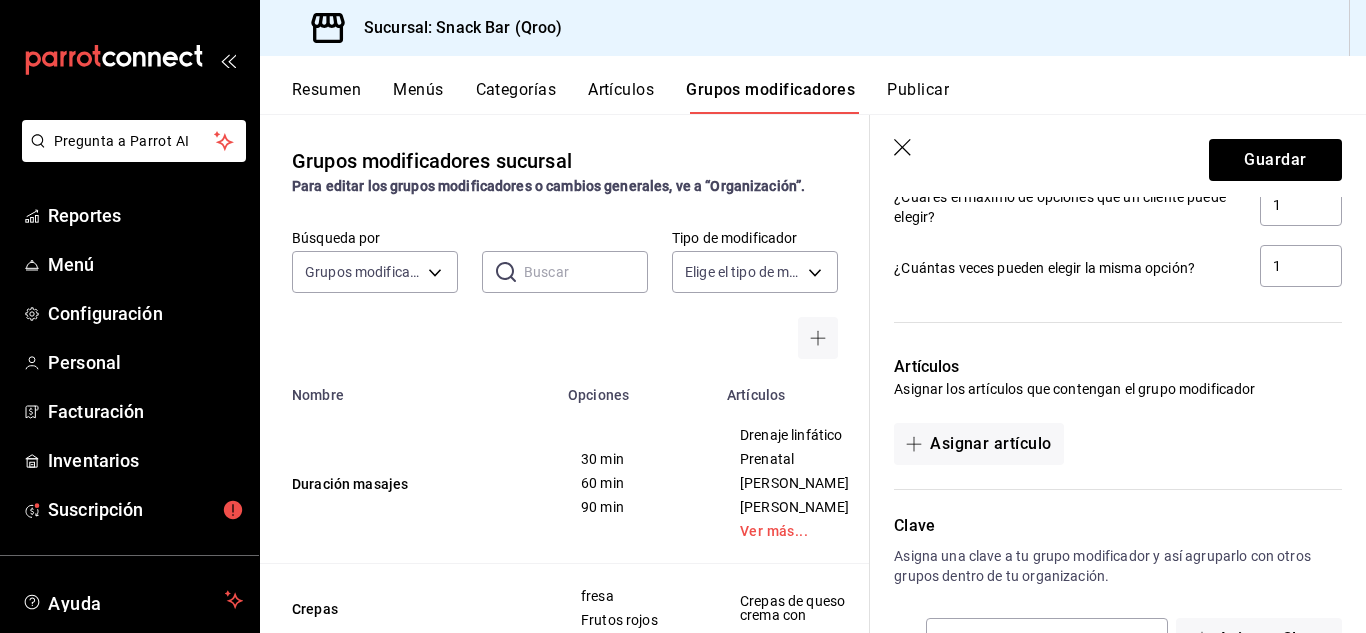 scroll, scrollTop: 1233, scrollLeft: 0, axis: vertical 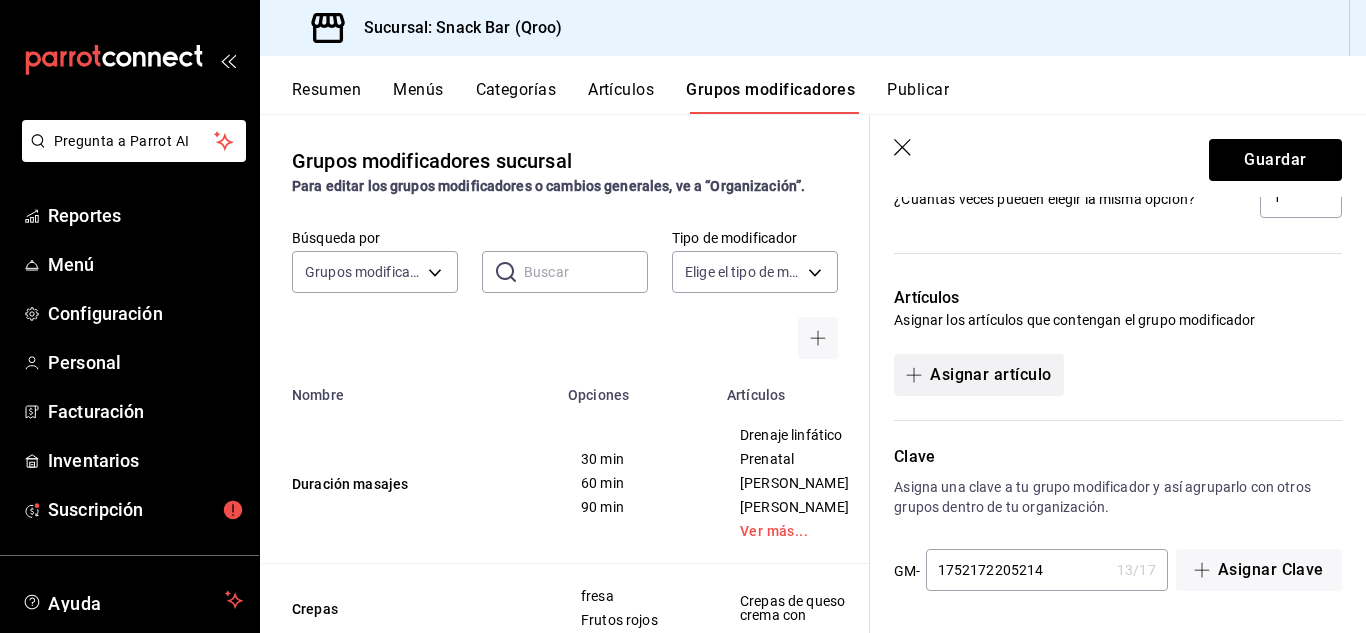 type on "750.00" 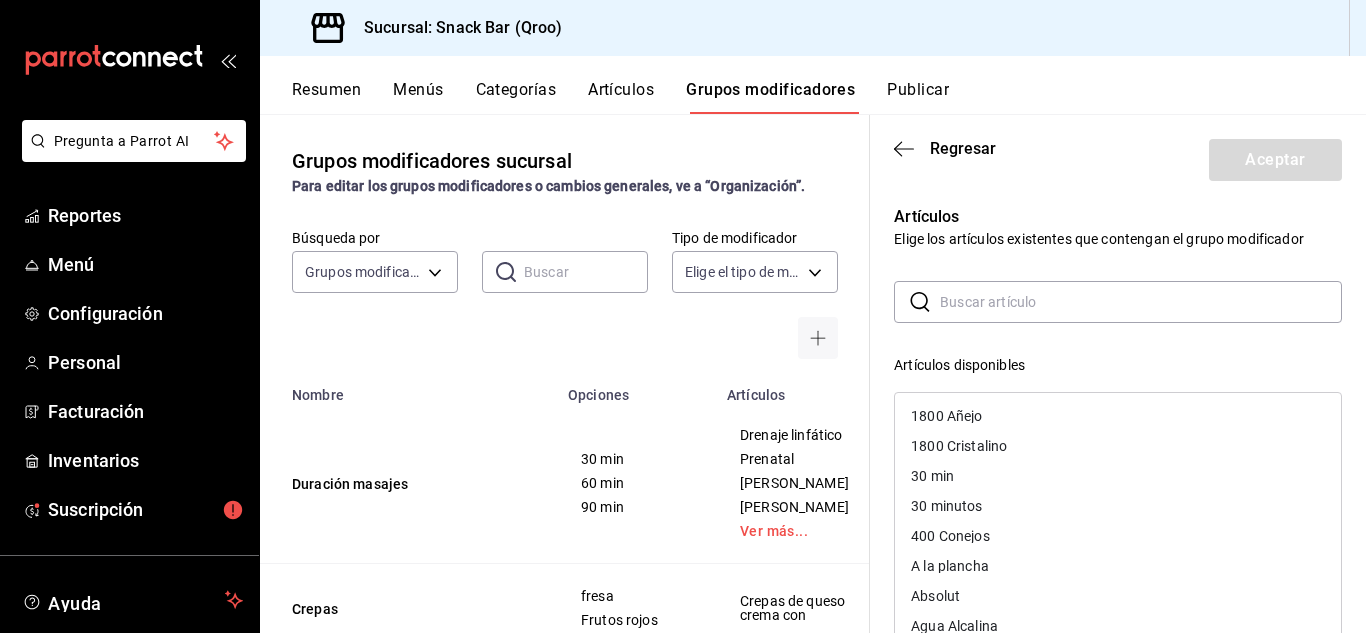 click at bounding box center (1141, 302) 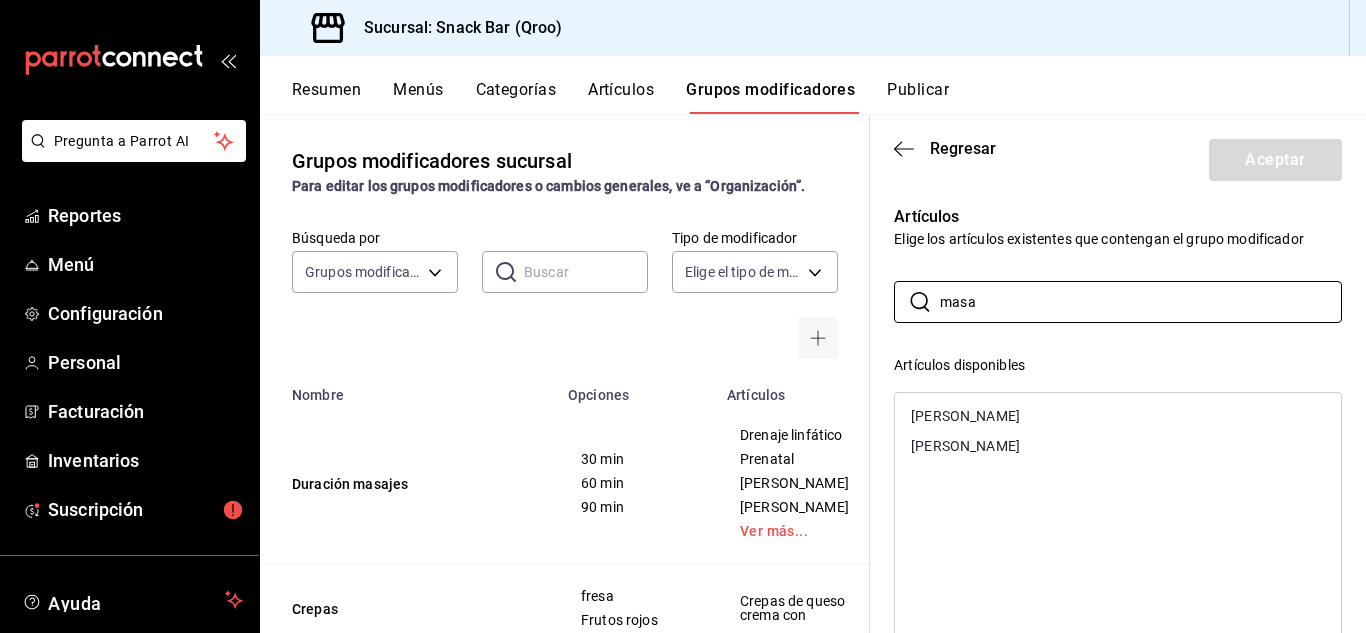 click on "[PERSON_NAME]" at bounding box center [965, 416] 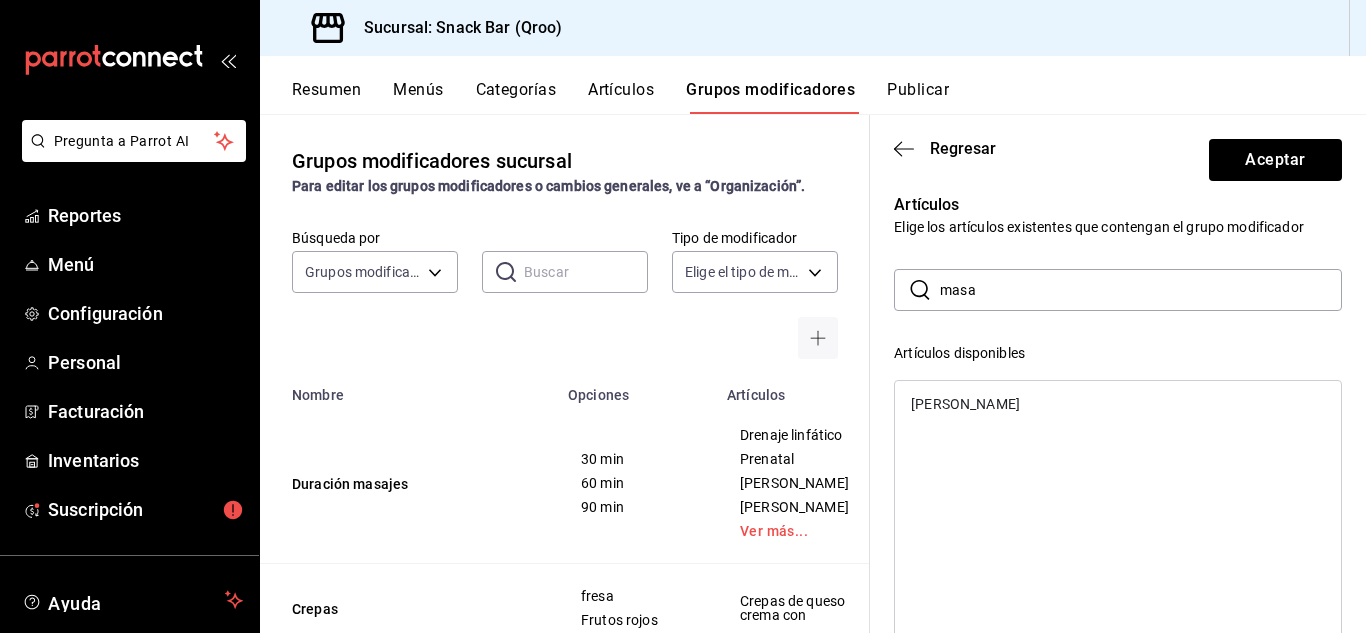 scroll, scrollTop: 2, scrollLeft: 0, axis: vertical 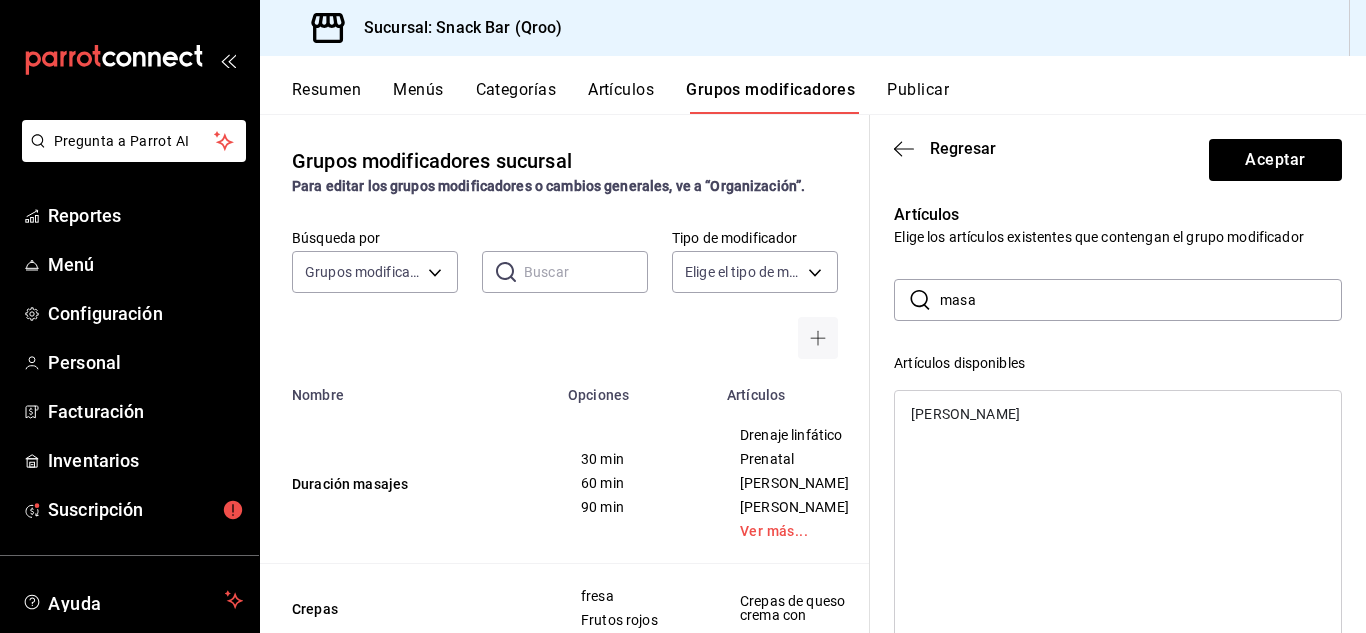 click on "[PERSON_NAME]" at bounding box center [965, 414] 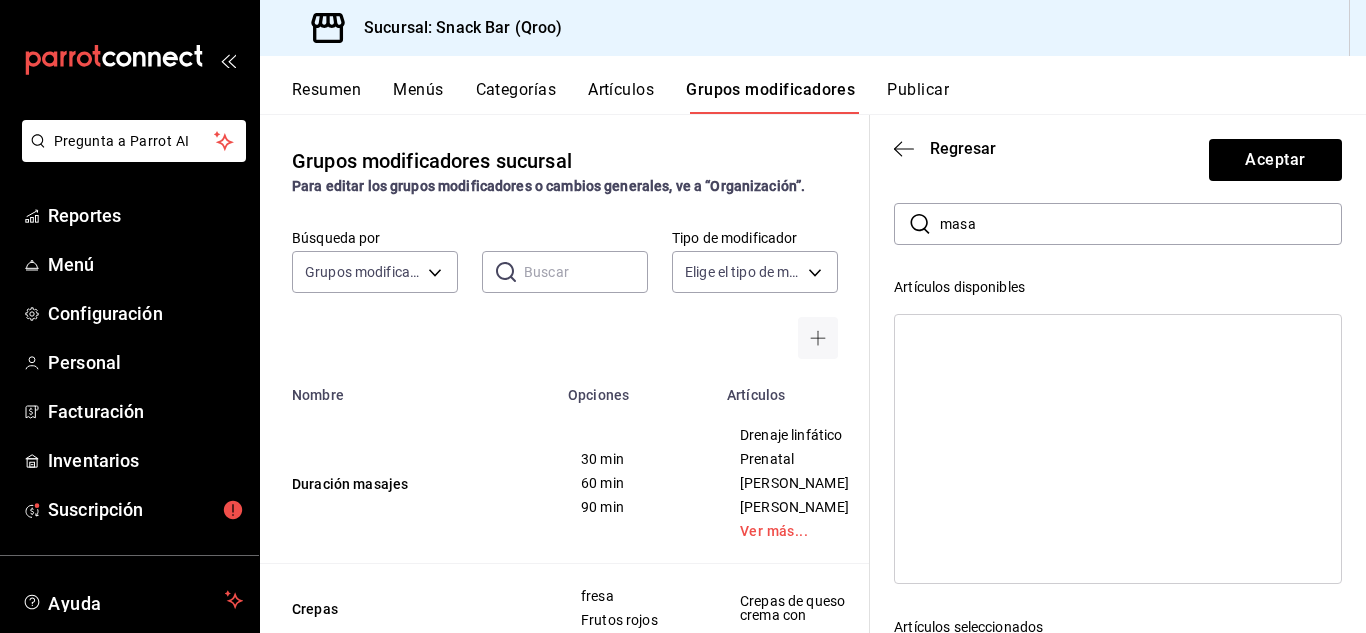 scroll, scrollTop: 2, scrollLeft: 0, axis: vertical 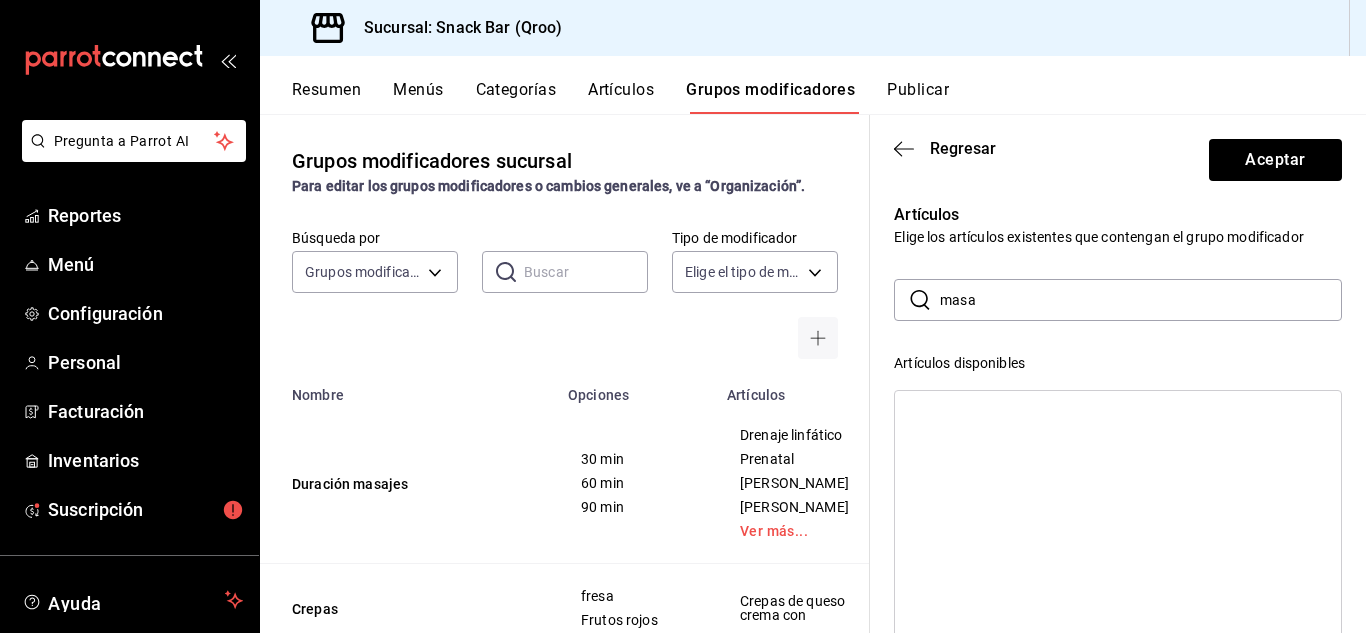click on "masa" at bounding box center (1141, 300) 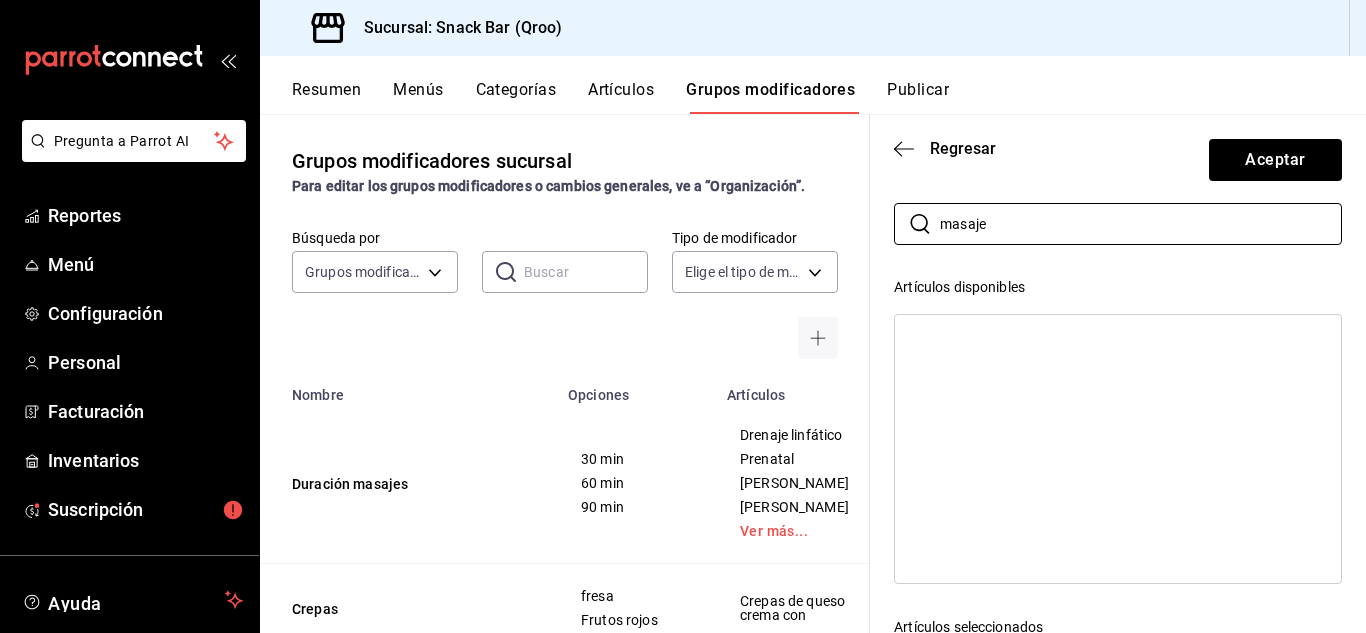 scroll, scrollTop: 2, scrollLeft: 0, axis: vertical 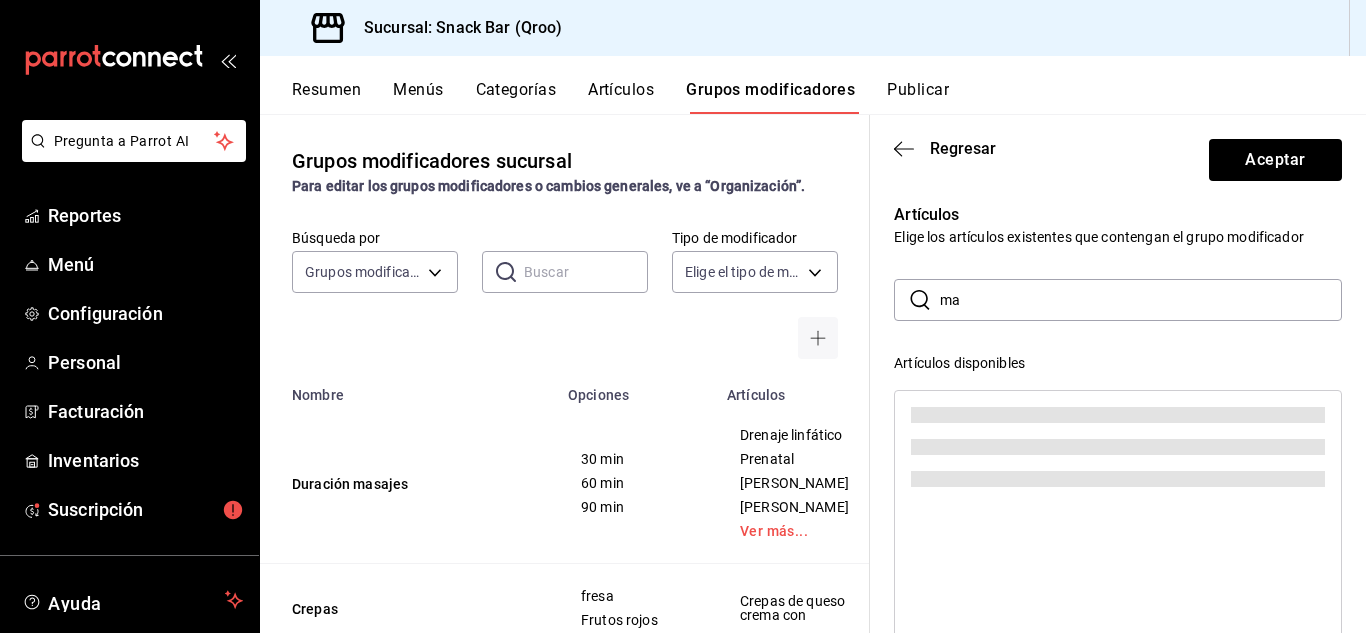 type on "m" 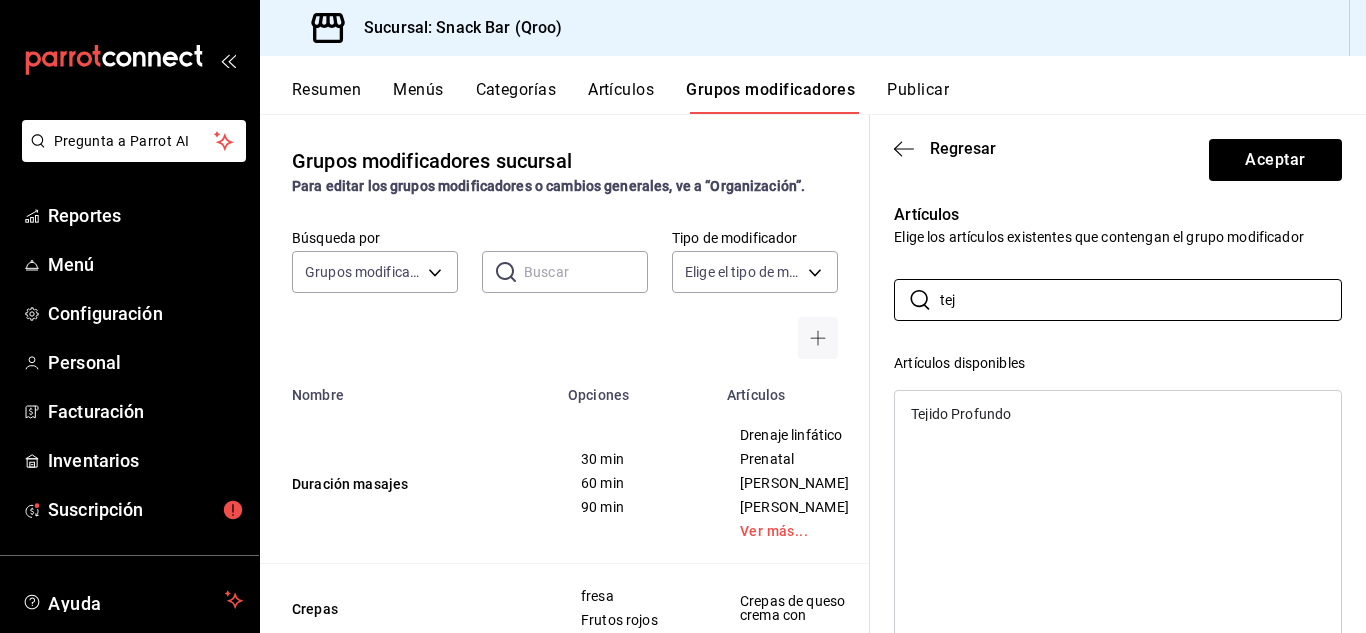 click on "Tejido Profundo" at bounding box center (961, 414) 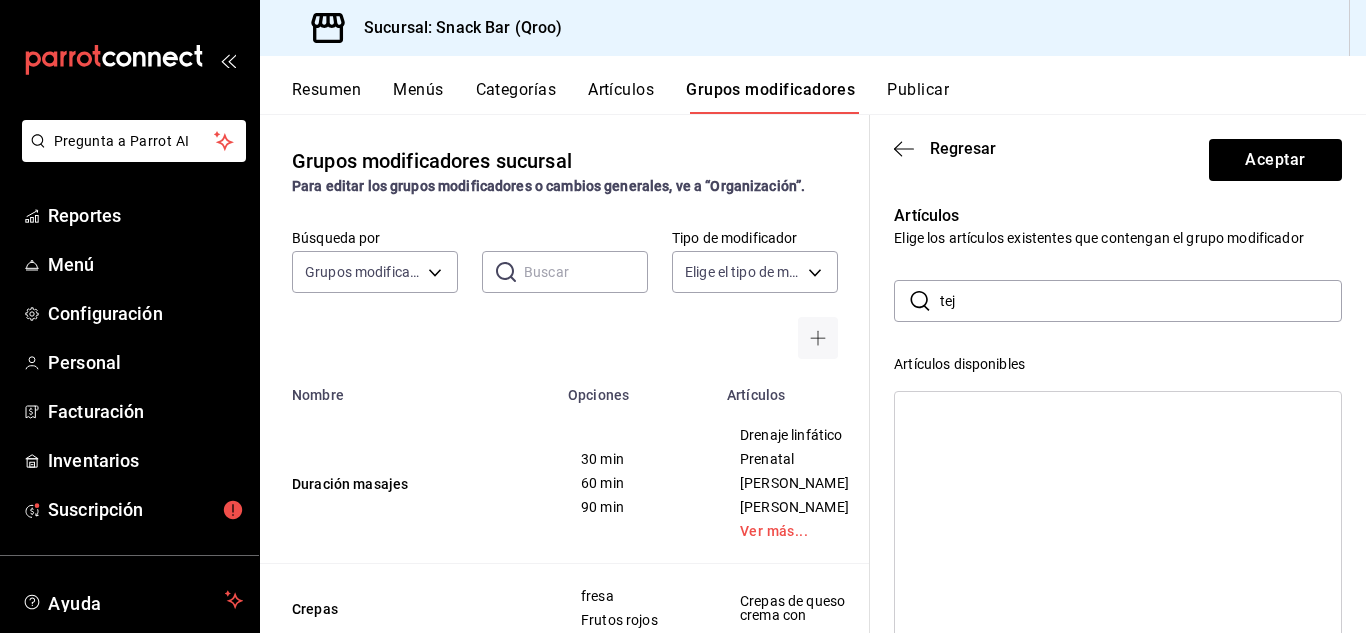 scroll, scrollTop: 0, scrollLeft: 0, axis: both 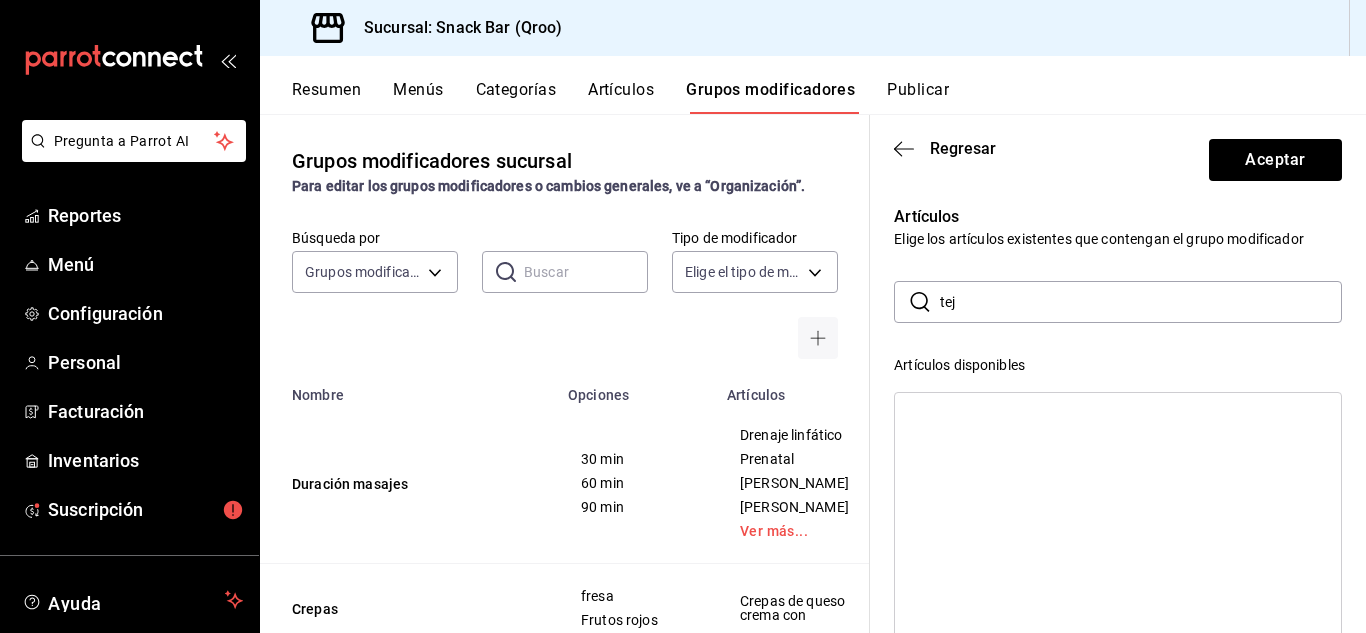 click on "tej" at bounding box center [1141, 302] 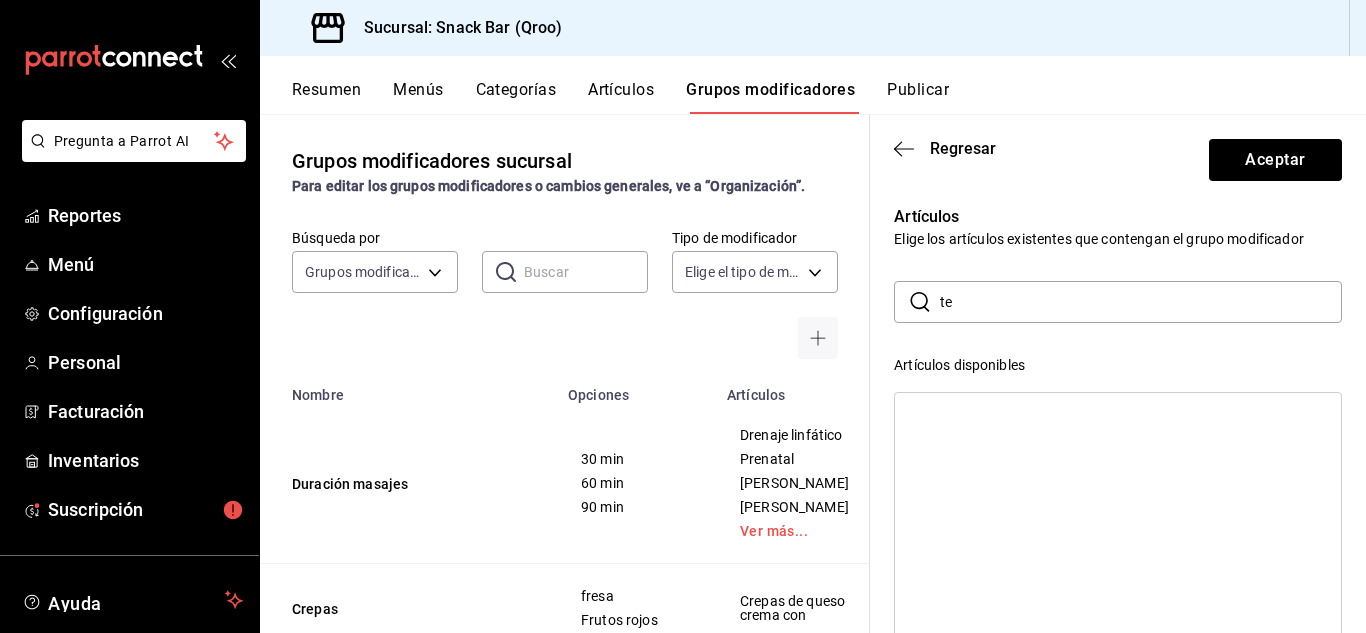 type on "t" 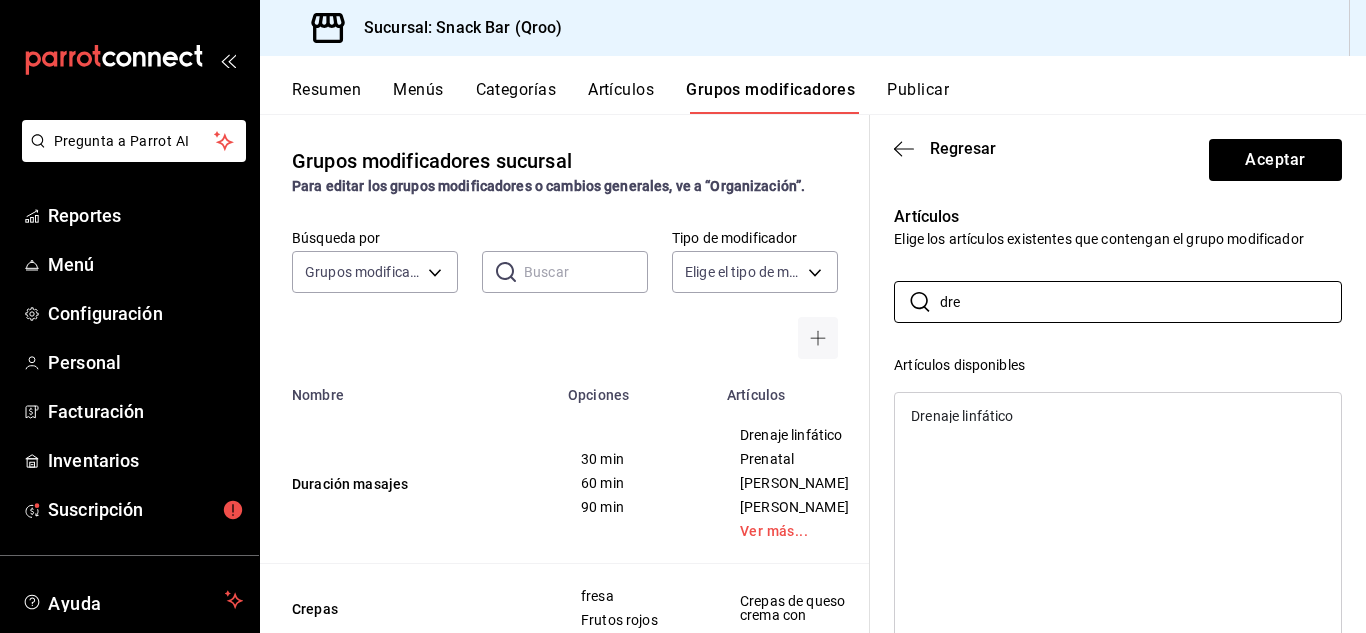 click on "Drenaje linfático" at bounding box center [962, 416] 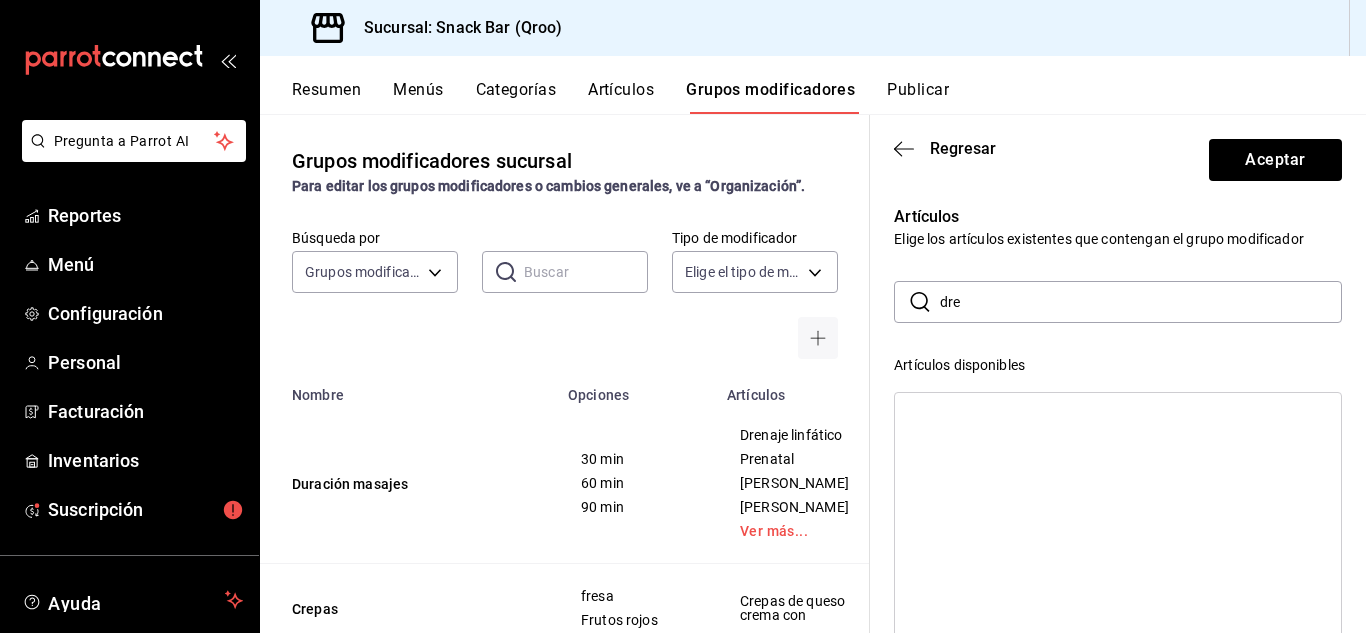 click on "dre" at bounding box center [1141, 302] 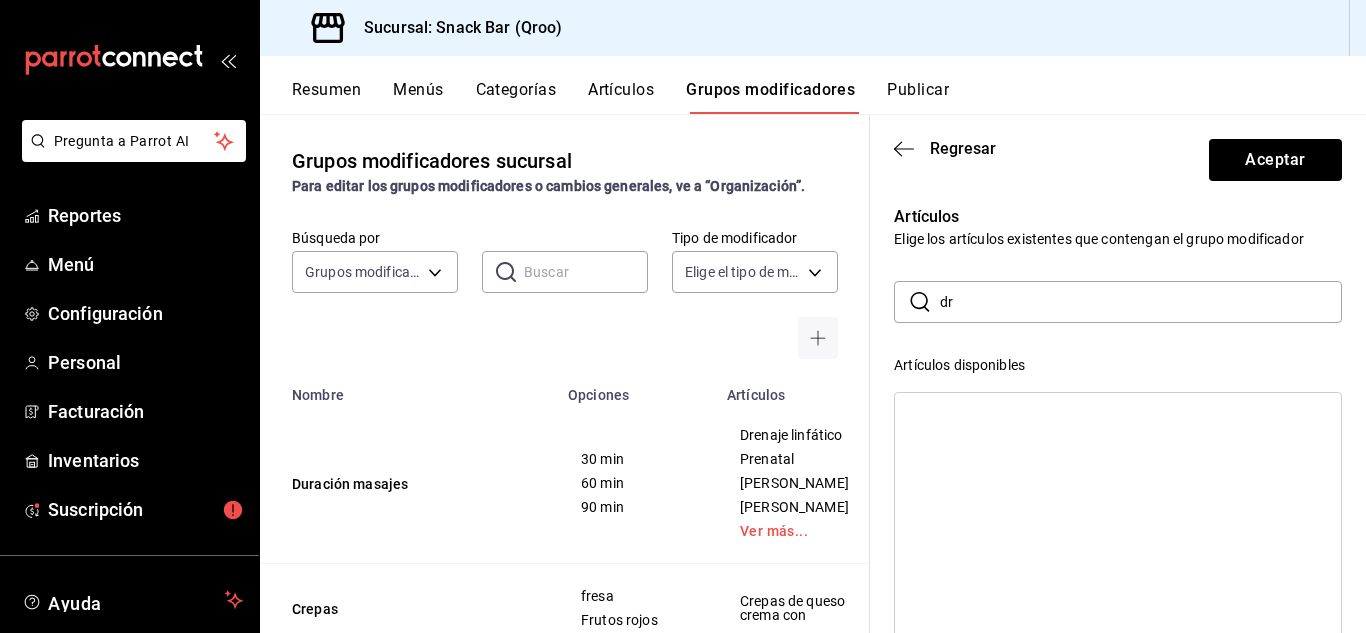 type on "d" 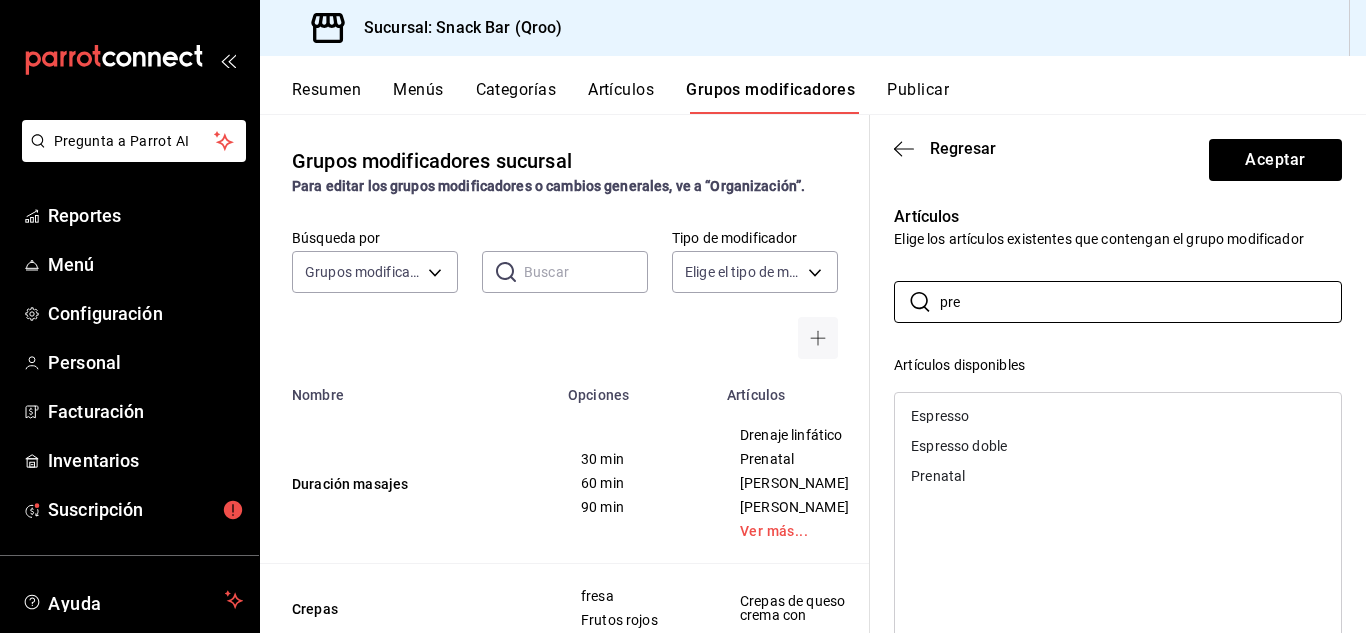 type on "pre" 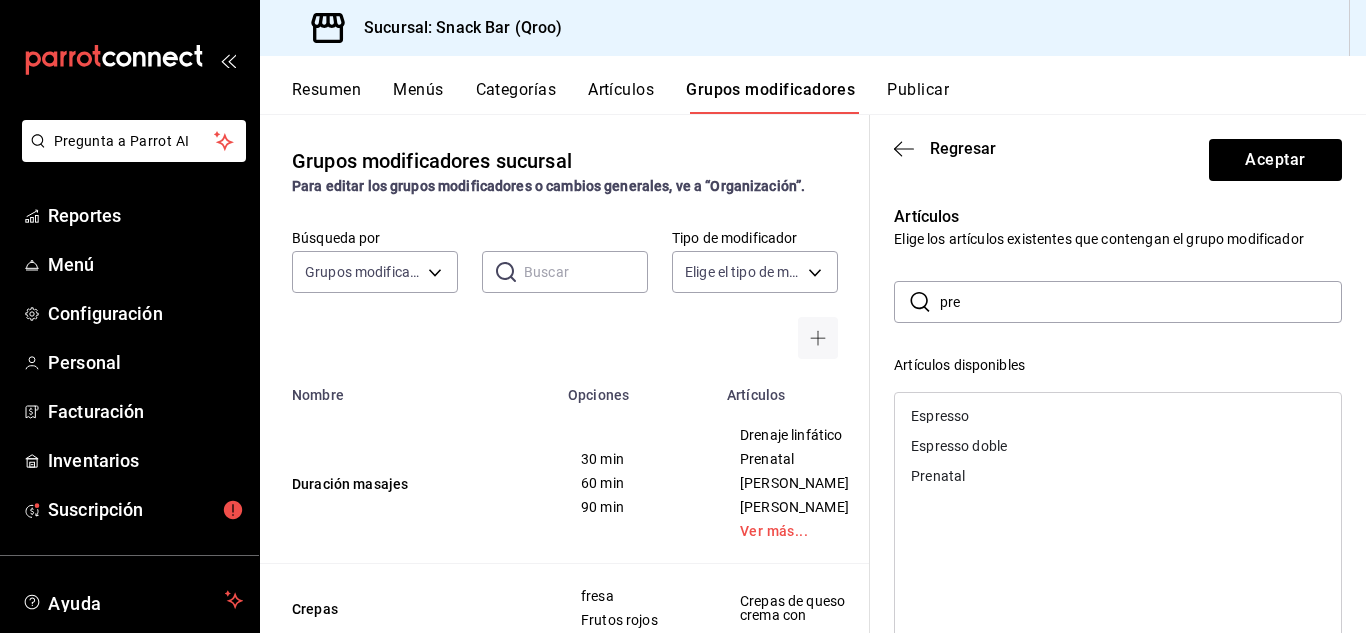 click on "Prenatal" at bounding box center (938, 476) 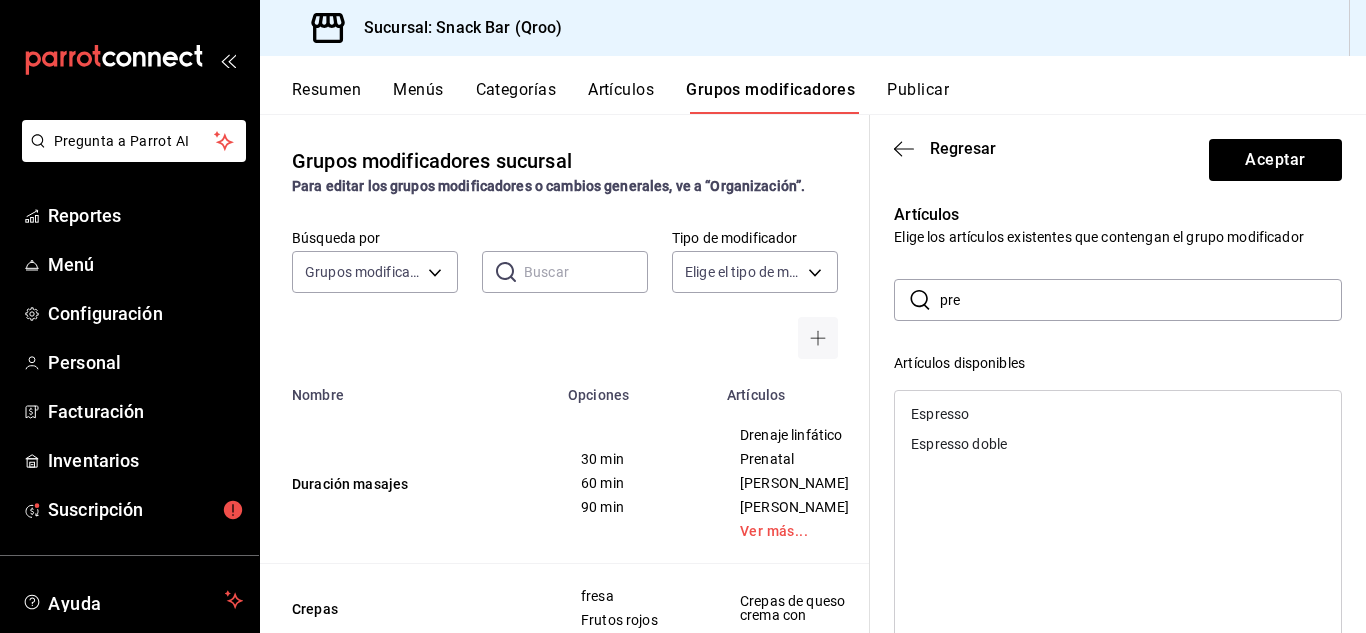scroll, scrollTop: 0, scrollLeft: 0, axis: both 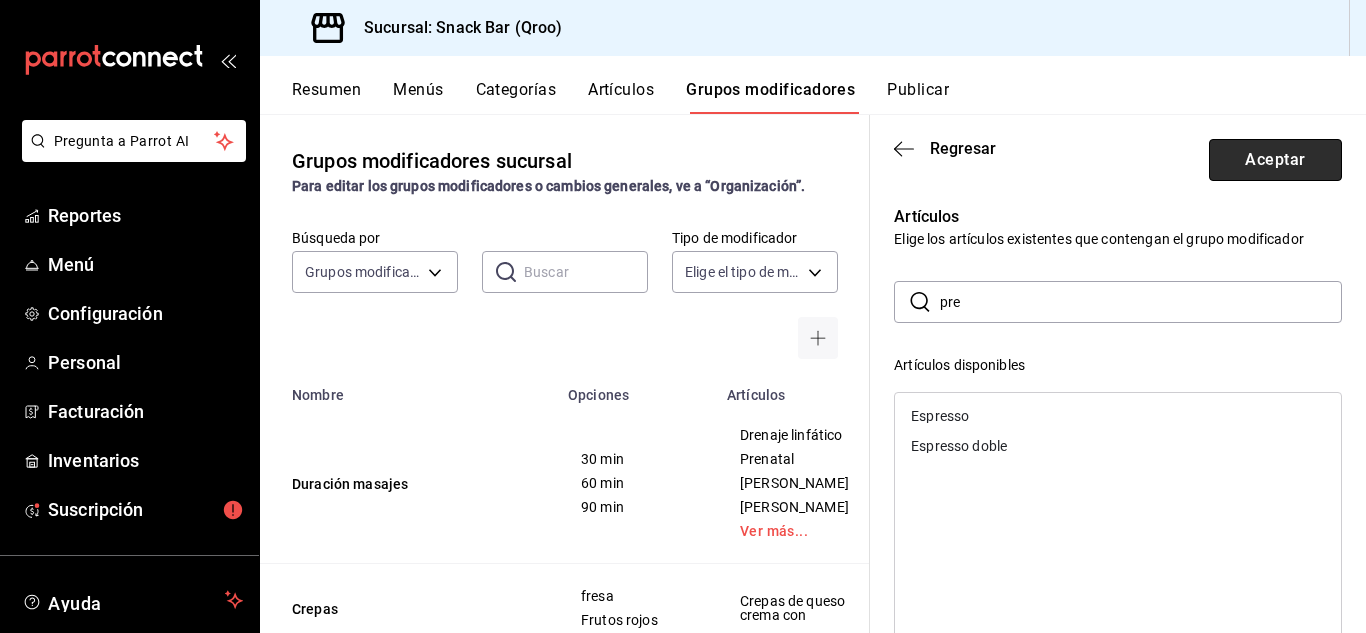 click on "Aceptar" at bounding box center (1275, 160) 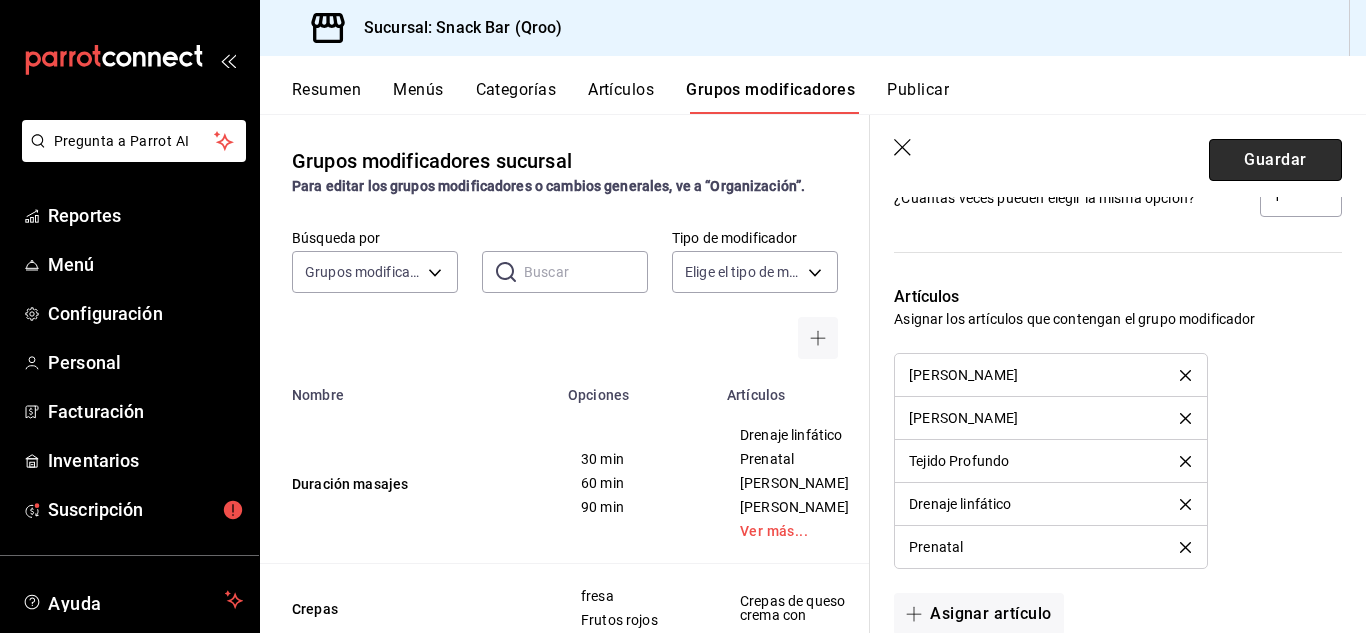 click on "Guardar" at bounding box center (1275, 160) 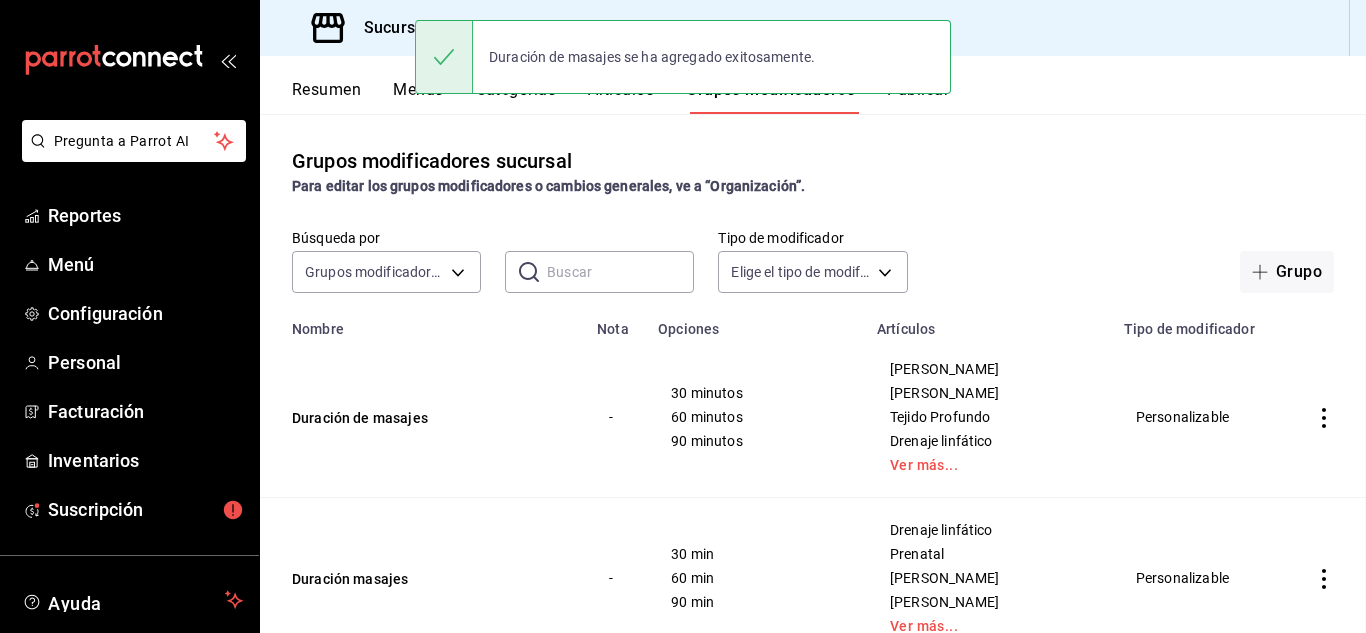 scroll, scrollTop: 0, scrollLeft: 0, axis: both 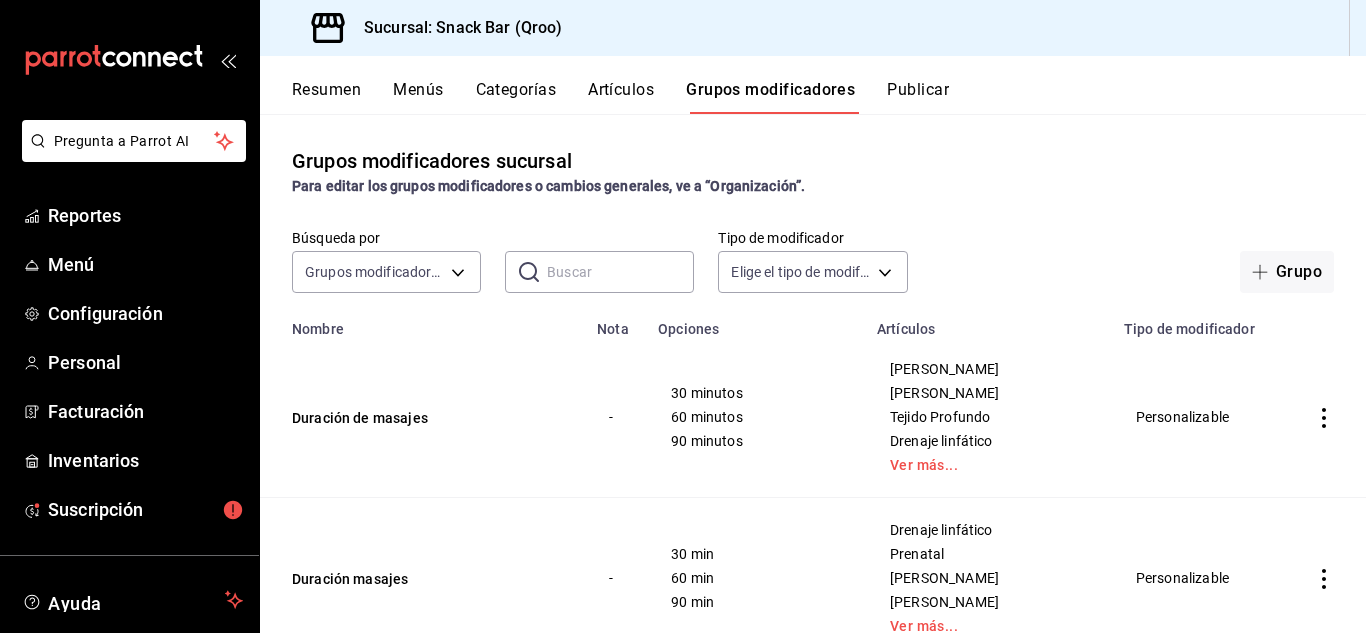click on "Artículos" at bounding box center [621, 97] 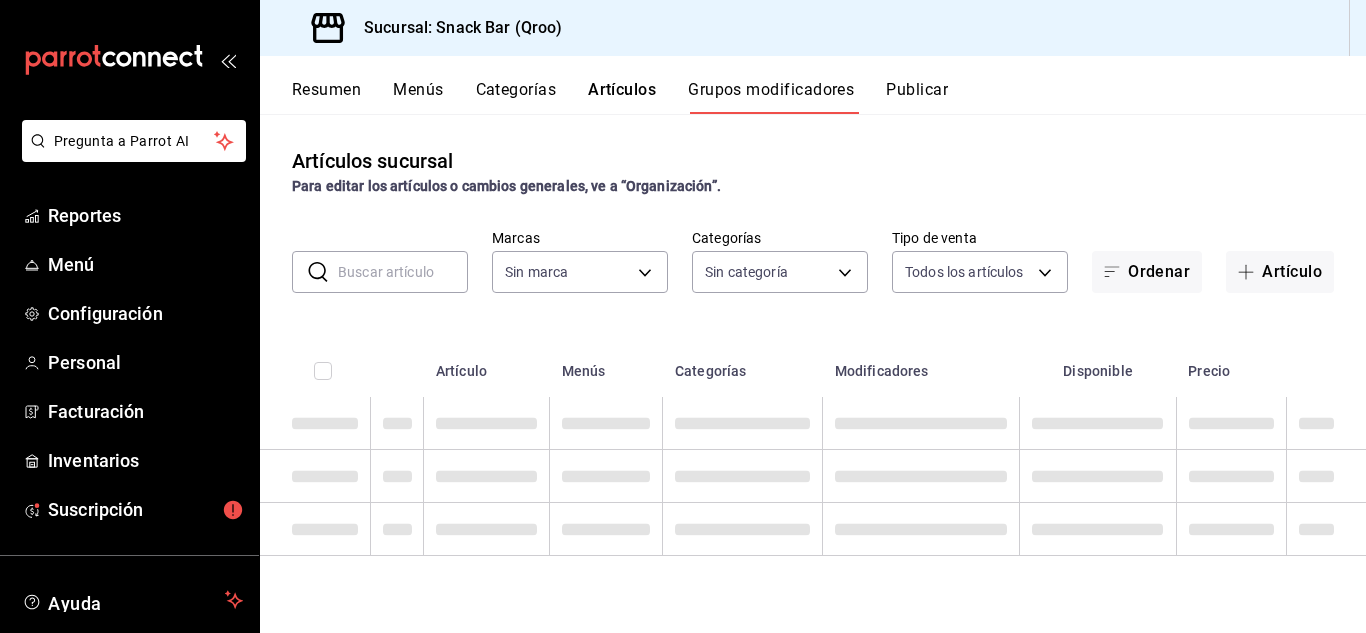 type on "22e1d045-ef0d-4c17-89d2-f5940903c7a8" 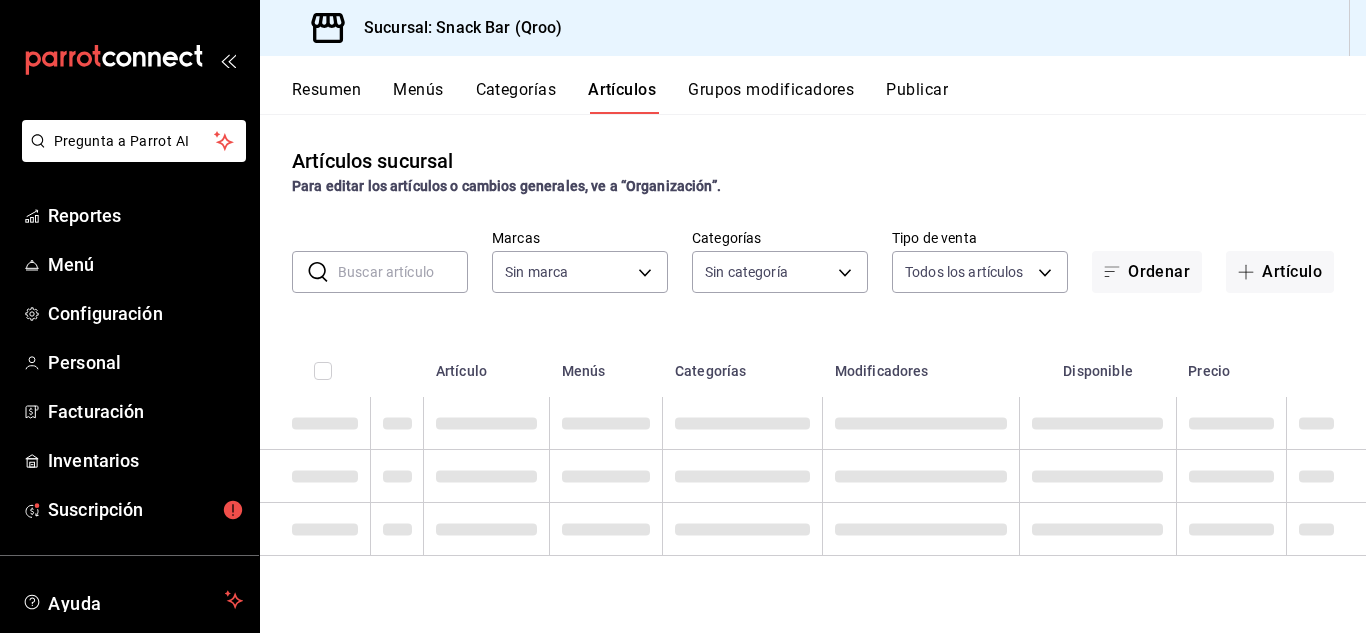 type 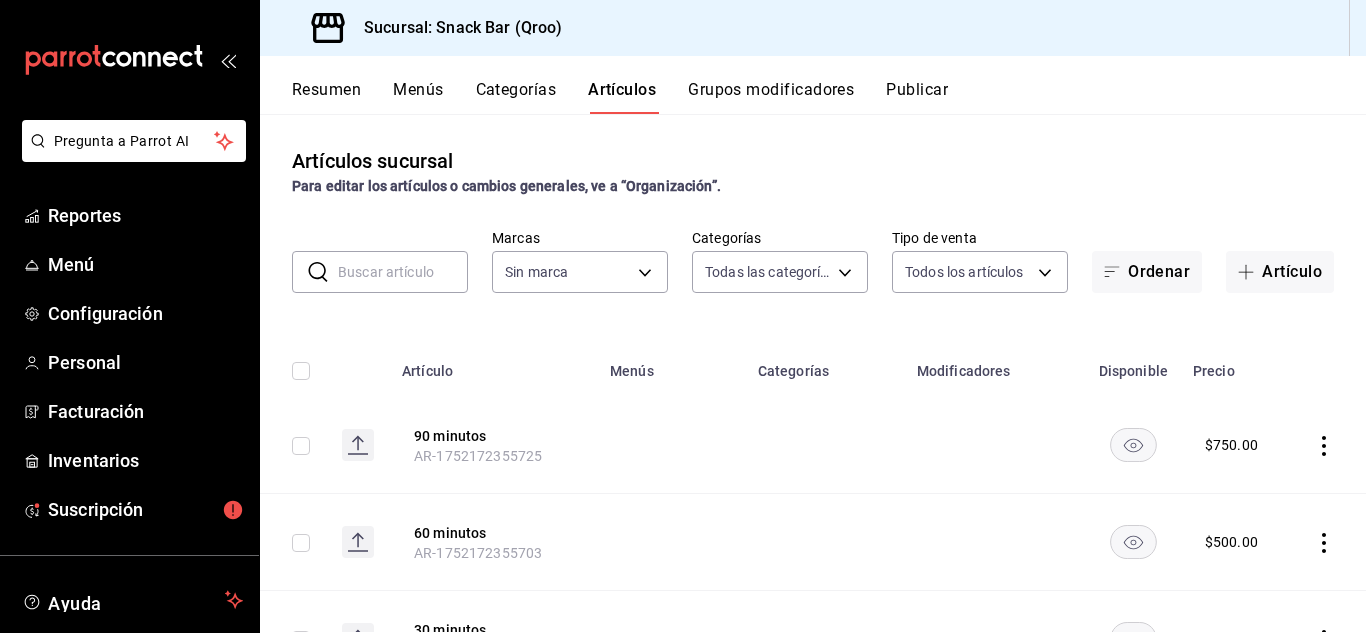 type on "7d14a683-84e1-4509-9c05-7e47fe734d71,307d276a-1f13-40f6-a508-08f960357b9f,ee020c33-267f-46bd-be92-bc66ea9d6c2b,b1352158-2091-4e3a-b95e-31a84e62e7bf,a4ab823e-7d58-49f3-848d-7b322e64596d,b75d2074-4ef8-4014-a360-7a84af475769,3357473e-96af-451b-a7e3-cebfb02e51fd,9841e918-fce8-4694-b392-d63472c689ed,01cb5f0f-93ac-4ffa-8b96-1c08d15d343d,4da151e8-230b-4f70-9bed-17eabb3c22e9,8929aae8-24f8-44c0-a32b-e99f5315dc89,03a68a06-6649-4f19-8dfc-f9bb843cb6c8,9912295e-9e74-4d45-a770-34e82516681c,059ddd81-08ac-48a4-b38c-54b51b1e7b6f,4dff642d-4389-4b03-8e01-1061678ab74c,10da9f71-40b0-4681-93e9-c863960d424d,b7361d89-4e64-4591-af11-666e336d4103,69d66308-24fc-4d18-80ac-426196f55968,0170f944-73f9-4cb7-ae85-2cc69ee93334,8de9924d-37a6-4703-9274-78ab778201e7,4be57cb1-d30c-4791-b14e-eb0b351edc05,1bd8b5d4-548f-4f4c-aa3c-651f0fbd5b4c,e3c538be-e7c6-4bc2-abf4-310f8ce87d46" 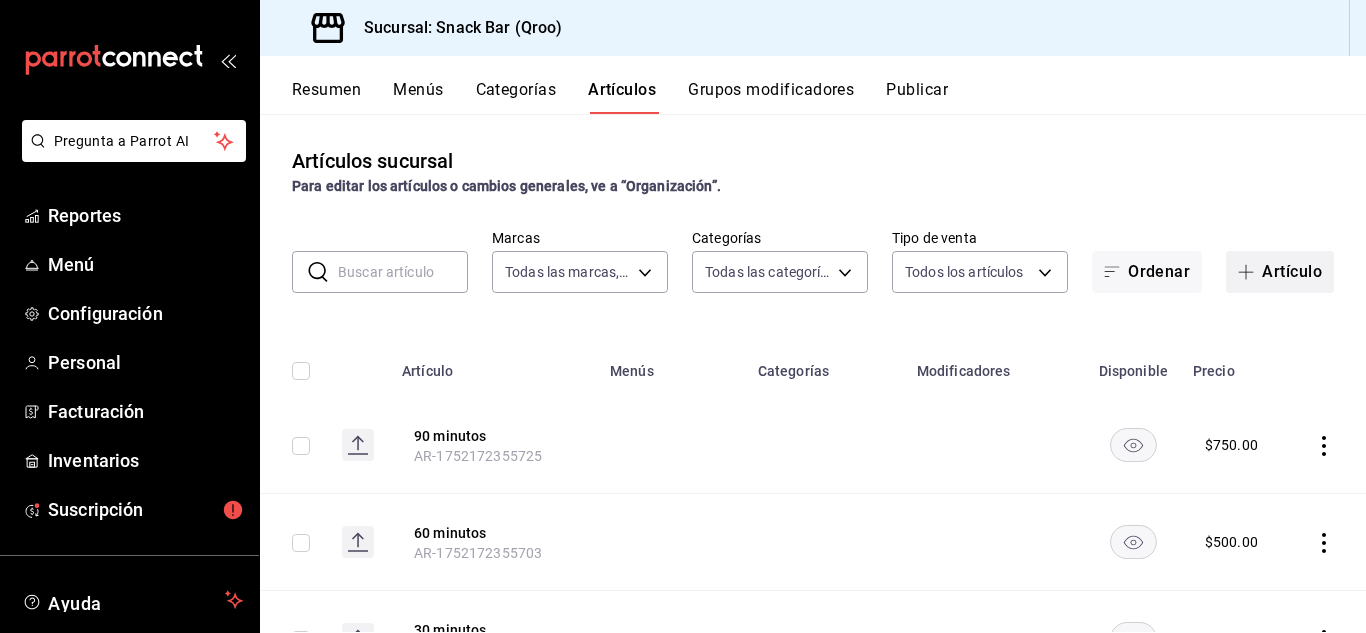 click 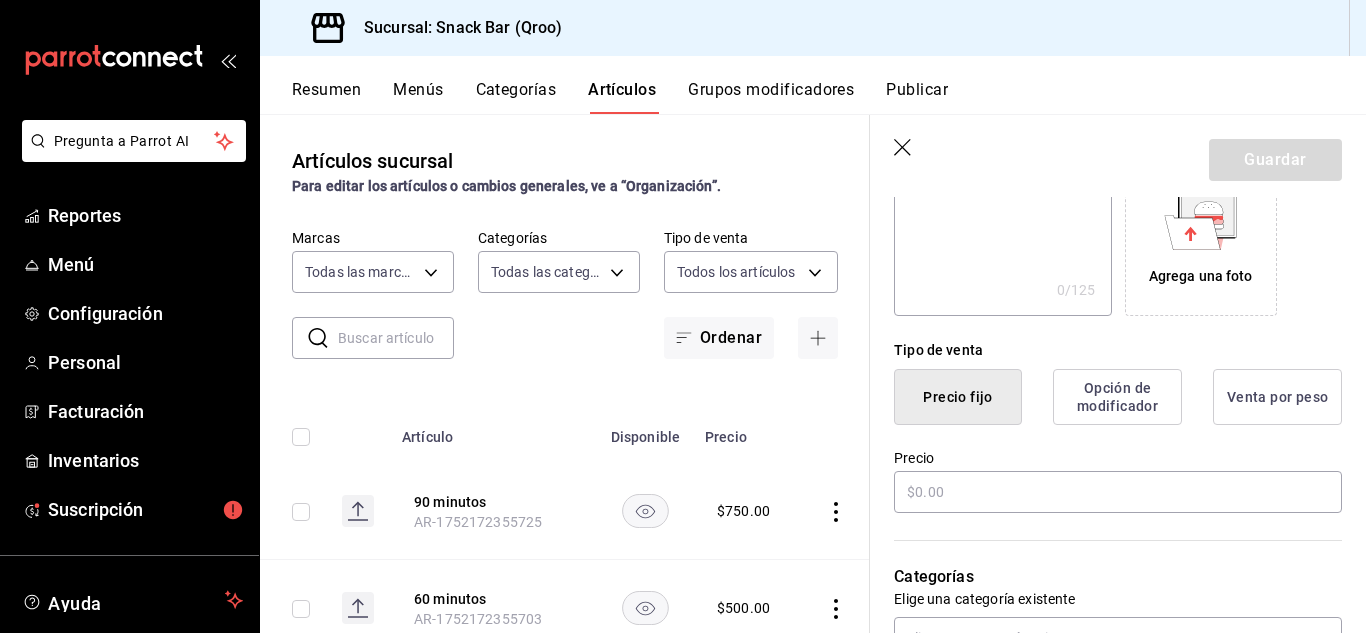 scroll, scrollTop: 400, scrollLeft: 0, axis: vertical 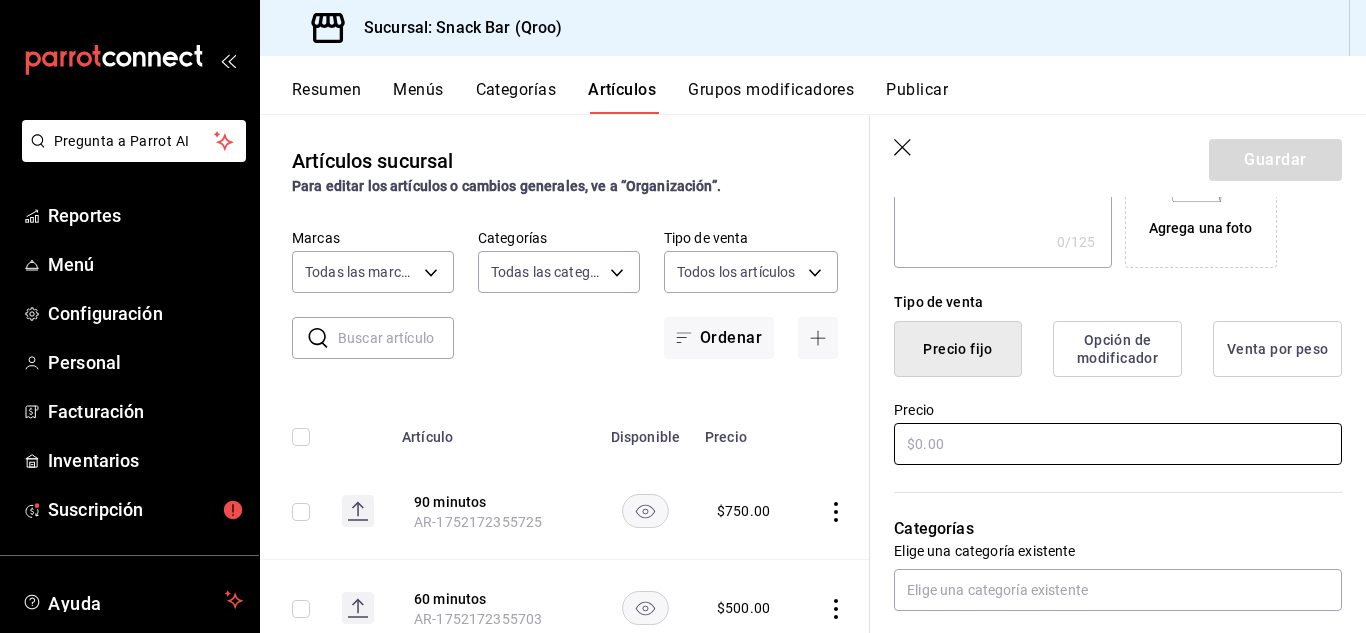 type on "Facial" 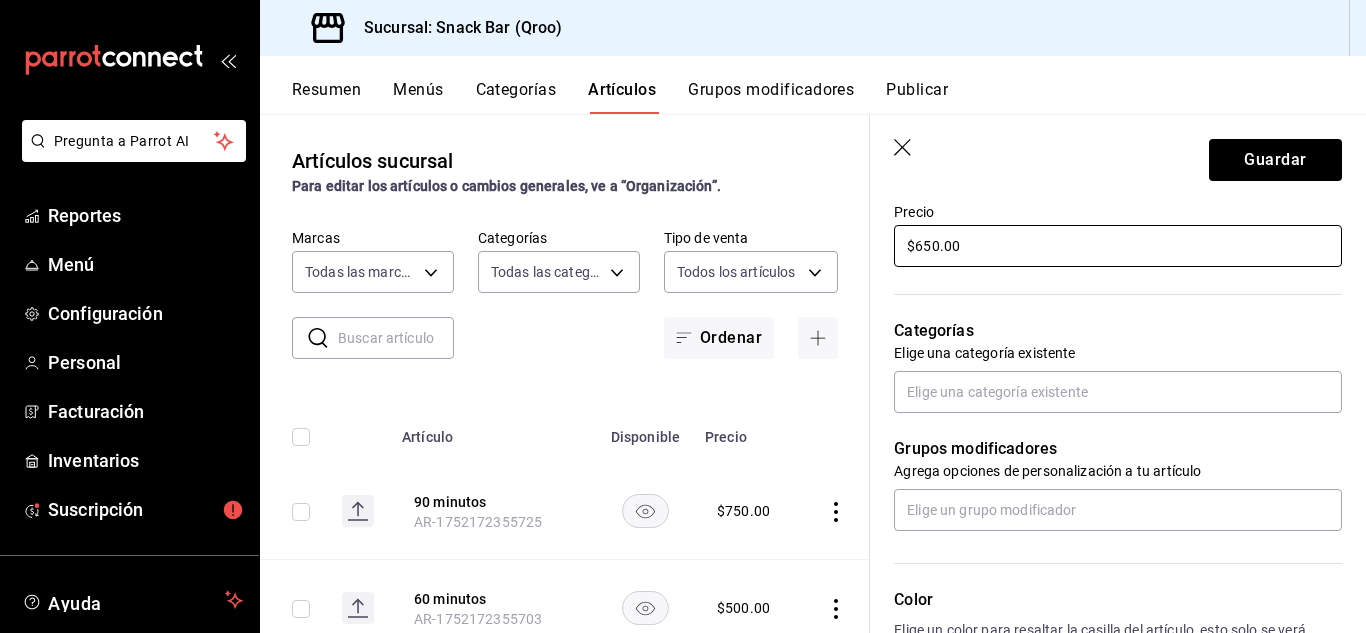 scroll, scrollTop: 600, scrollLeft: 0, axis: vertical 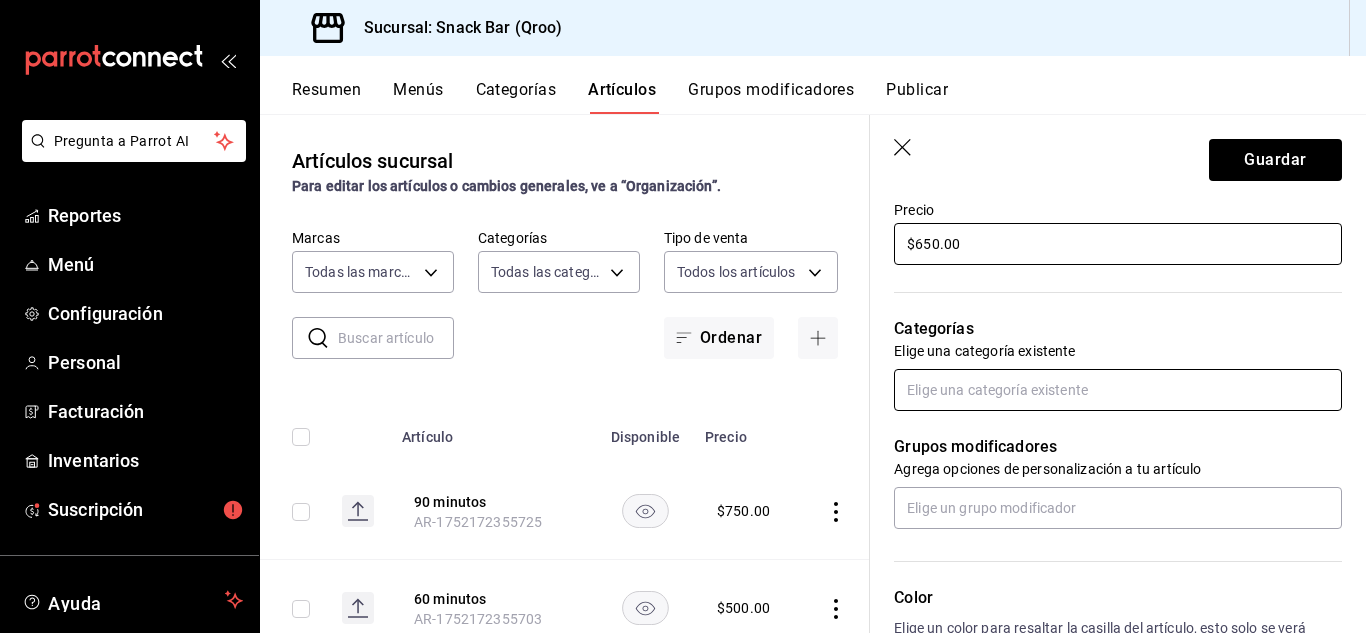 type on "$650.00" 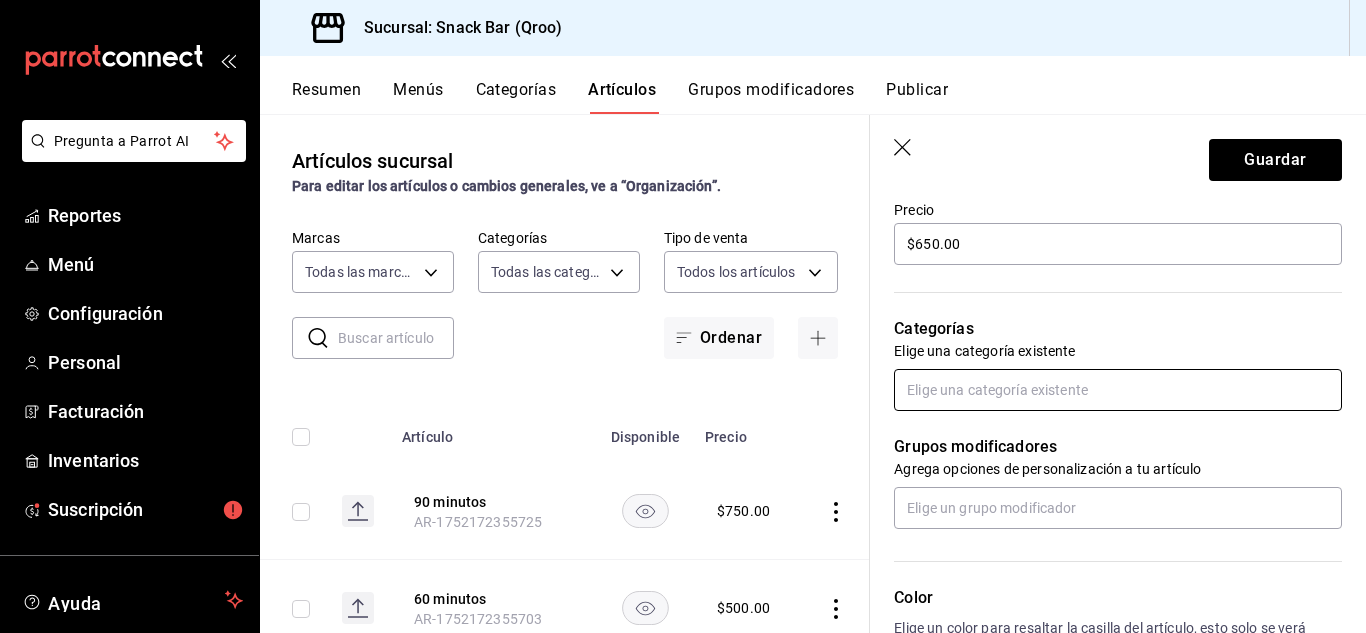 click at bounding box center (1118, 390) 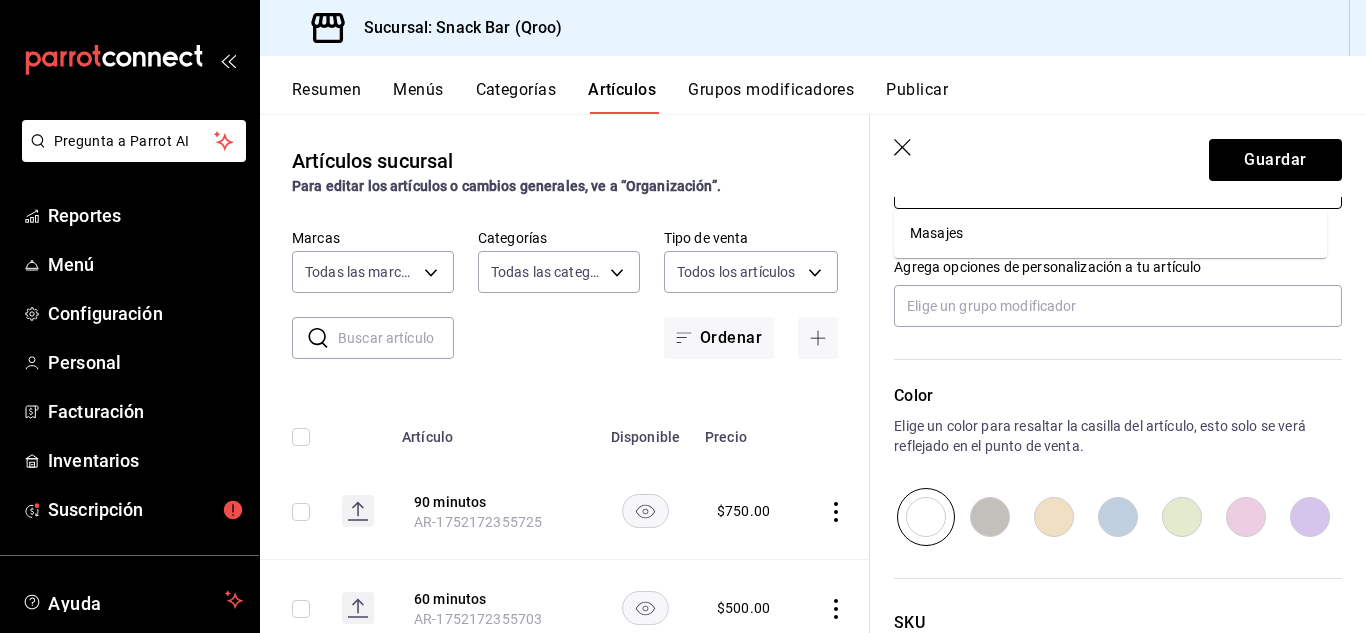 scroll, scrollTop: 700, scrollLeft: 0, axis: vertical 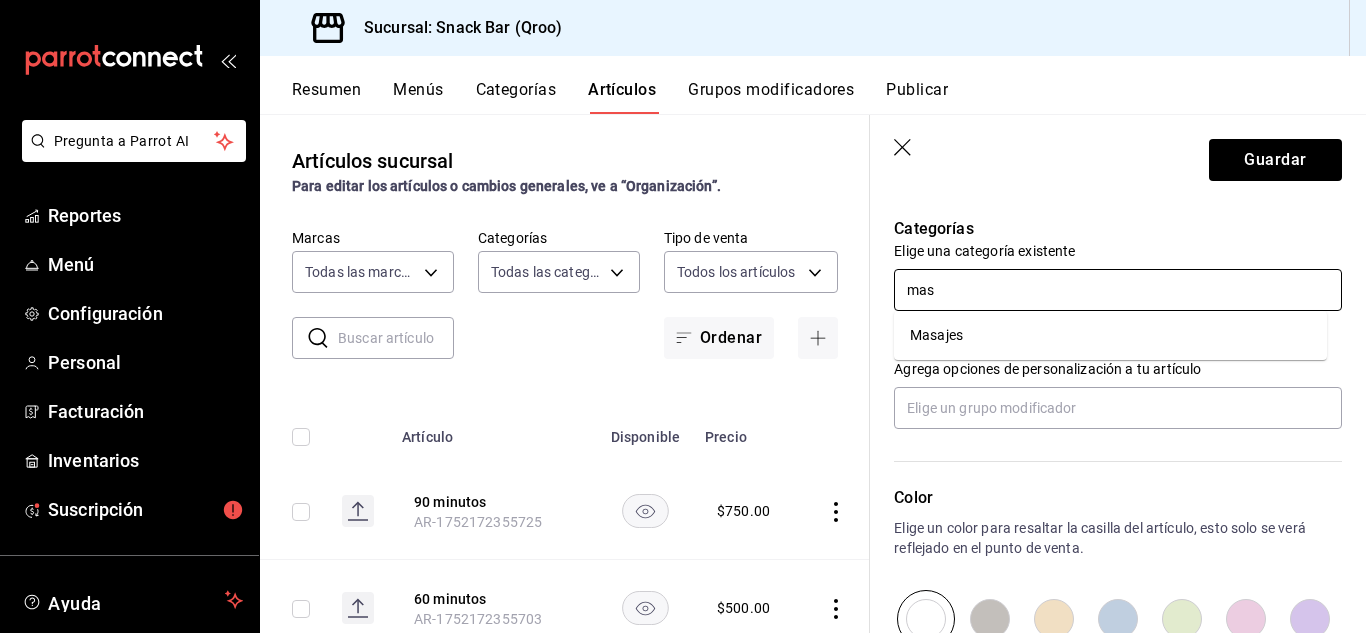 type on "mas" 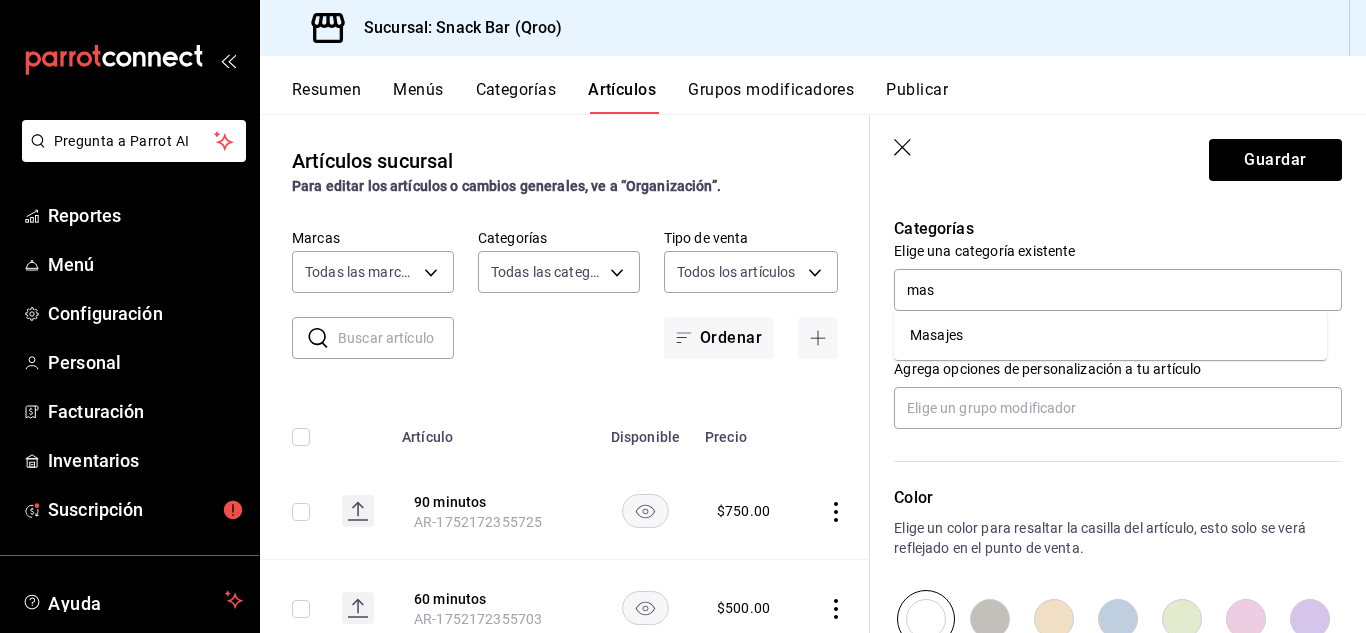 type 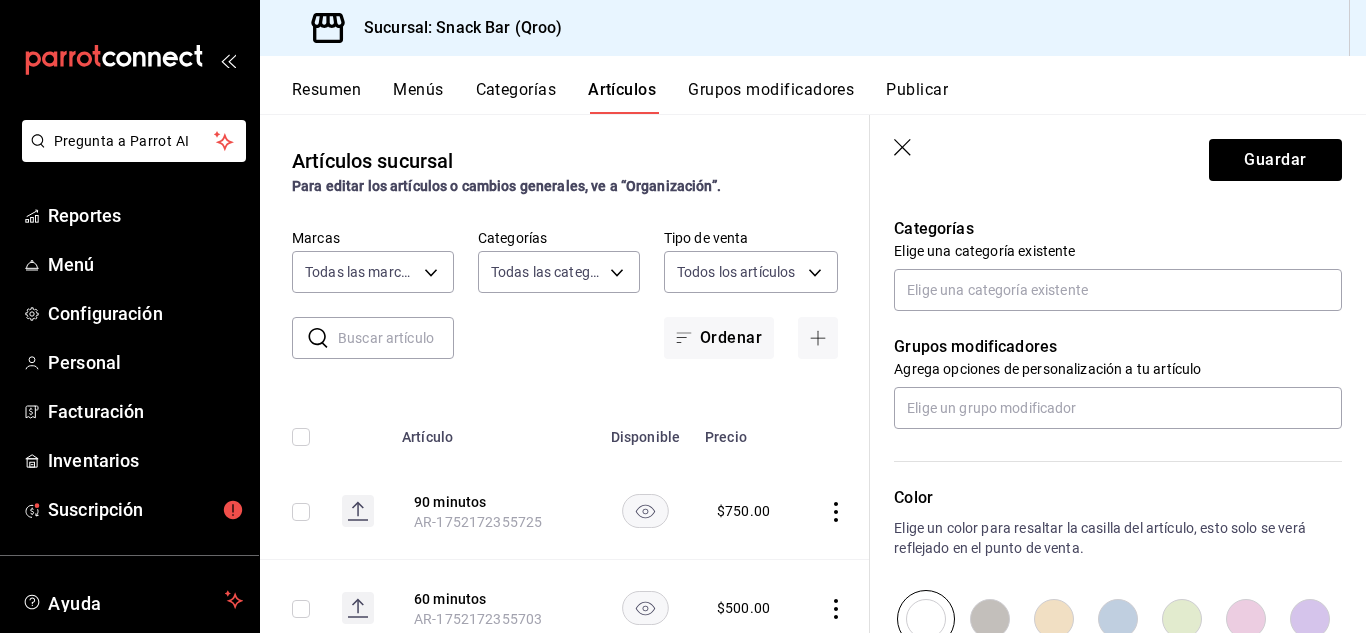 click 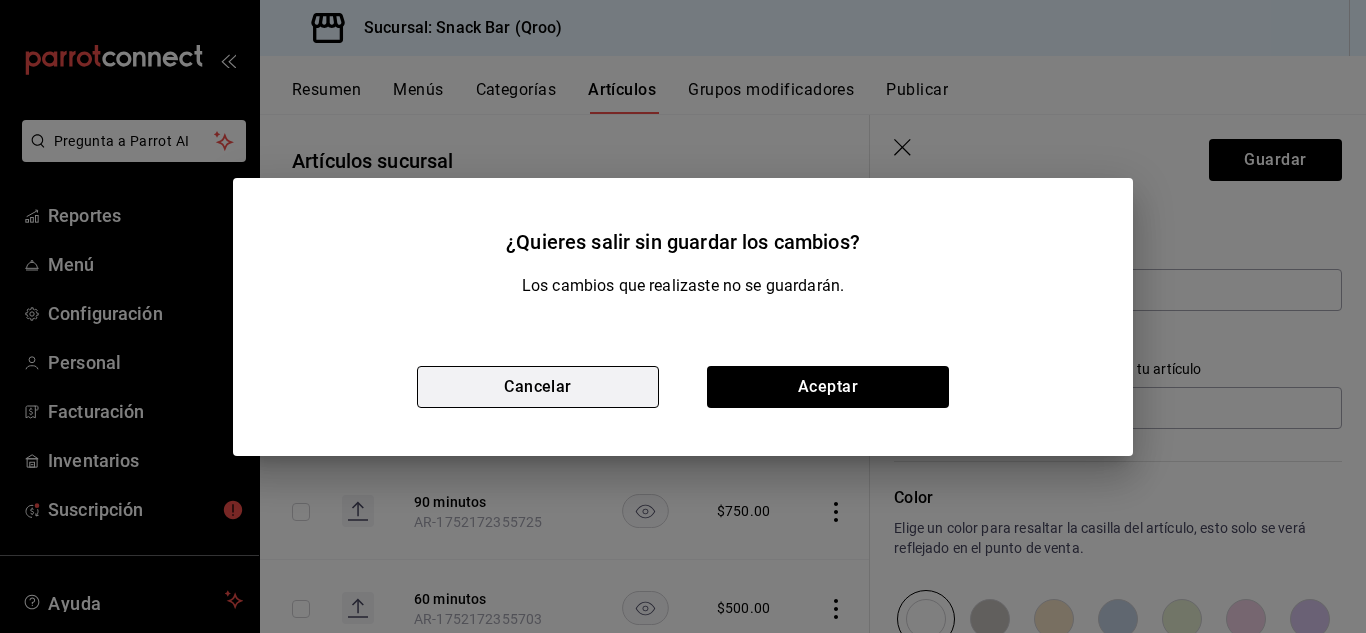click on "Cancelar" at bounding box center [538, 387] 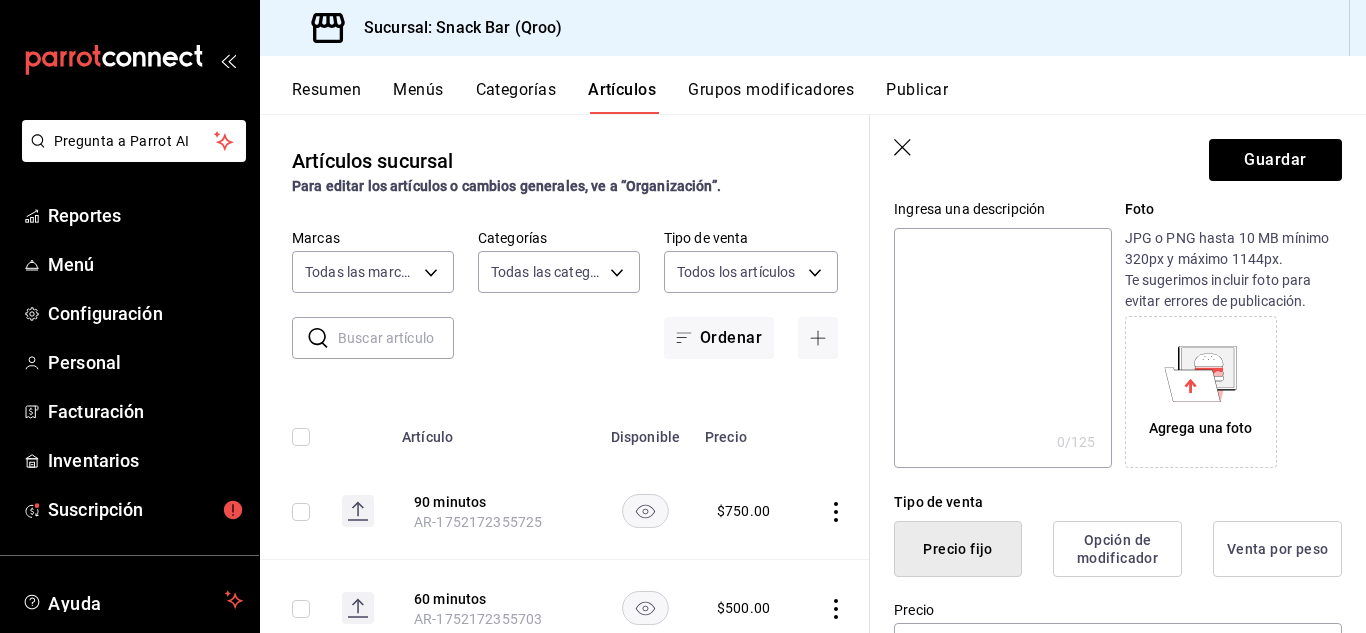 scroll, scrollTop: 0, scrollLeft: 0, axis: both 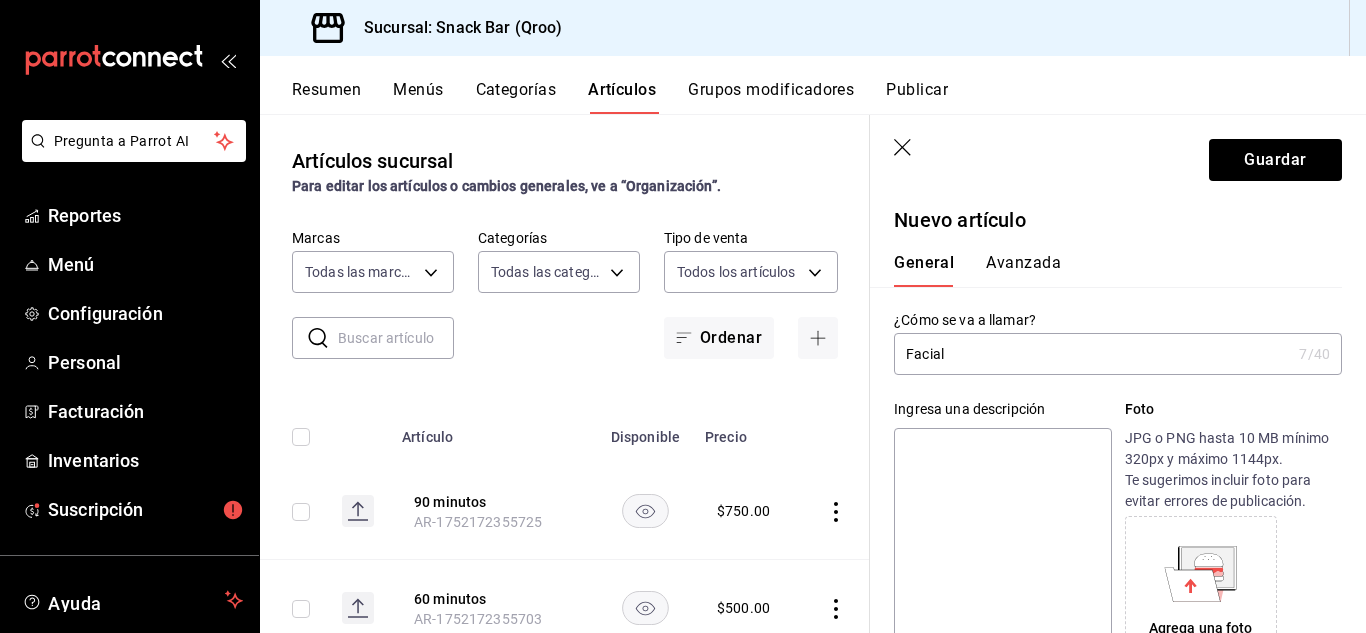 click 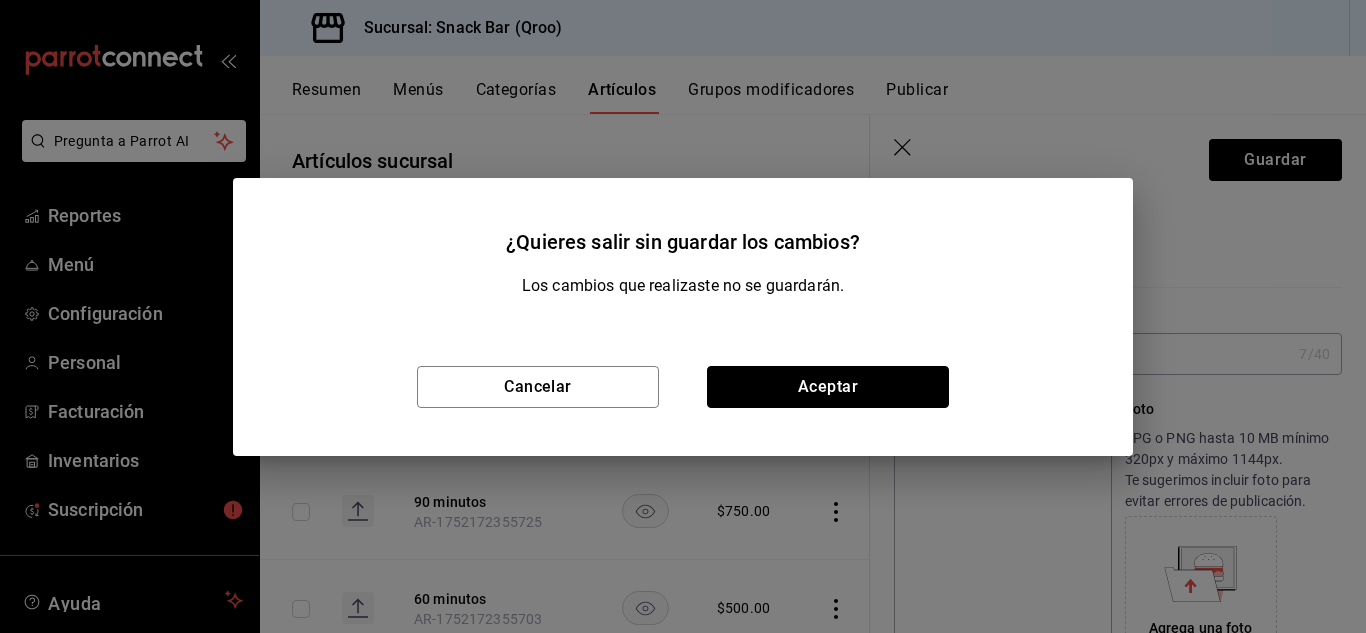 click on "Aceptar" at bounding box center (828, 387) 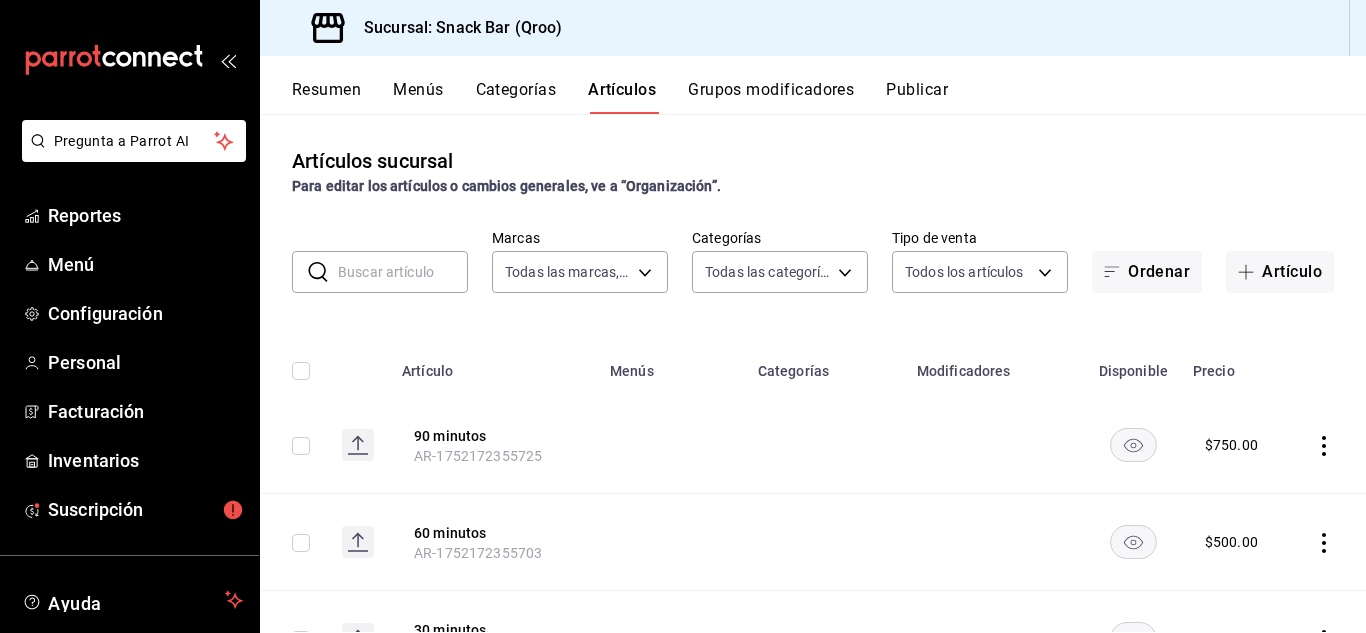 click on "Categorías" at bounding box center (516, 97) 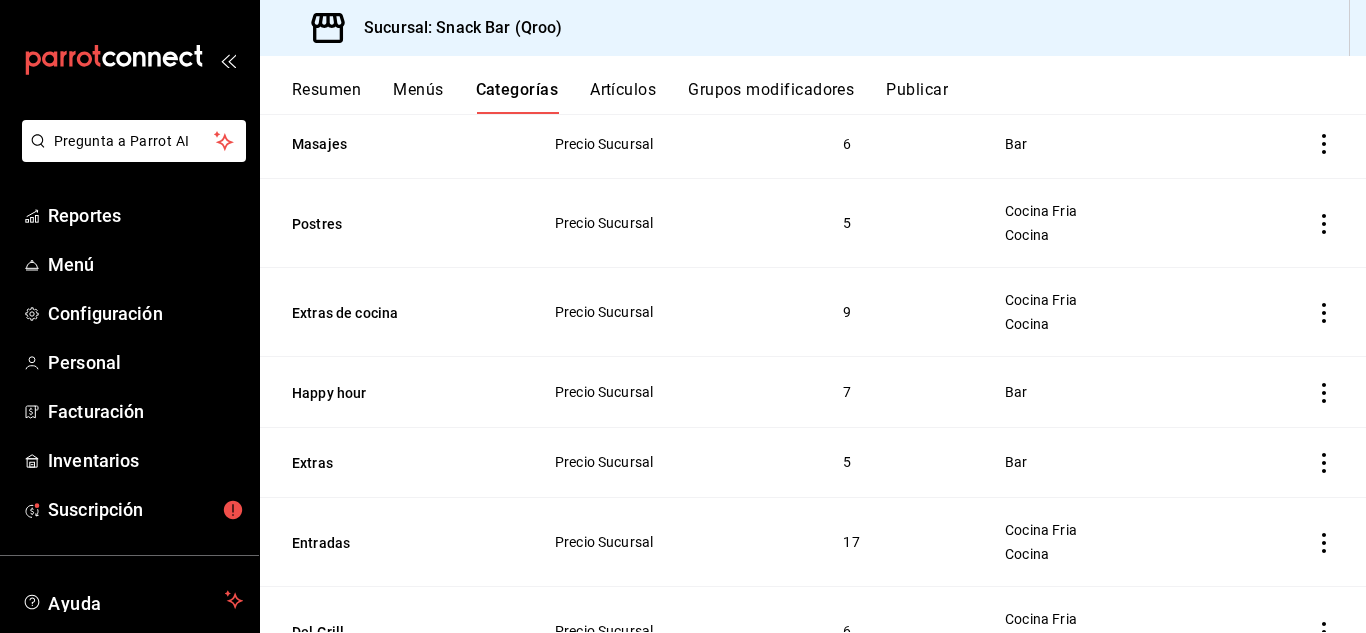 scroll, scrollTop: 0, scrollLeft: 0, axis: both 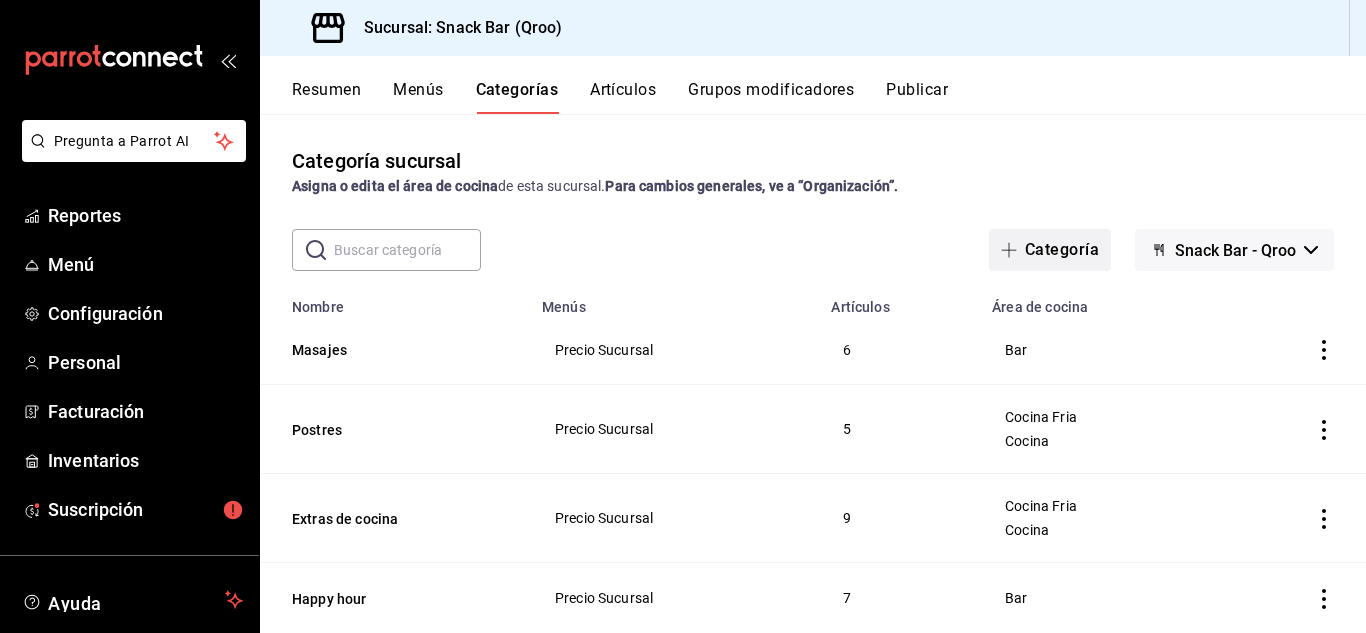 click 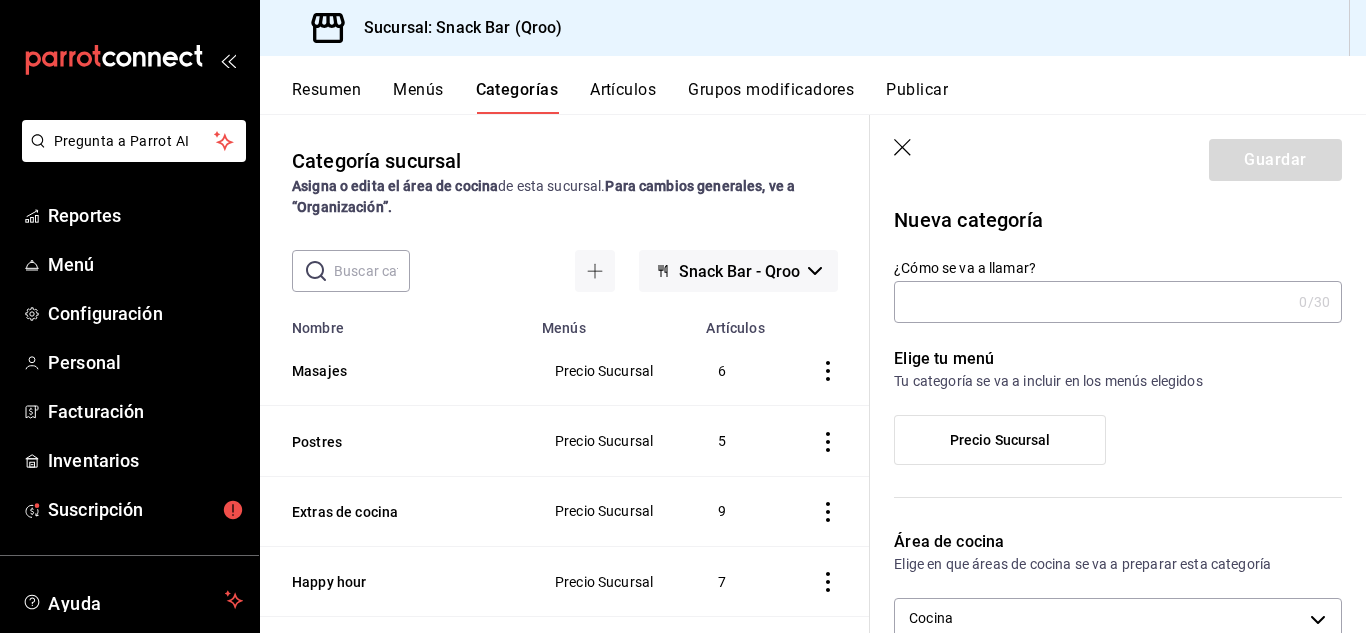 click on "¿Cómo se va a llamar?" at bounding box center (1092, 302) 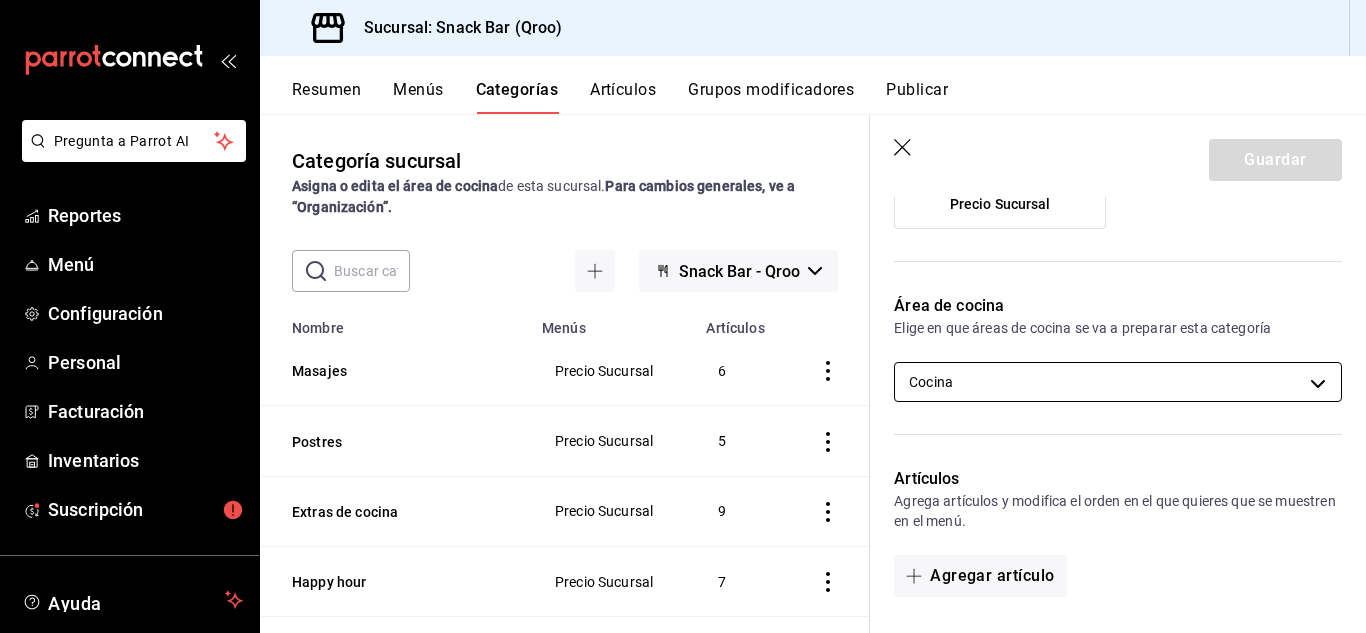 scroll, scrollTop: 300, scrollLeft: 0, axis: vertical 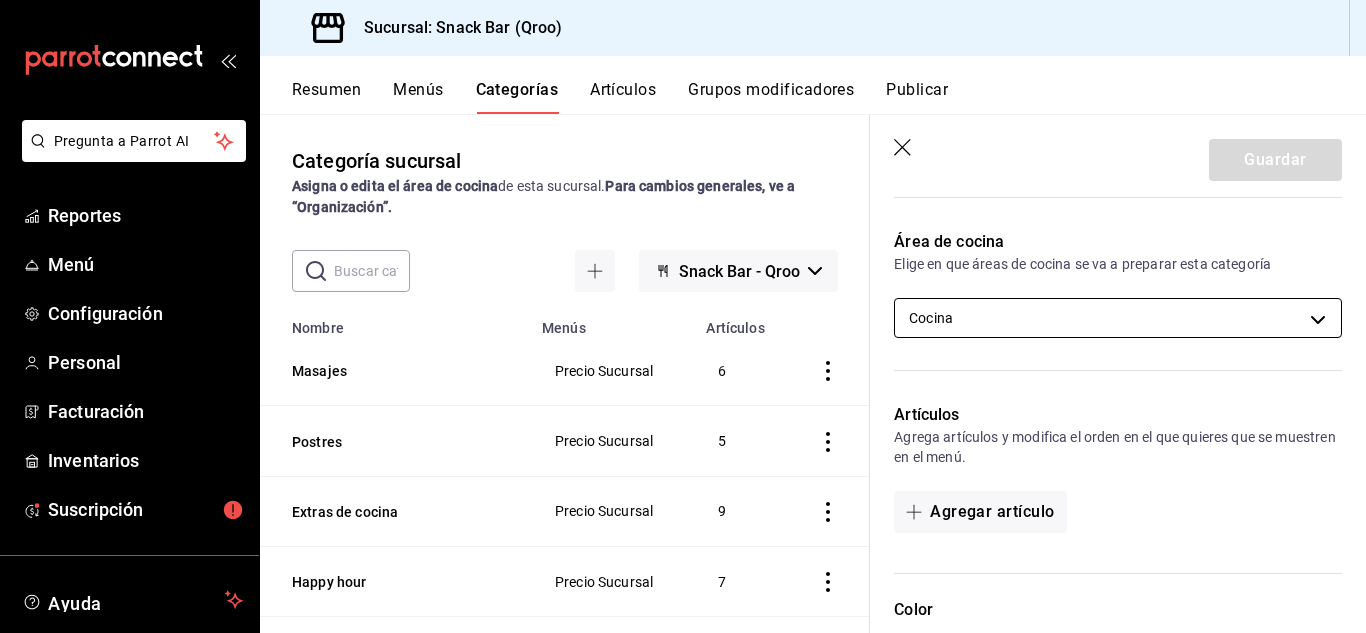 type on "Masajes Propietarios" 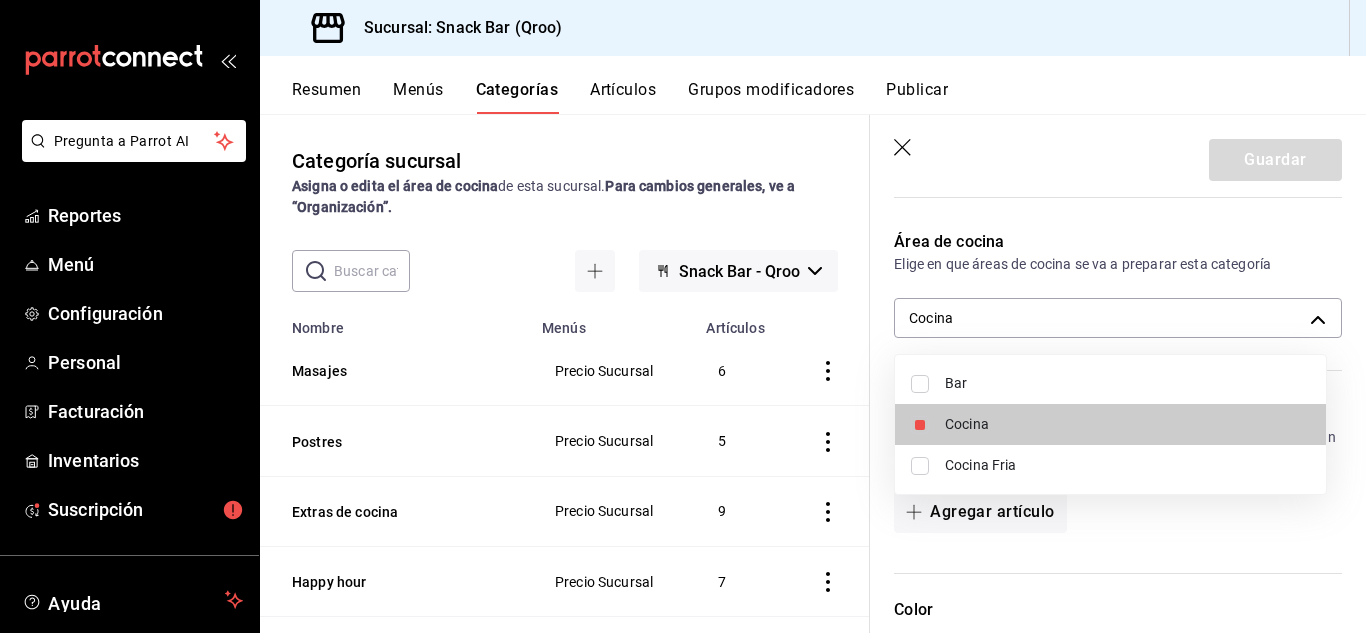 click at bounding box center (920, 384) 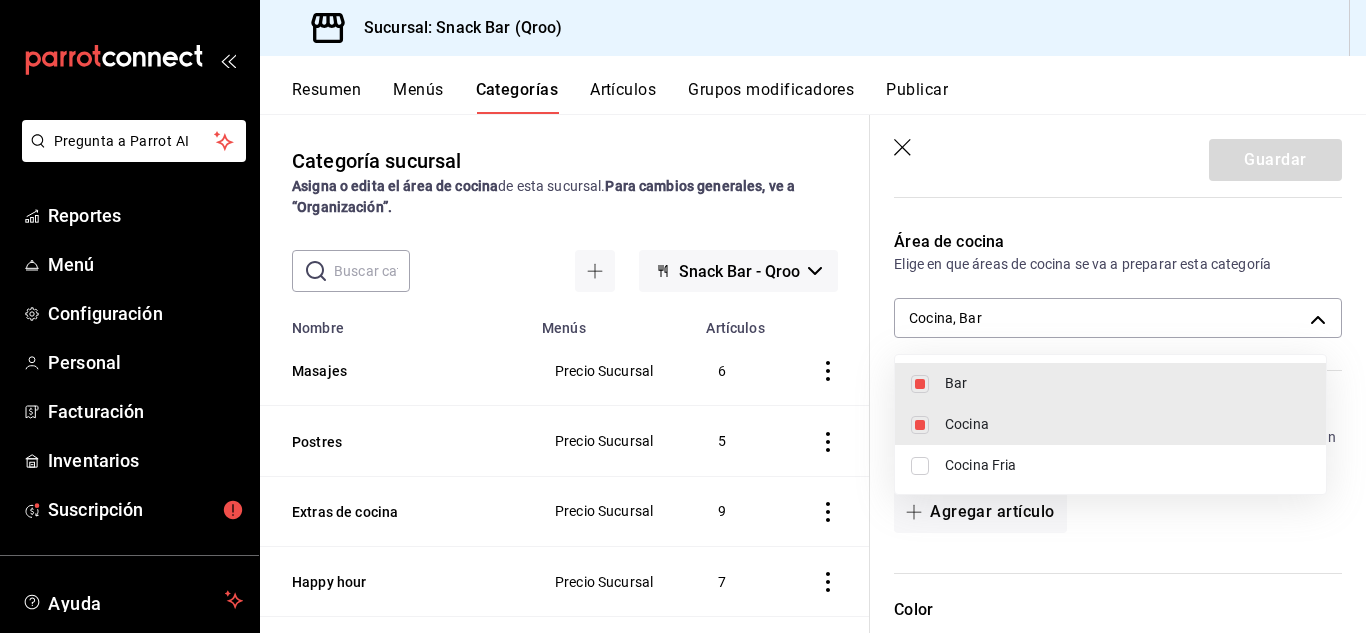 click on "Cocina" at bounding box center [1127, 424] 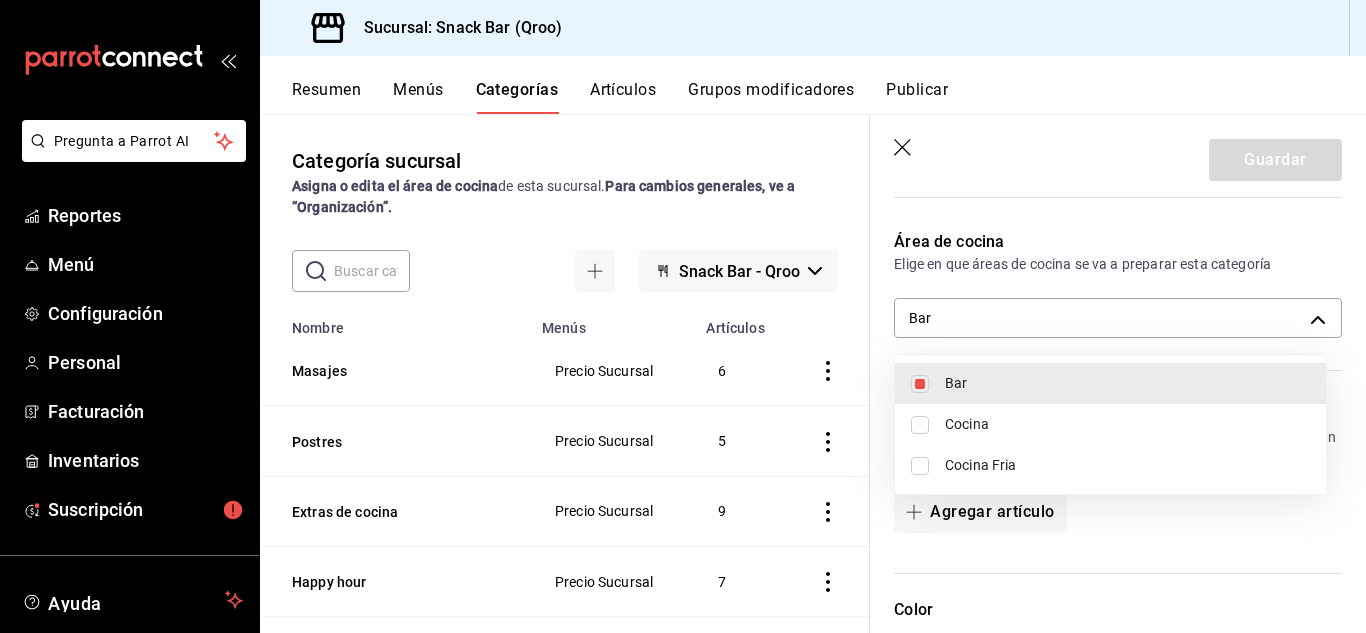 click at bounding box center (683, 316) 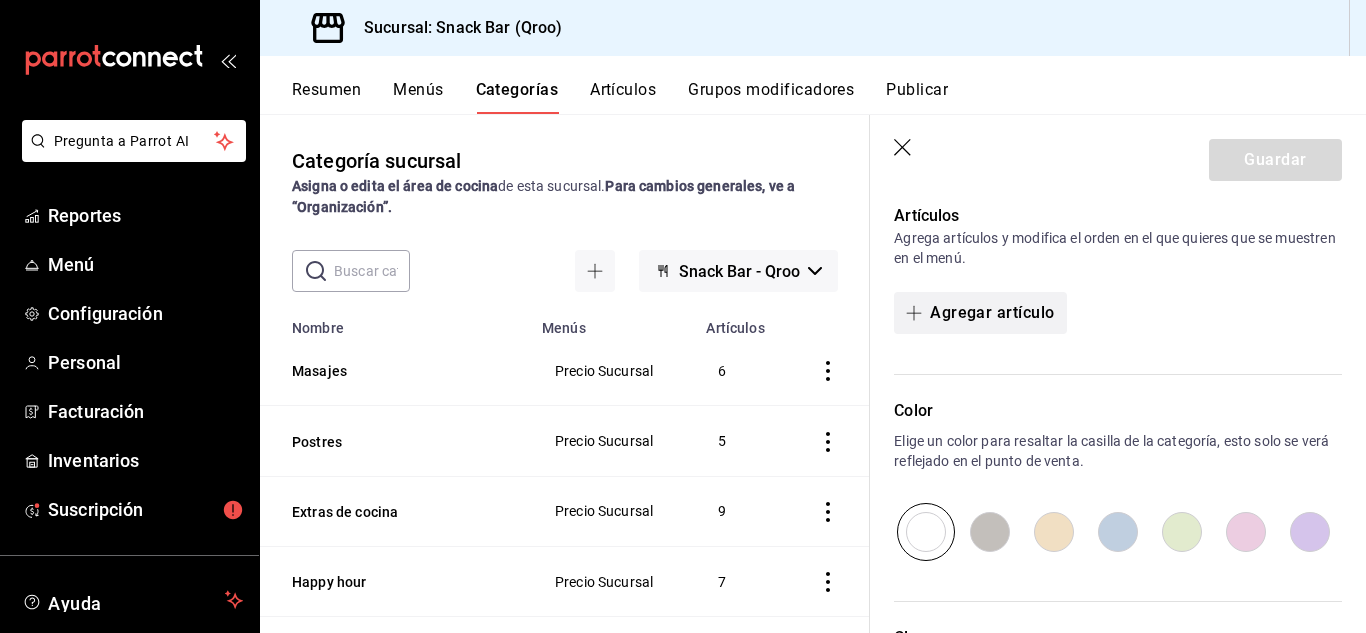 scroll, scrollTop: 600, scrollLeft: 0, axis: vertical 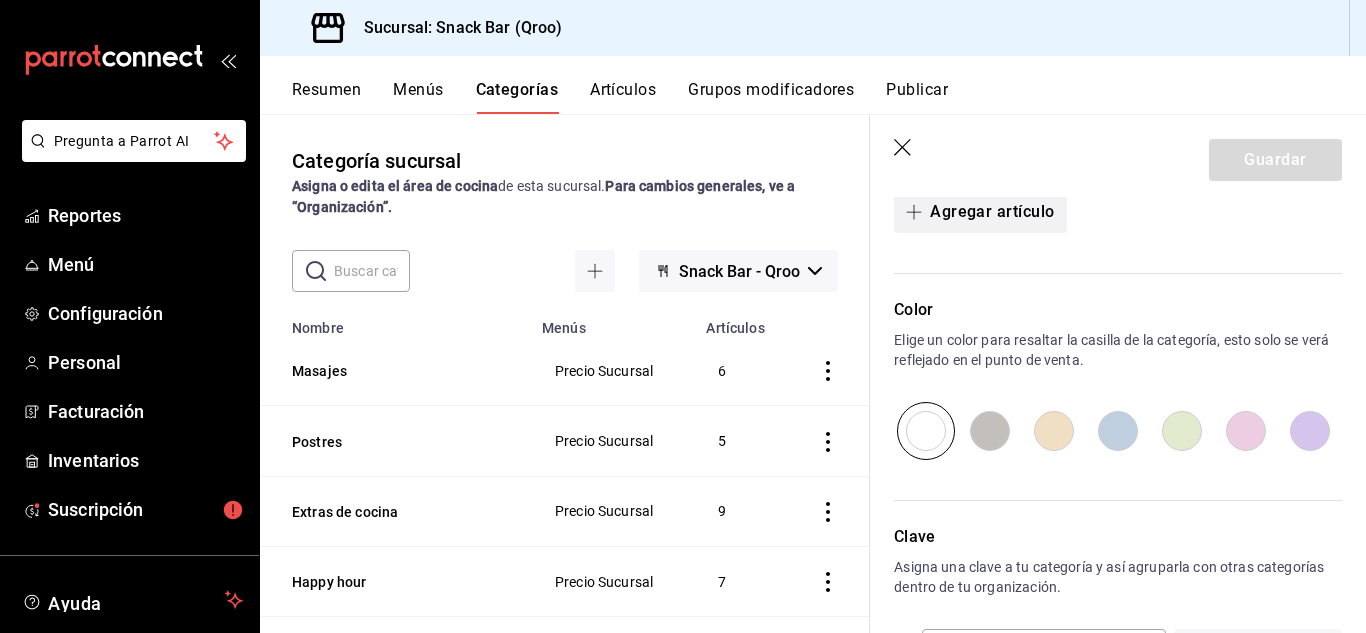 click at bounding box center (918, 212) 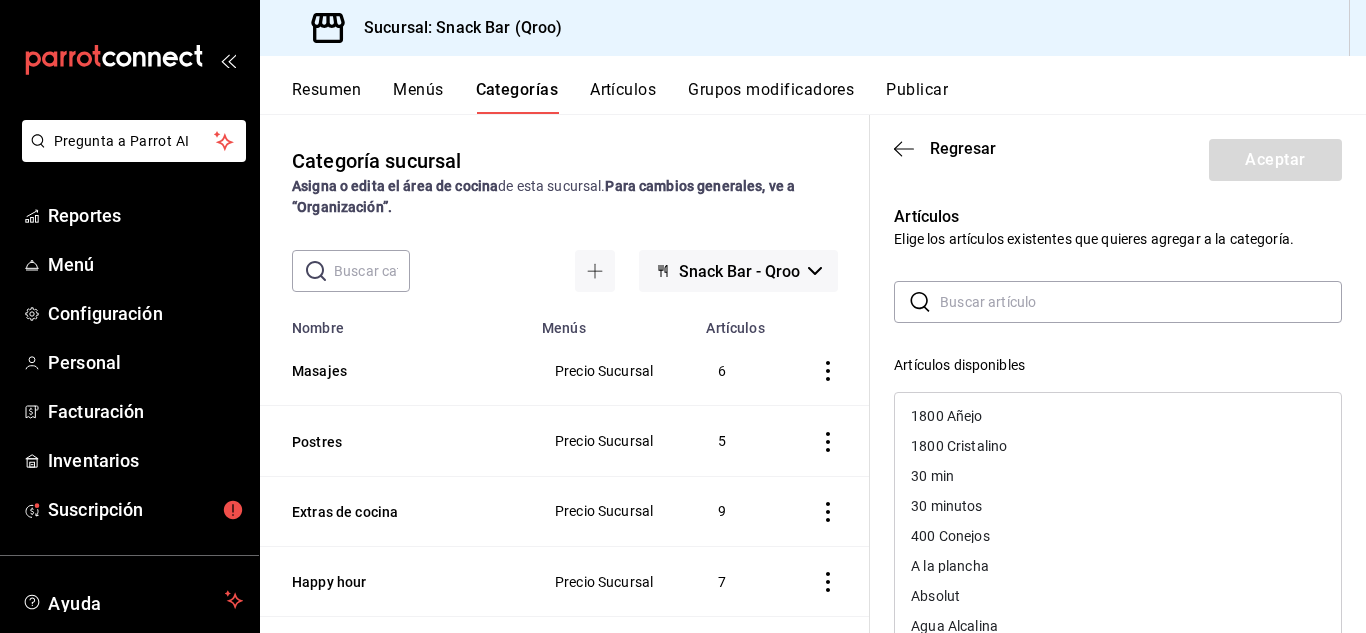 click at bounding box center [1141, 302] 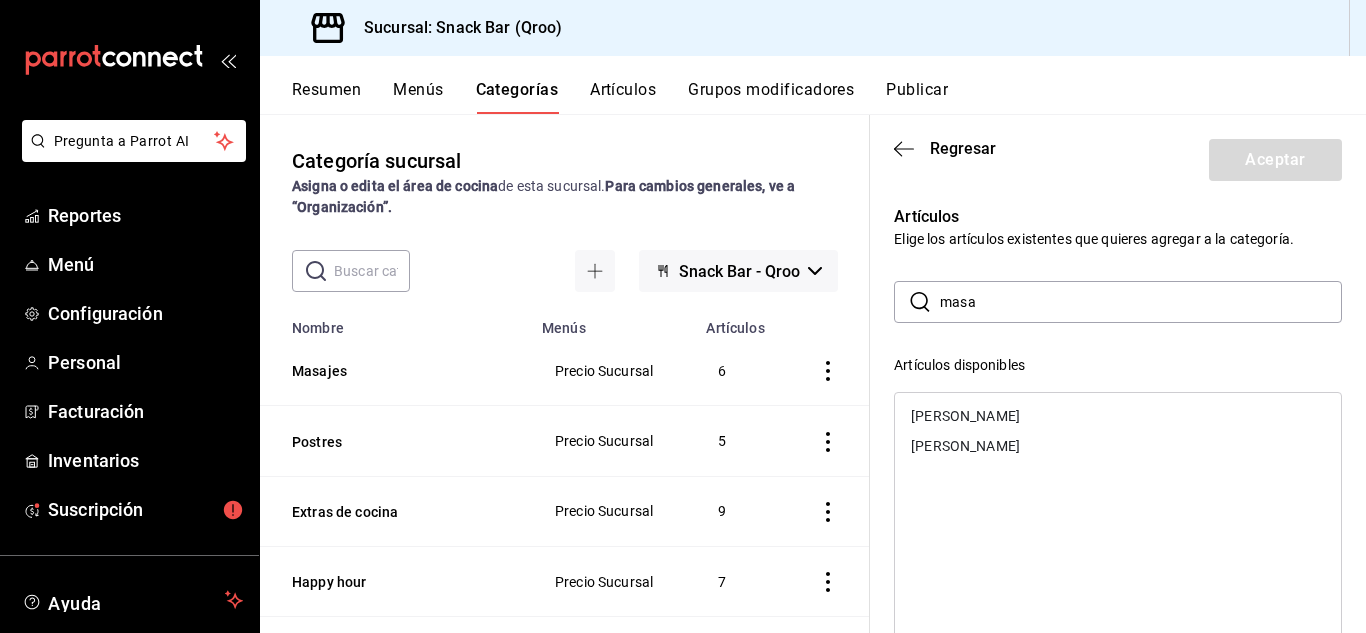 click on "[PERSON_NAME]" at bounding box center [965, 416] 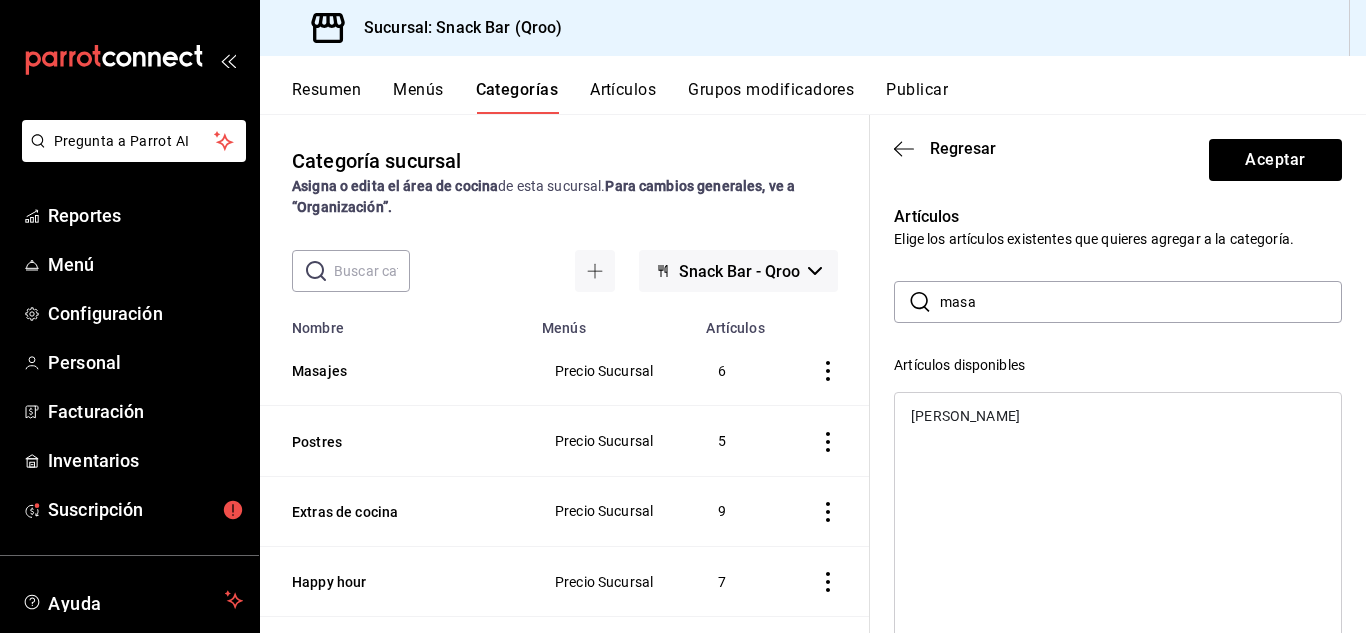 click on "[PERSON_NAME]" at bounding box center [1118, 416] 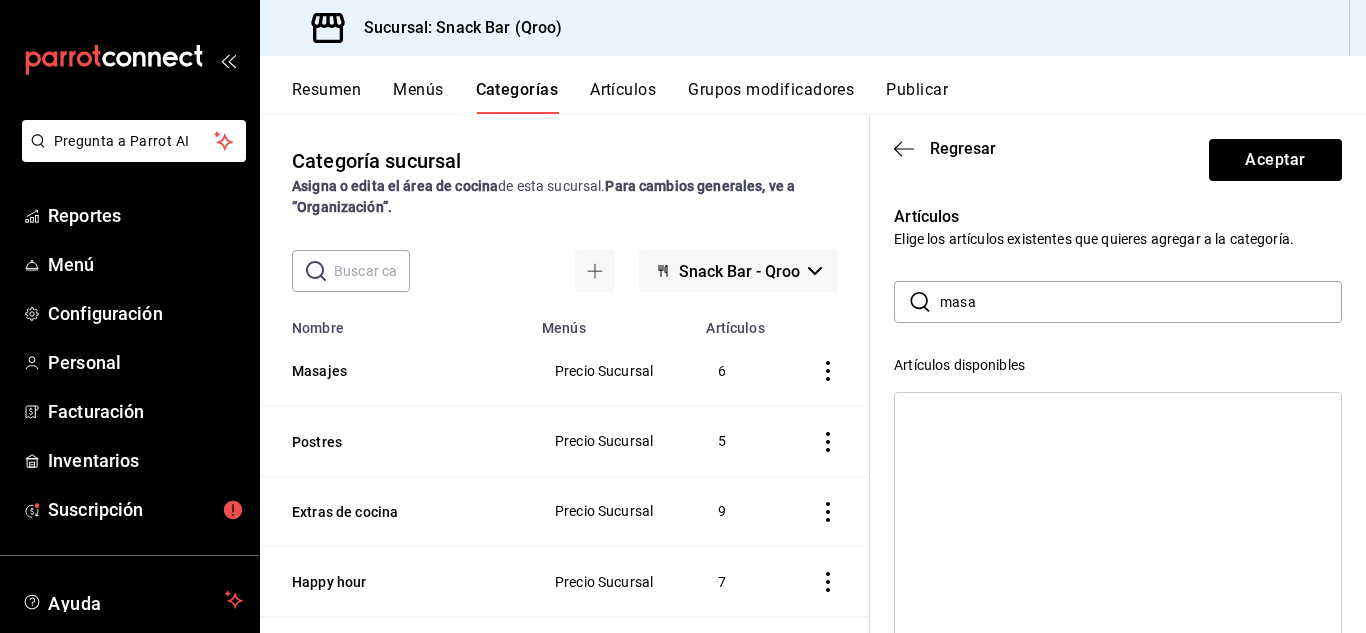 click on "masa" at bounding box center (1141, 302) 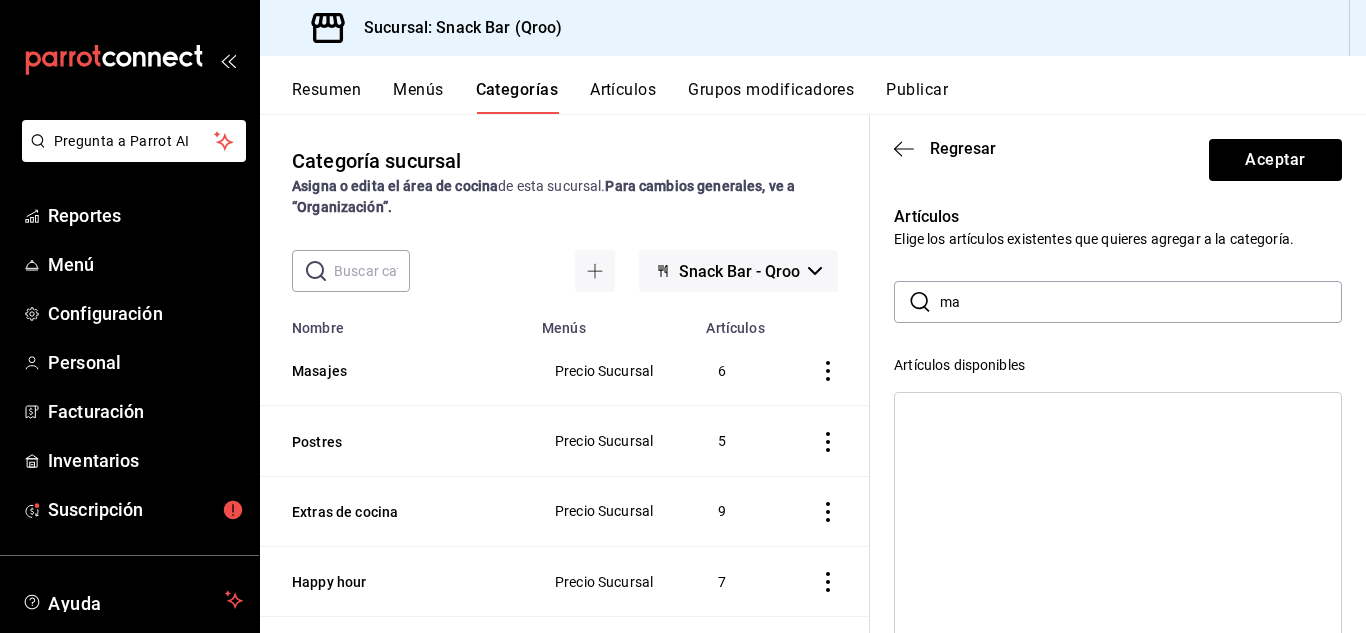 type on "m" 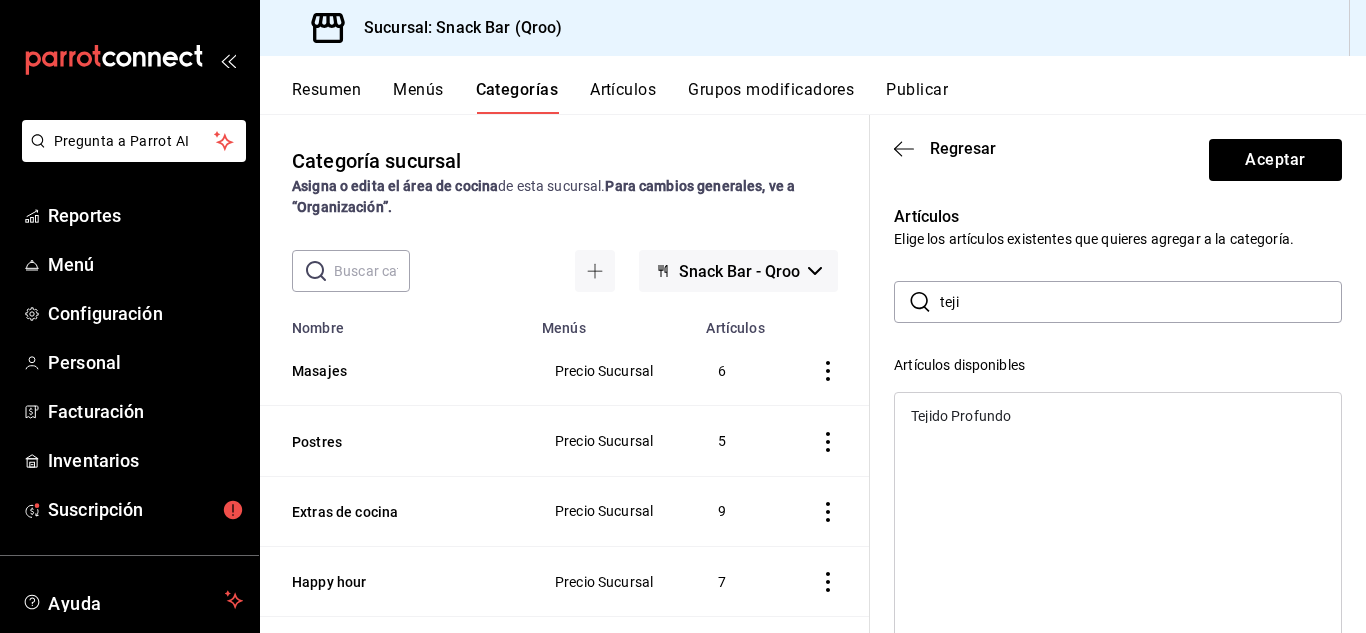 click on "Tejido Profundo" at bounding box center [961, 416] 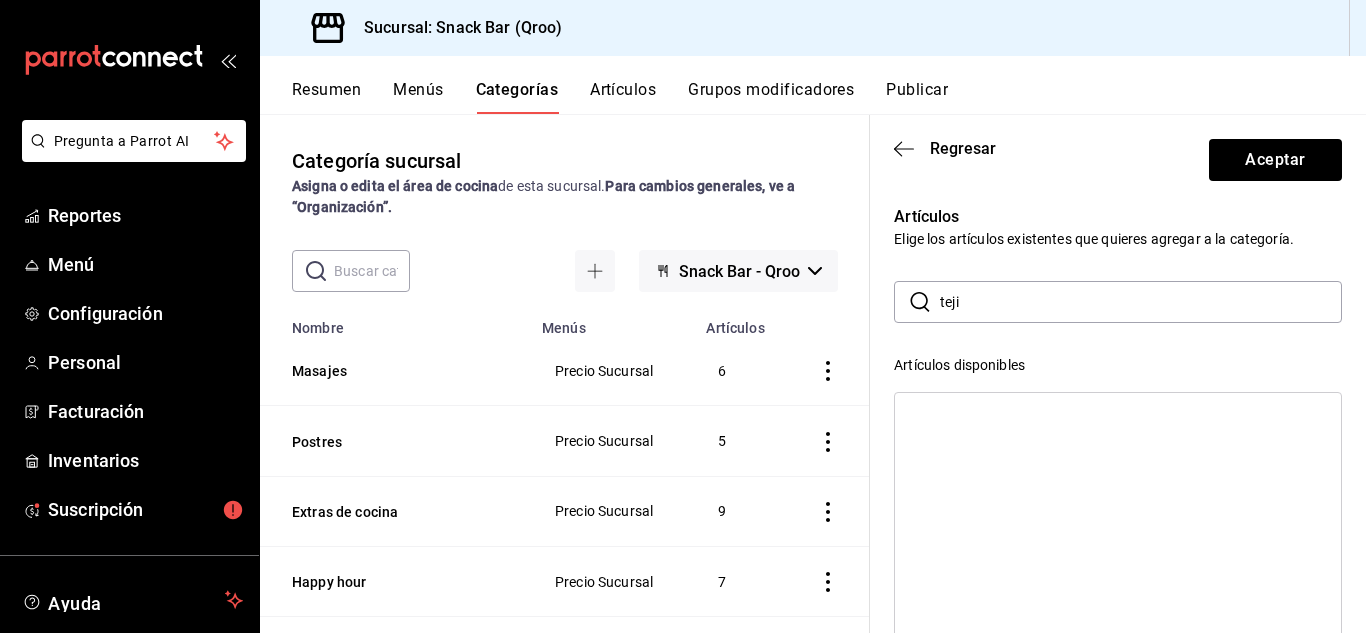 click on "teji" at bounding box center (1141, 302) 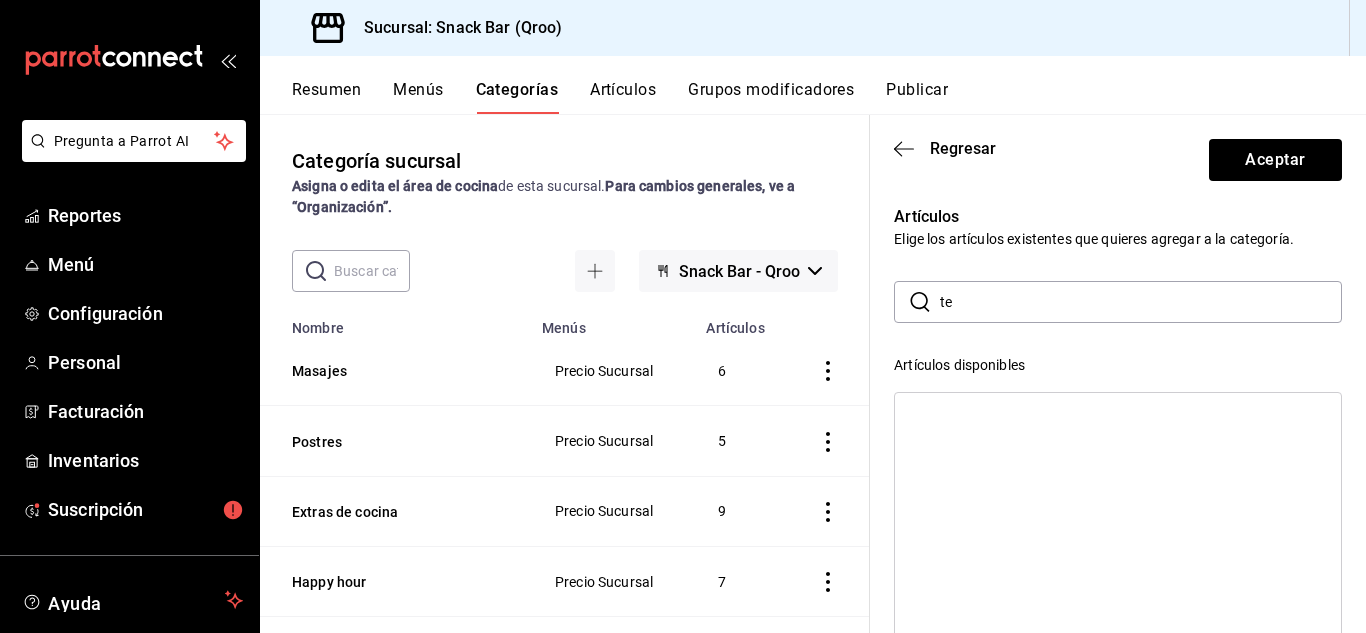 type on "t" 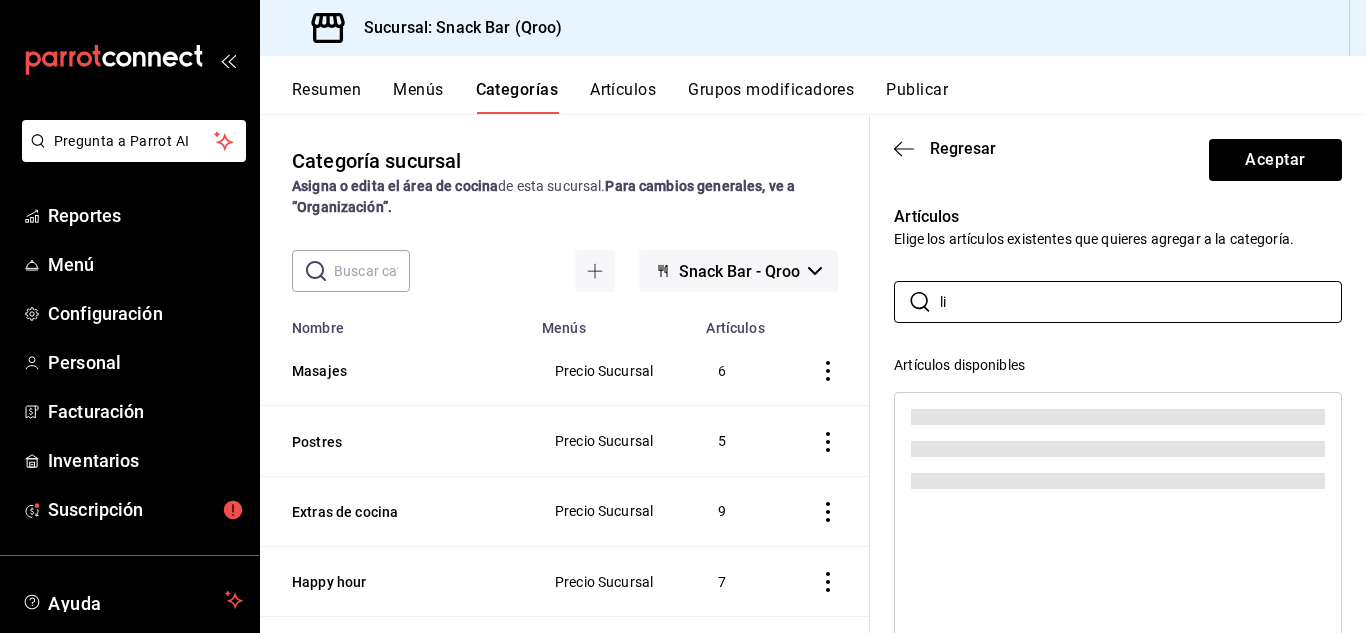 type on "l" 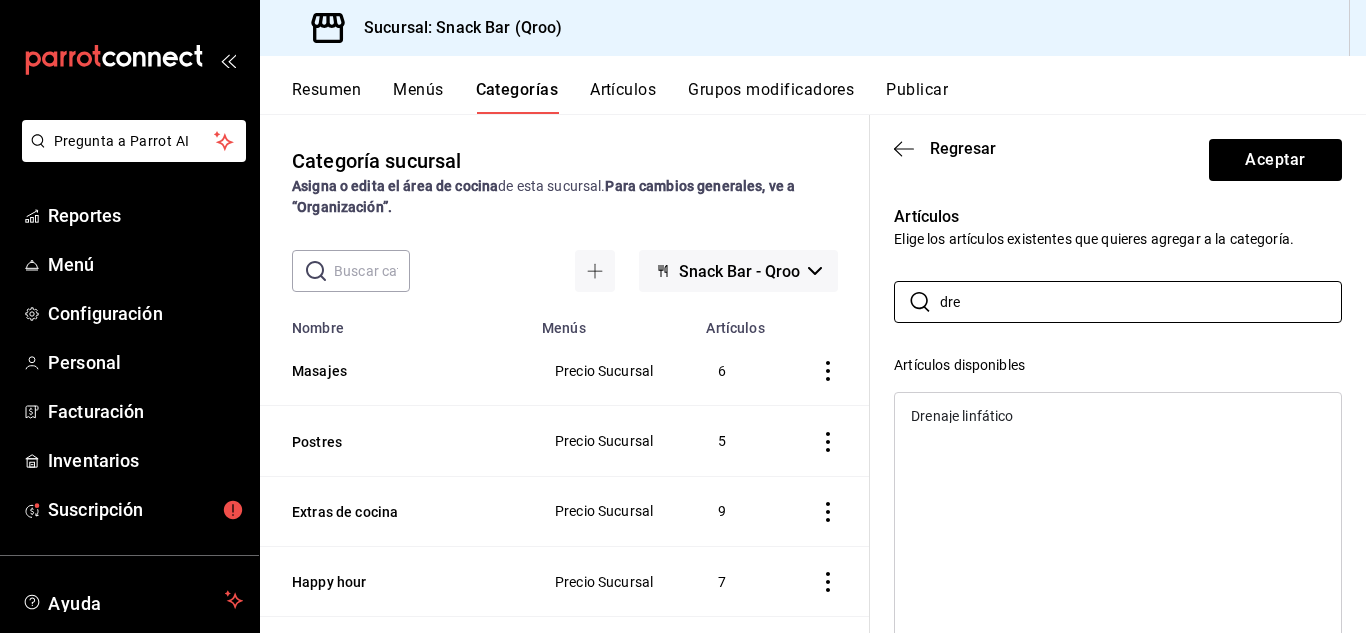 click on "Drenaje linfático" at bounding box center (962, 416) 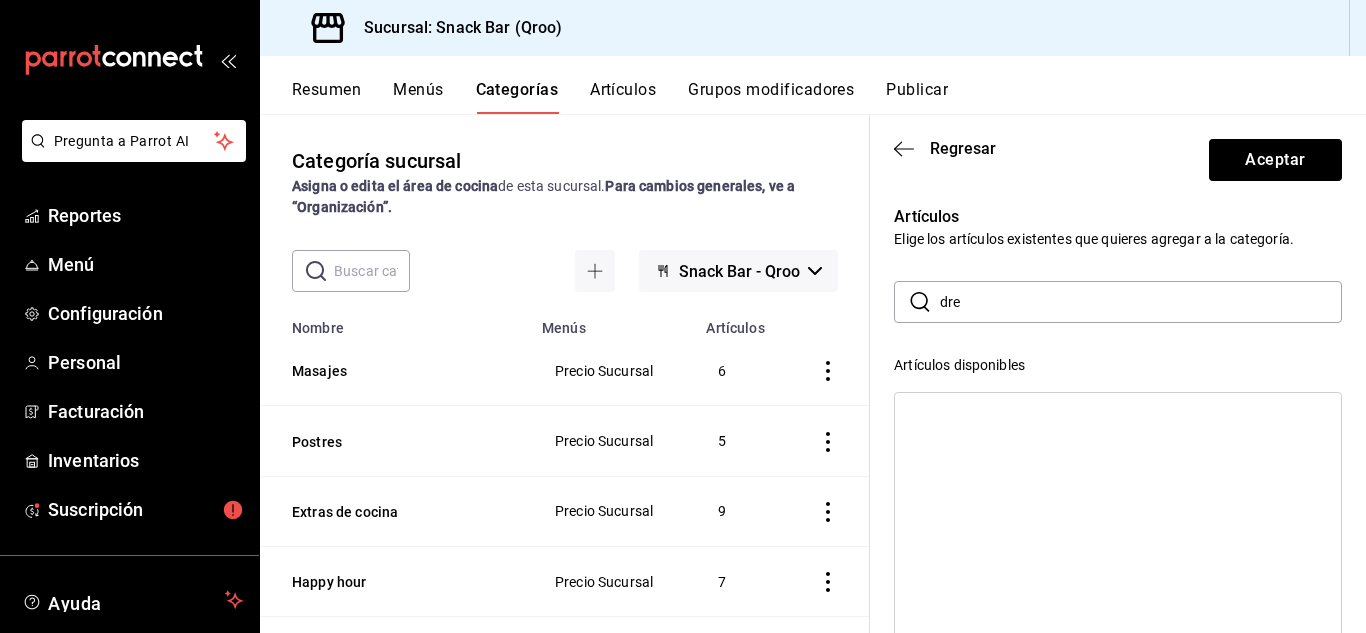 click on "dre" at bounding box center [1141, 302] 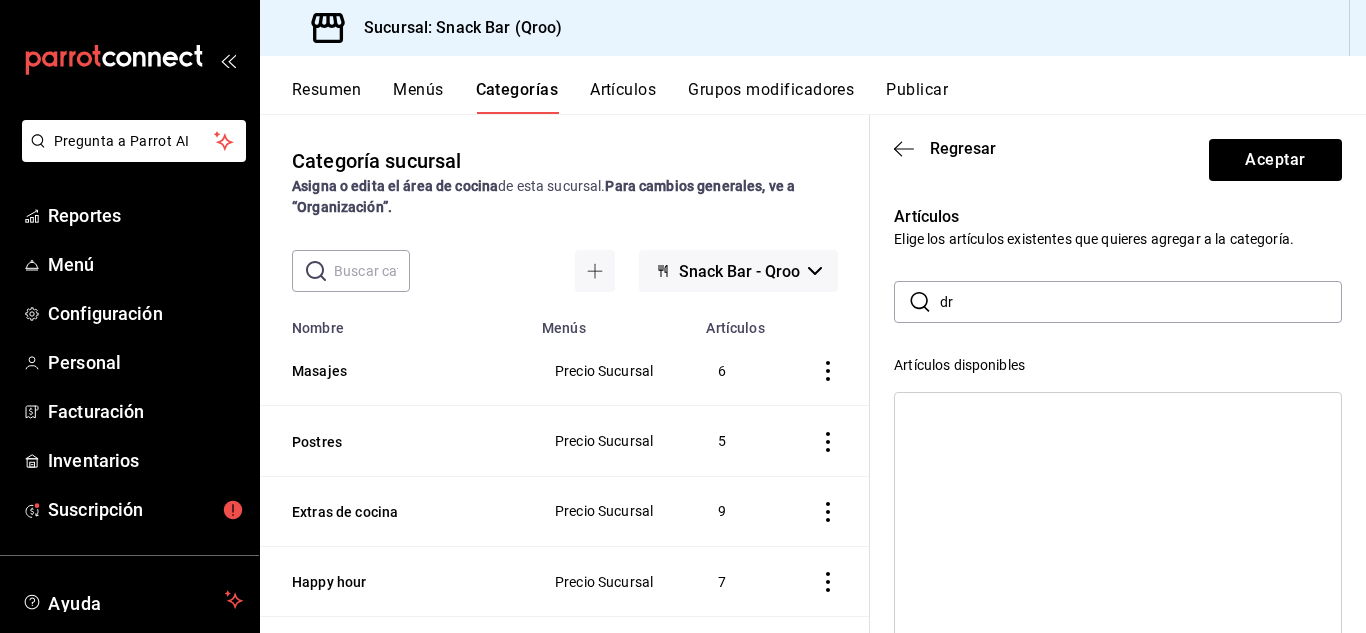 type on "d" 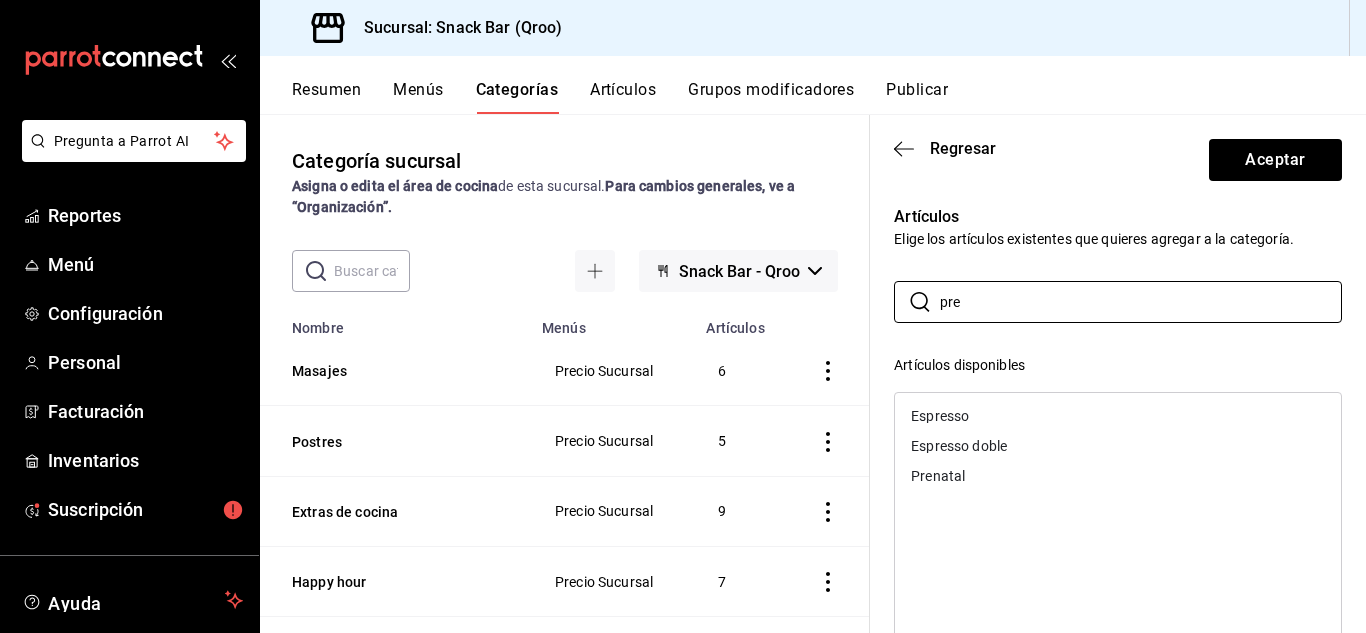 type on "pre" 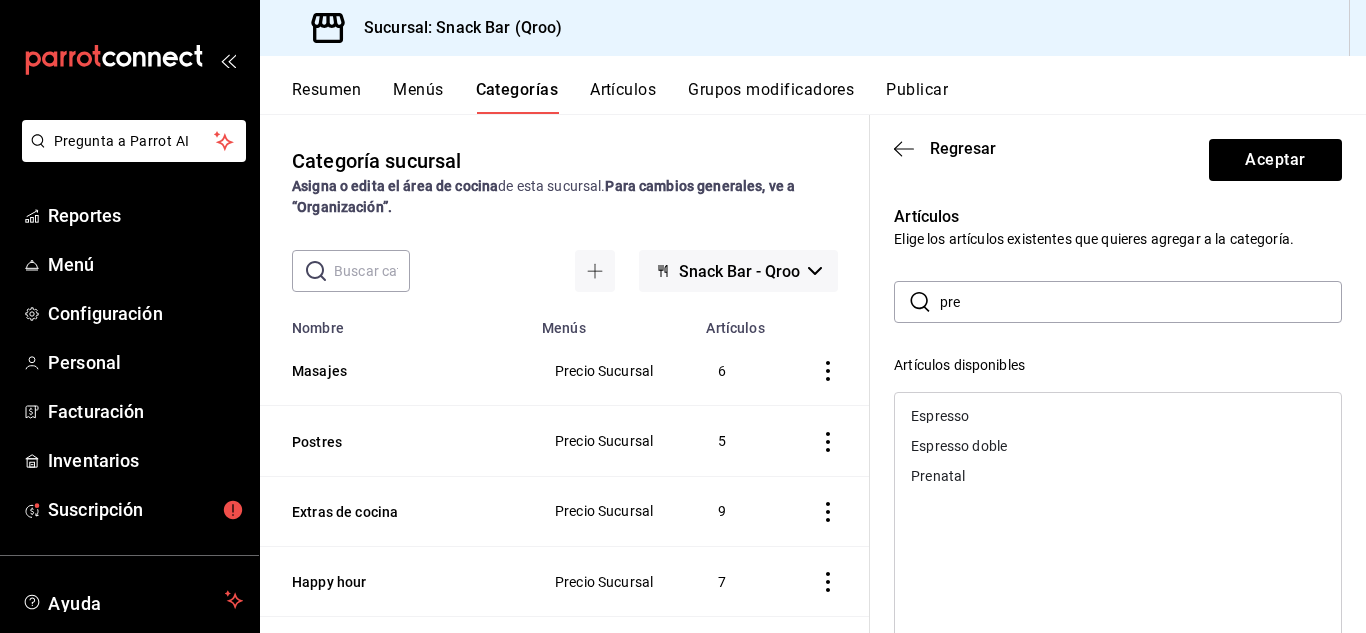 click on "Prenatal" at bounding box center (938, 476) 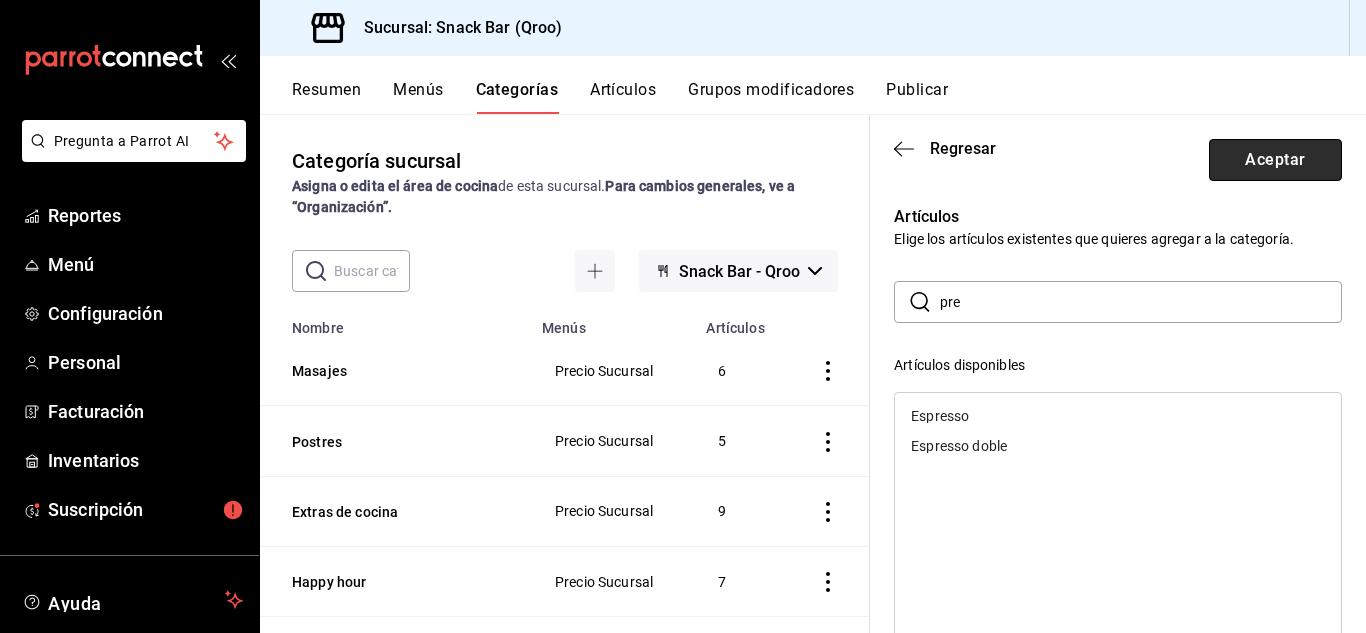 click on "Aceptar" at bounding box center [1275, 160] 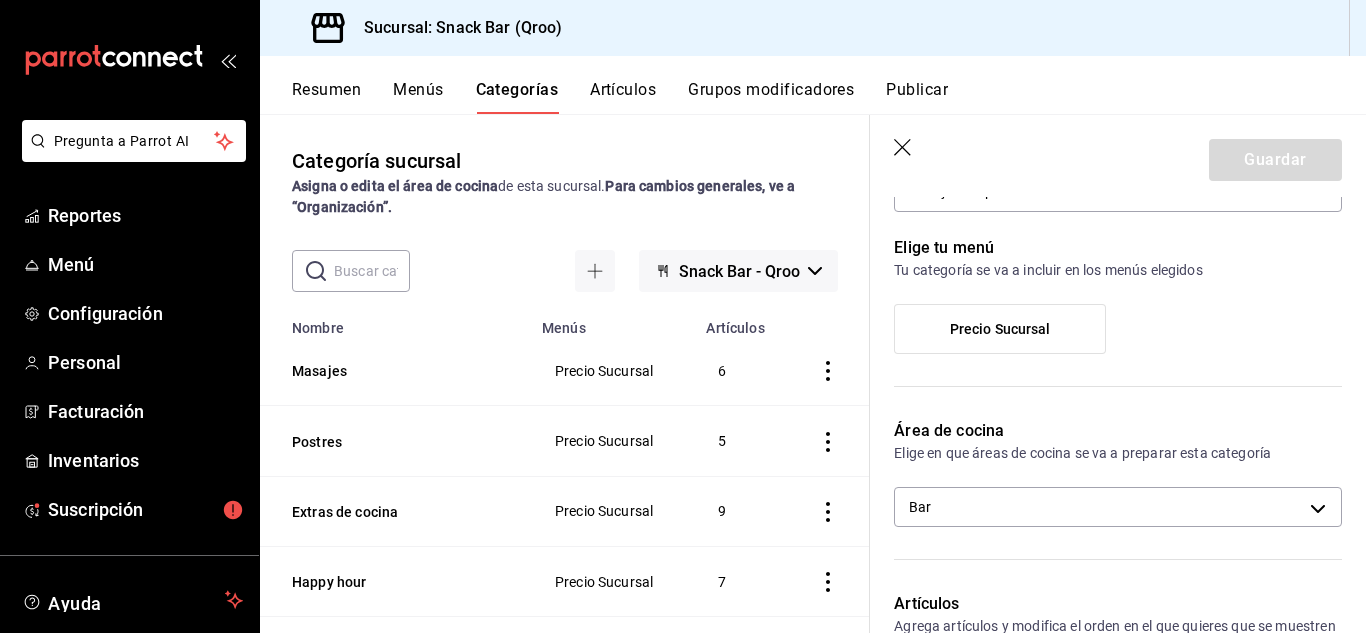 scroll, scrollTop: 0, scrollLeft: 0, axis: both 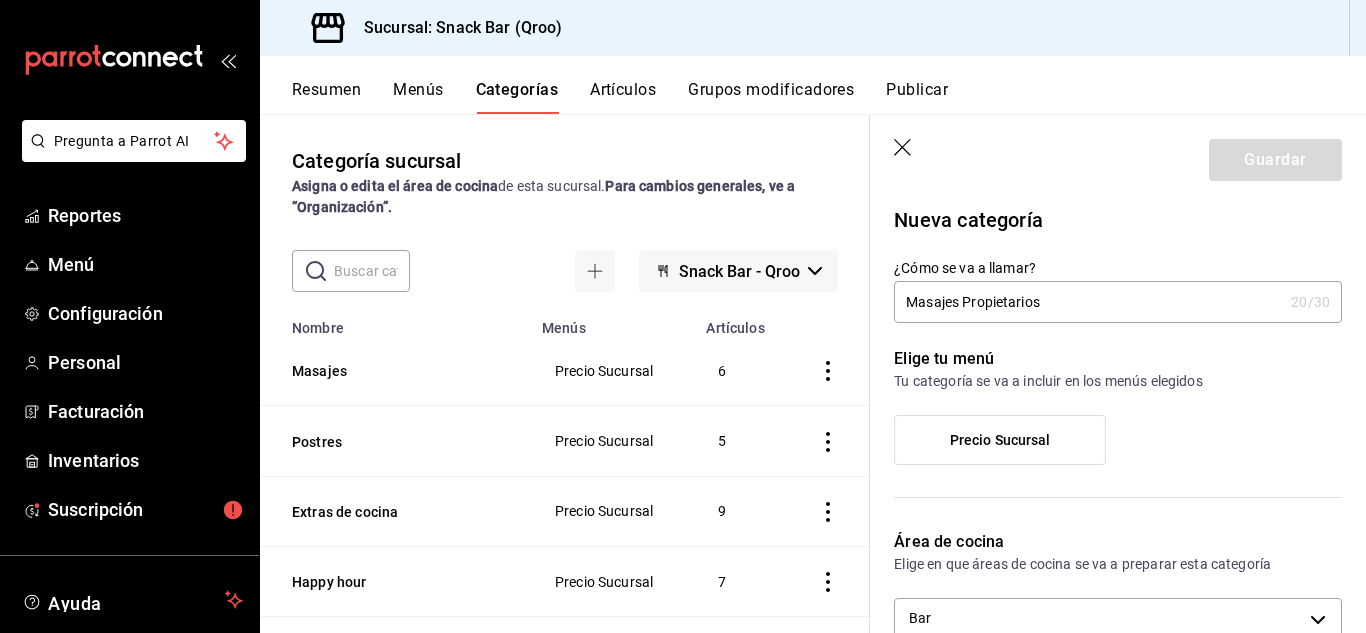 click on "Precio Sucursal" at bounding box center (1000, 440) 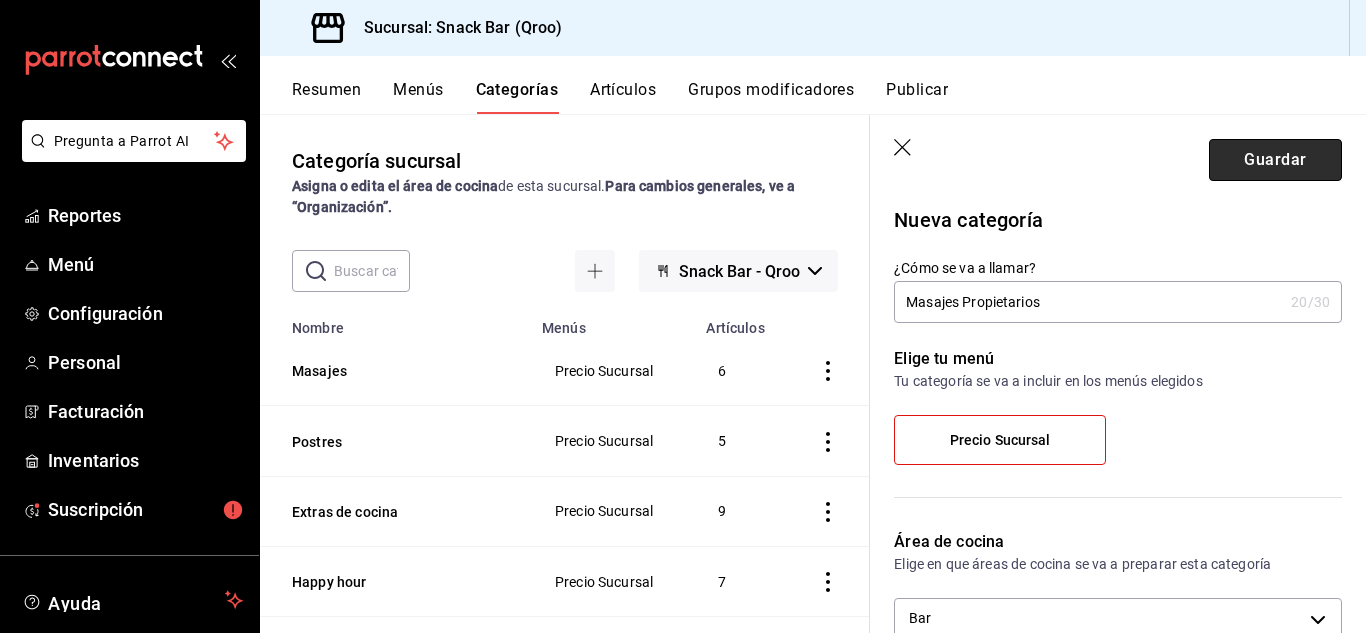 click on "Guardar" at bounding box center [1275, 160] 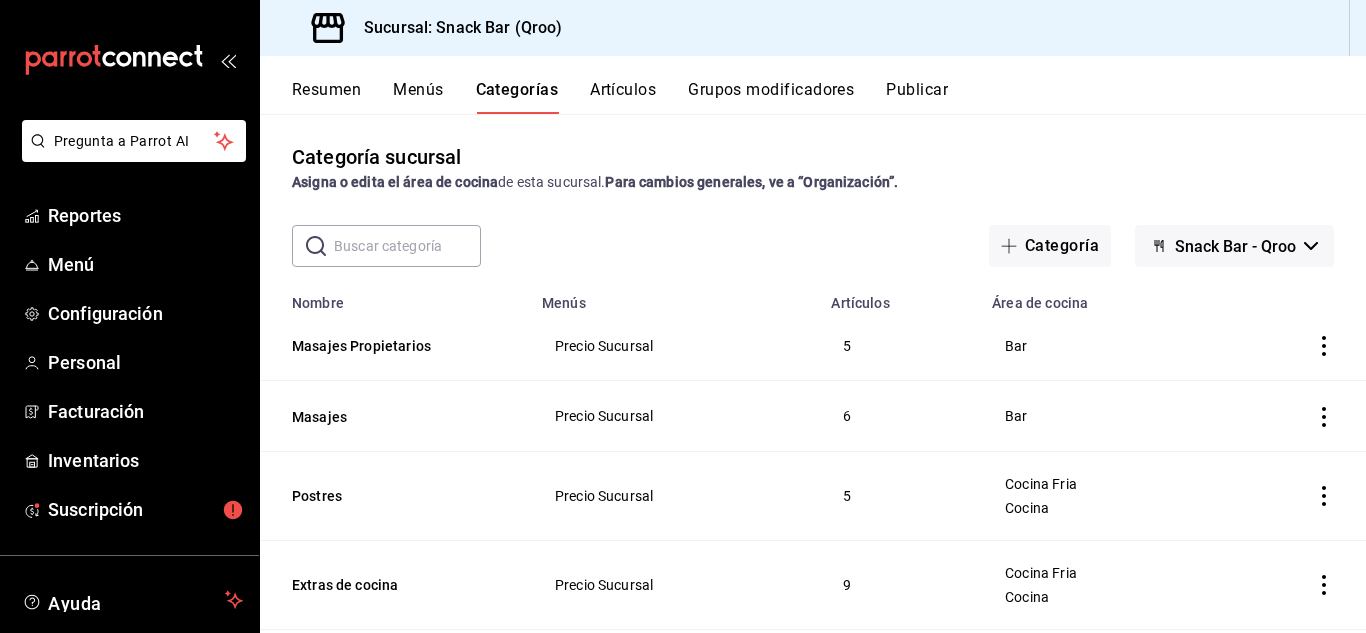 scroll, scrollTop: 0, scrollLeft: 0, axis: both 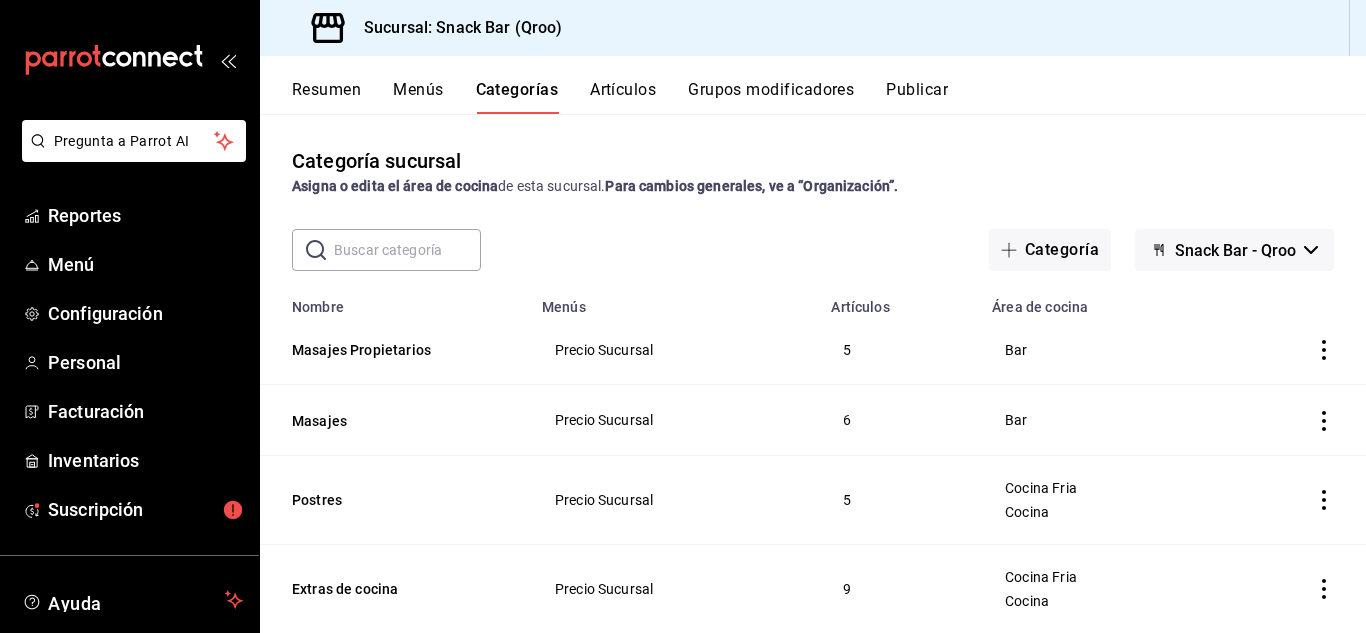 click on "Artículos" at bounding box center (623, 97) 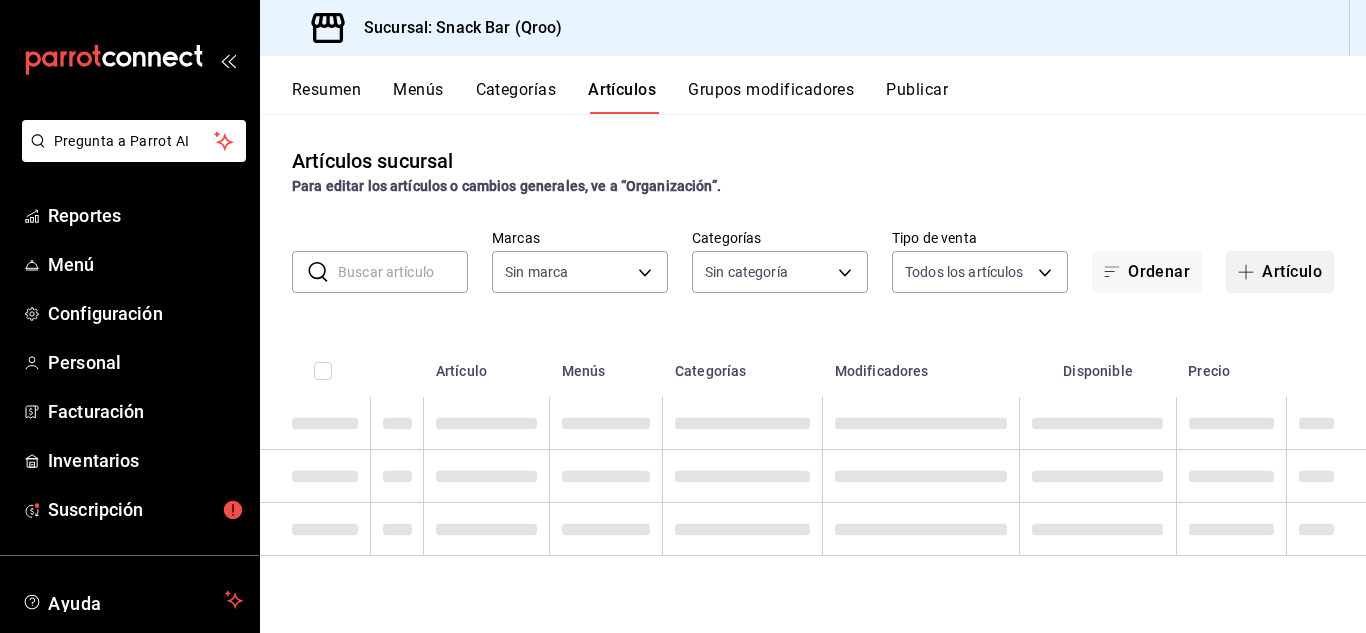 click at bounding box center (1250, 272) 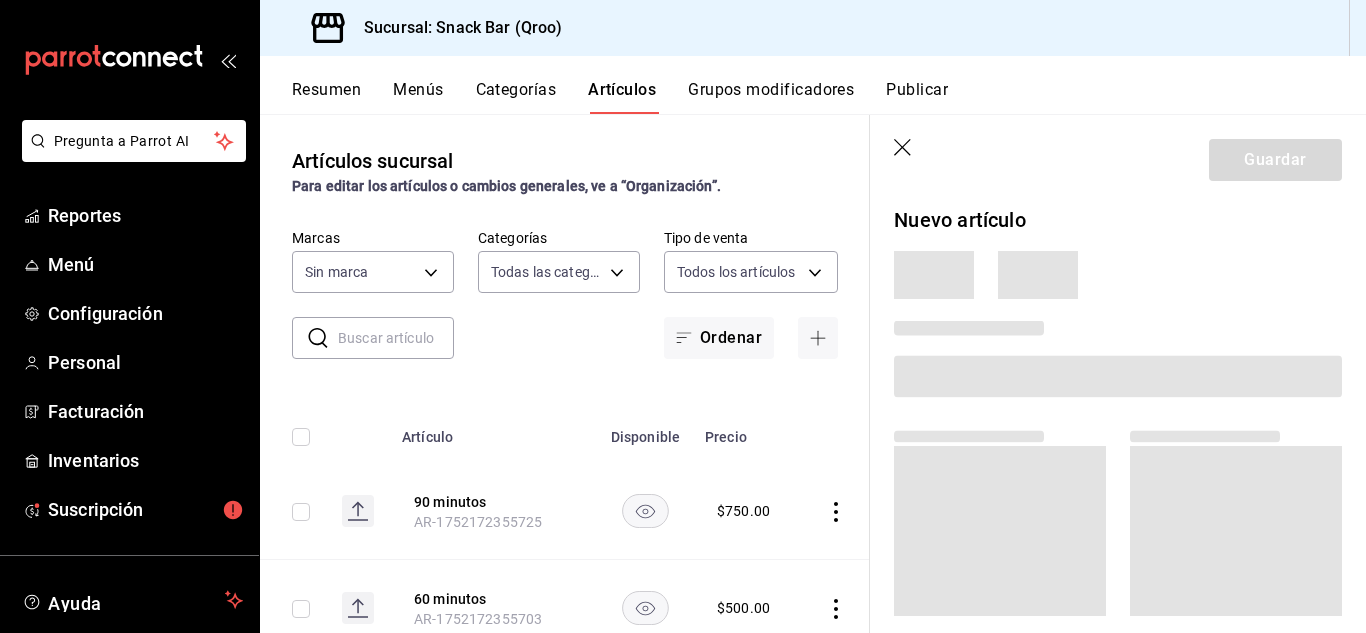 type on "32309473-479a-4f69-9718-8eba79c0e9a6,7d14a683-84e1-4509-9c05-7e47fe734d71,307d276a-1f13-40f6-a508-08f960357b9f,ee020c33-267f-46bd-be92-bc66ea9d6c2b,b1352158-2091-4e3a-b95e-31a84e62e7bf,a4ab823e-7d58-49f3-848d-7b322e64596d,b75d2074-4ef8-4014-a360-7a84af475769,3357473e-96af-451b-a7e3-cebfb02e51fd,9841e918-fce8-4694-b392-d63472c689ed,01cb5f0f-93ac-4ffa-8b96-1c08d15d343d,4da151e8-230b-4f70-9bed-17eabb3c22e9,8929aae8-24f8-44c0-a32b-e99f5315dc89,03a68a06-6649-4f19-8dfc-f9bb843cb6c8,9912295e-9e74-4d45-a770-34e82516681c,059ddd81-08ac-48a4-b38c-54b51b1e7b6f,4dff642d-4389-4b03-8e01-1061678ab74c,10da9f71-40b0-4681-93e9-c863960d424d,b7361d89-4e64-4591-af11-666e336d4103,69d66308-24fc-4d18-80ac-426196f55968,0170f944-73f9-4cb7-ae85-2cc69ee93334,8de9924d-37a6-4703-9274-78ab778201e7,4be57cb1-d30c-4791-b14e-eb0b351edc05,1bd8b5d4-548f-4f4c-aa3c-651f0fbd5b4c,e3c538be-e7c6-4bc2-abf4-310f8ce87d46" 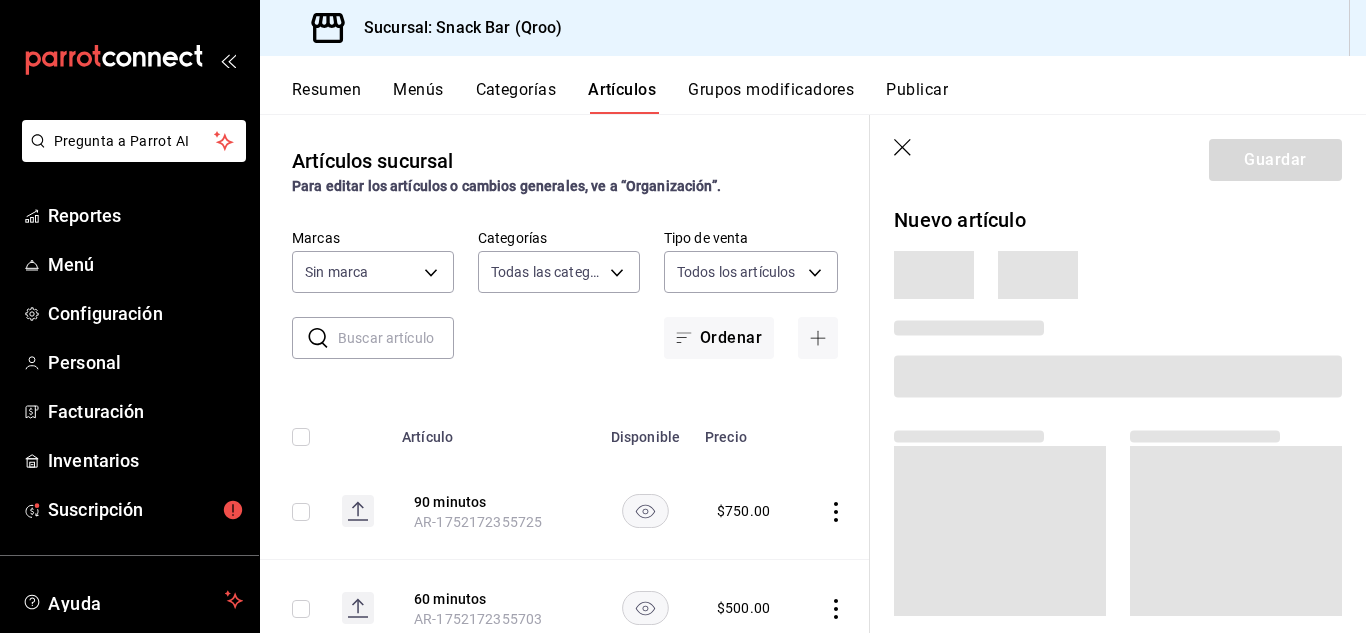 type on "22e1d045-ef0d-4c17-89d2-f5940903c7a8" 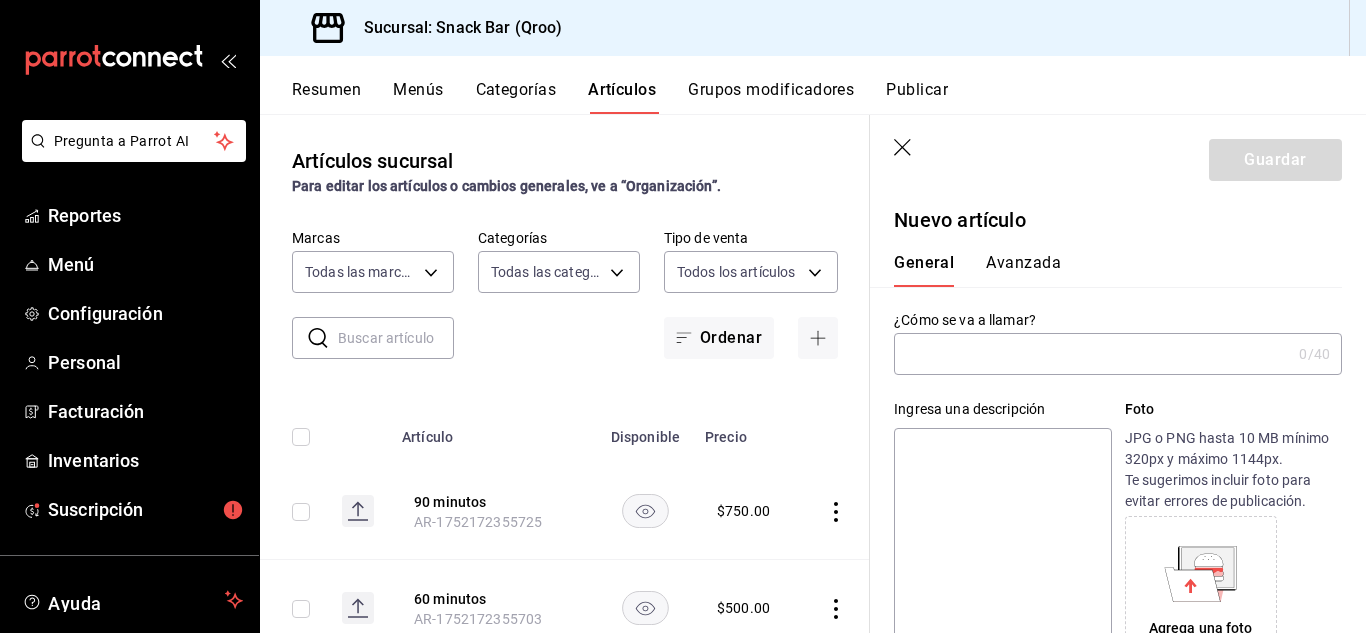 type on "AR-1752172661727" 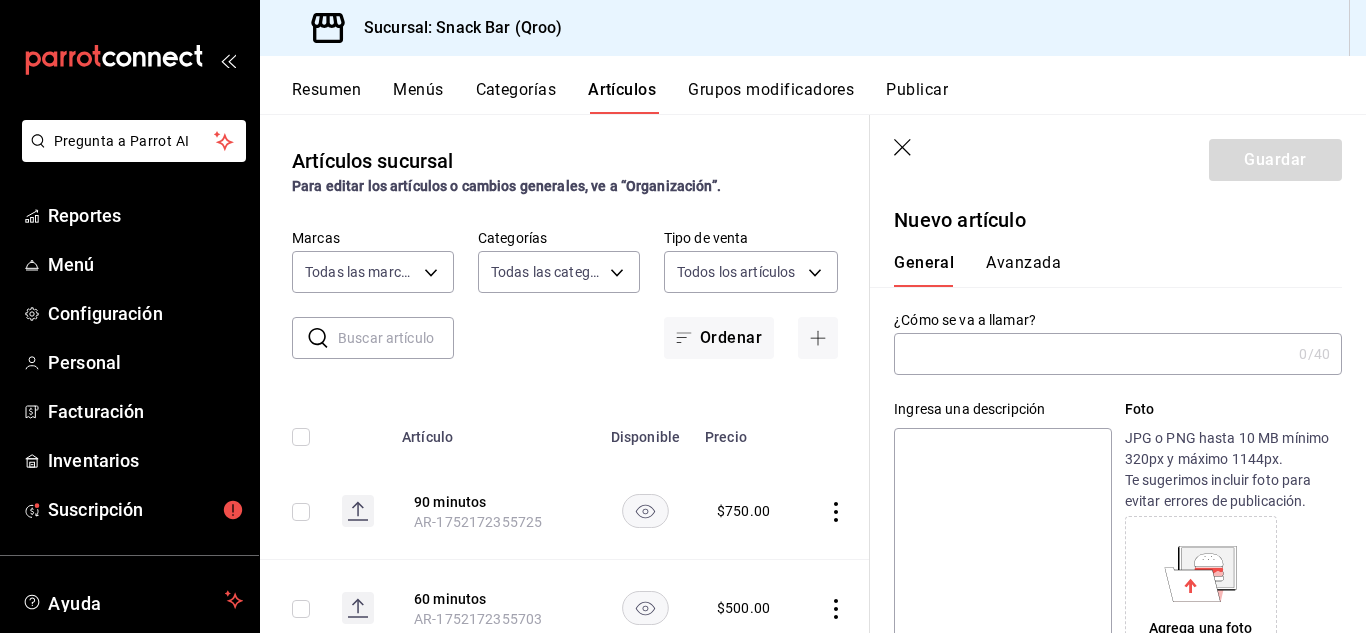 click at bounding box center [1092, 354] 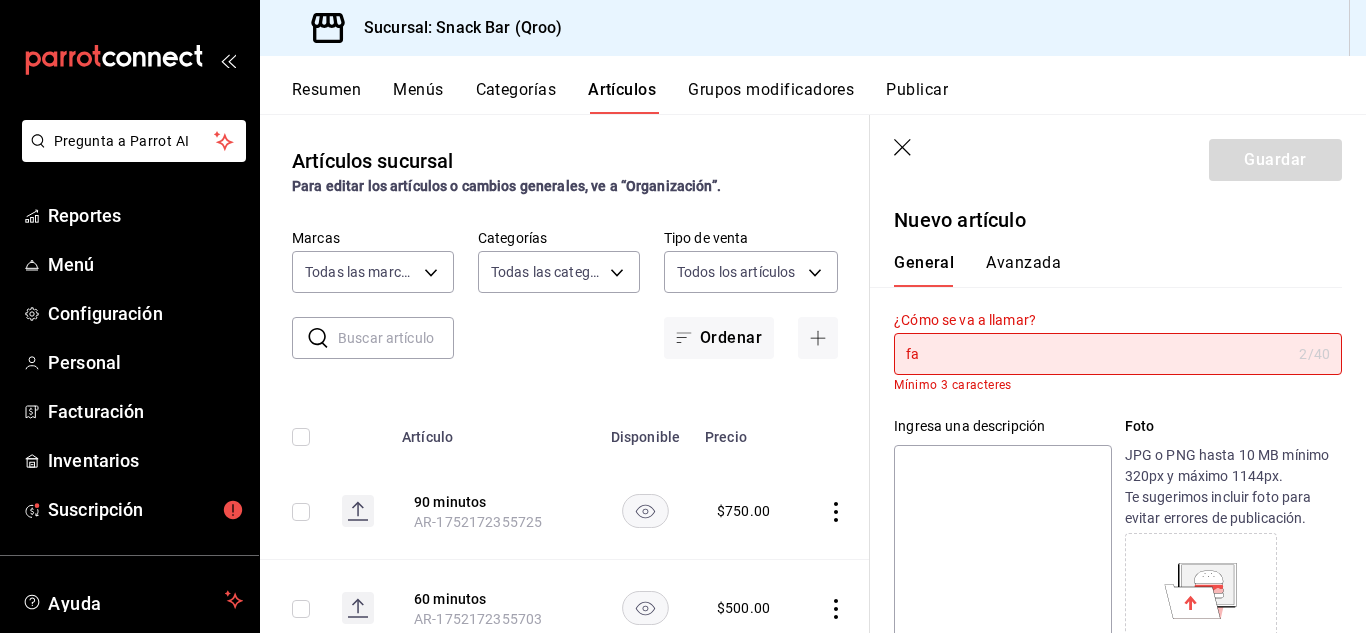 type on "f" 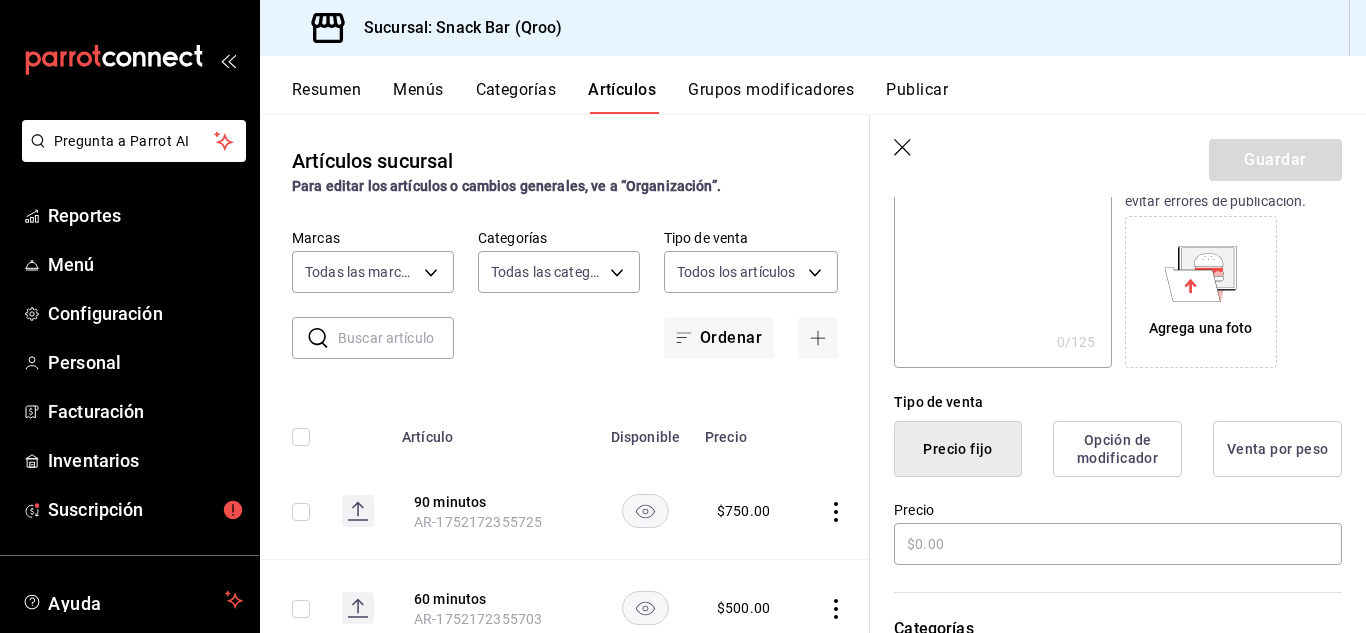 scroll, scrollTop: 500, scrollLeft: 0, axis: vertical 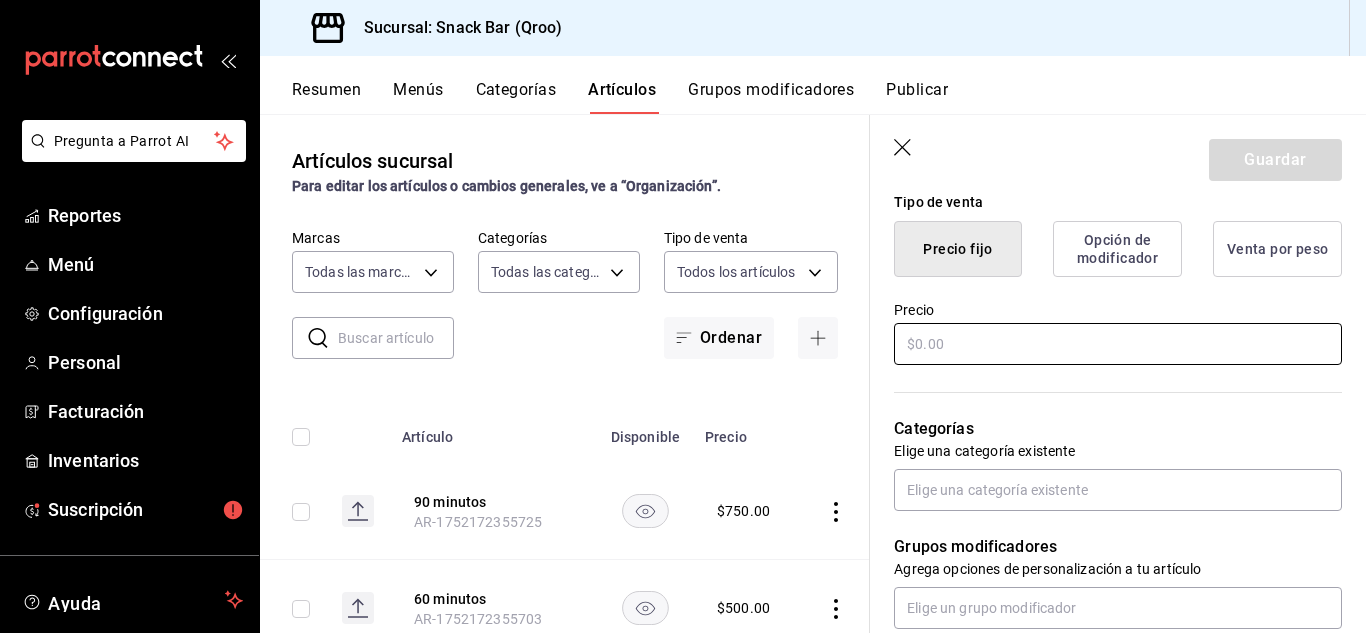 type on "Facial" 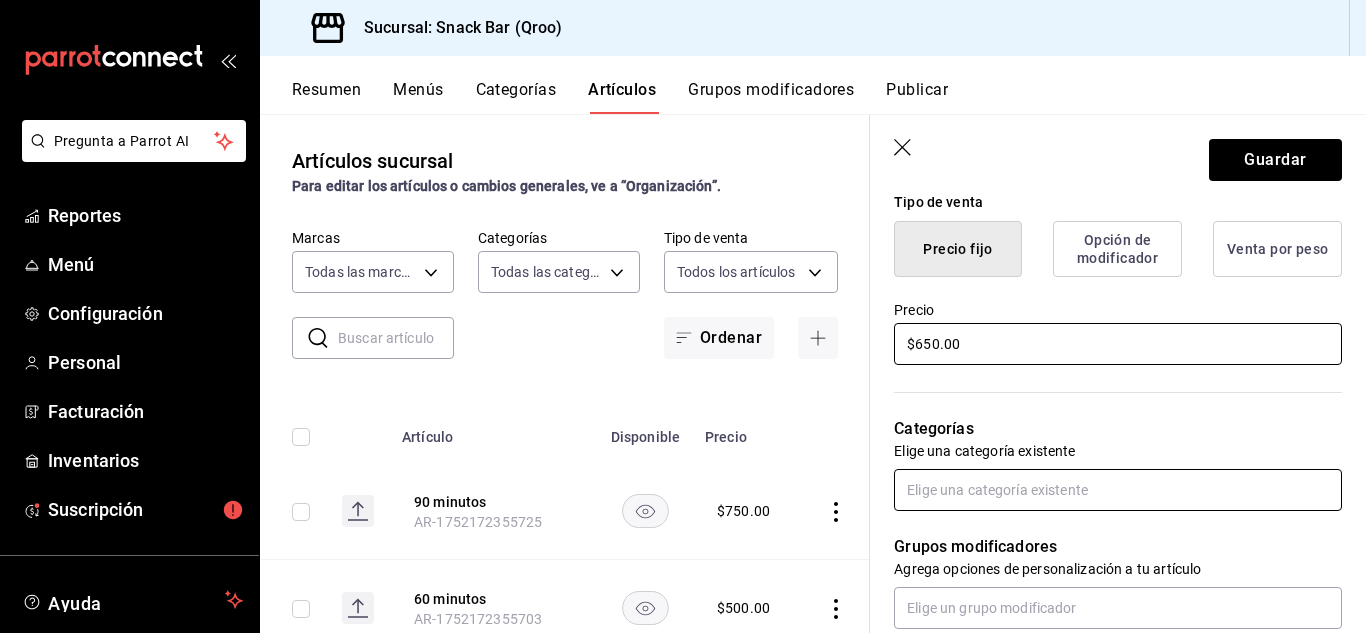 type on "$650.00" 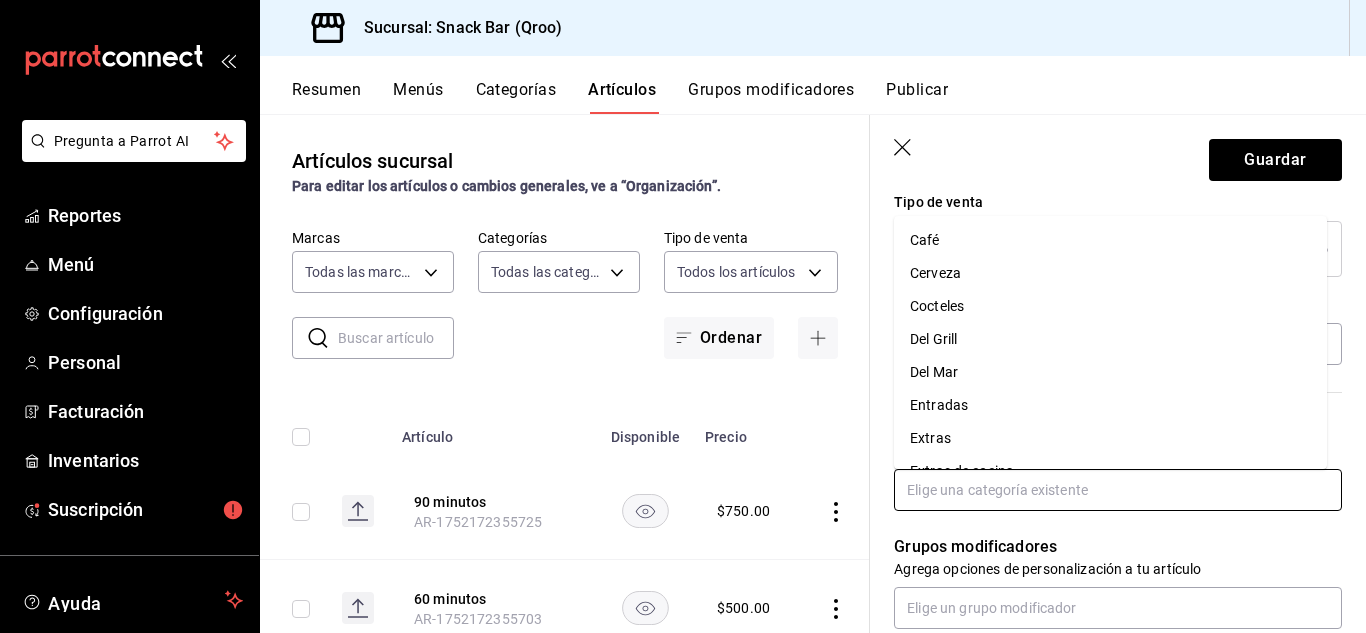 click at bounding box center (1118, 490) 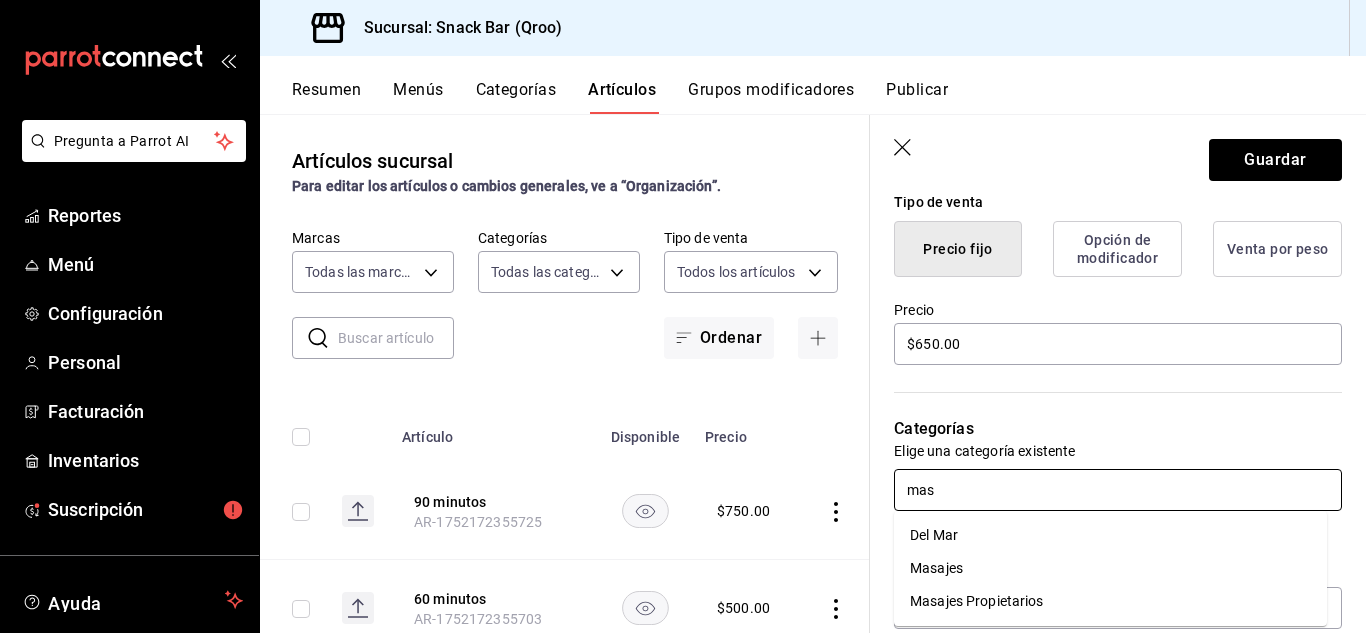 type on "masa" 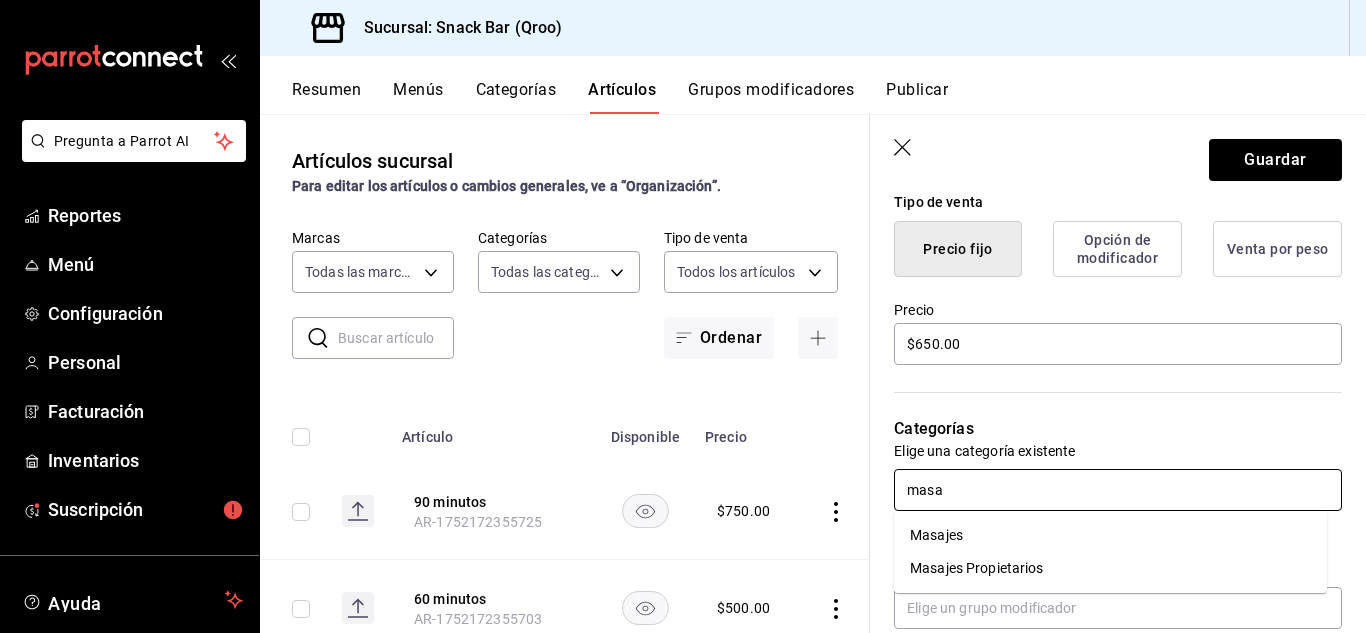 click on "Masajes Propietarios" at bounding box center (1110, 568) 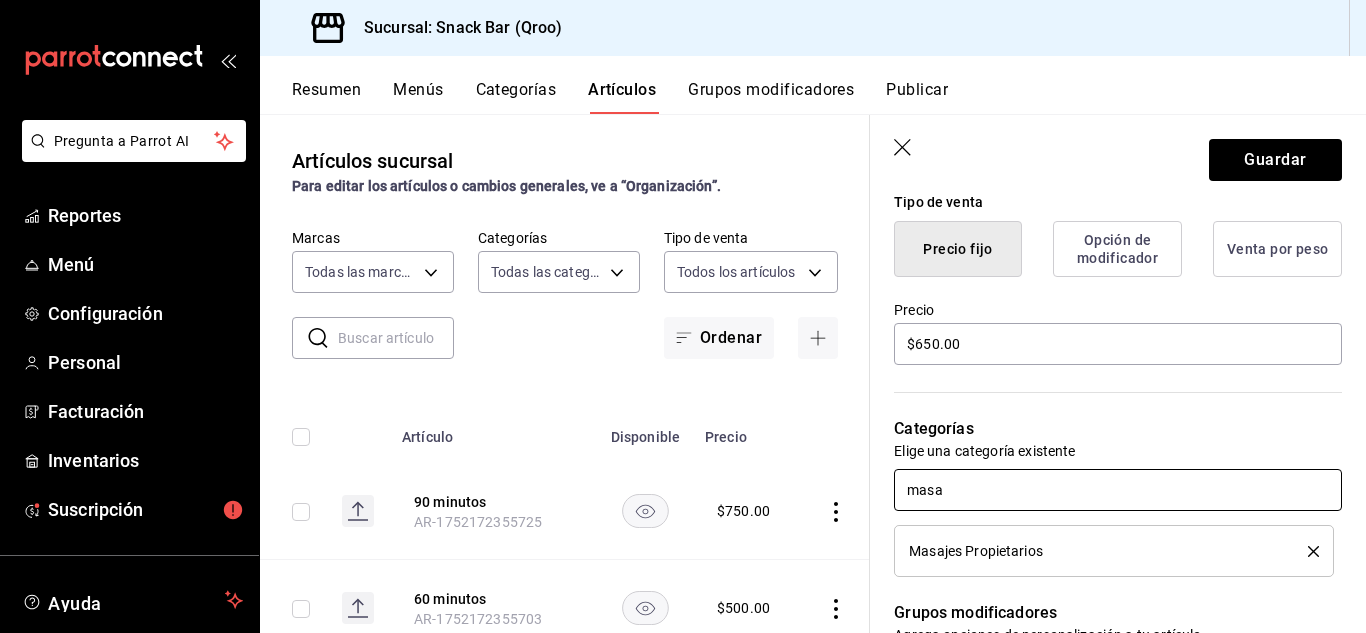 type 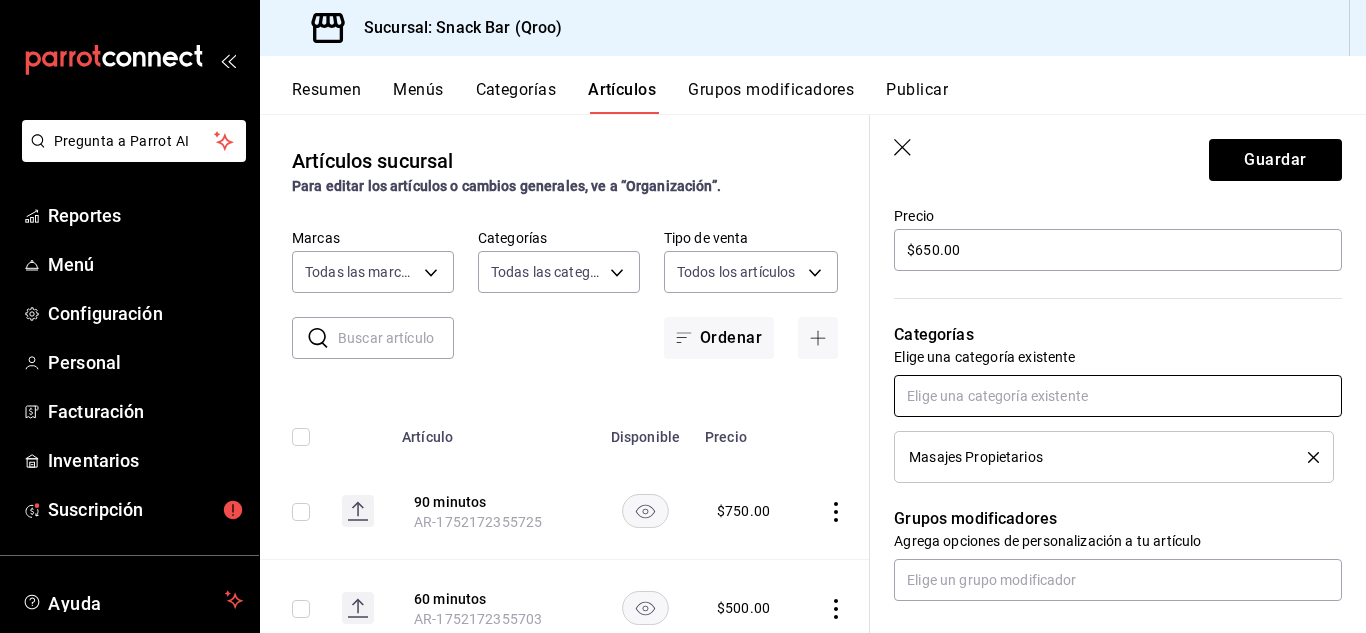 scroll, scrollTop: 700, scrollLeft: 0, axis: vertical 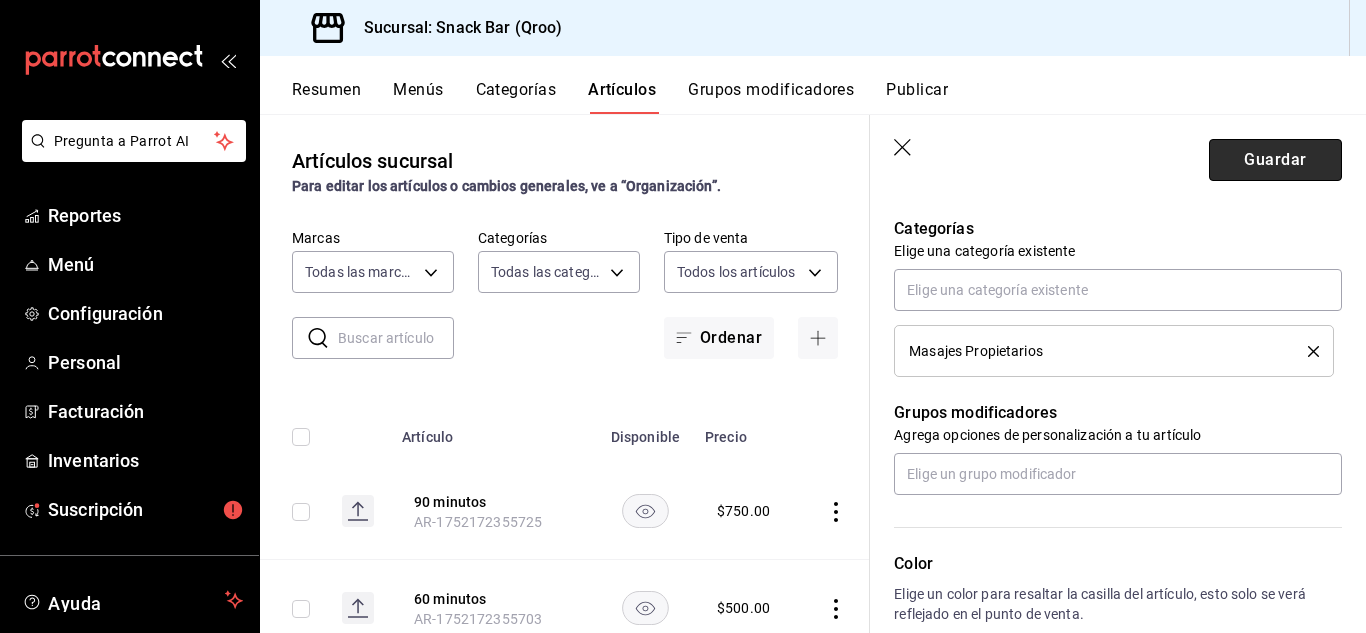 click on "Guardar" at bounding box center (1275, 160) 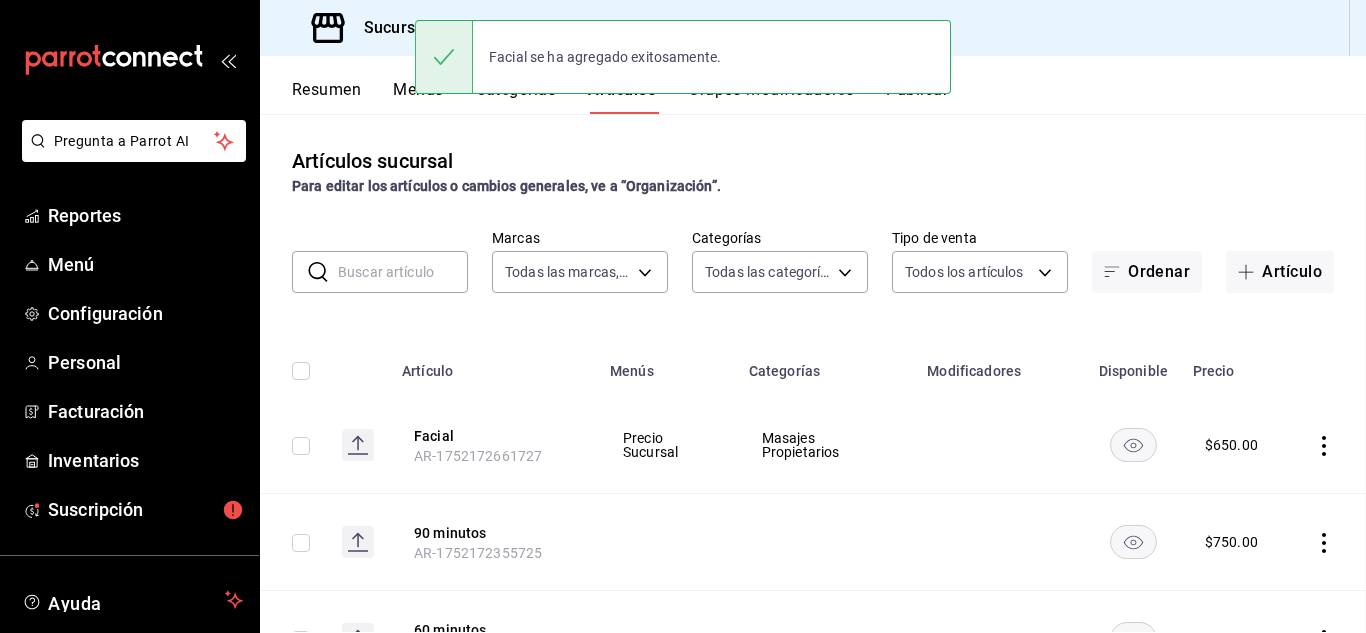 scroll, scrollTop: 0, scrollLeft: 0, axis: both 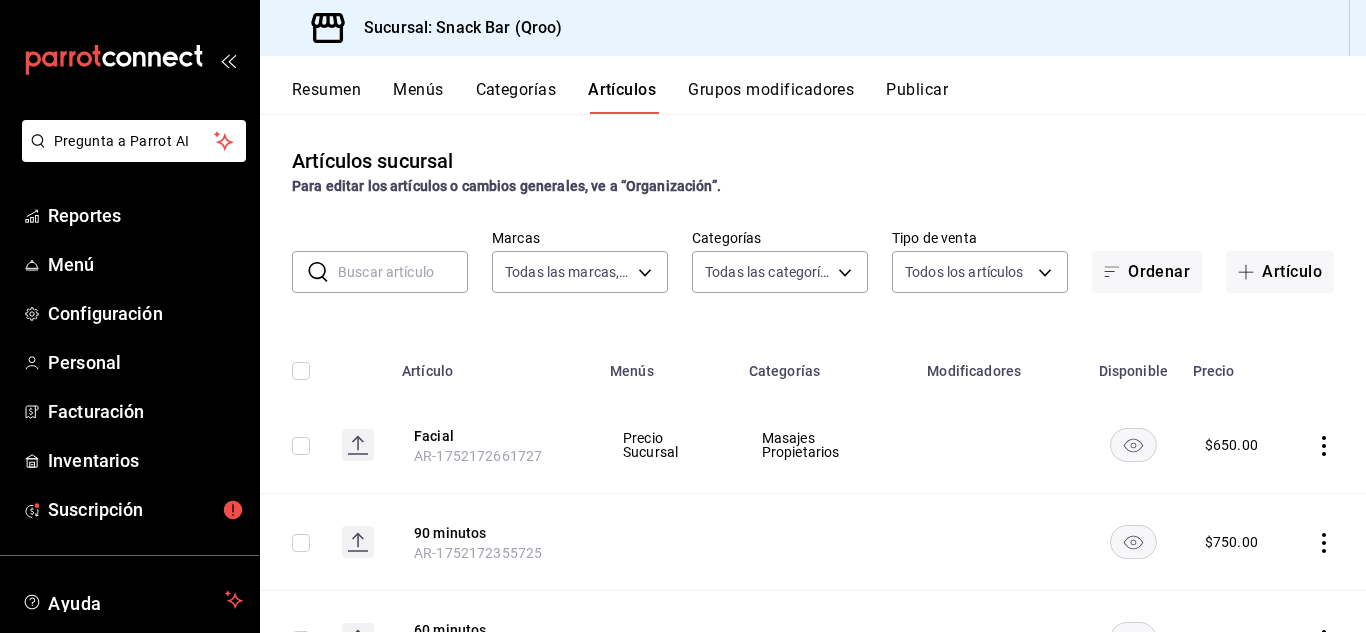 click on "Publicar" at bounding box center [917, 97] 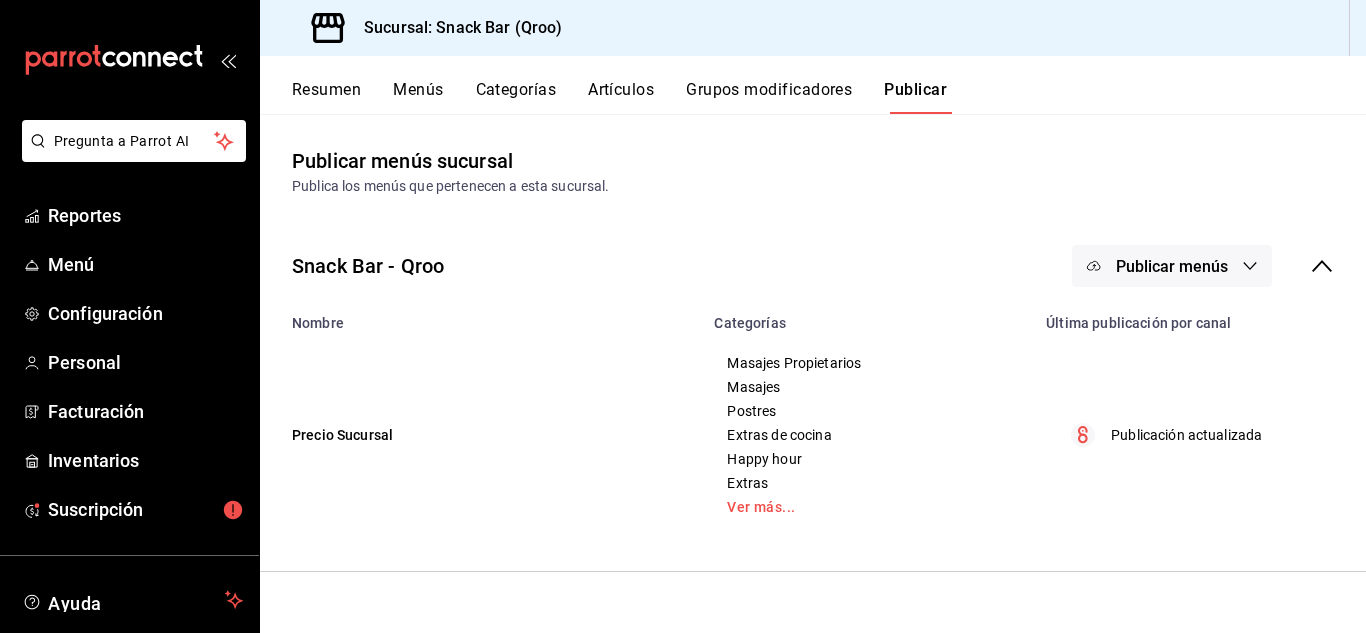 click on "Publicar menús" at bounding box center (1172, 266) 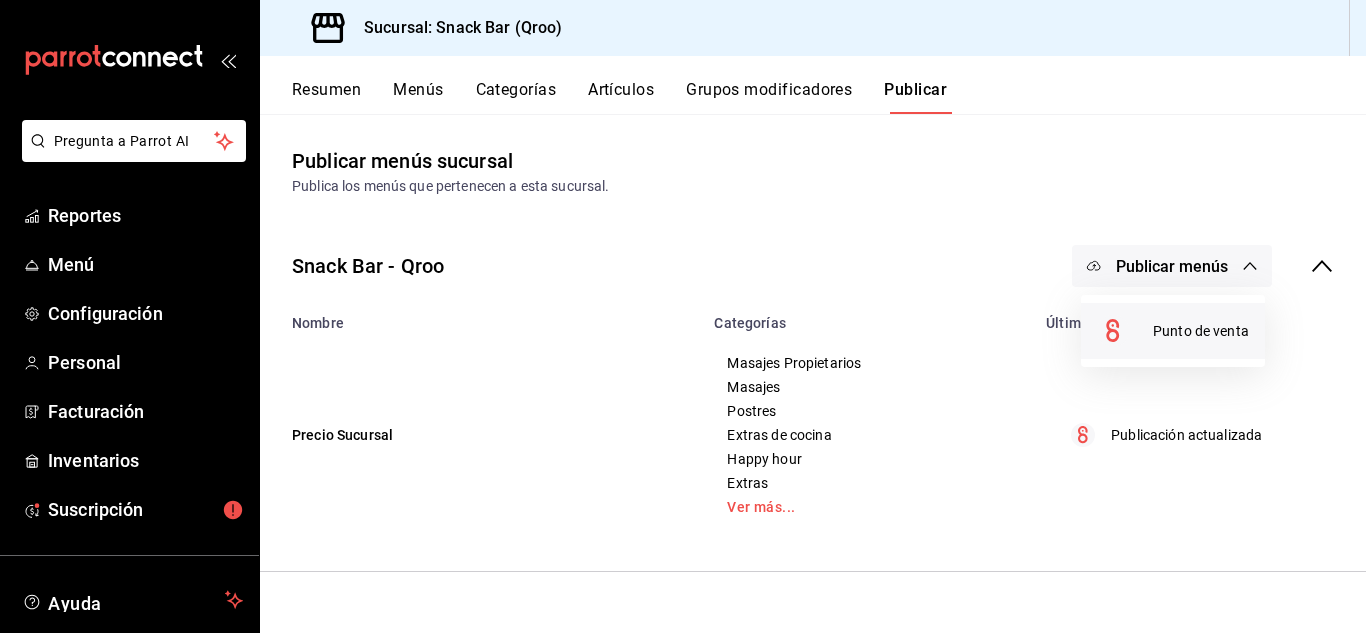 click on "Punto de venta" at bounding box center [1201, 331] 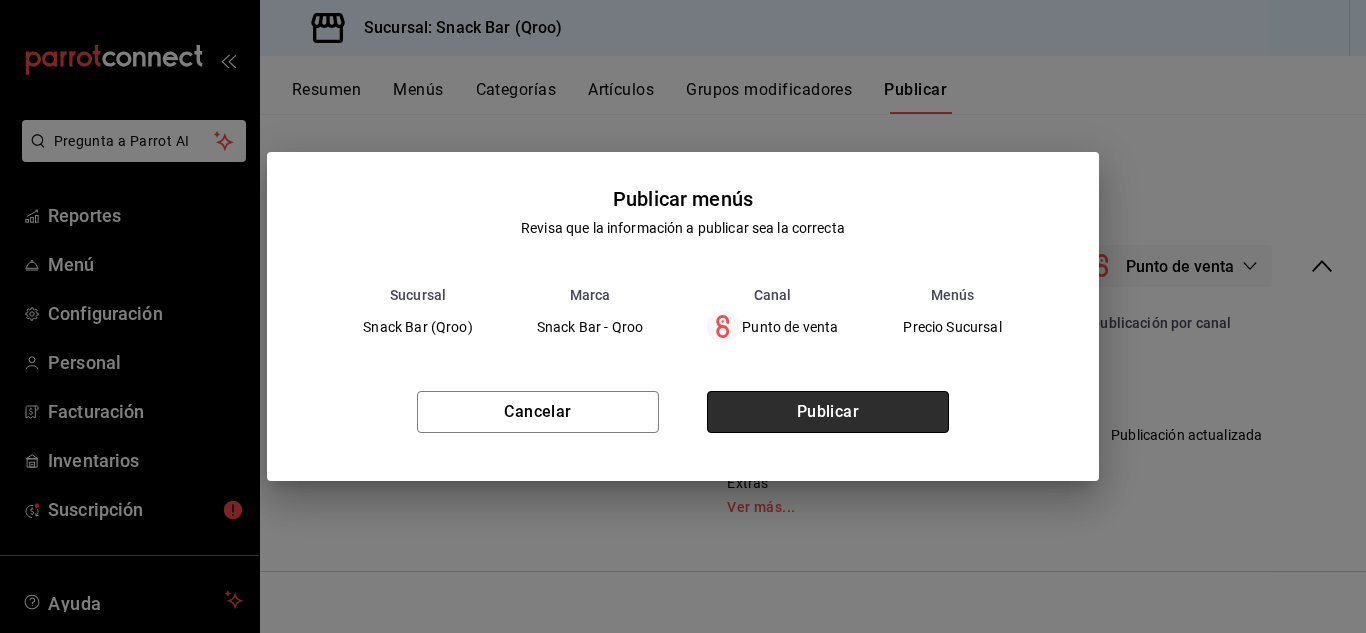 click on "Publicar" at bounding box center [828, 412] 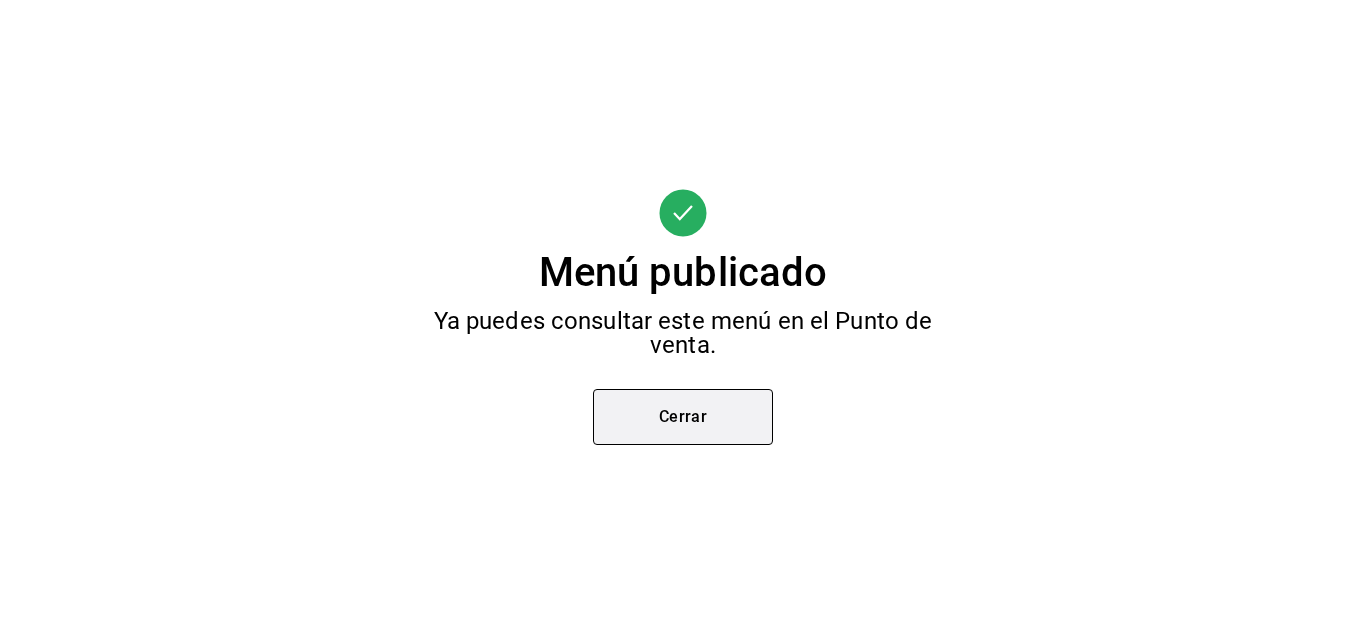 click on "Cerrar" at bounding box center (683, 417) 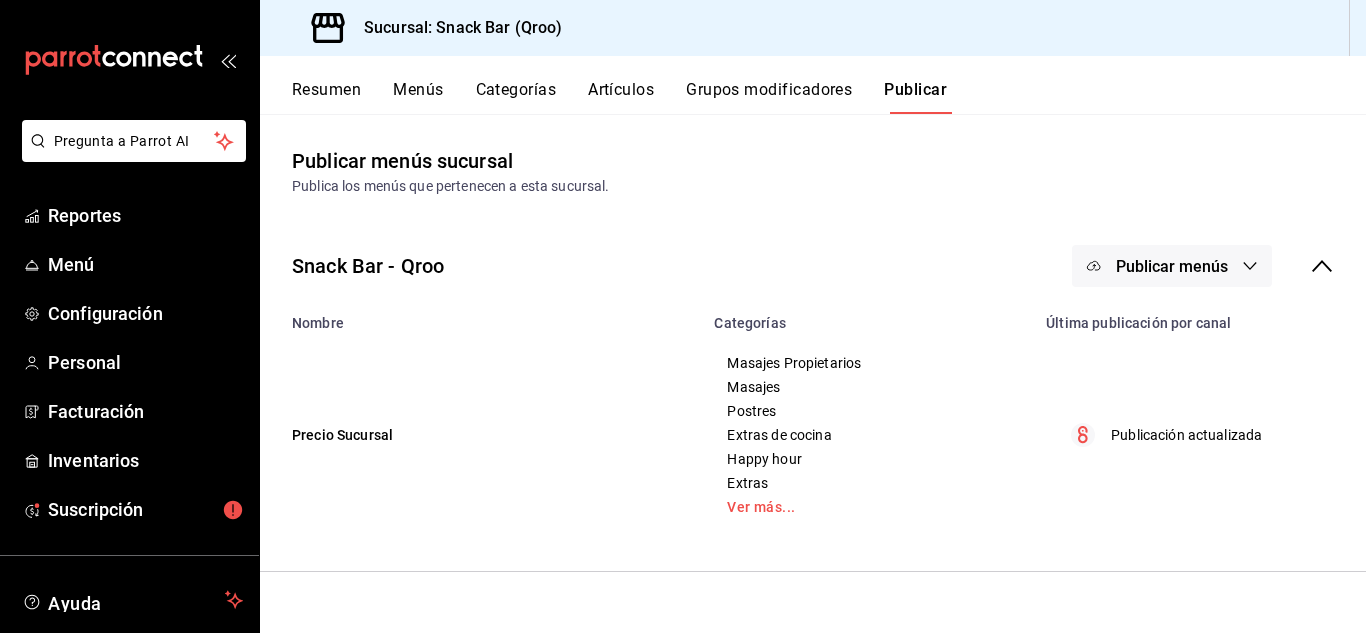click on "Masajes Propietarios" at bounding box center (868, 363) 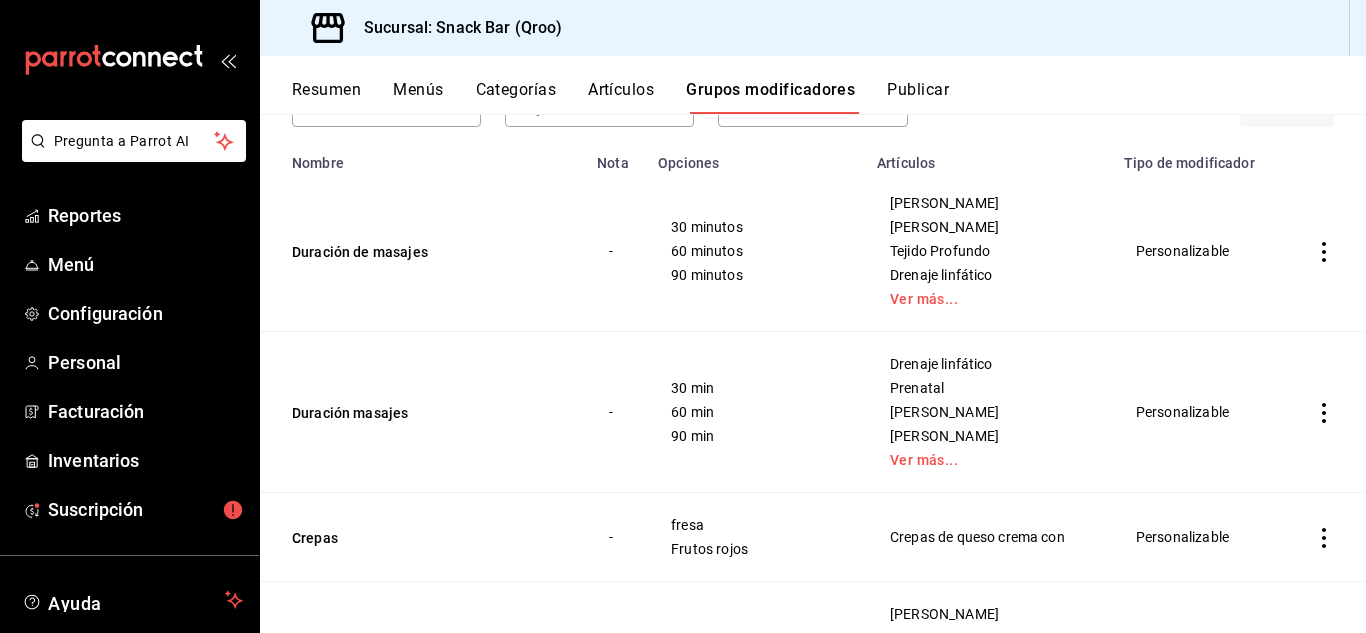 scroll, scrollTop: 200, scrollLeft: 0, axis: vertical 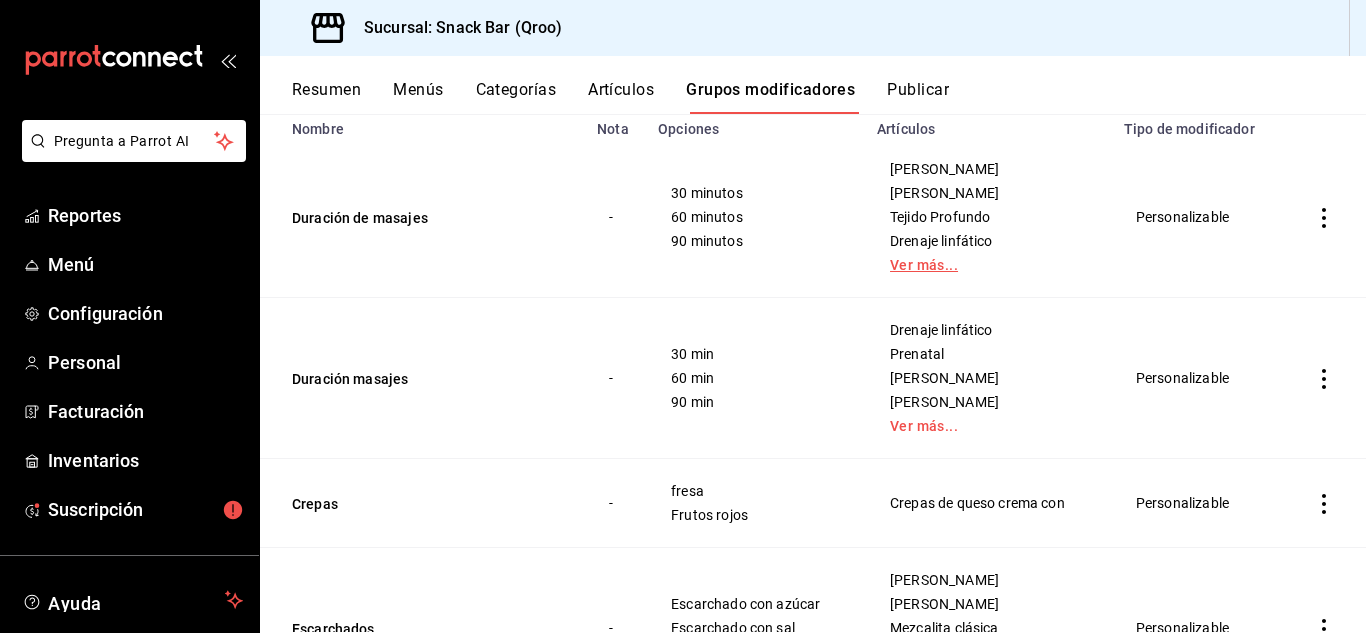 click on "Ver más..." at bounding box center (988, 265) 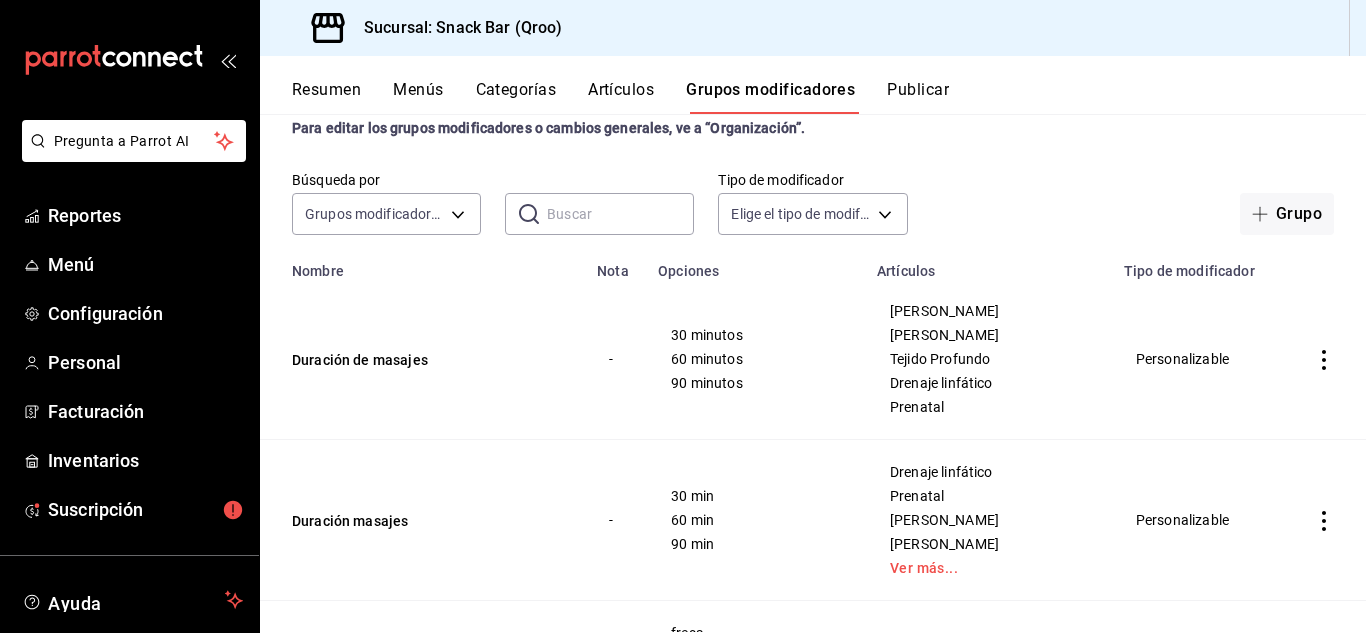 scroll, scrollTop: 200, scrollLeft: 0, axis: vertical 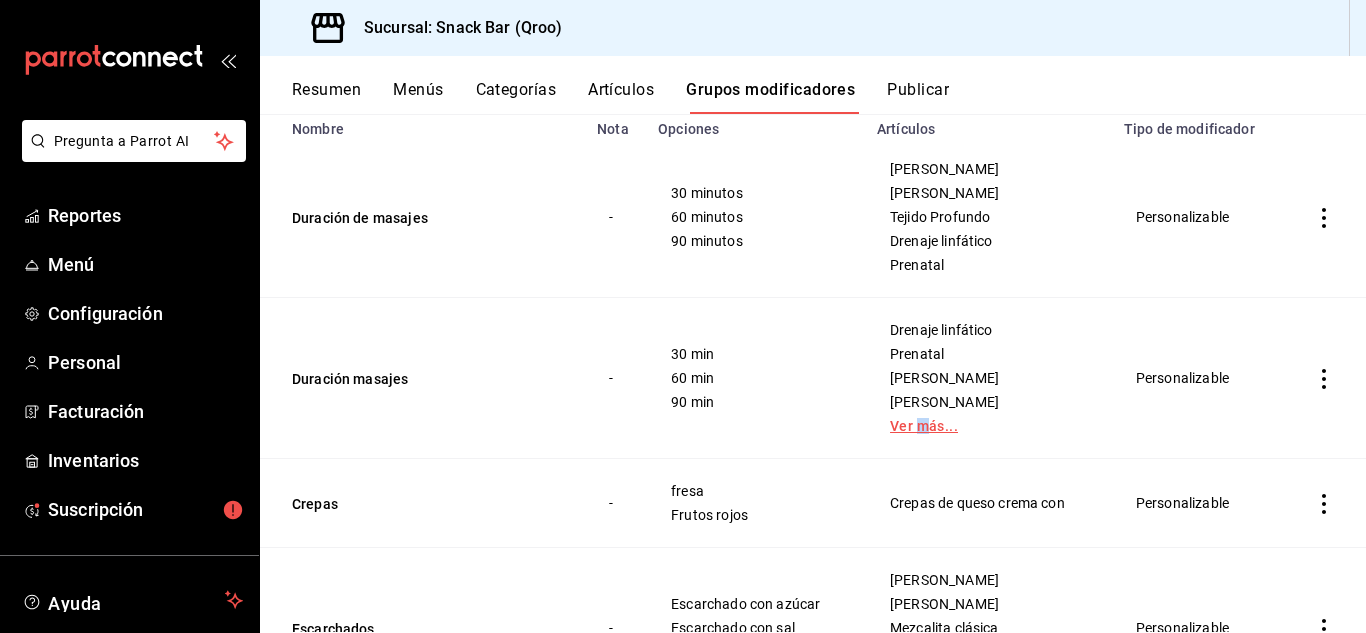 click on "Ver más..." at bounding box center [988, 426] 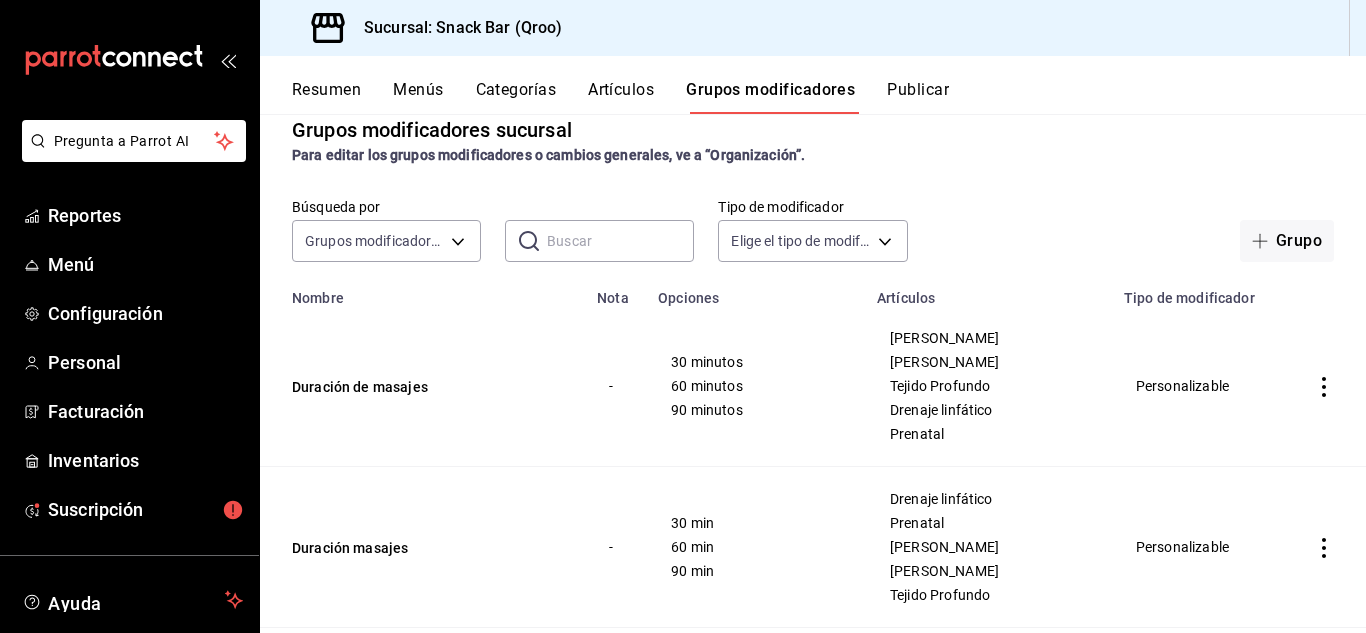 scroll, scrollTop: 0, scrollLeft: 0, axis: both 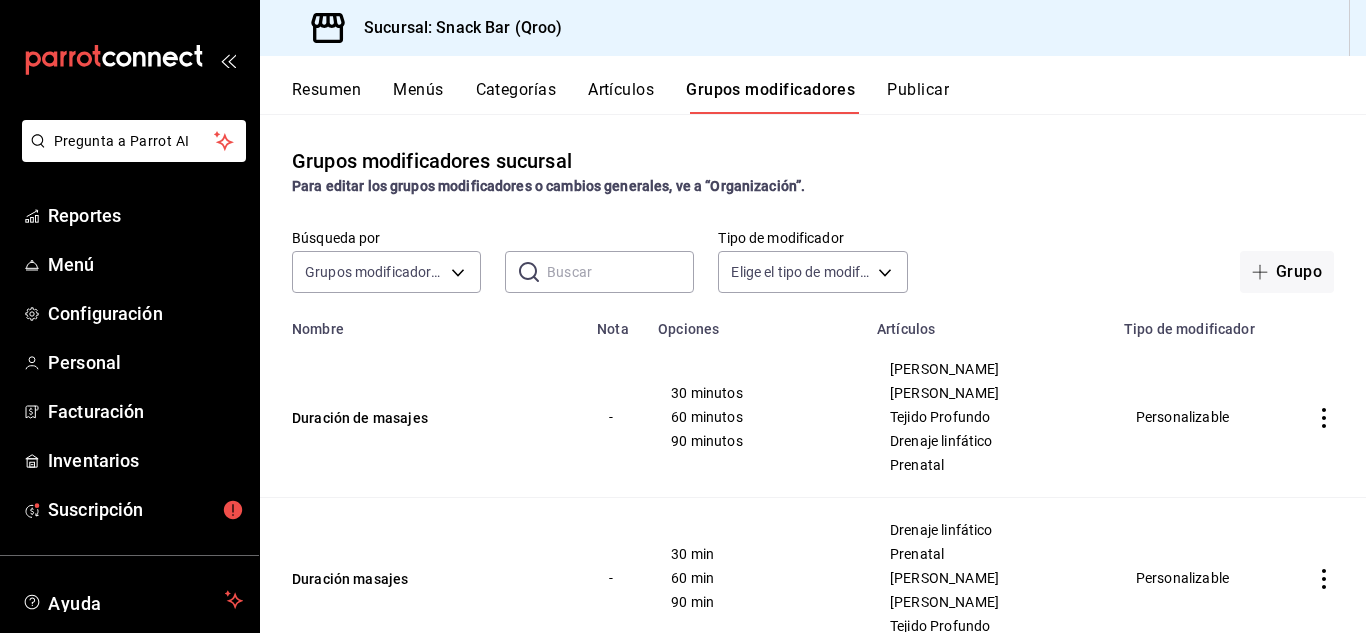 click on "Artículos" at bounding box center [621, 97] 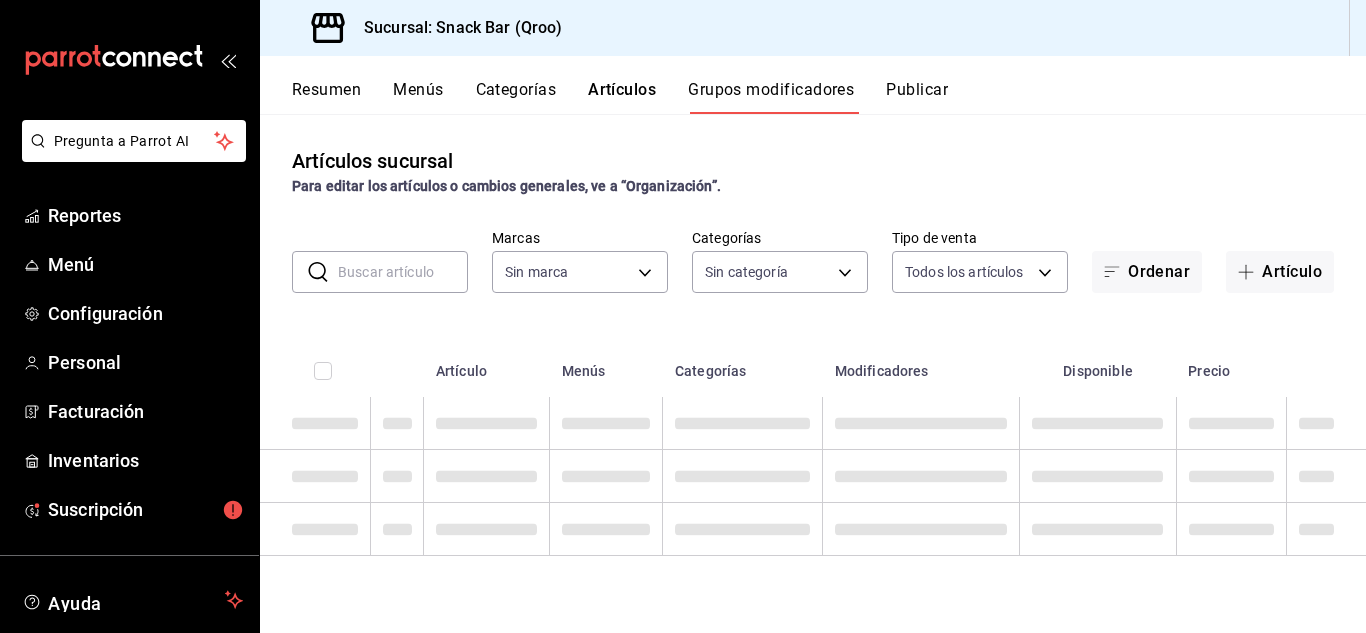 type on "22e1d045-ef0d-4c17-89d2-f5940903c7a8" 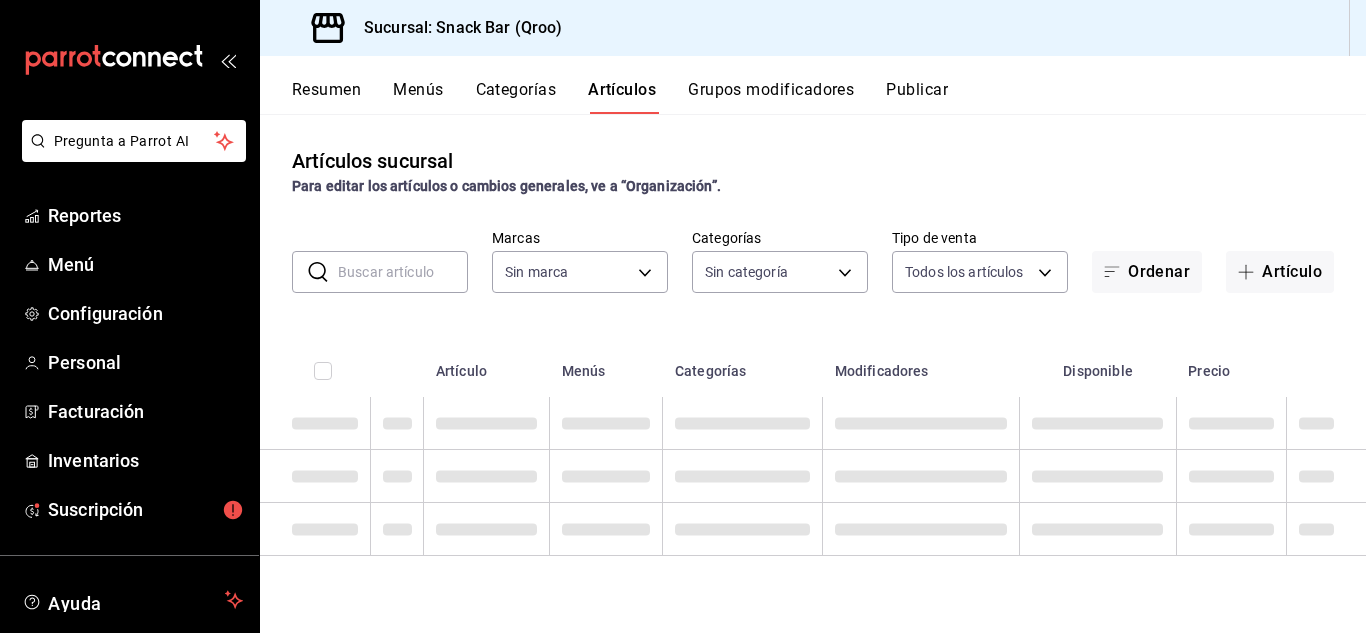 type on "22e1d045-ef0d-4c17-89d2-f5940903c7a8" 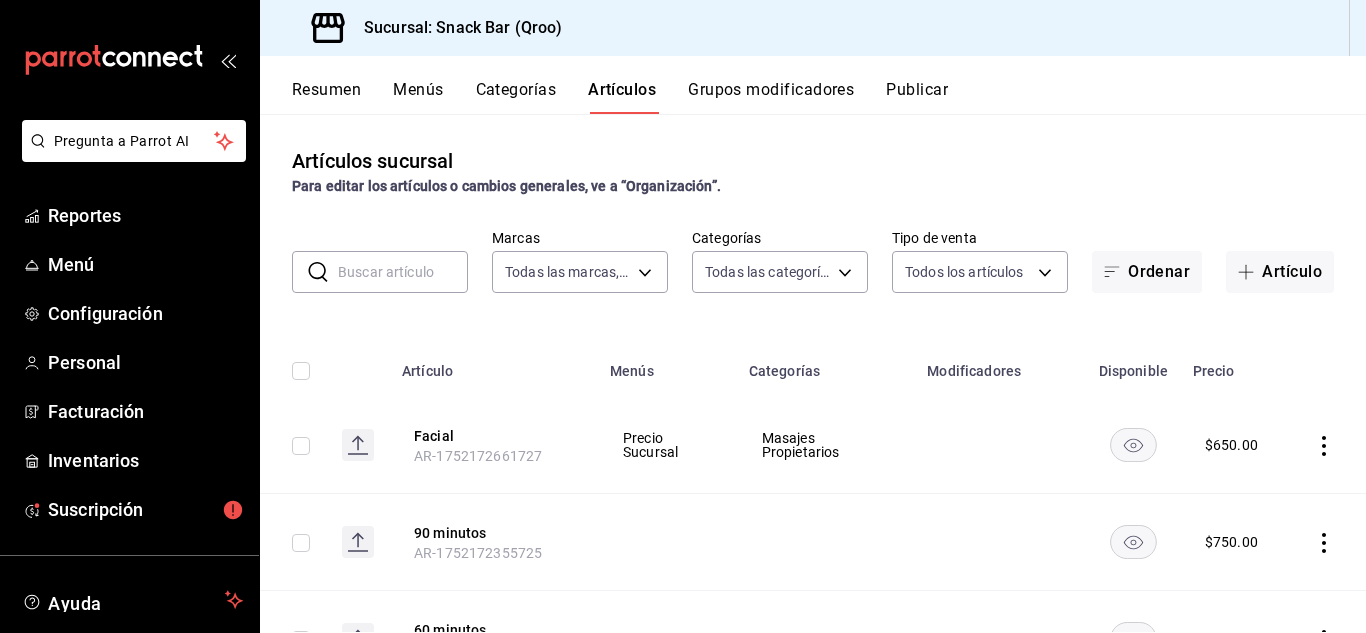 type on "32309473-479a-4f69-9718-8eba79c0e9a6,7d14a683-84e1-4509-9c05-7e47fe734d71,307d276a-1f13-40f6-a508-08f960357b9f,ee020c33-267f-46bd-be92-bc66ea9d6c2b,b1352158-2091-4e3a-b95e-31a84e62e7bf,a4ab823e-7d58-49f3-848d-7b322e64596d,b75d2074-4ef8-4014-a360-7a84af475769,3357473e-96af-451b-a7e3-cebfb02e51fd,9841e918-fce8-4694-b392-d63472c689ed,01cb5f0f-93ac-4ffa-8b96-1c08d15d343d,4da151e8-230b-4f70-9bed-17eabb3c22e9,8929aae8-24f8-44c0-a32b-e99f5315dc89,03a68a06-6649-4f19-8dfc-f9bb843cb6c8,9912295e-9e74-4d45-a770-34e82516681c,059ddd81-08ac-48a4-b38c-54b51b1e7b6f,4dff642d-4389-4b03-8e01-1061678ab74c,10da9f71-40b0-4681-93e9-c863960d424d,b7361d89-4e64-4591-af11-666e336d4103,69d66308-24fc-4d18-80ac-426196f55968,0170f944-73f9-4cb7-ae85-2cc69ee93334,8de9924d-37a6-4703-9274-78ab778201e7,4be57cb1-d30c-4791-b14e-eb0b351edc05,1bd8b5d4-548f-4f4c-aa3c-651f0fbd5b4c,e3c538be-e7c6-4bc2-abf4-310f8ce87d46" 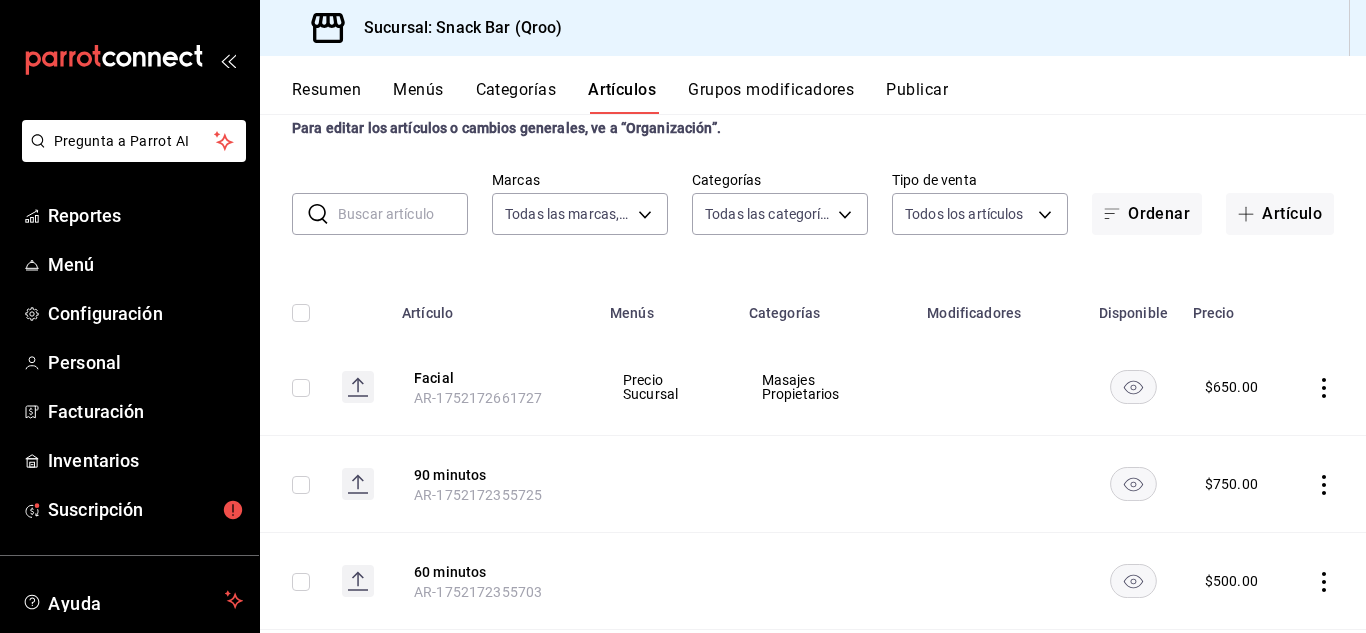scroll, scrollTop: 0, scrollLeft: 0, axis: both 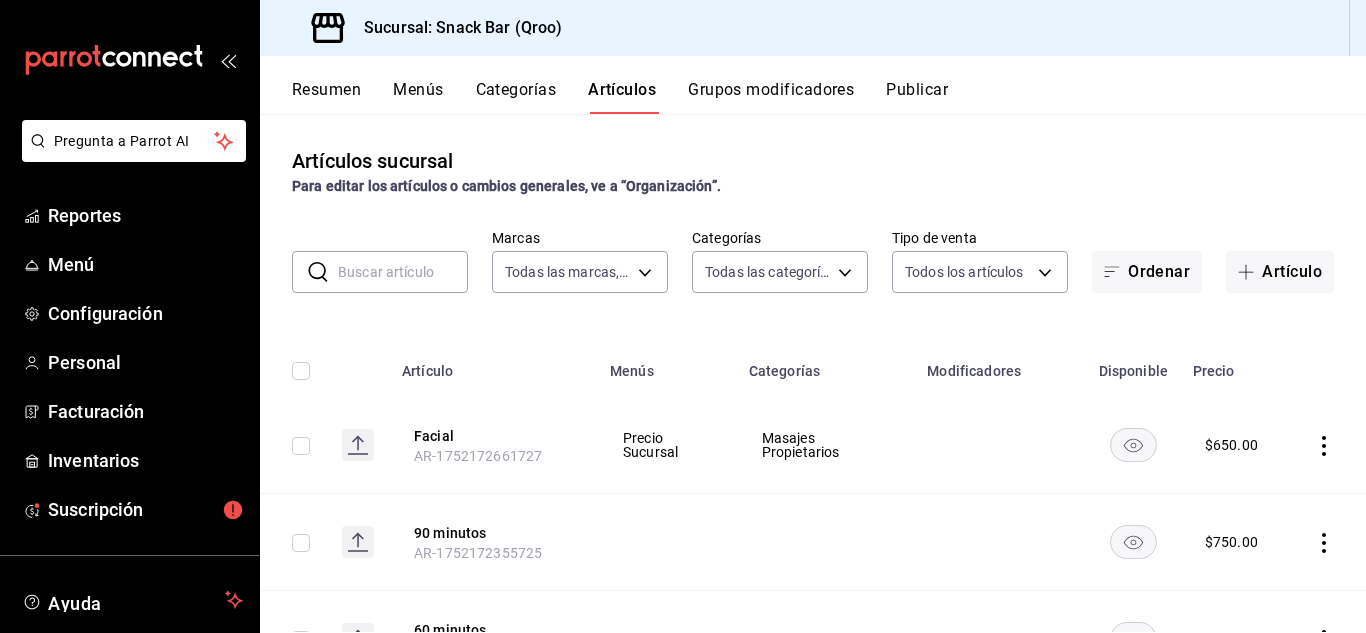 click on "Publicar" at bounding box center (917, 97) 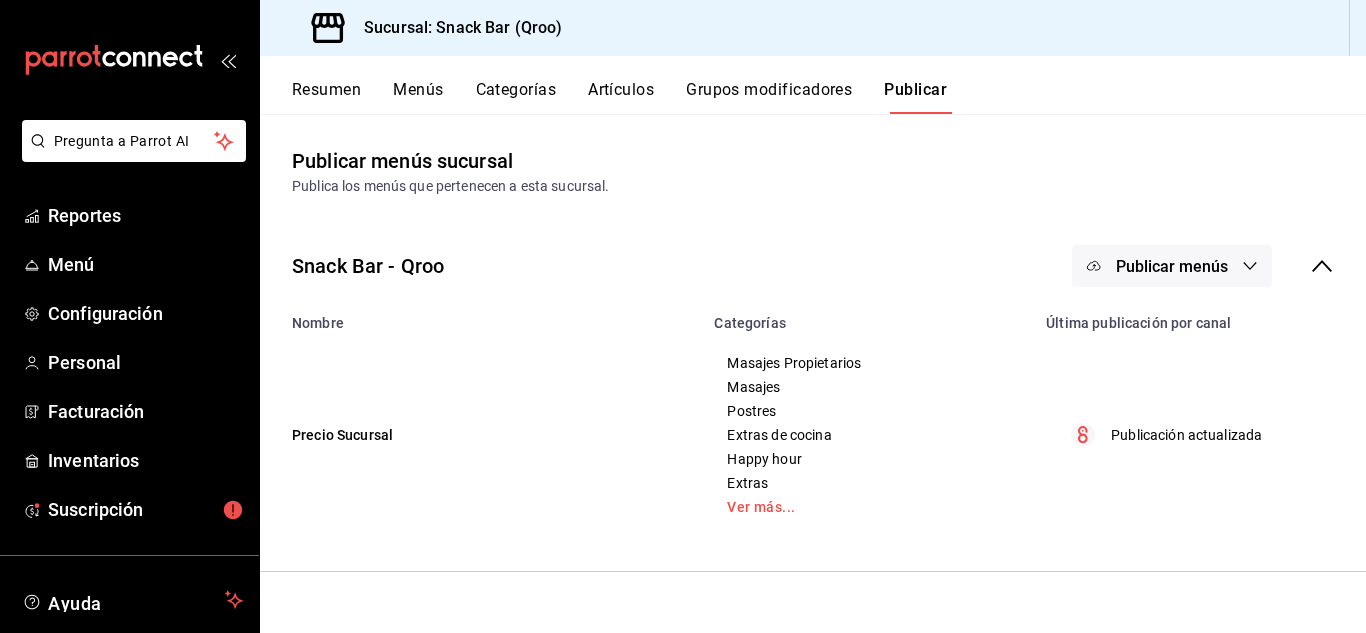 click on "Publicar menús" at bounding box center [1172, 266] 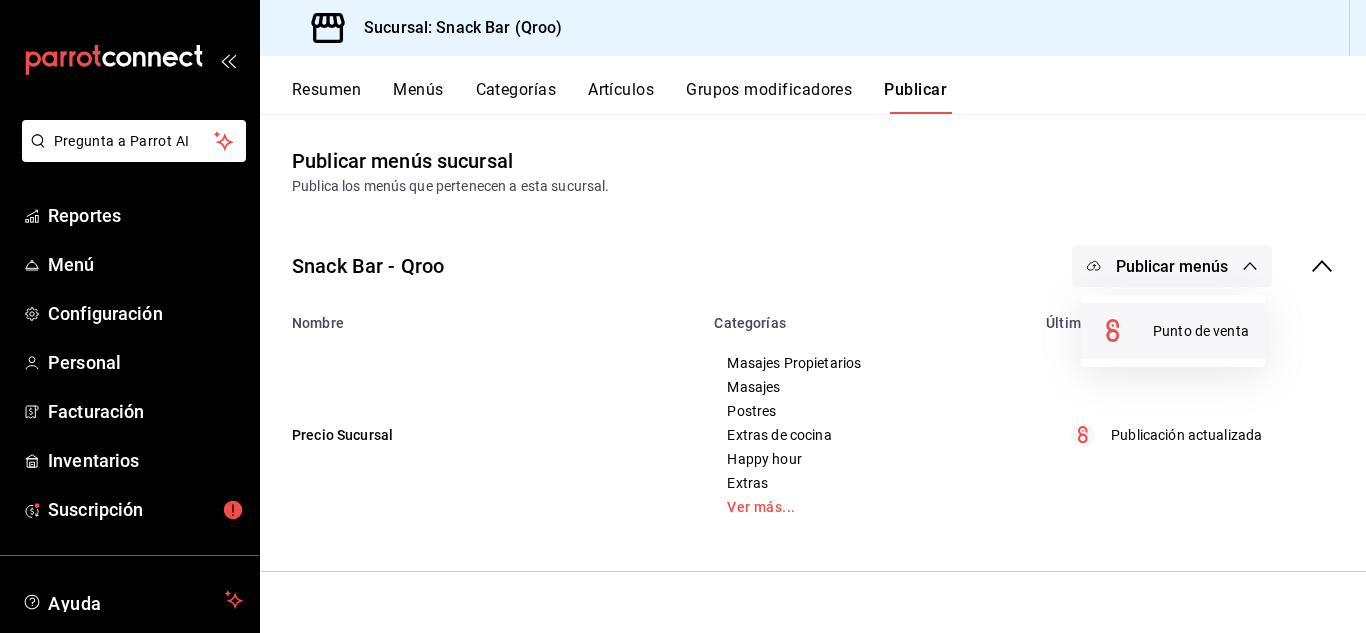 click on "Punto de venta" at bounding box center (1201, 331) 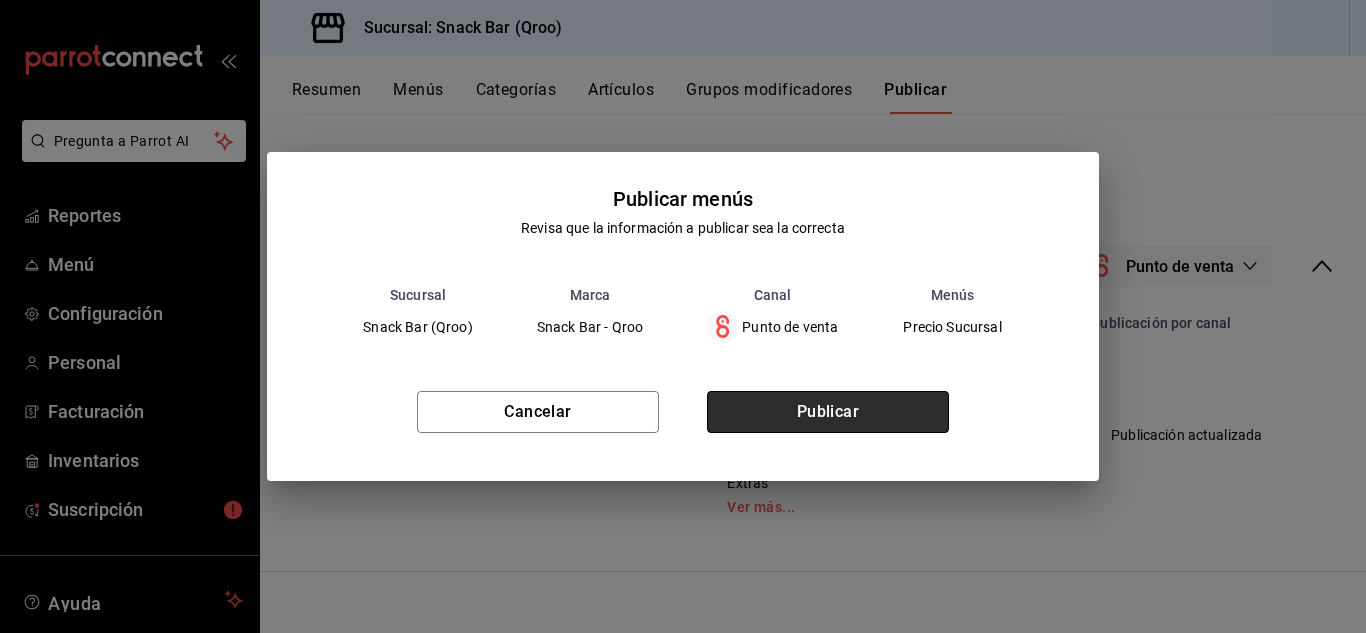 click on "Publicar" at bounding box center (828, 412) 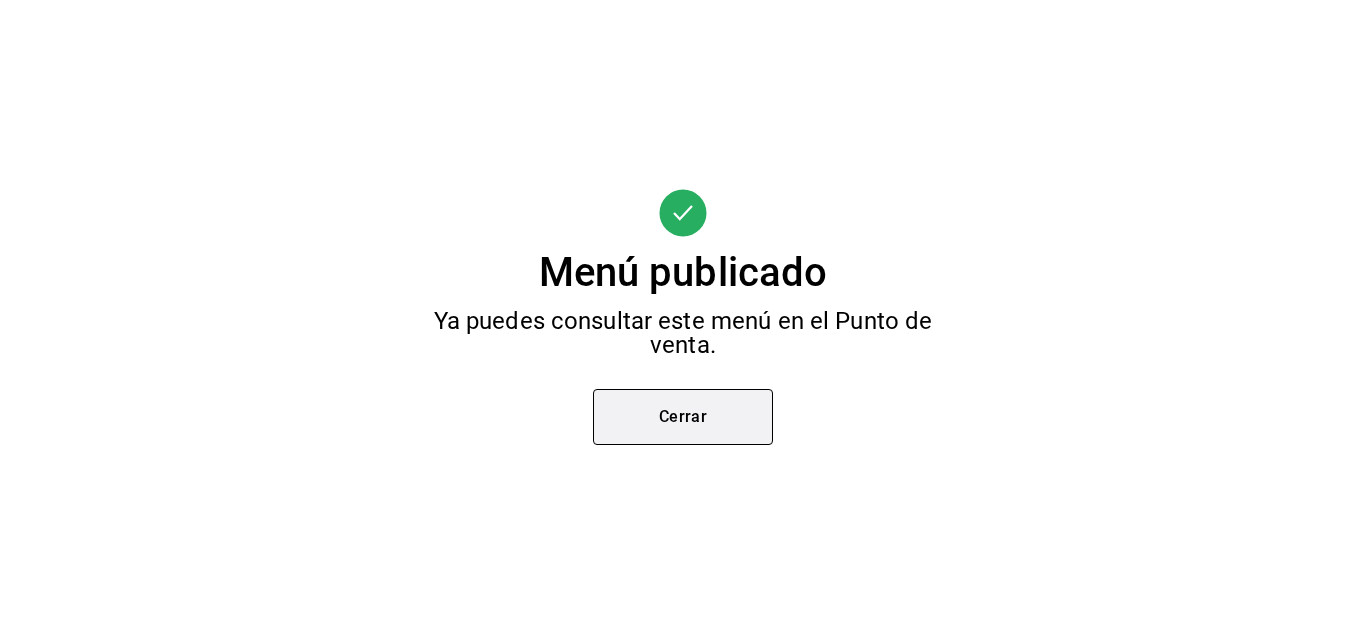 click on "Cerrar" at bounding box center [683, 417] 